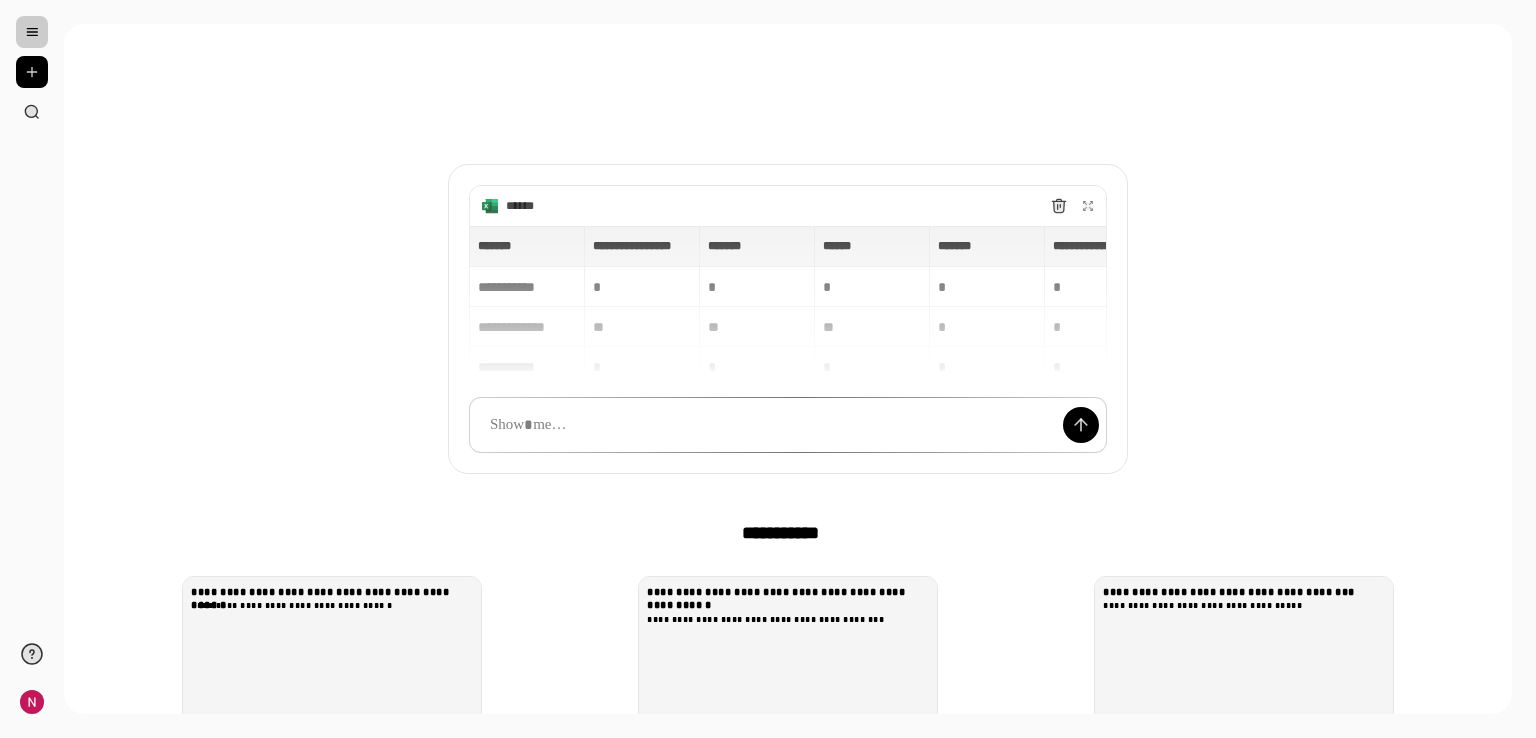 scroll, scrollTop: 0, scrollLeft: 0, axis: both 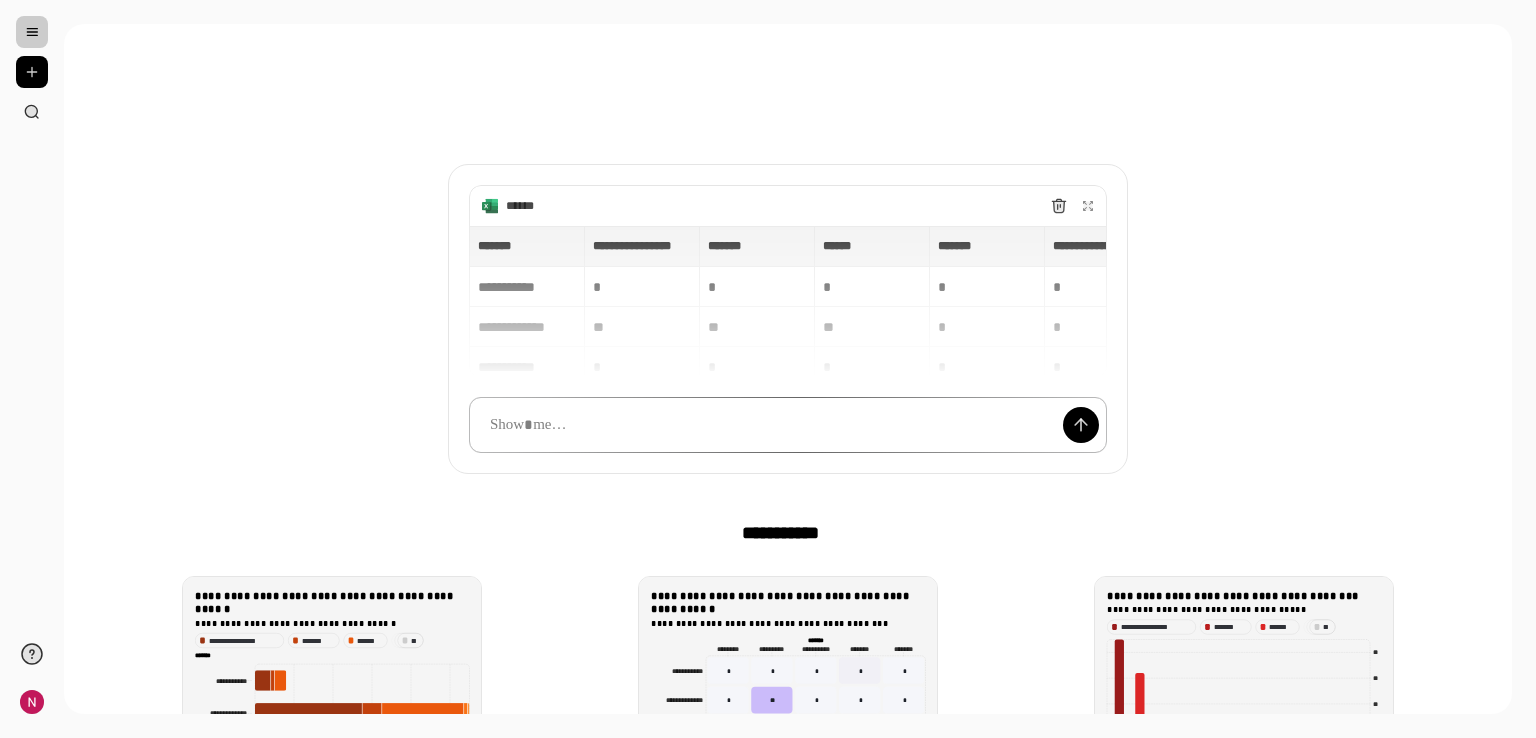 type 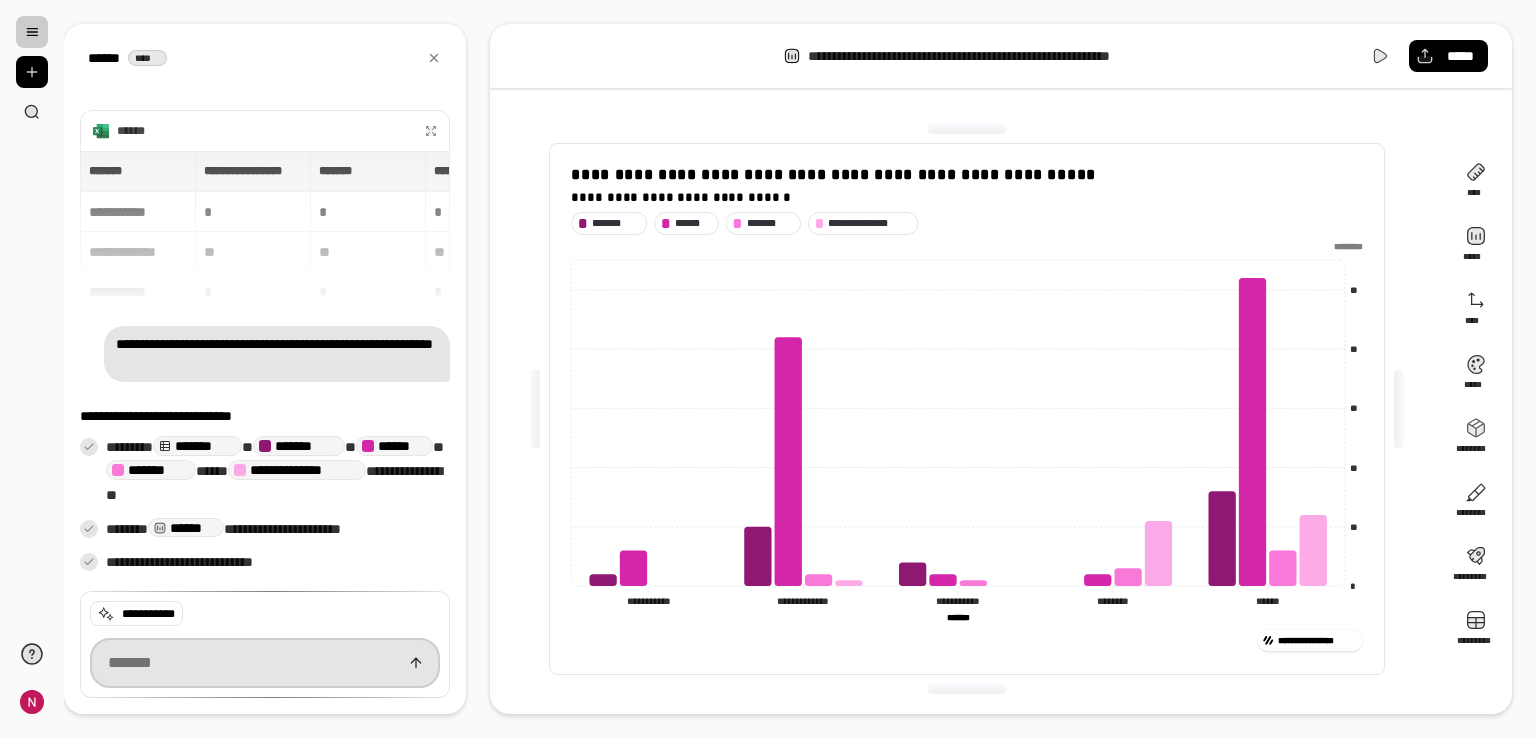 click at bounding box center [265, 663] 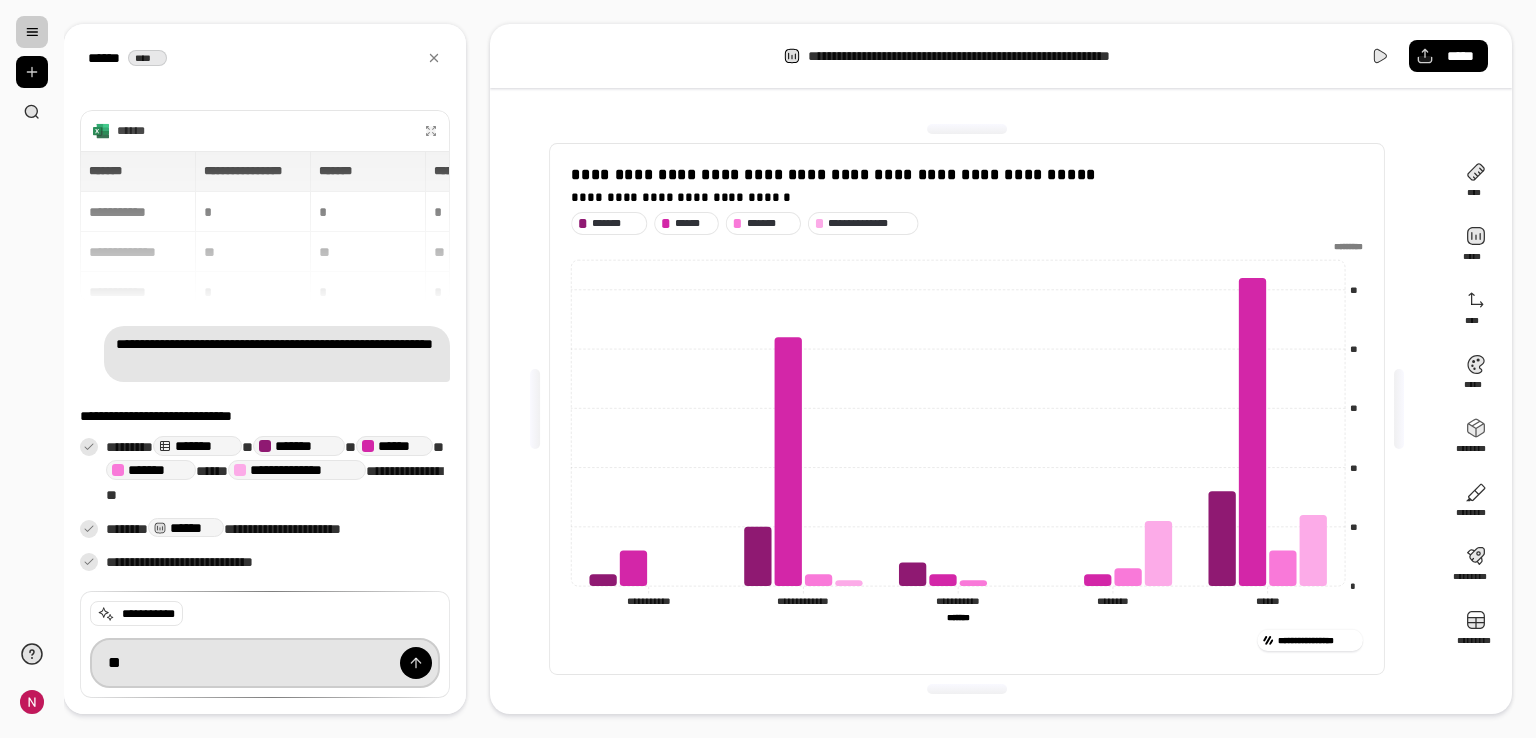 type on "*" 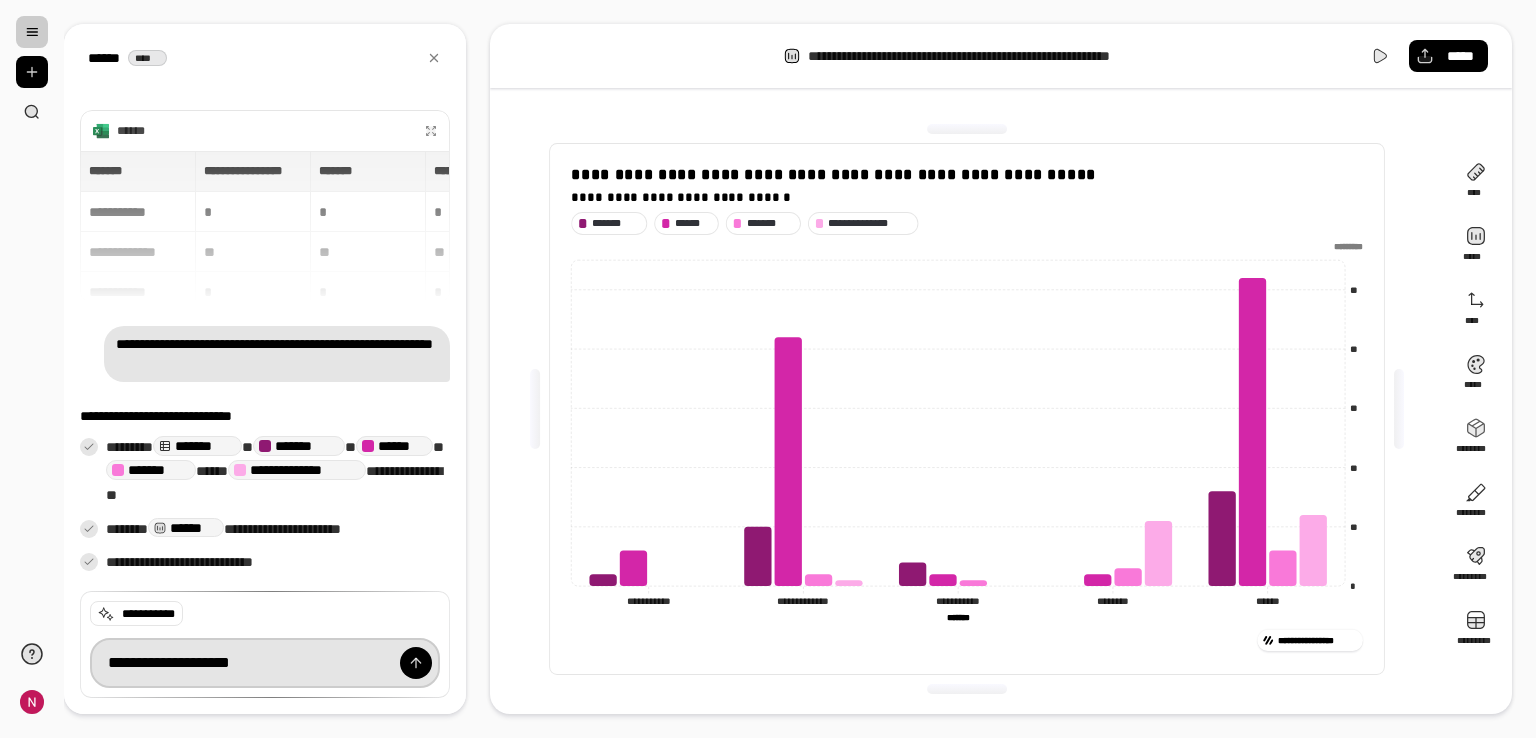 type on "**********" 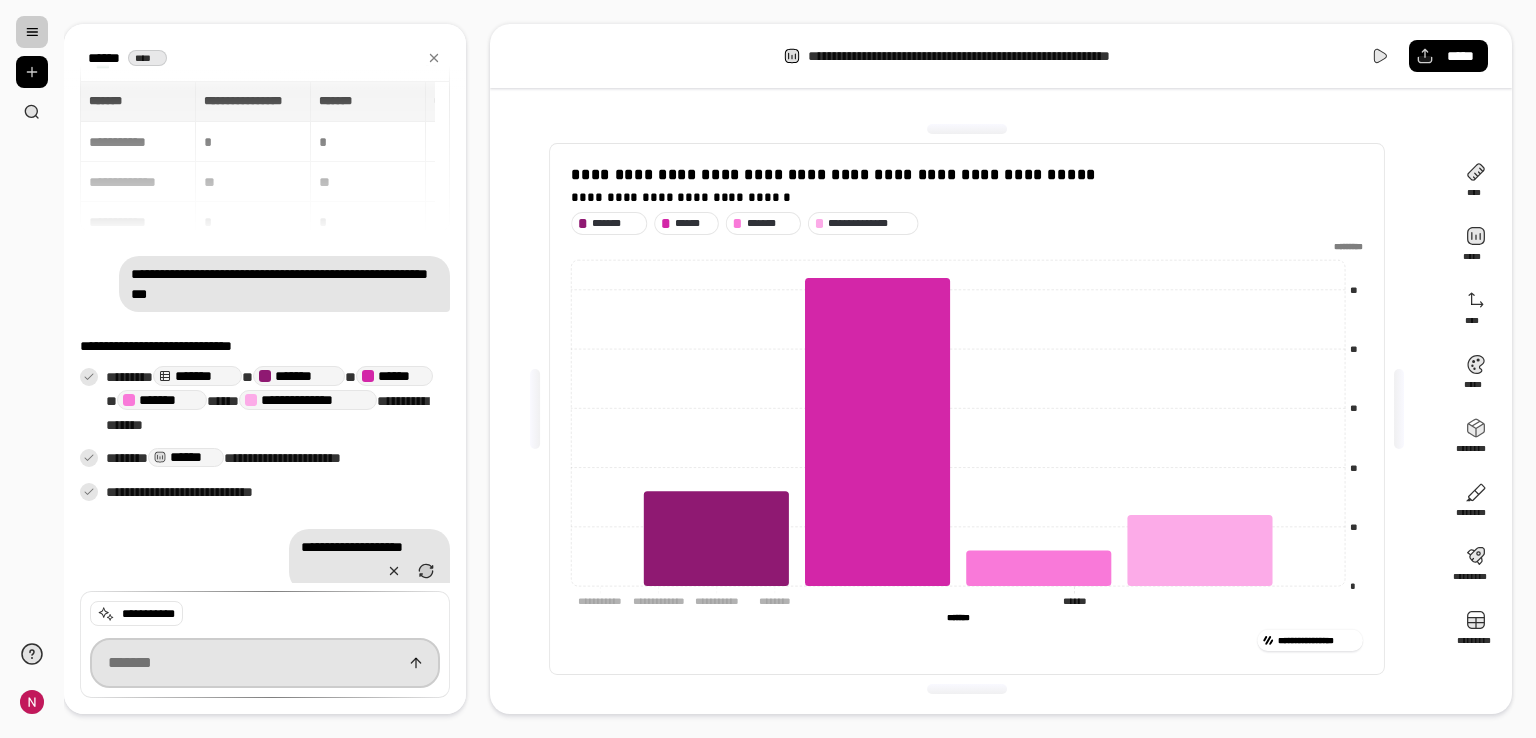 scroll, scrollTop: 143, scrollLeft: 0, axis: vertical 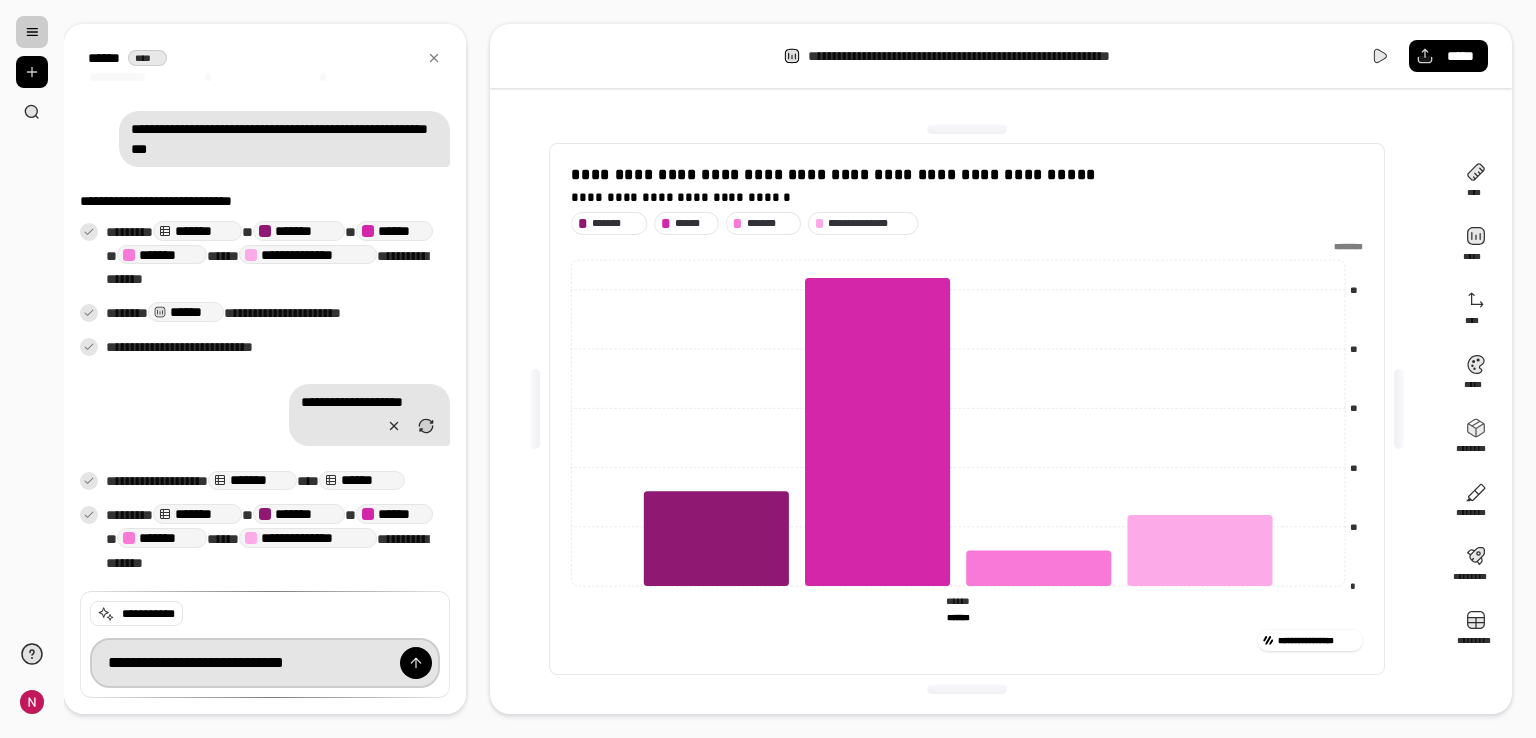 type on "**********" 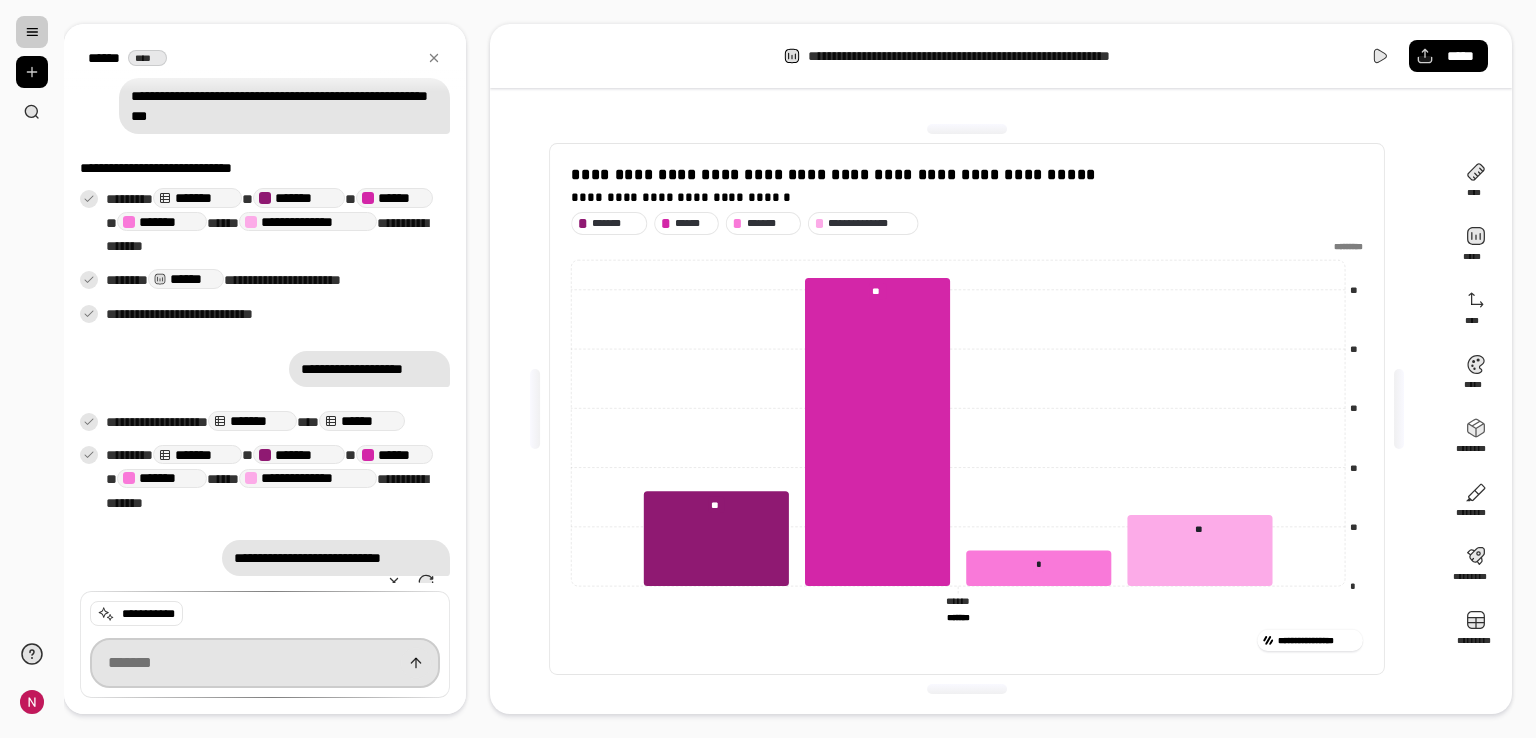 scroll, scrollTop: 239, scrollLeft: 0, axis: vertical 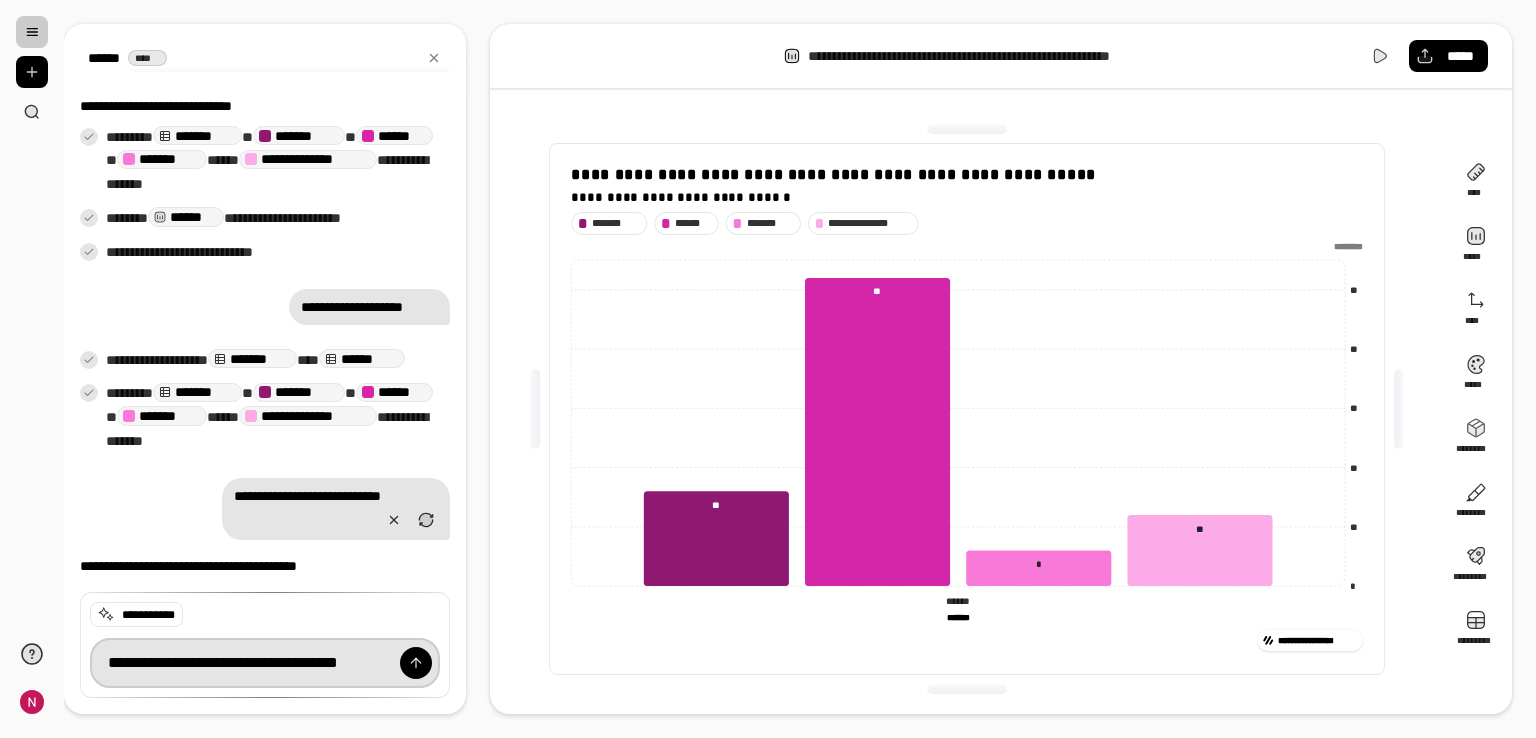 type on "**********" 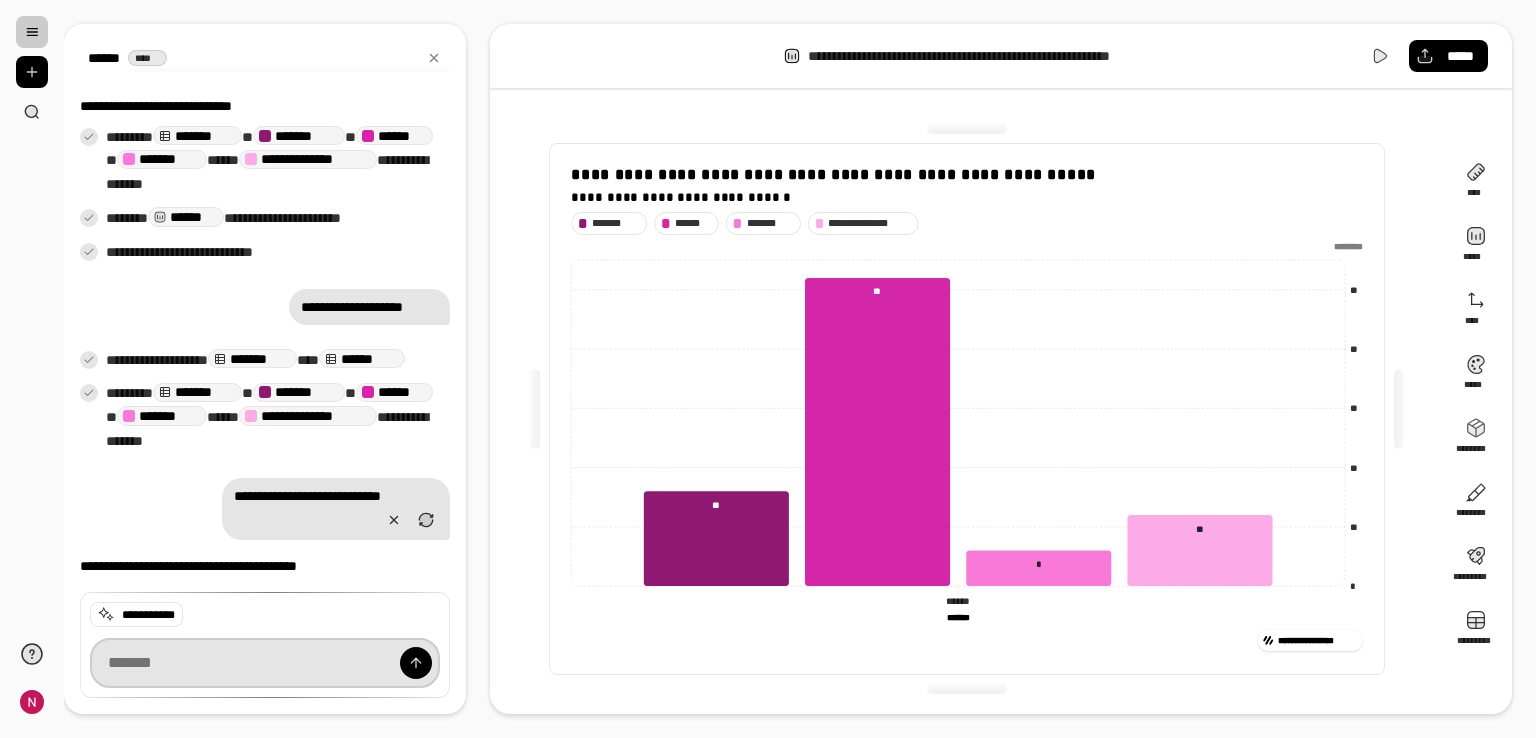 scroll, scrollTop: 239, scrollLeft: 0, axis: vertical 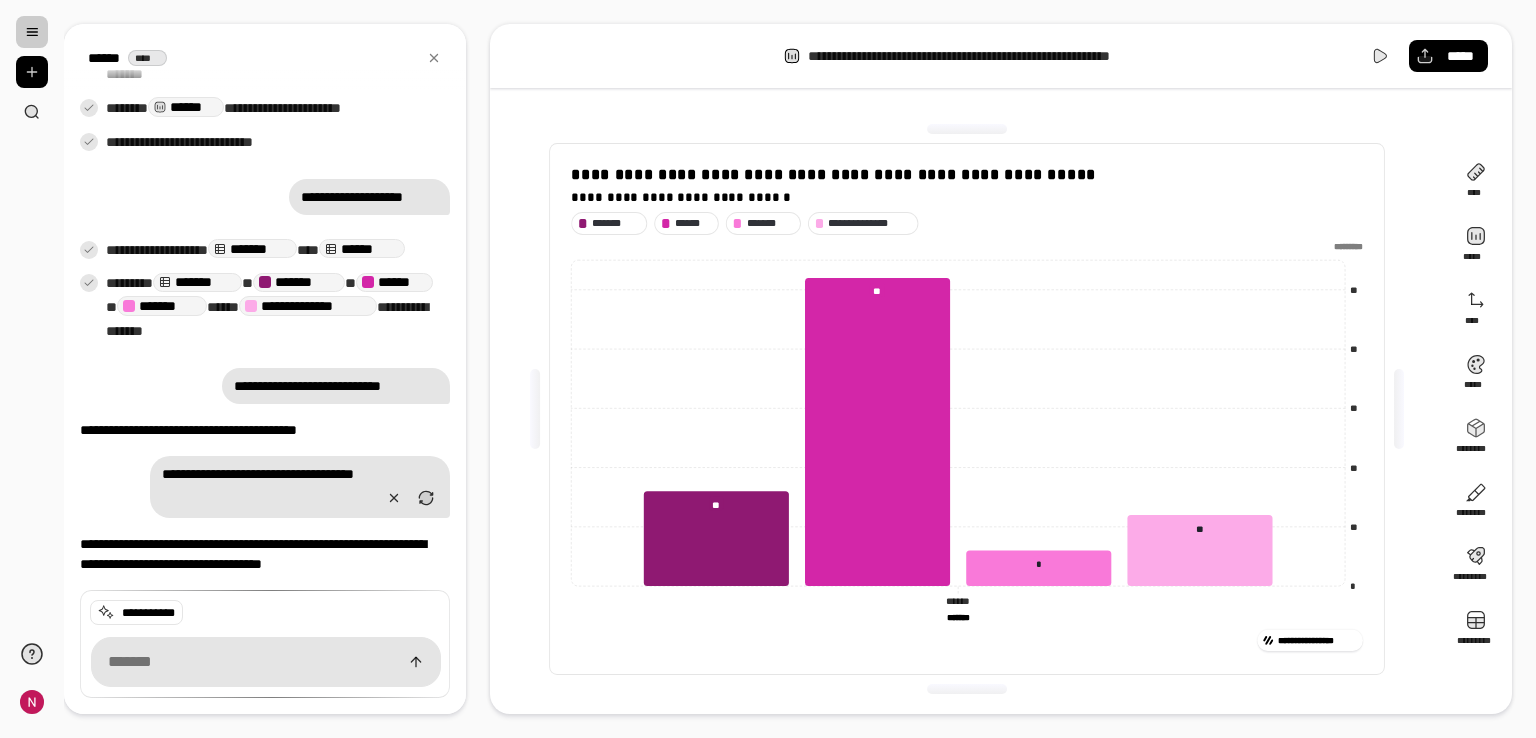 click on "****** ******" 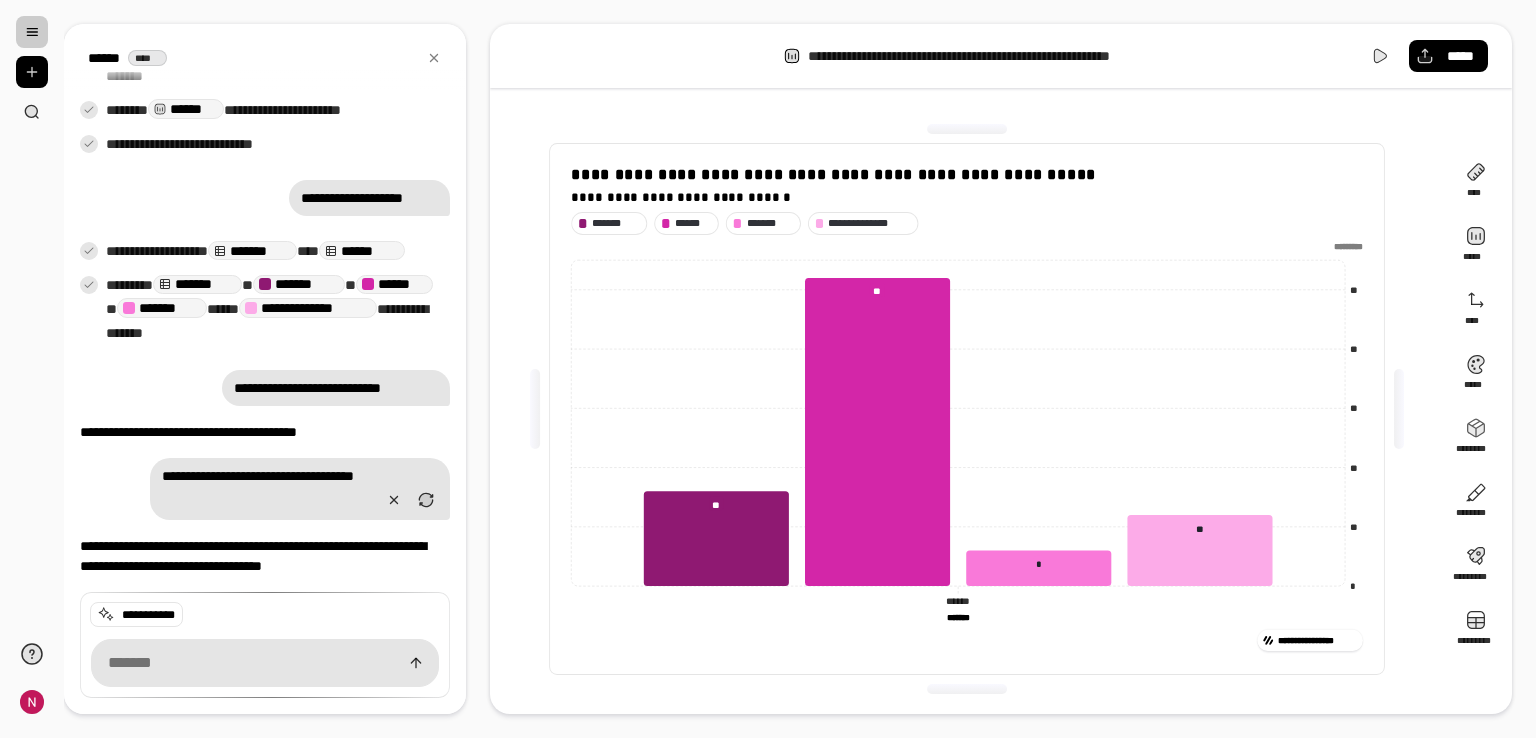 click on "******* *******" 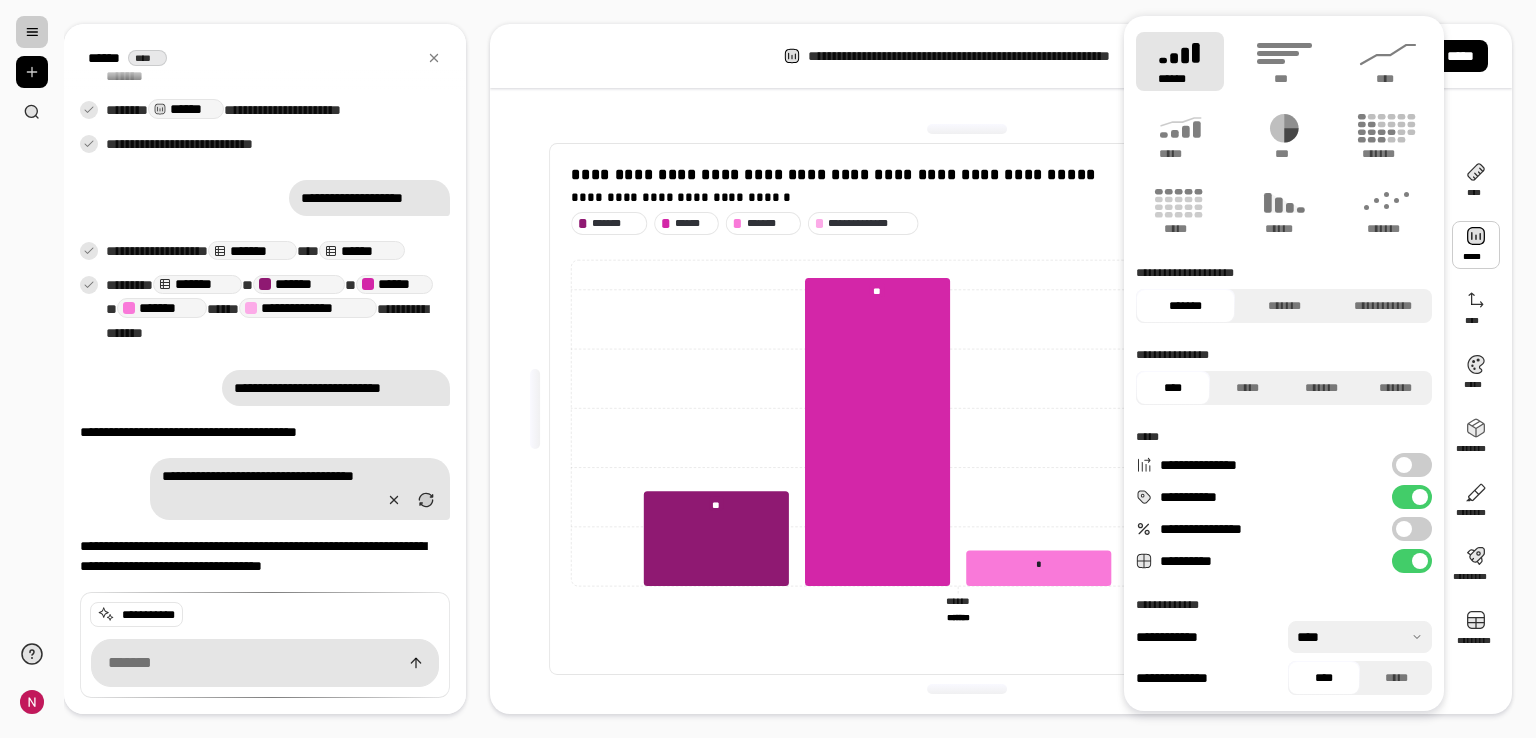 click at bounding box center [1476, 245] 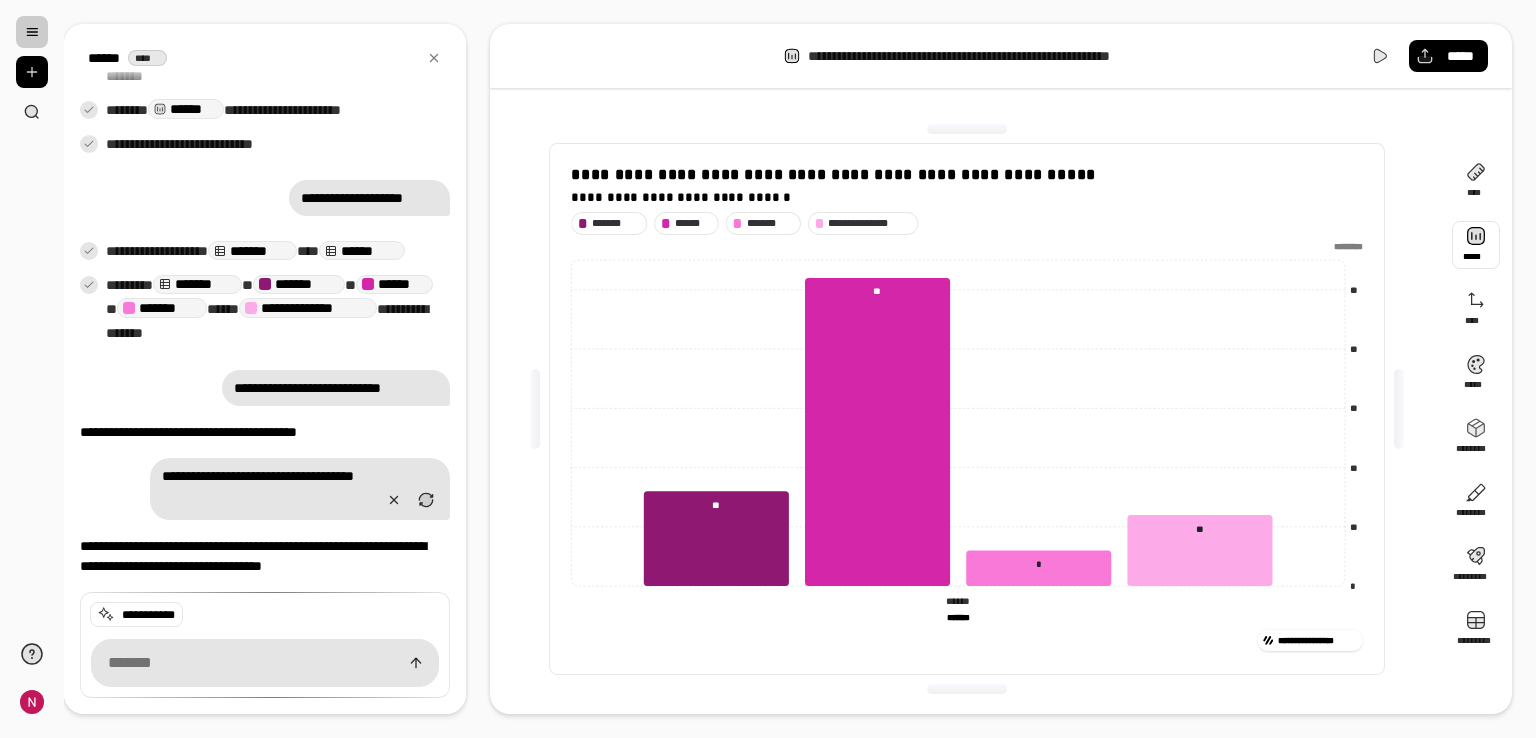 click at bounding box center [1476, 245] 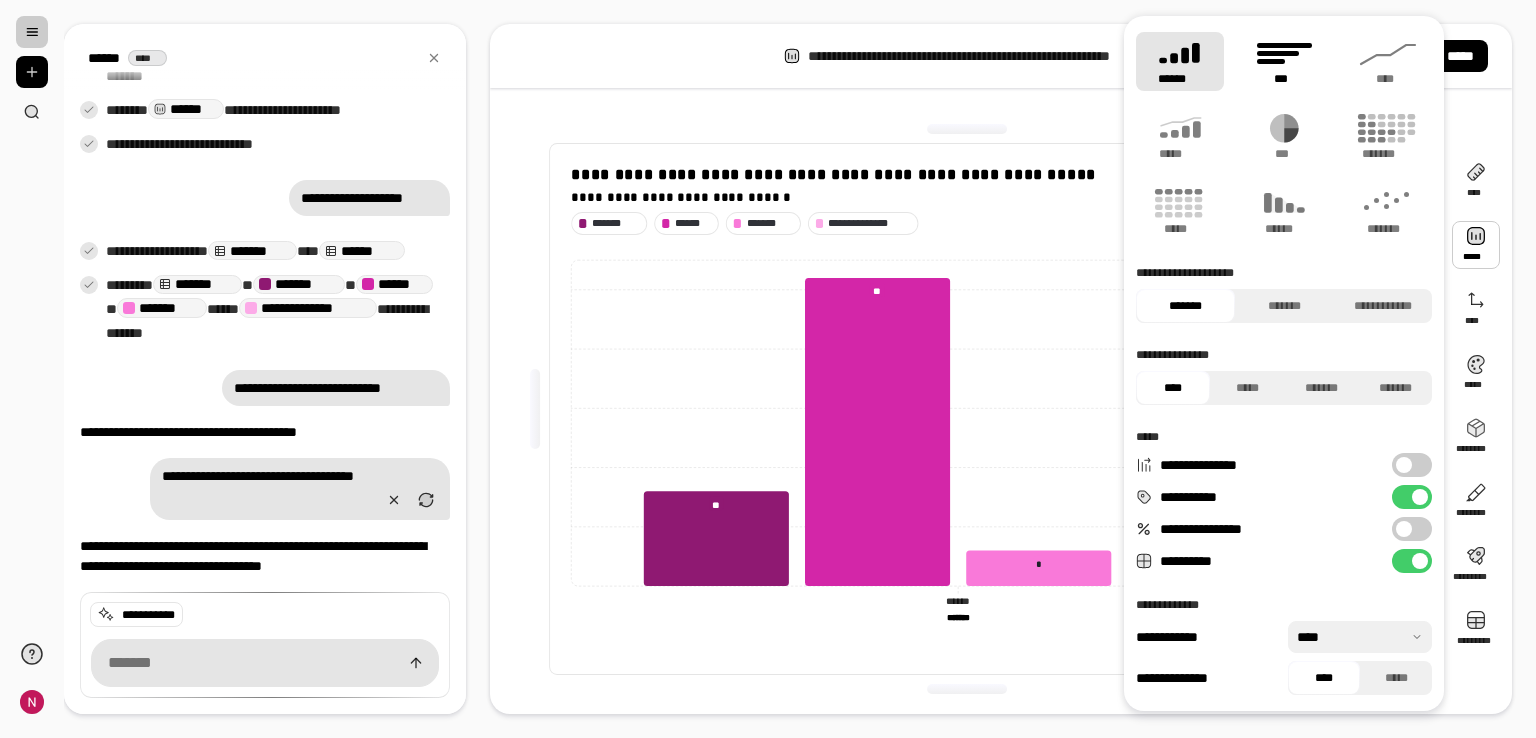 click 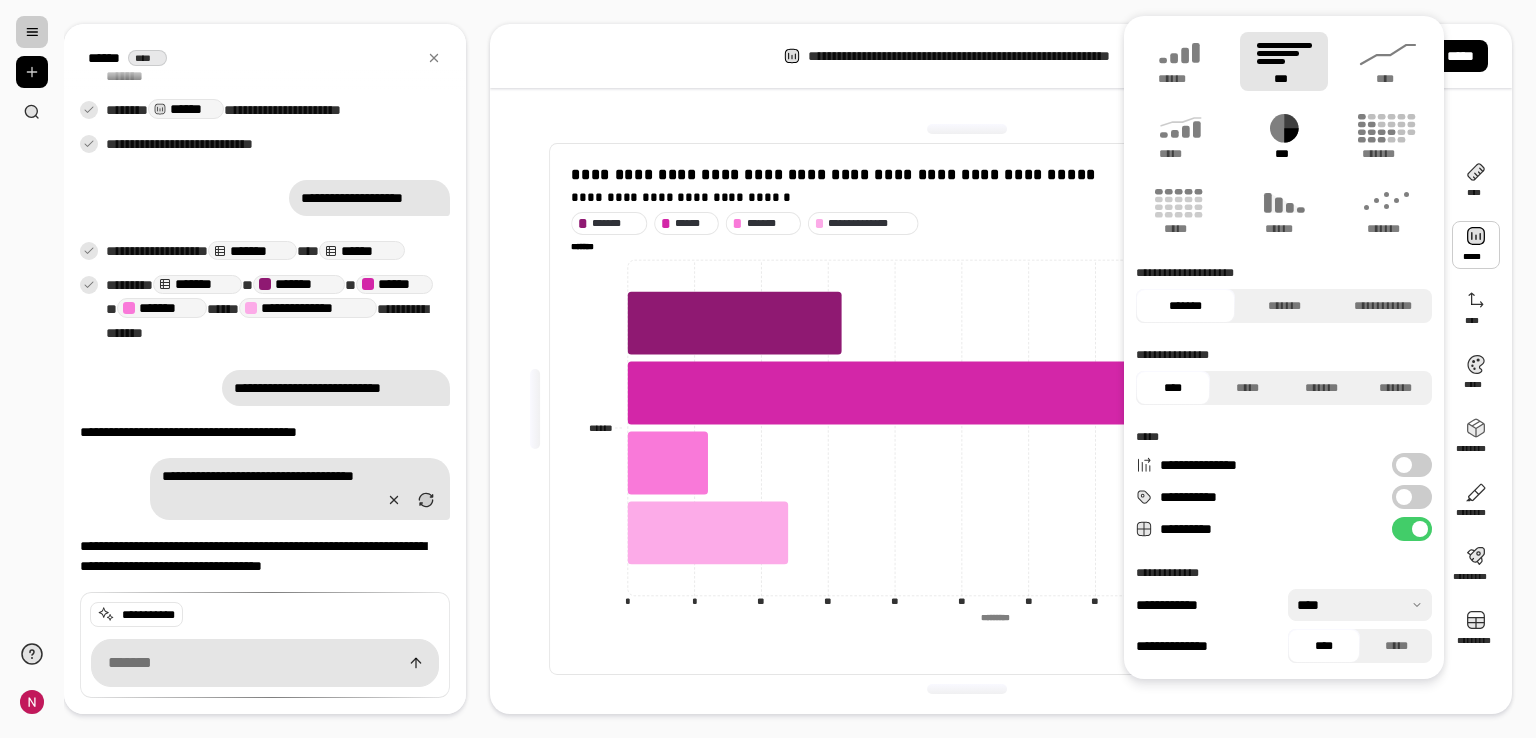 click on "***" at bounding box center [1284, 154] 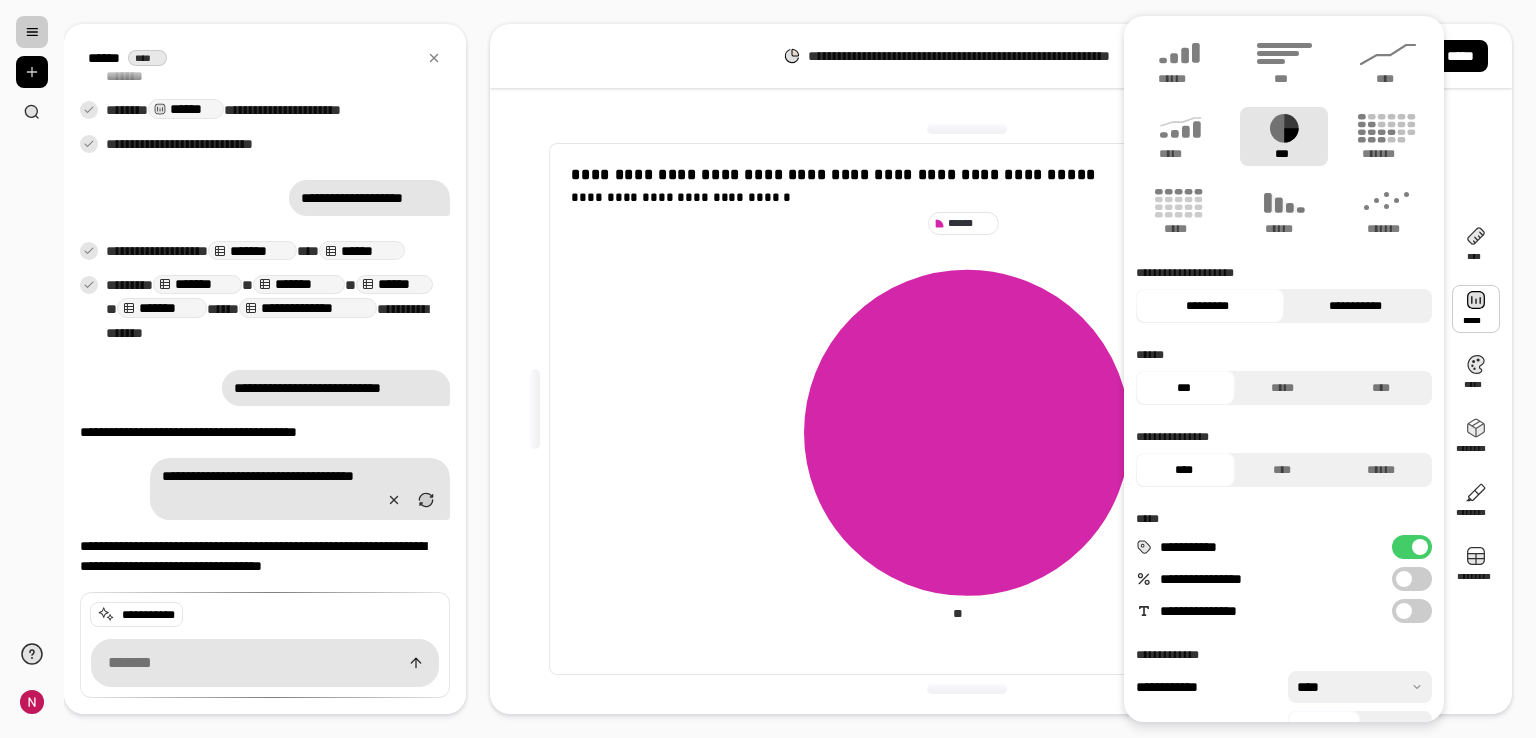 click on "**********" at bounding box center [1355, 306] 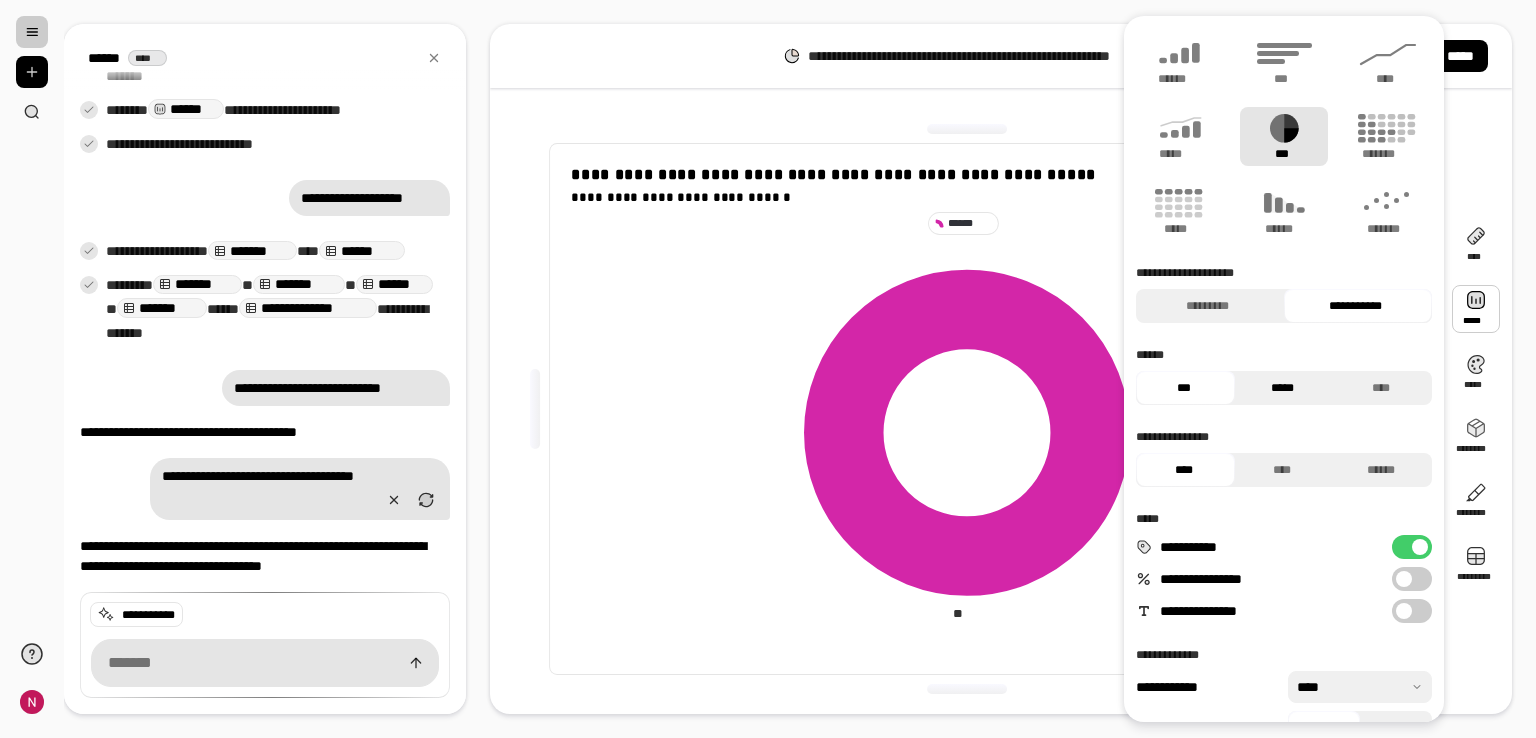 click on "*****" at bounding box center [1282, 388] 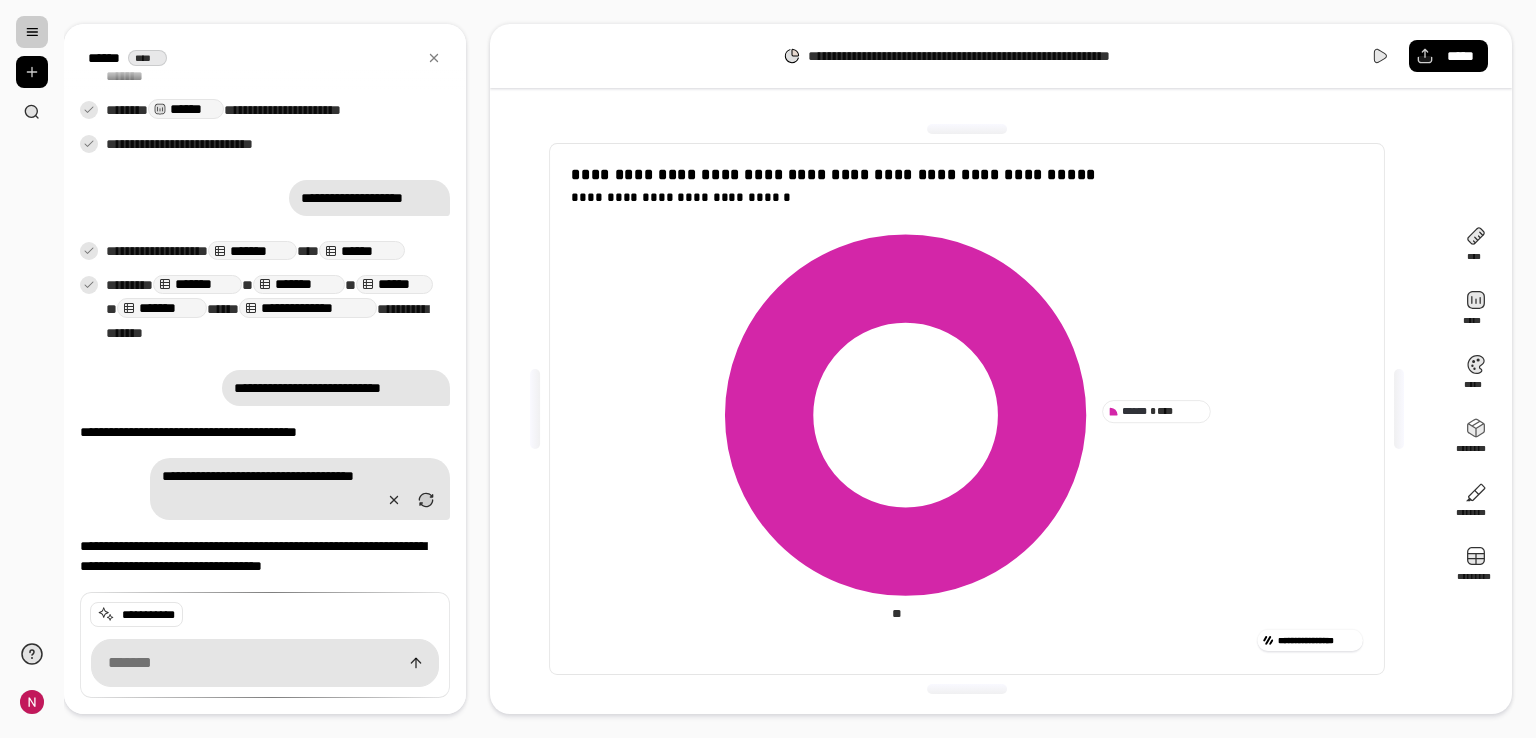 click 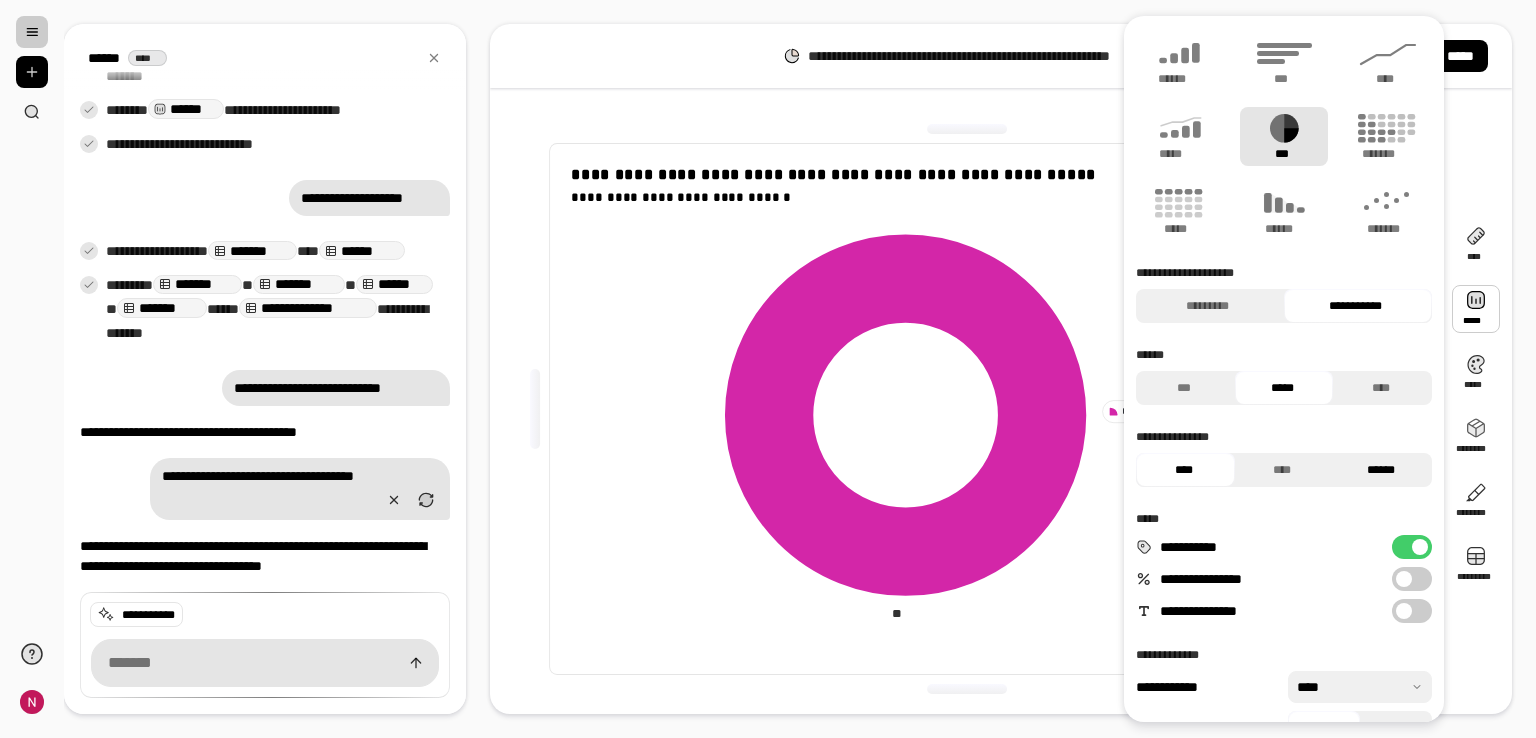 click on "******" at bounding box center [1380, 470] 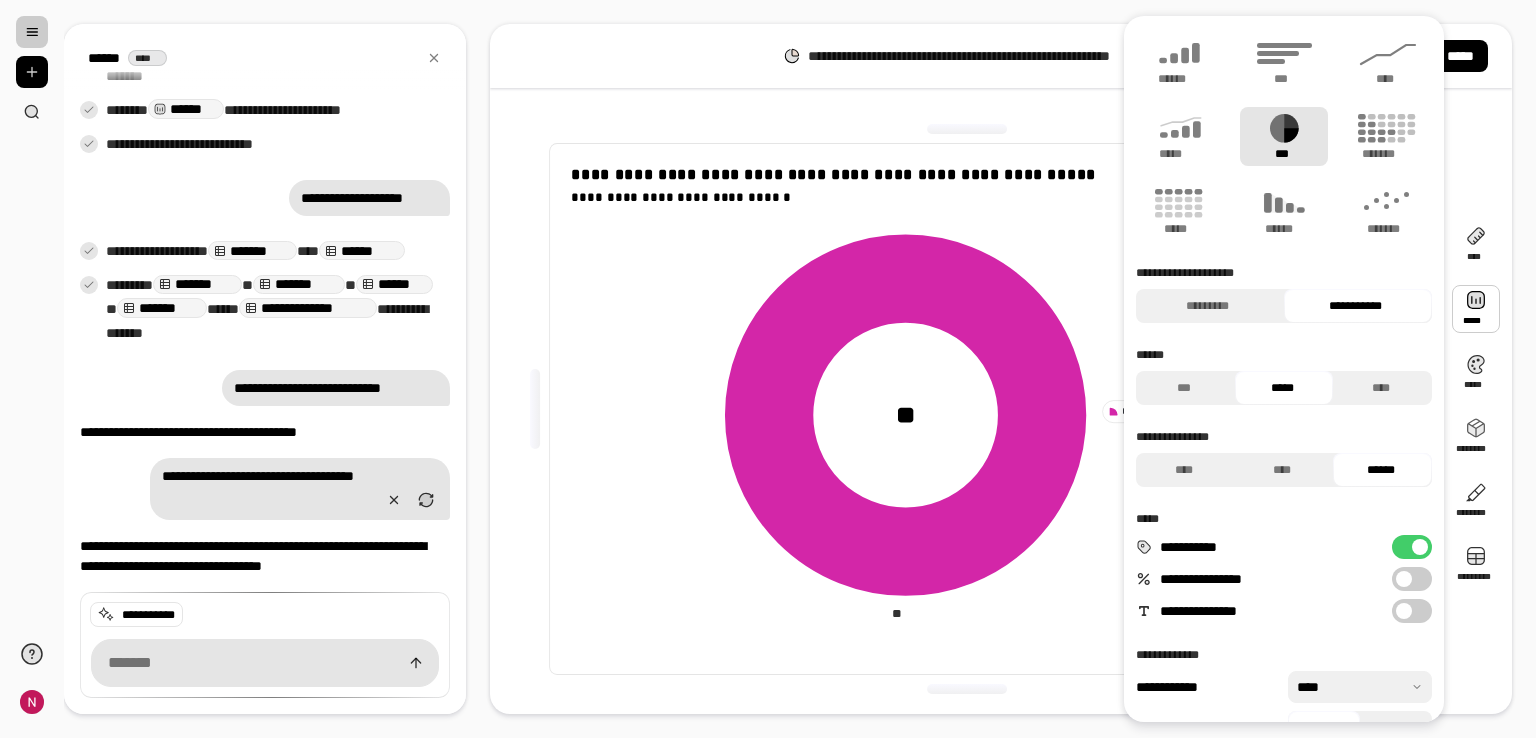 click on "**********" at bounding box center [1355, 306] 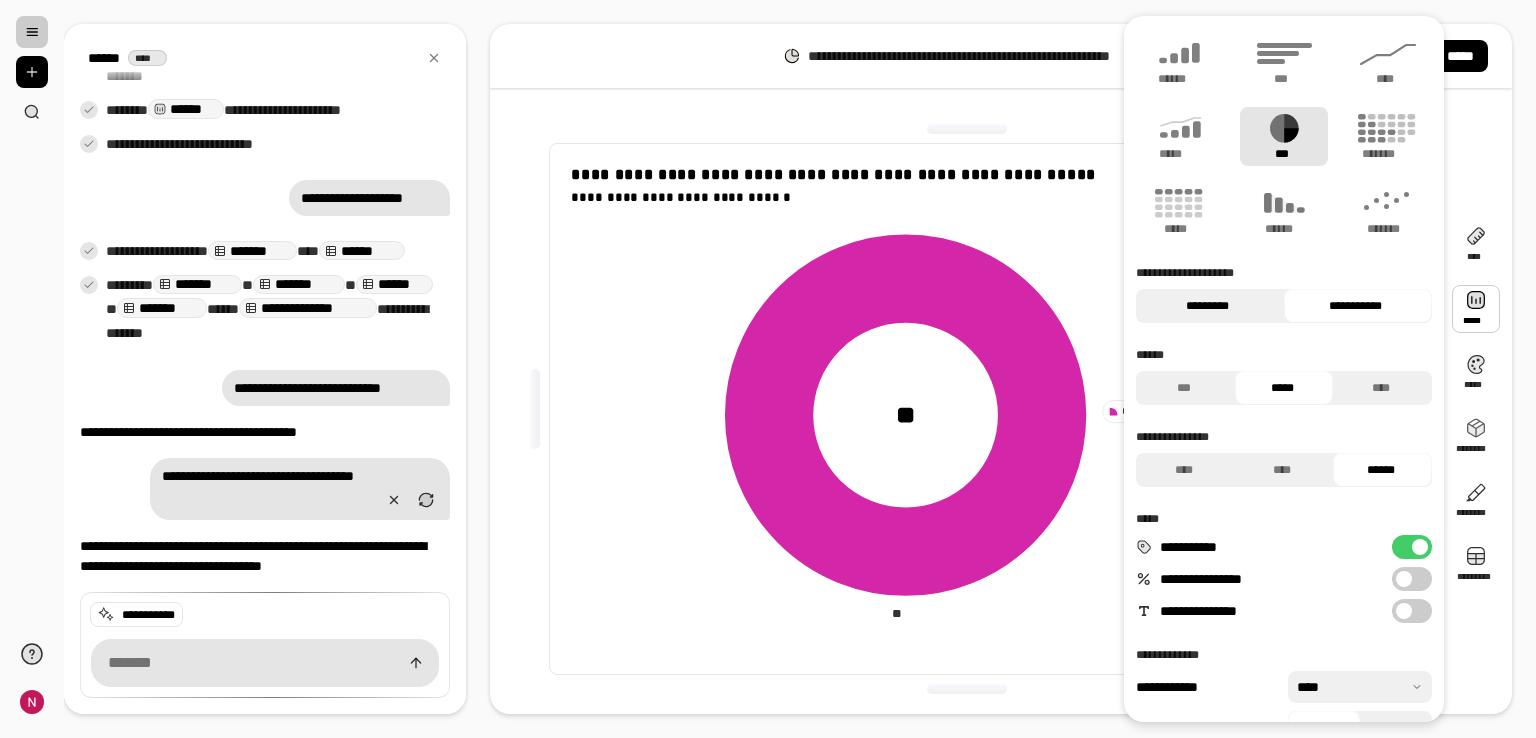 click on "*********" at bounding box center [1207, 306] 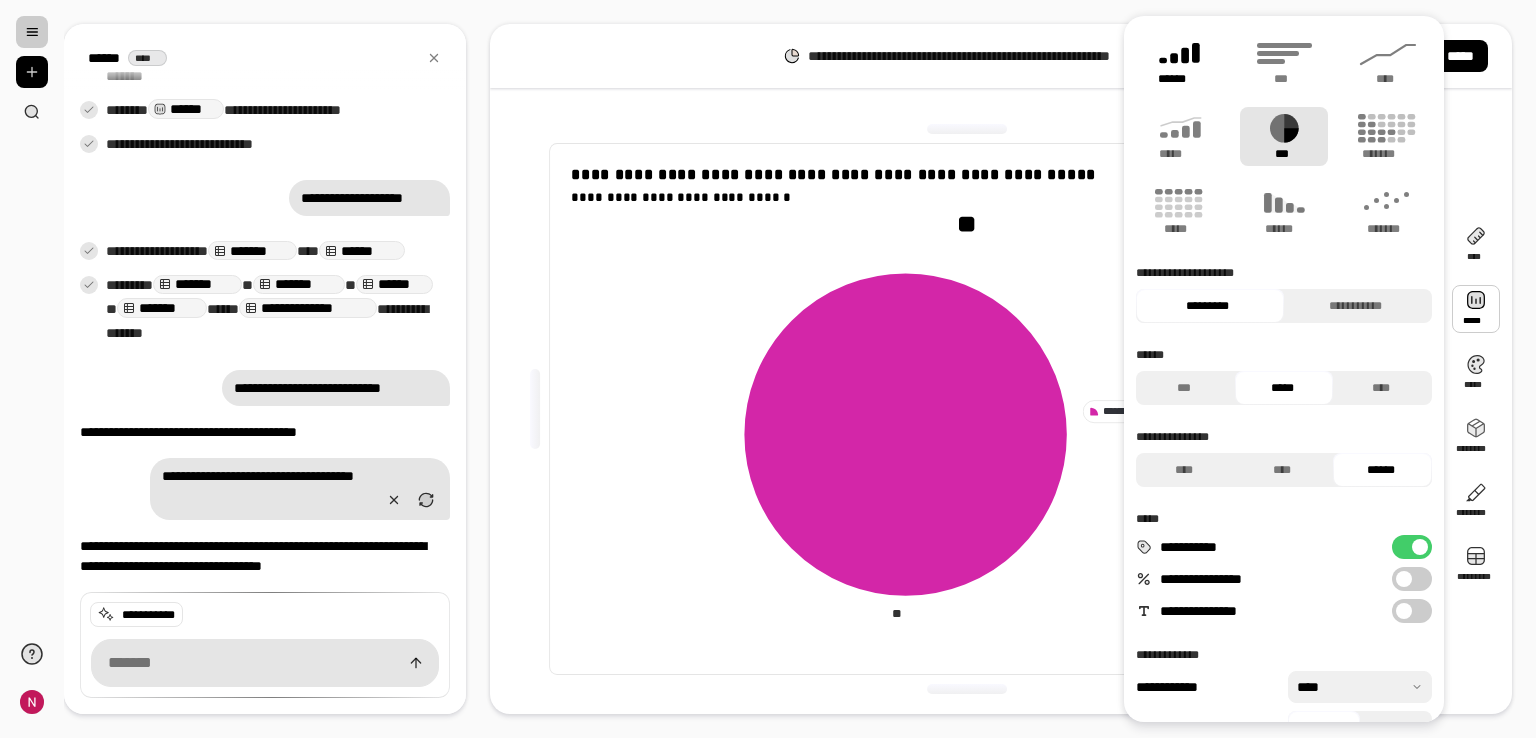 click on "******" at bounding box center [1180, 61] 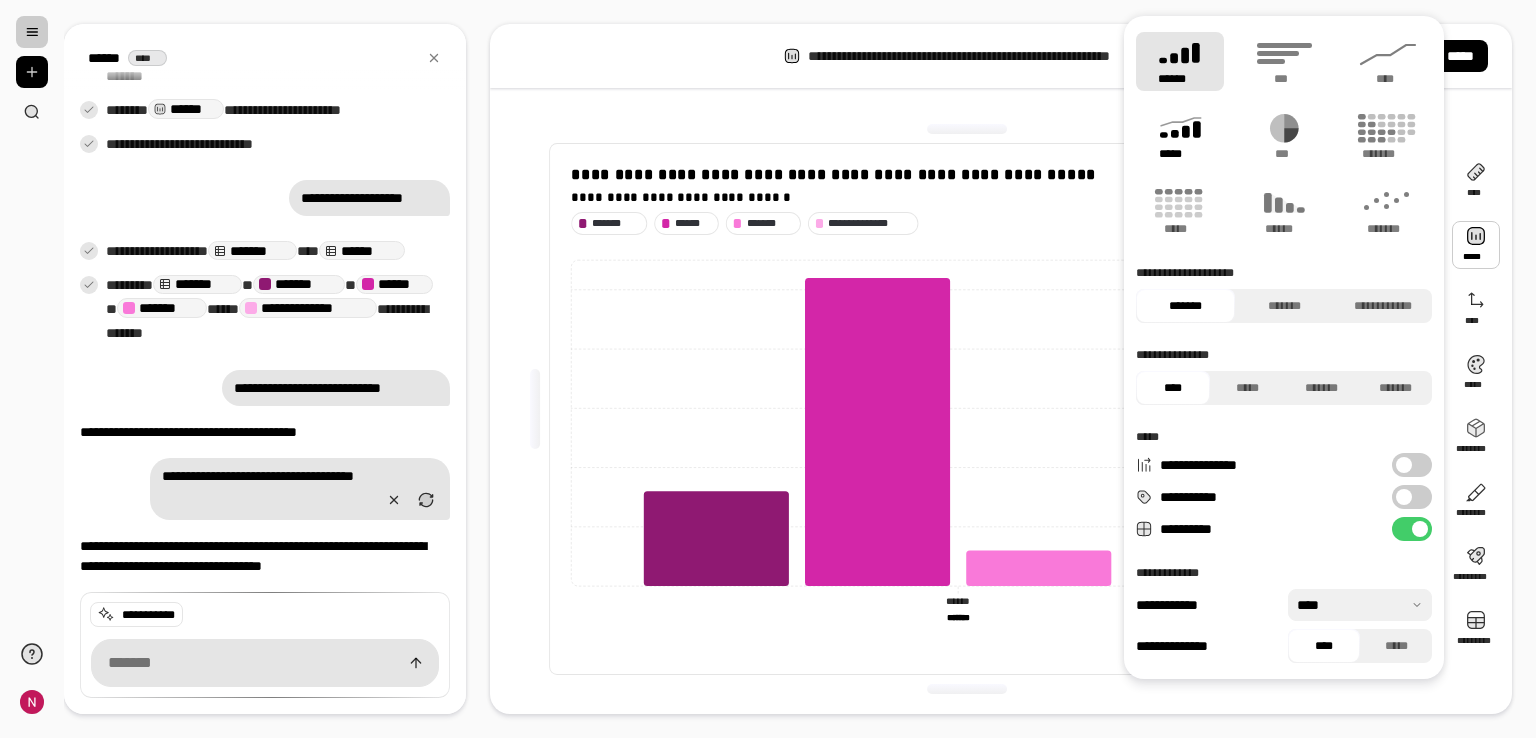 click 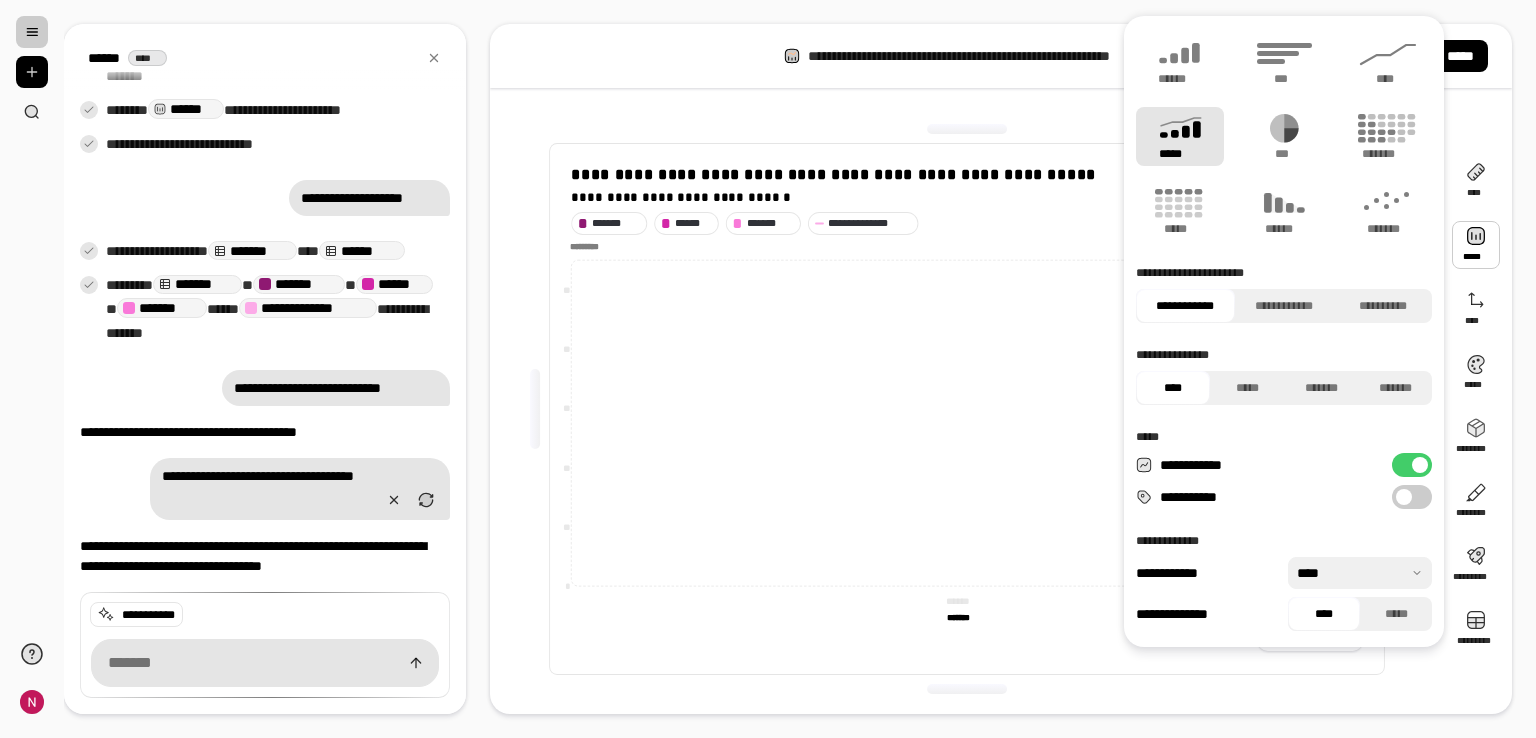 type on "**********" 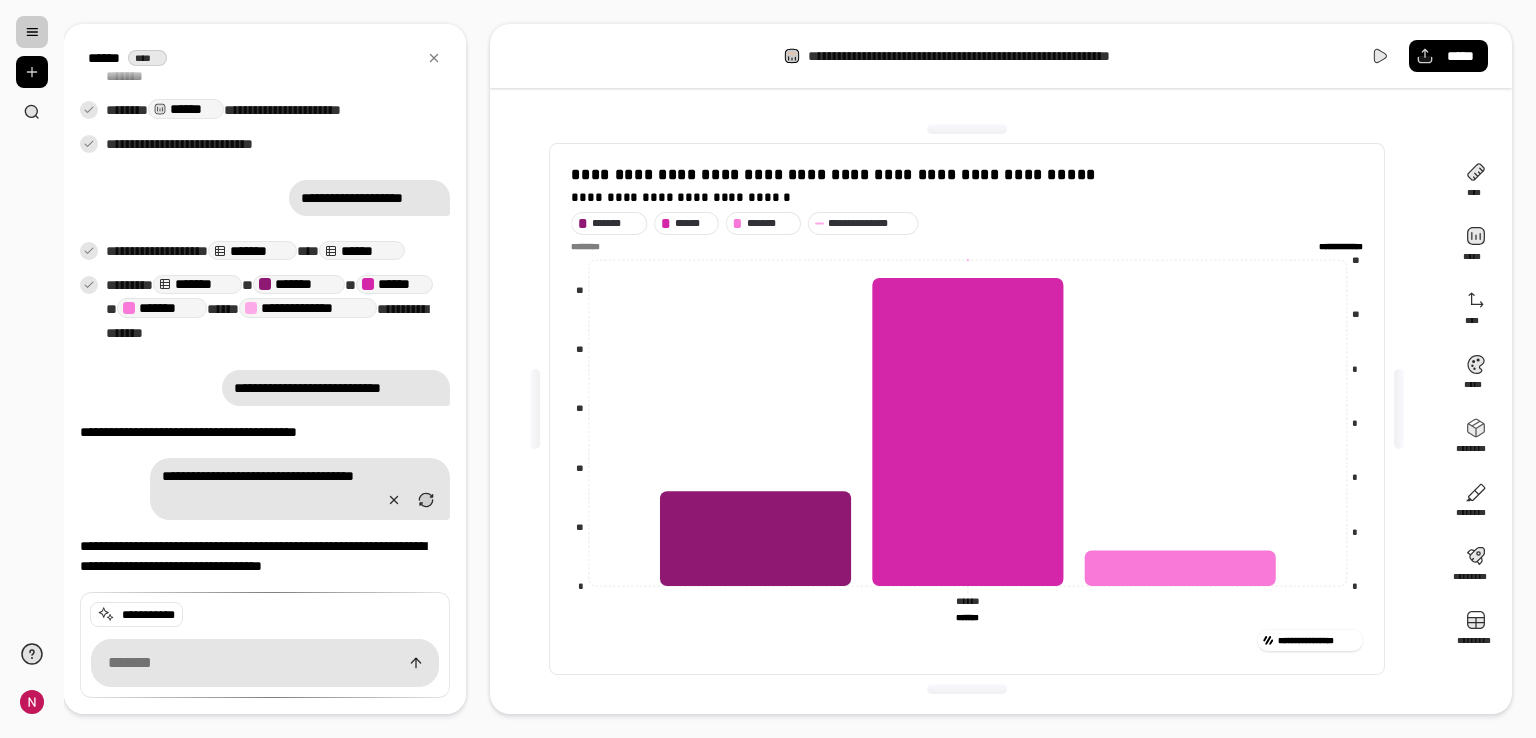click on "**********" at bounding box center [967, 223] 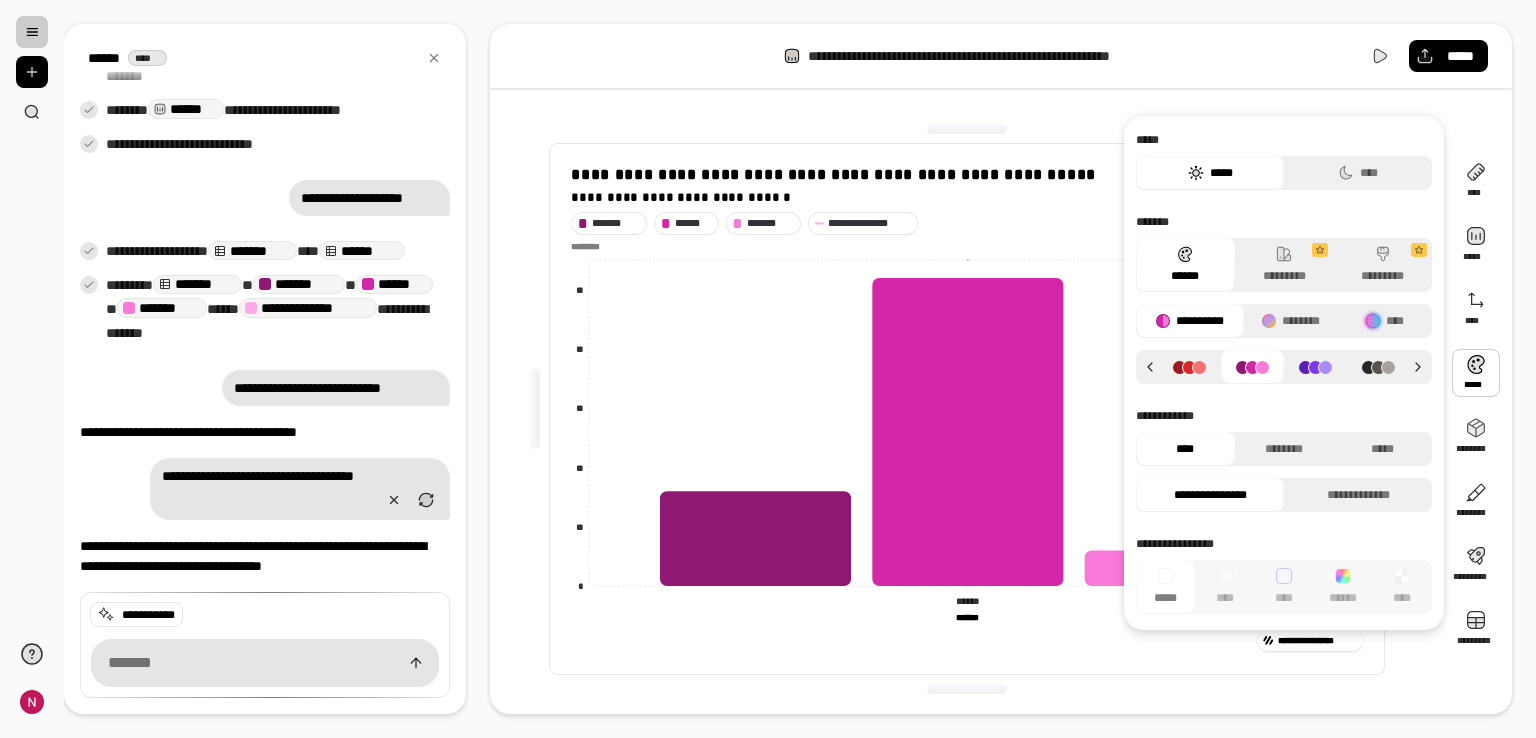 click 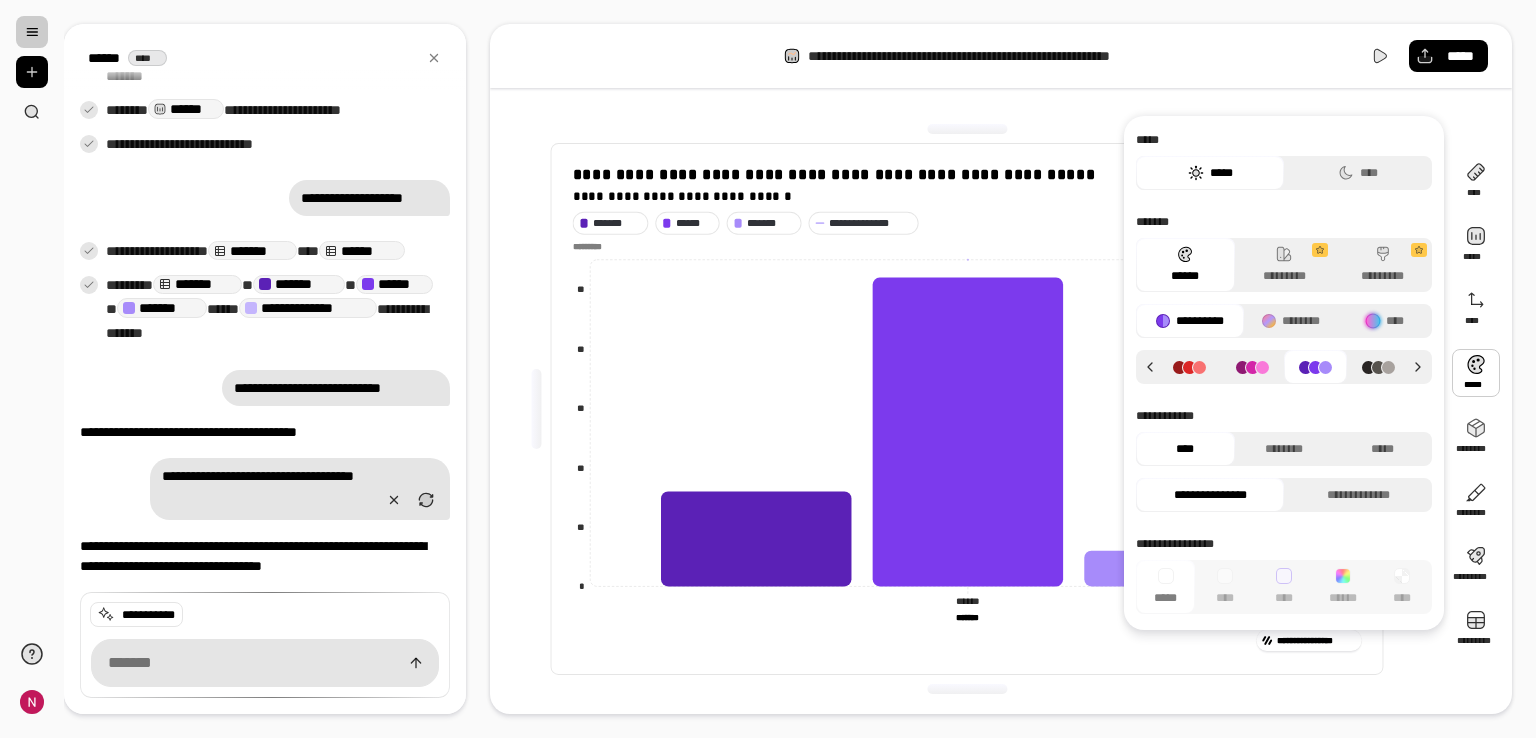 click at bounding box center [967, 129] 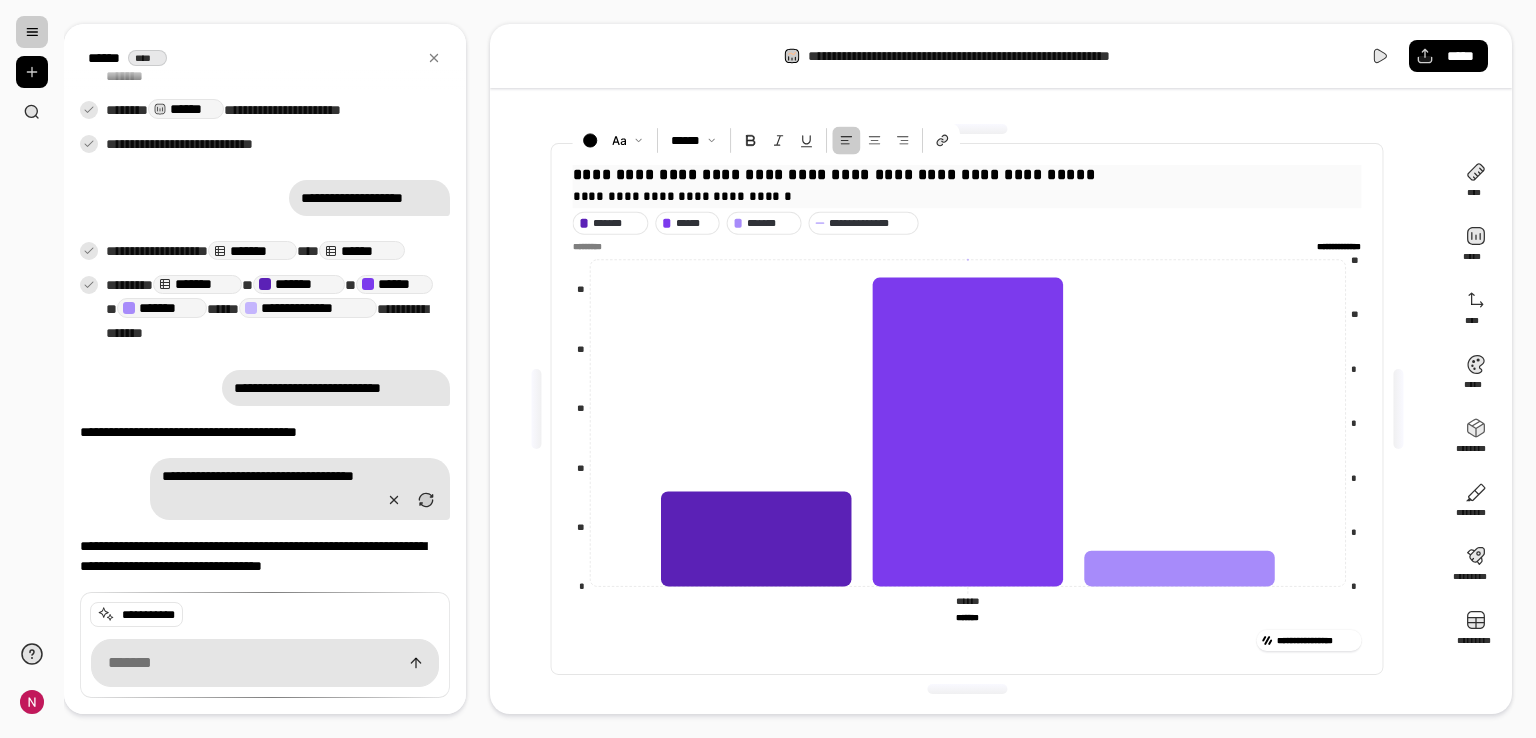 click on "**********" at bounding box center (967, 196) 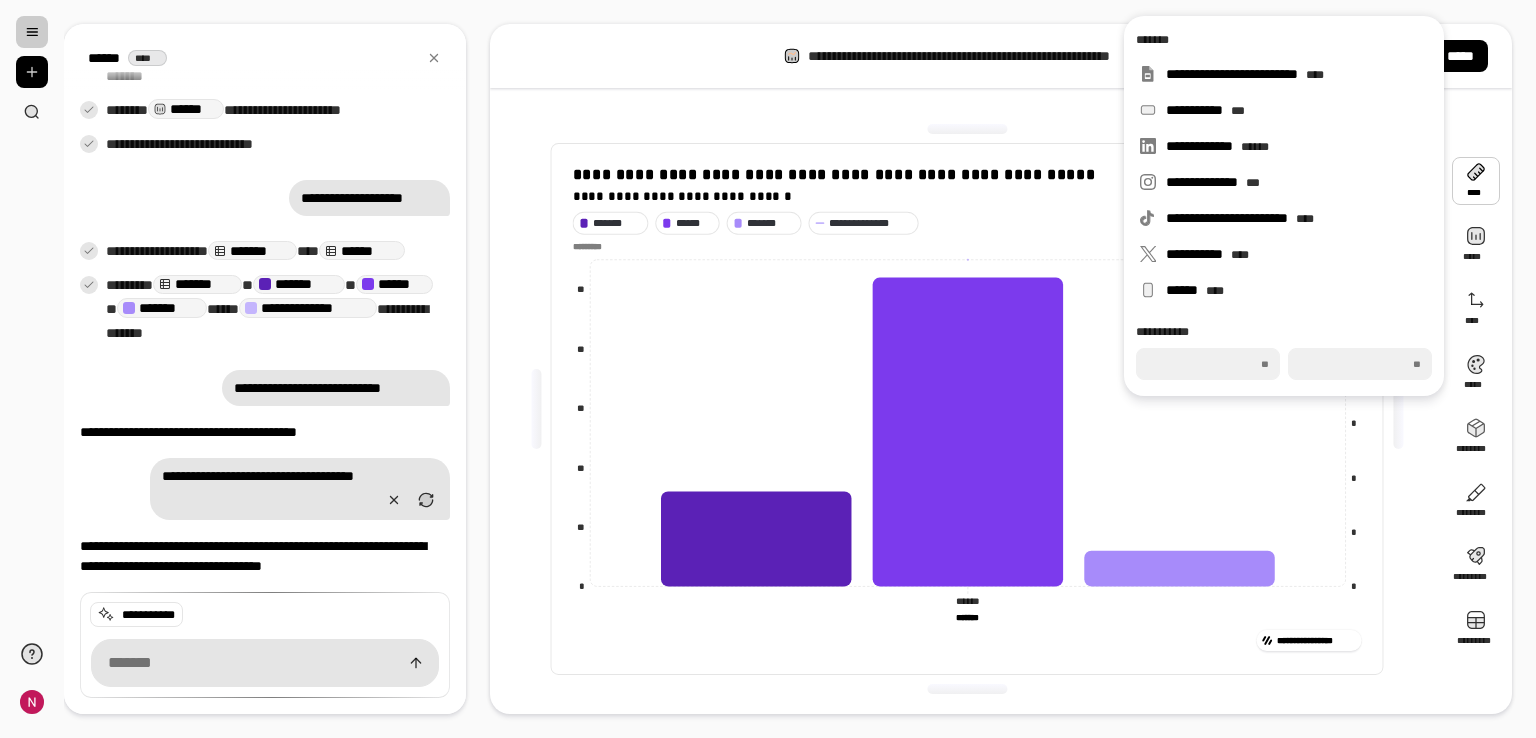 click at bounding box center [1476, 181] 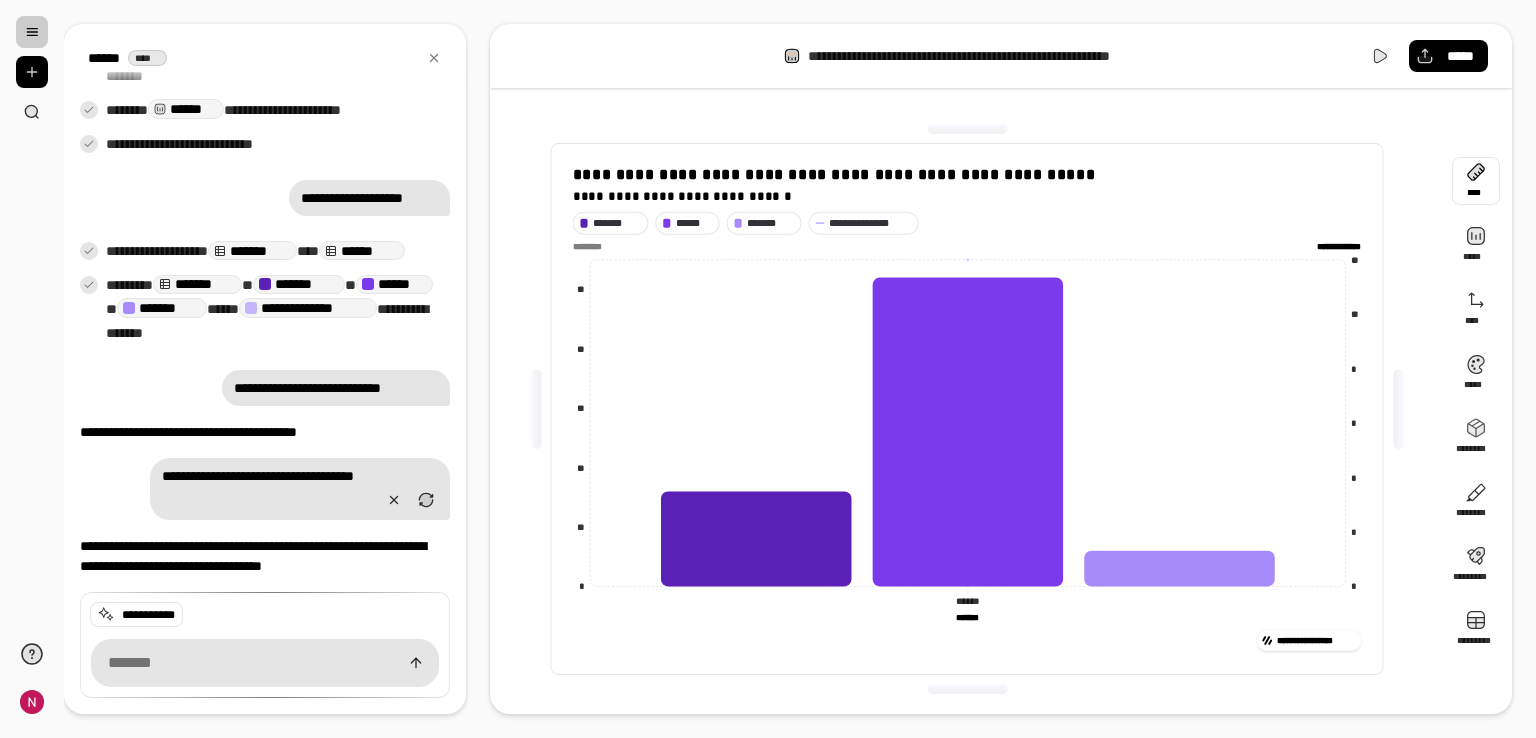 click at bounding box center [1476, 181] 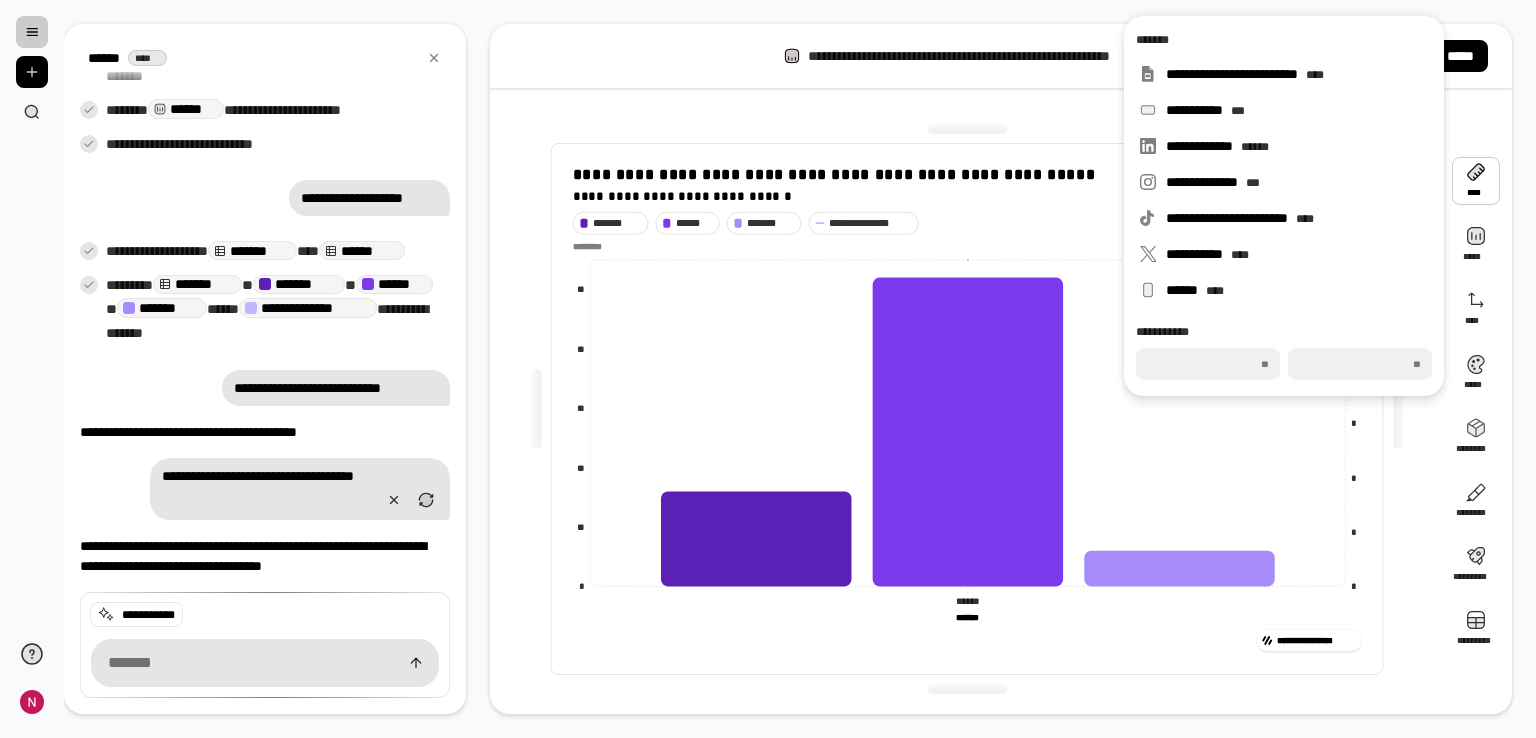drag, startPoint x: 1204, startPoint y: 361, endPoint x: 1129, endPoint y: 372, distance: 75.802376 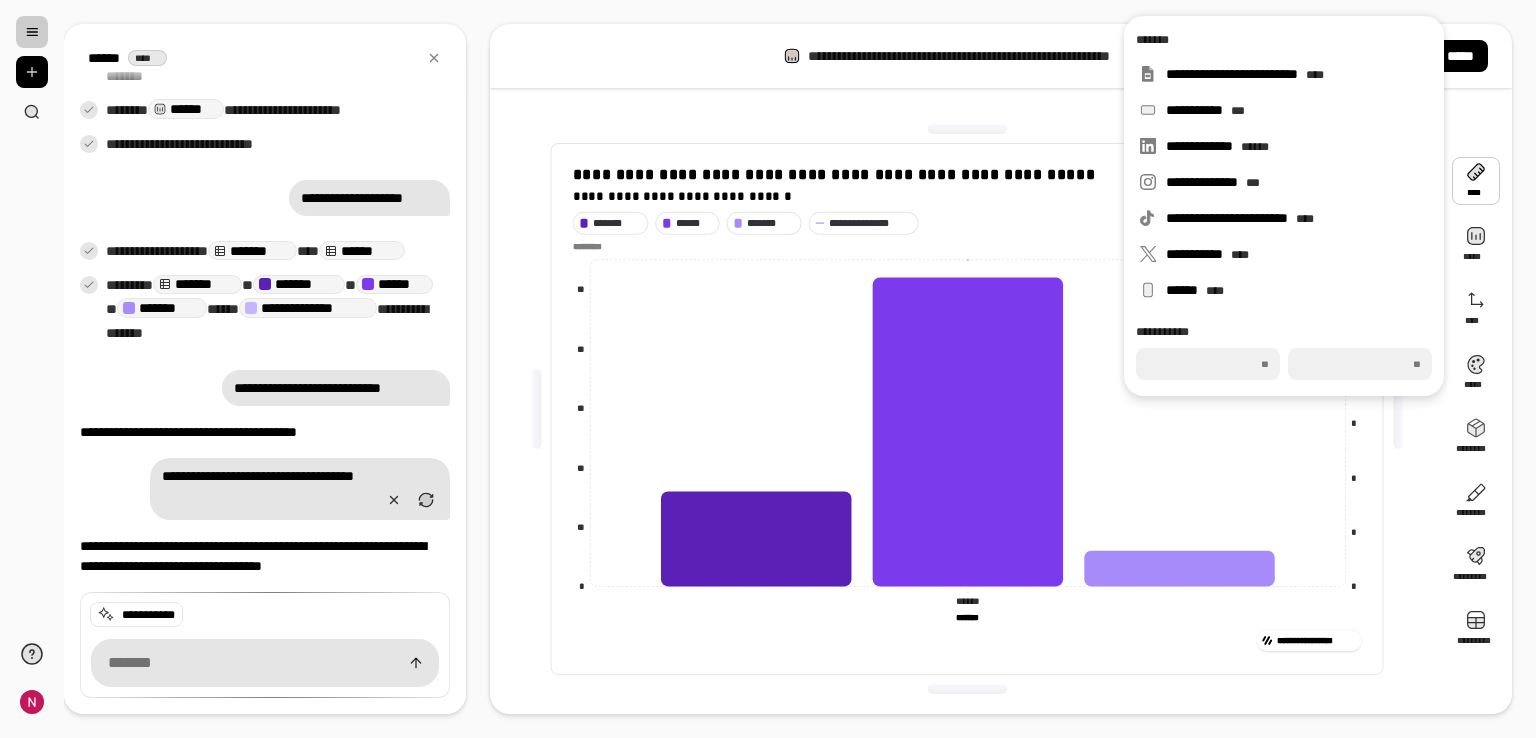 type on "***" 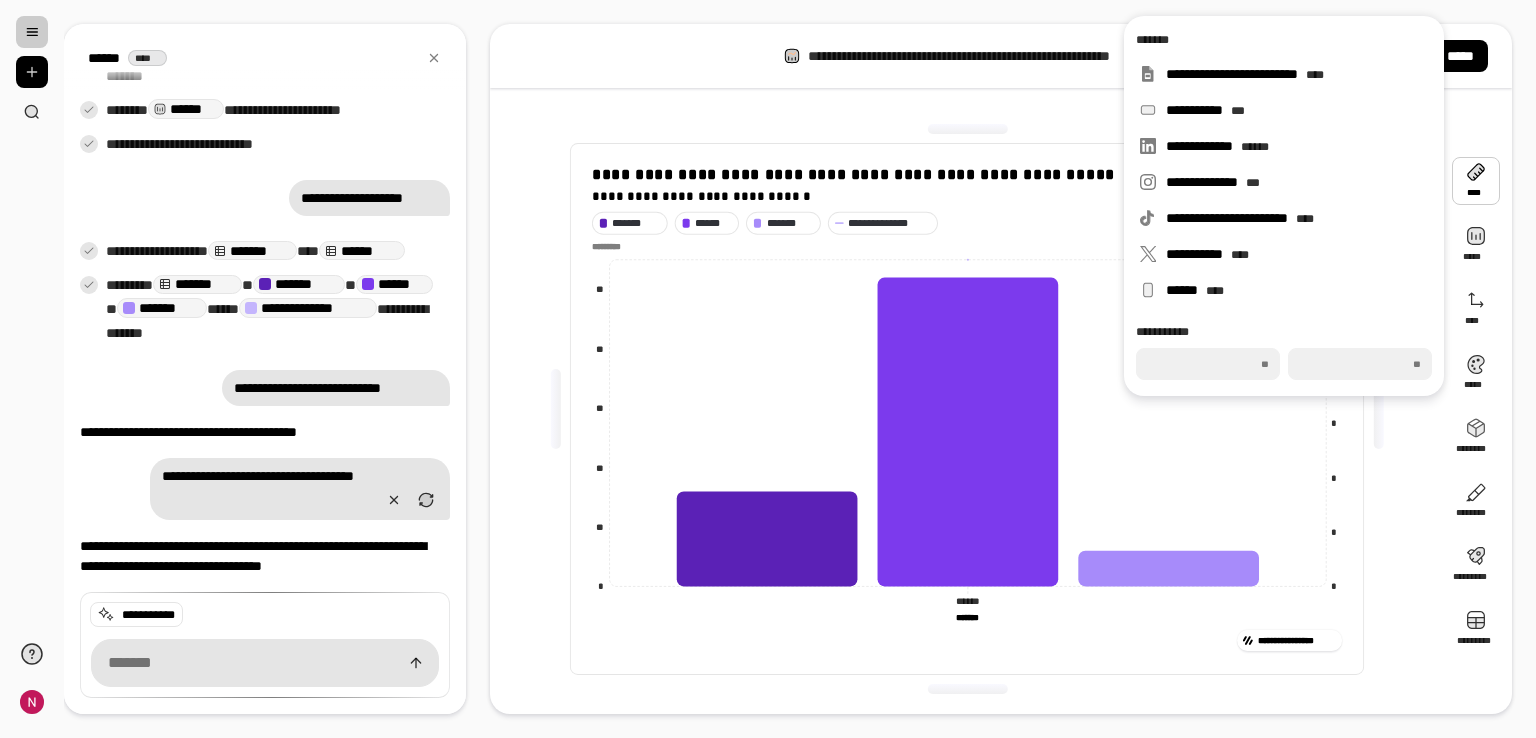 drag, startPoint x: 1367, startPoint y: 362, endPoint x: 1296, endPoint y: 363, distance: 71.00704 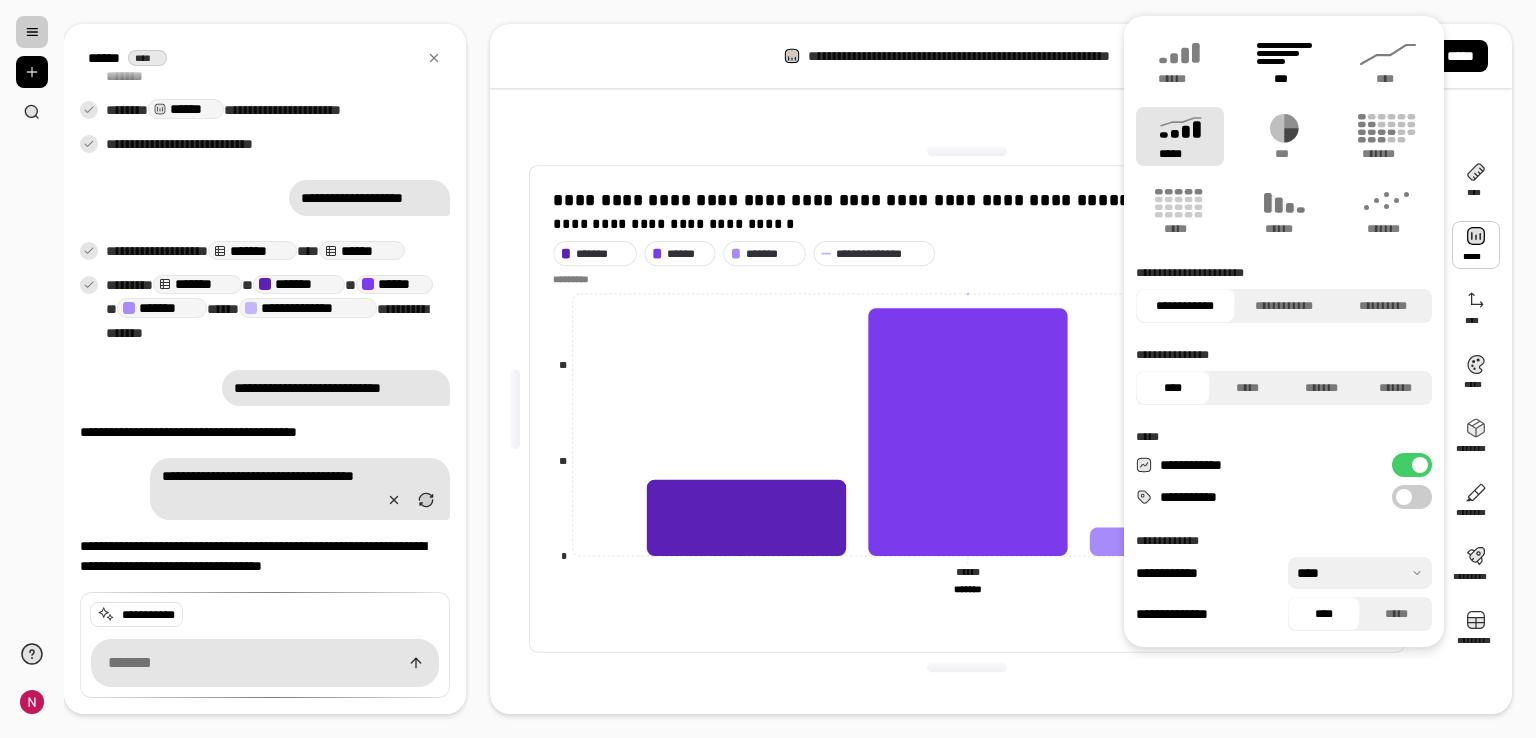 click 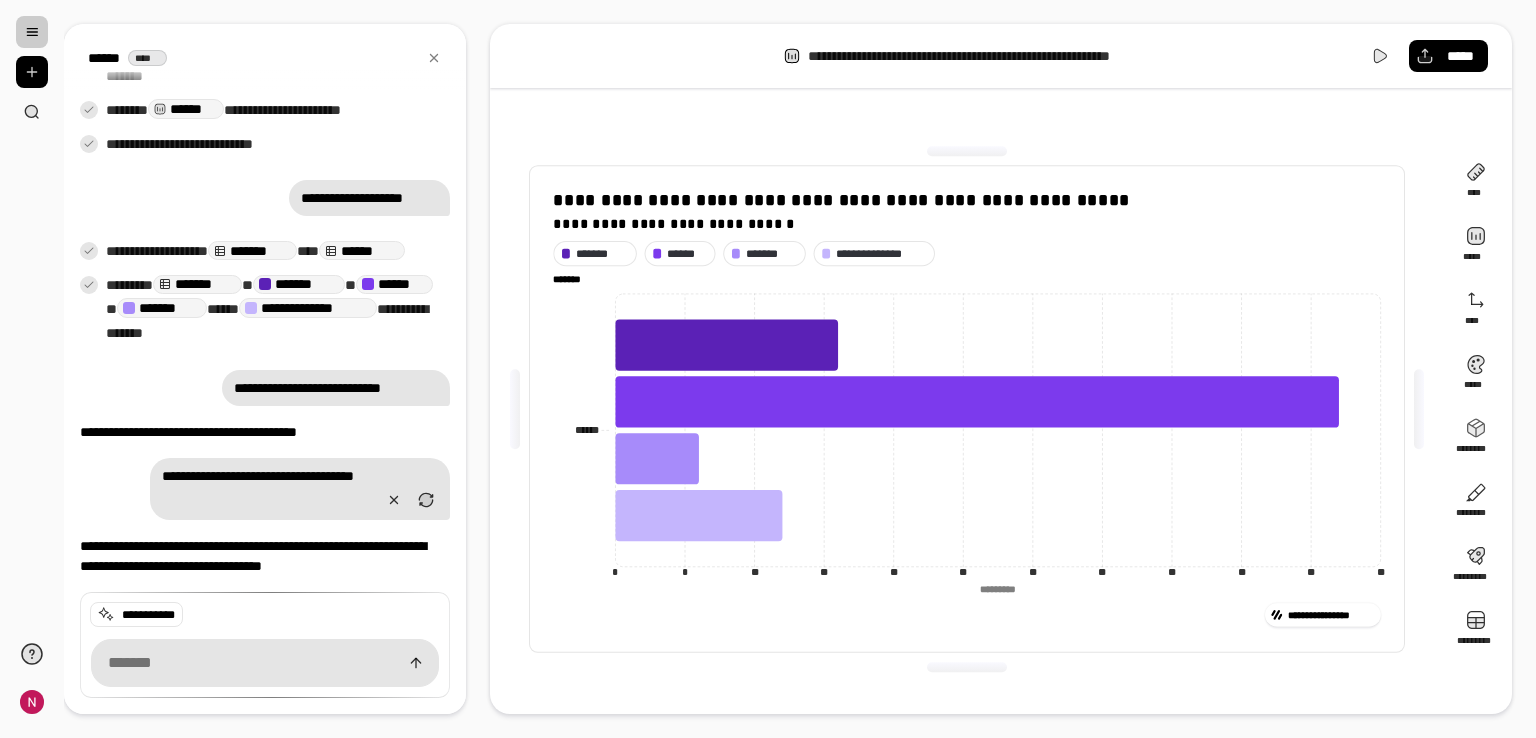click on "**********" at bounding box center (967, 409) 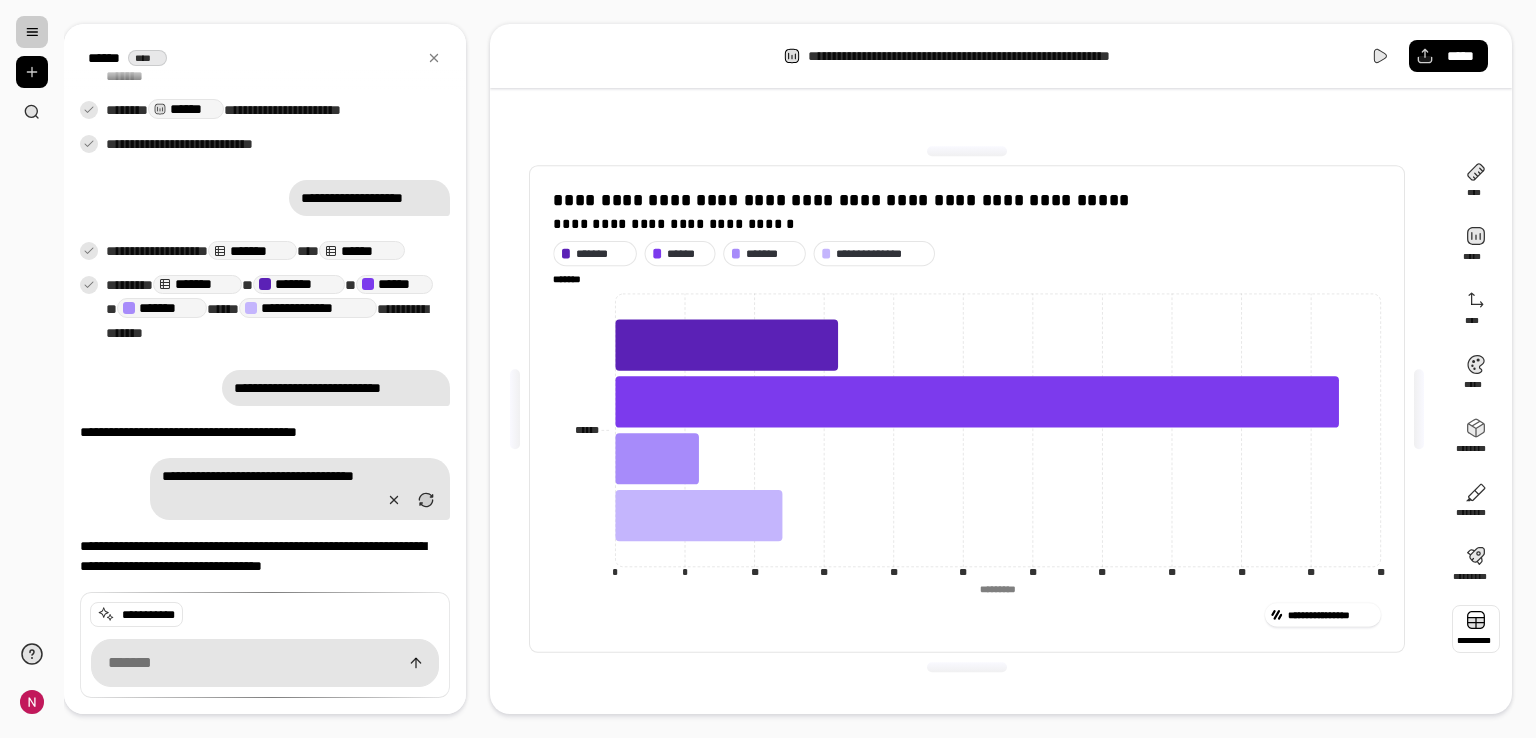 click at bounding box center [1476, 629] 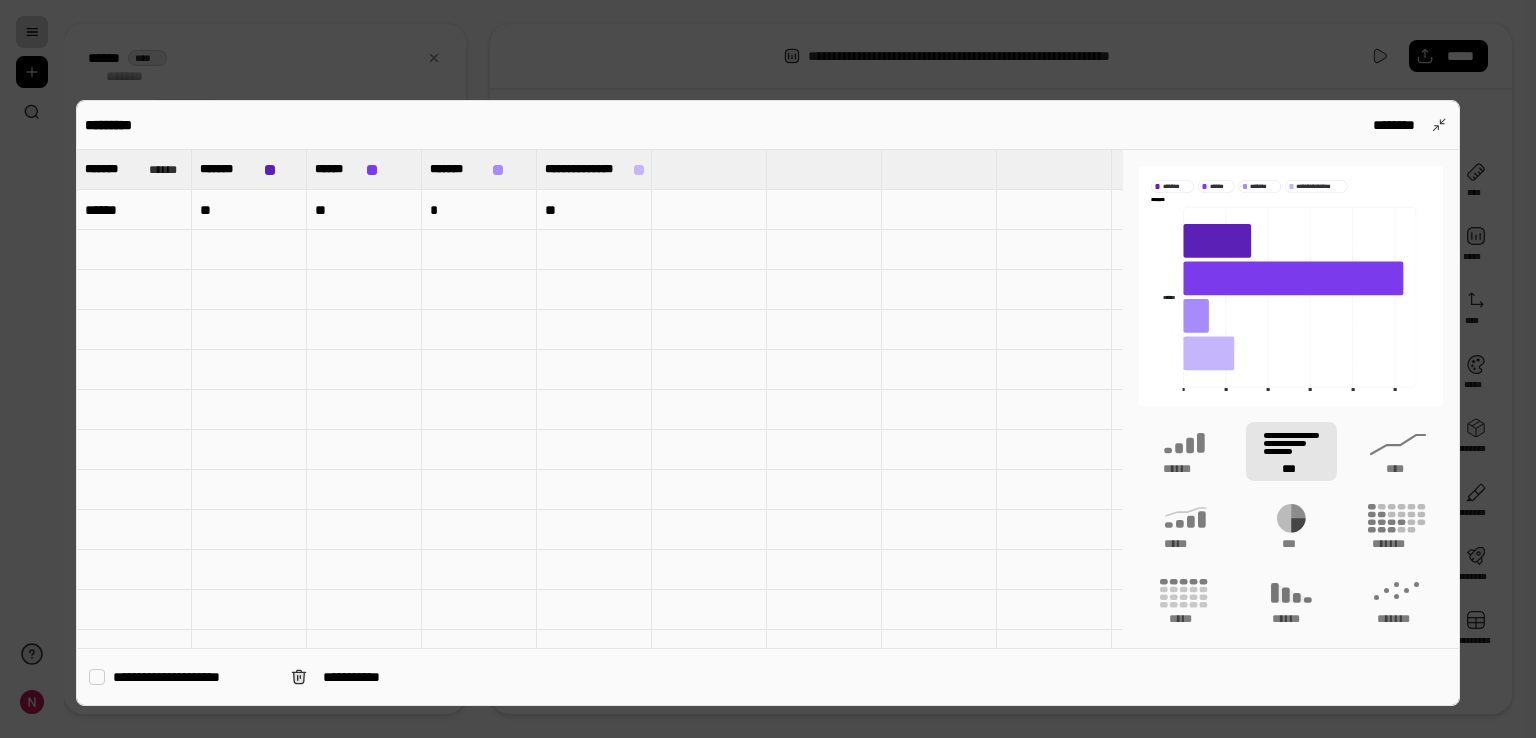 click at bounding box center (134, 250) 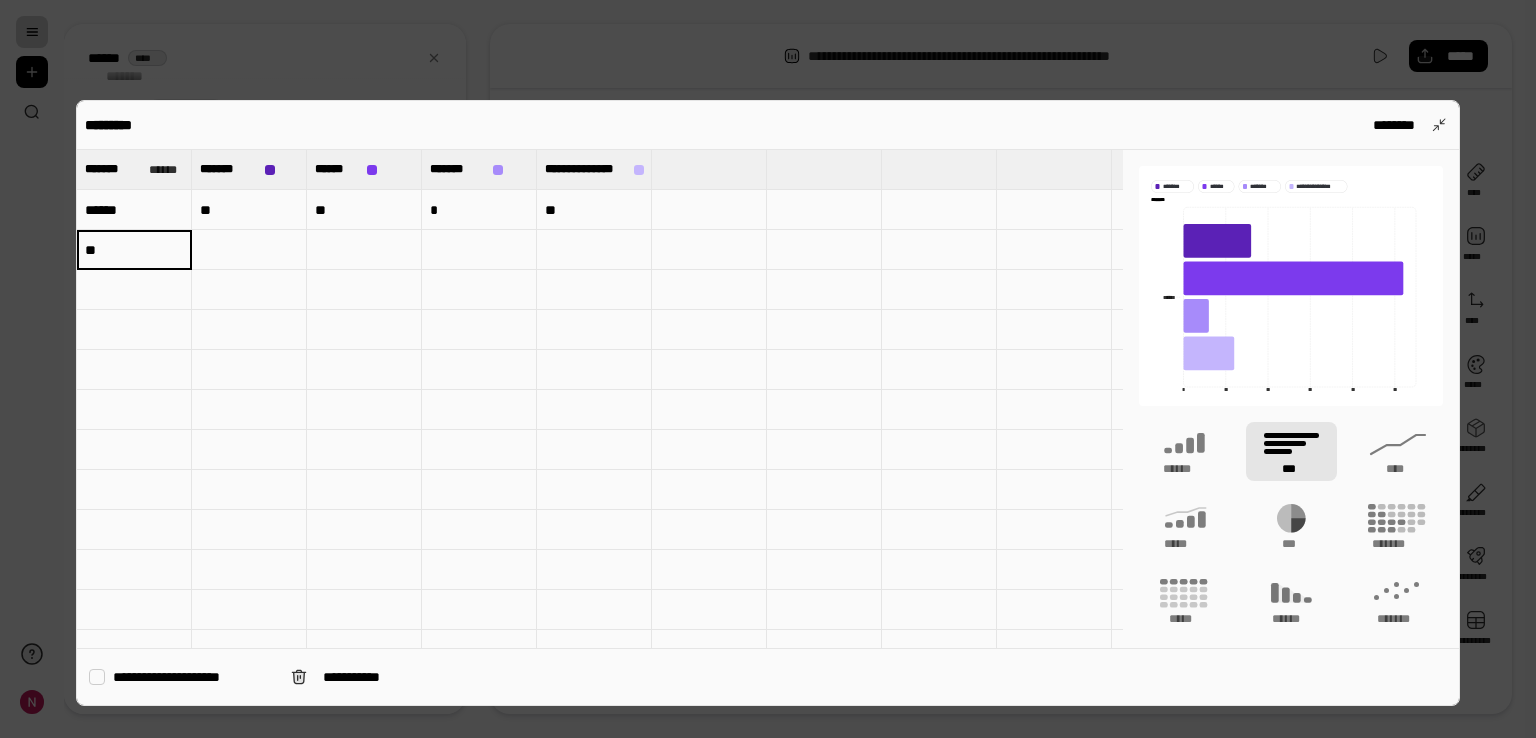 type on "*" 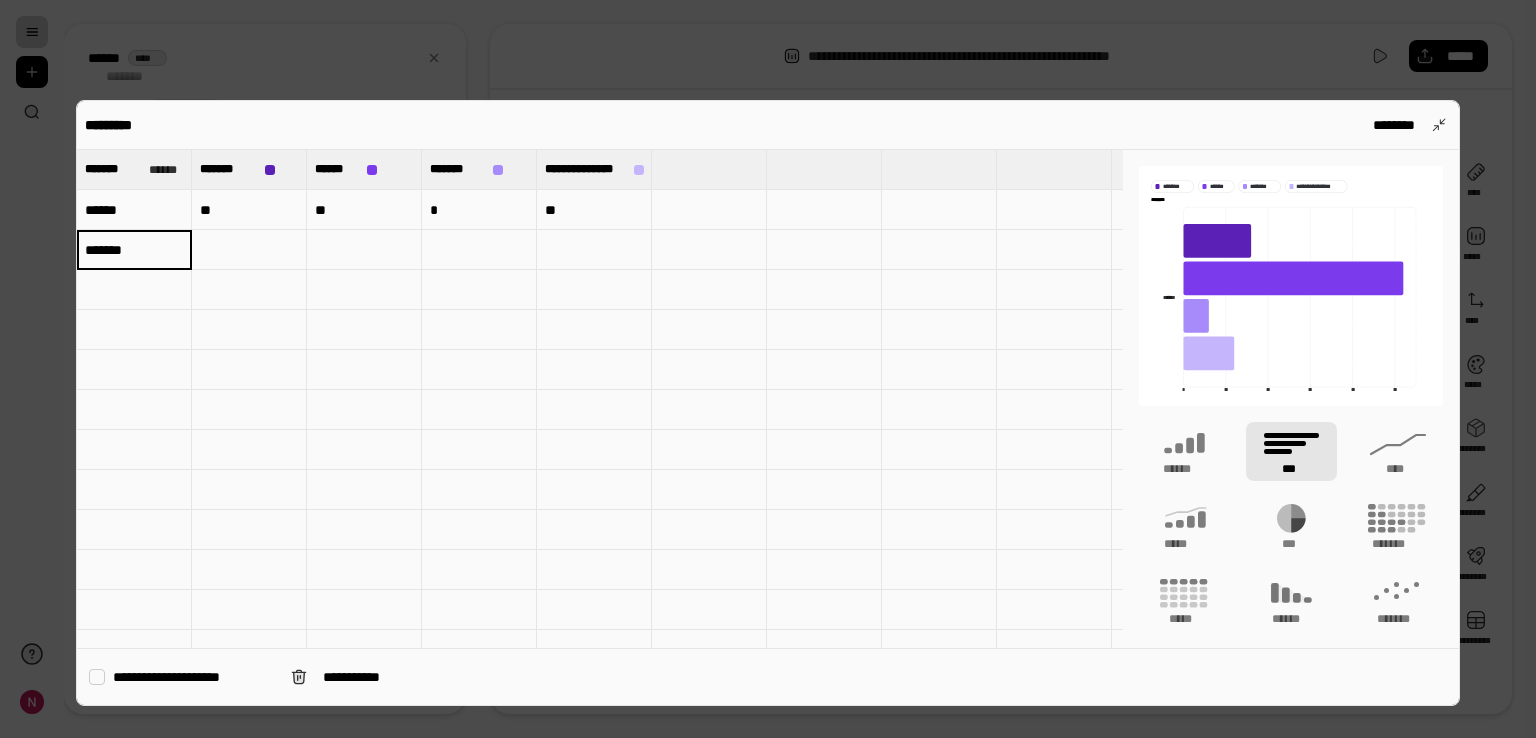 type on "*******" 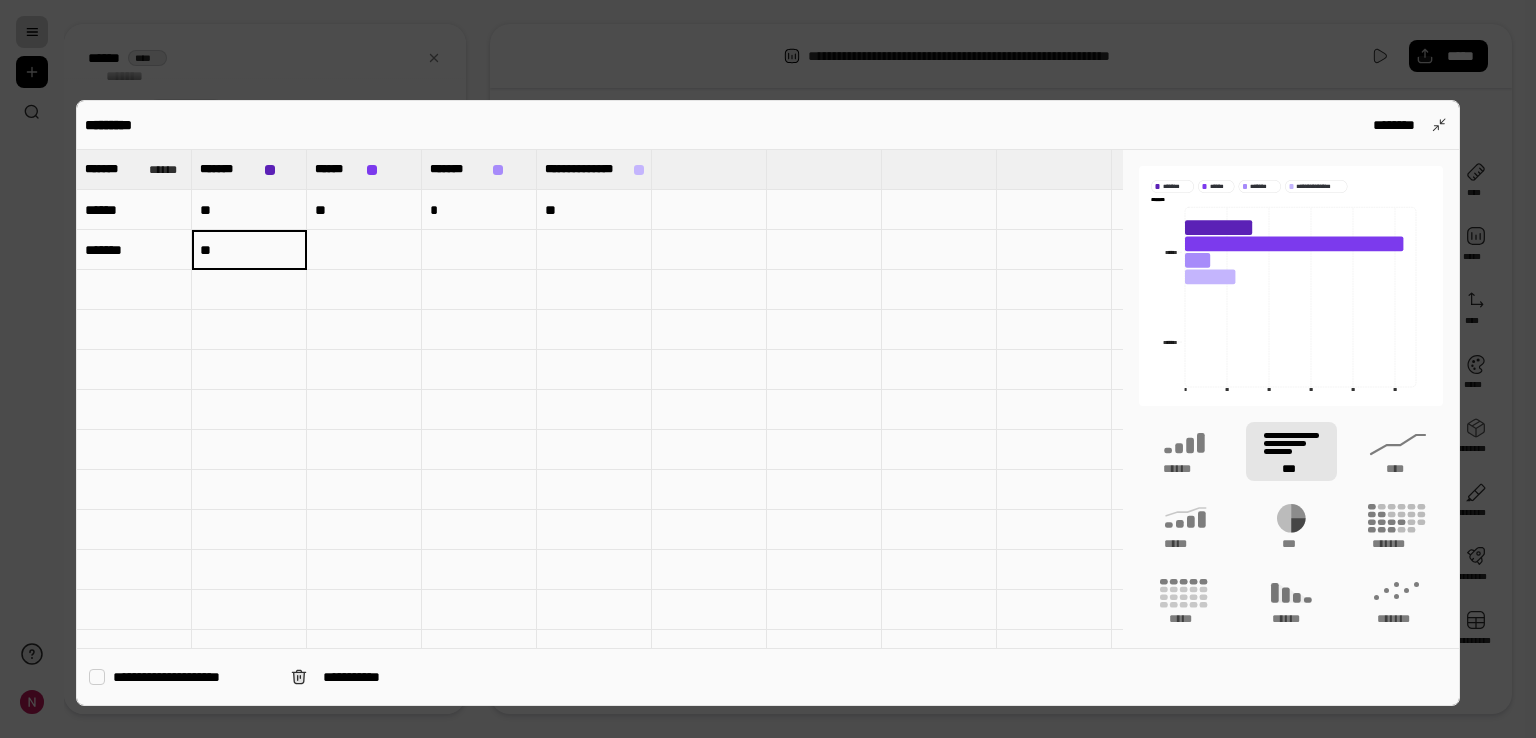 type on "**" 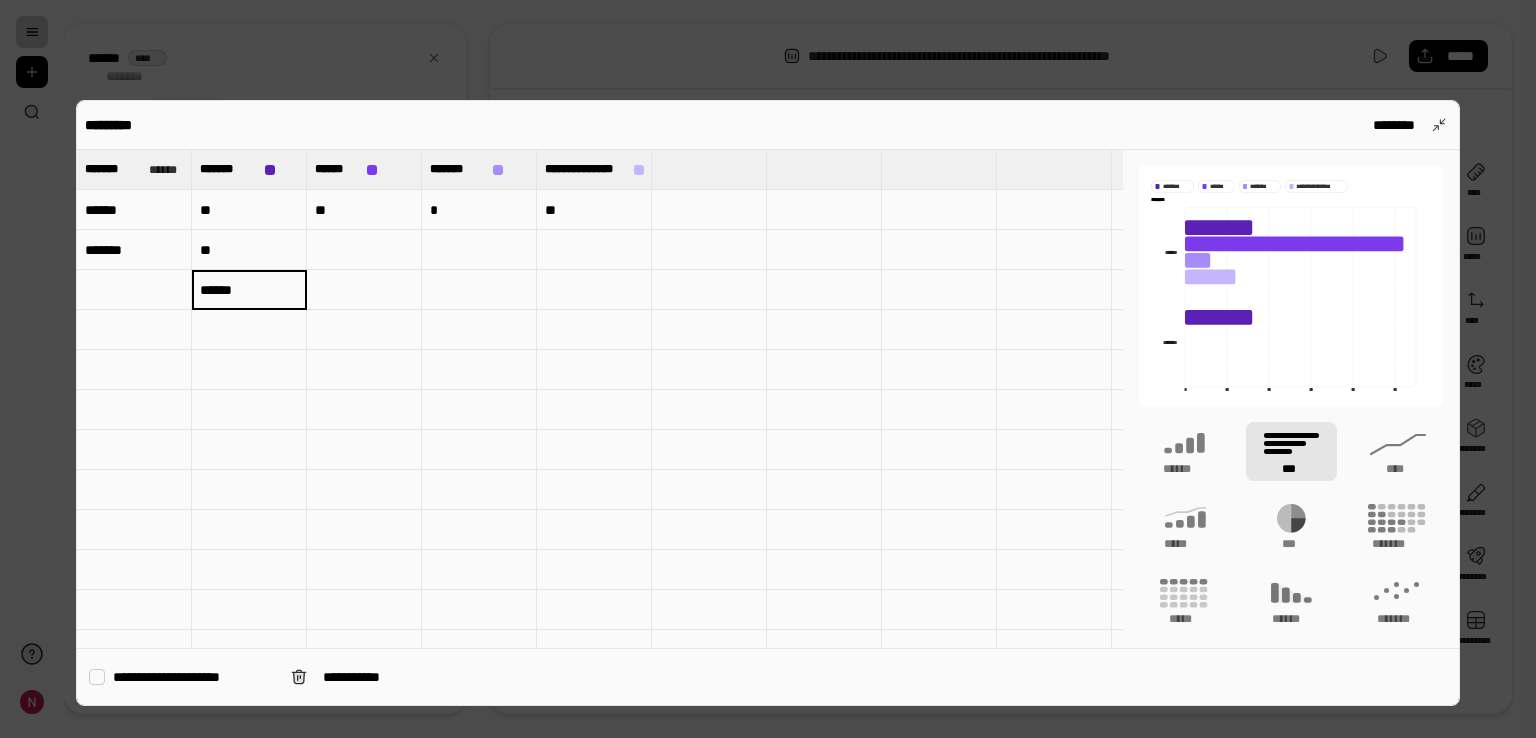 type on "******" 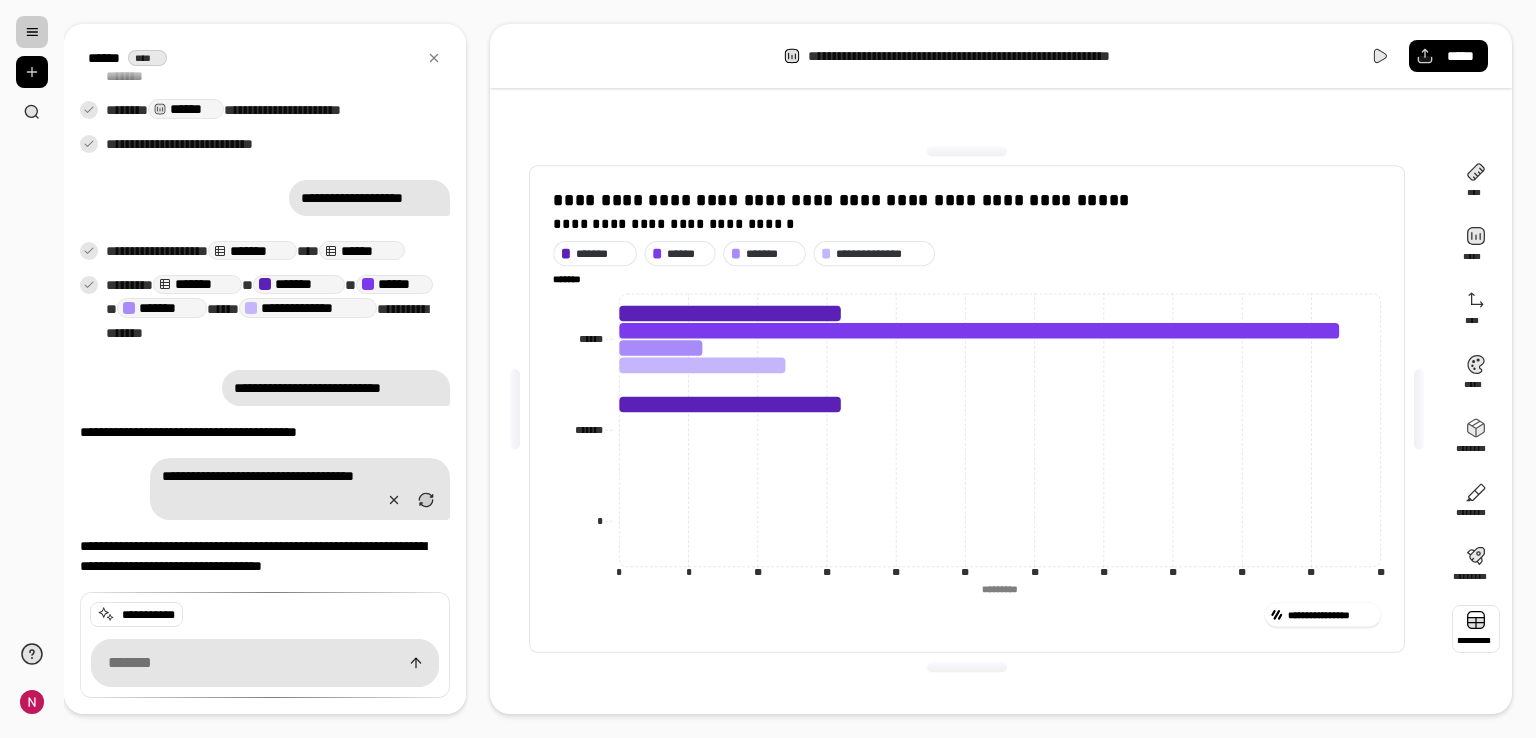 click at bounding box center [1476, 629] 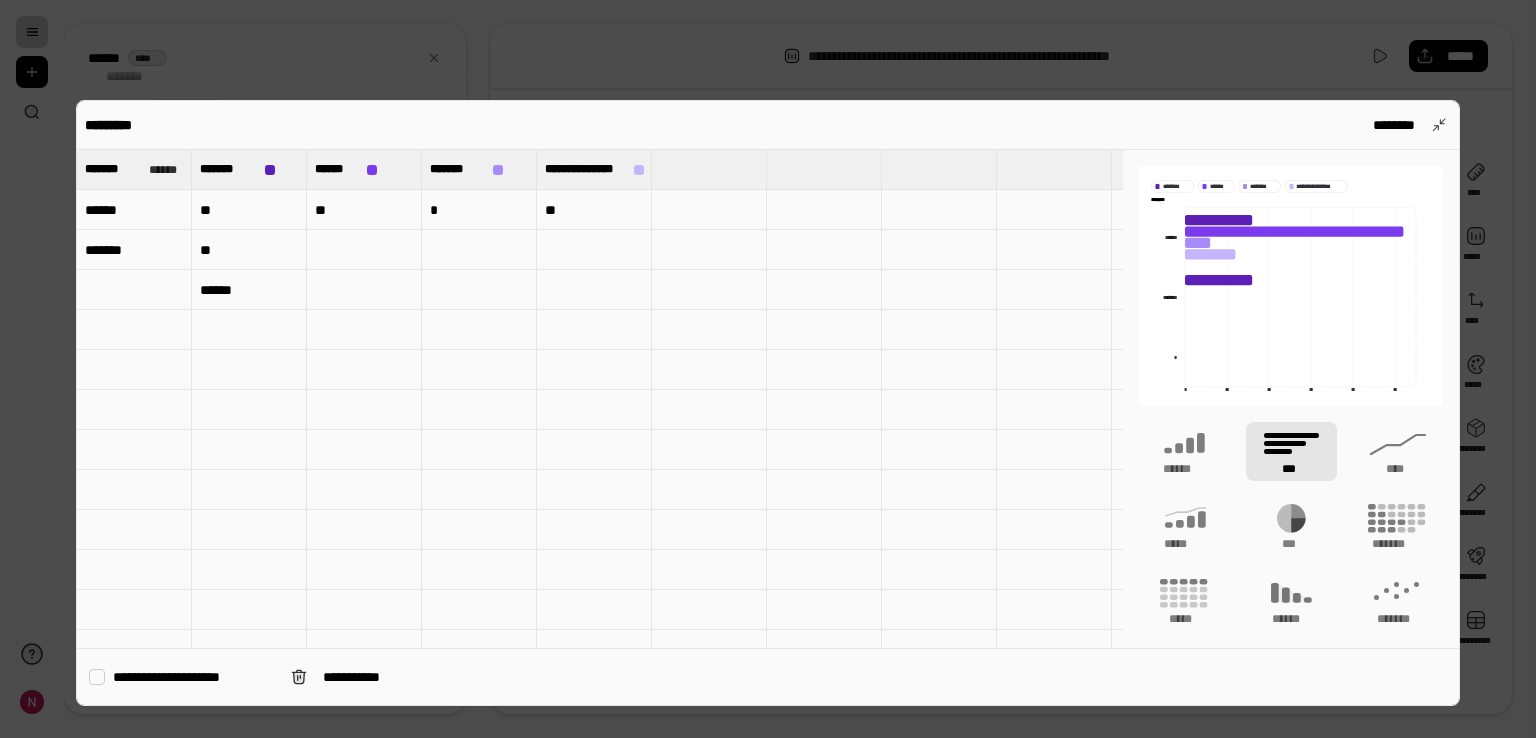 click on "******" at bounding box center (249, 290) 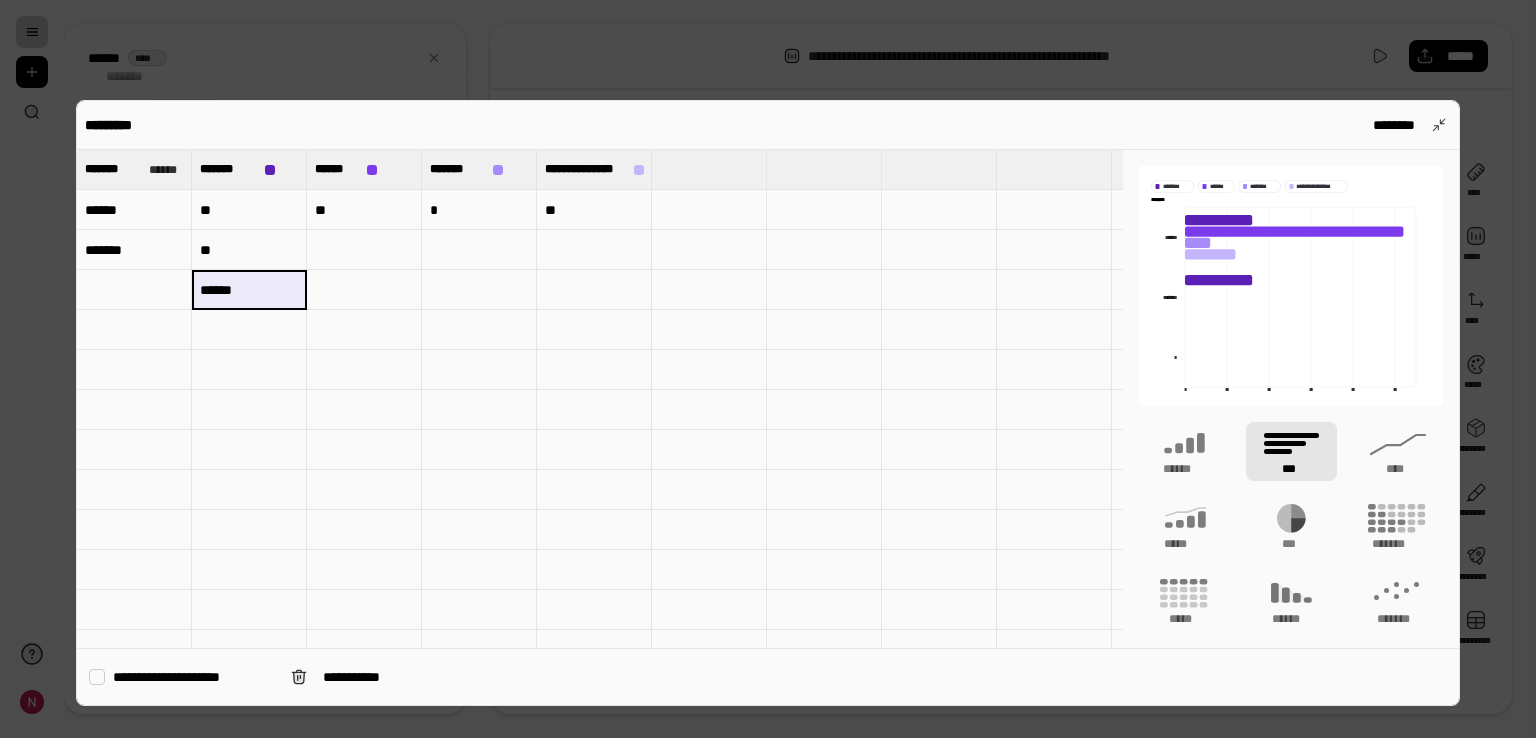 click on "******" at bounding box center [249, 290] 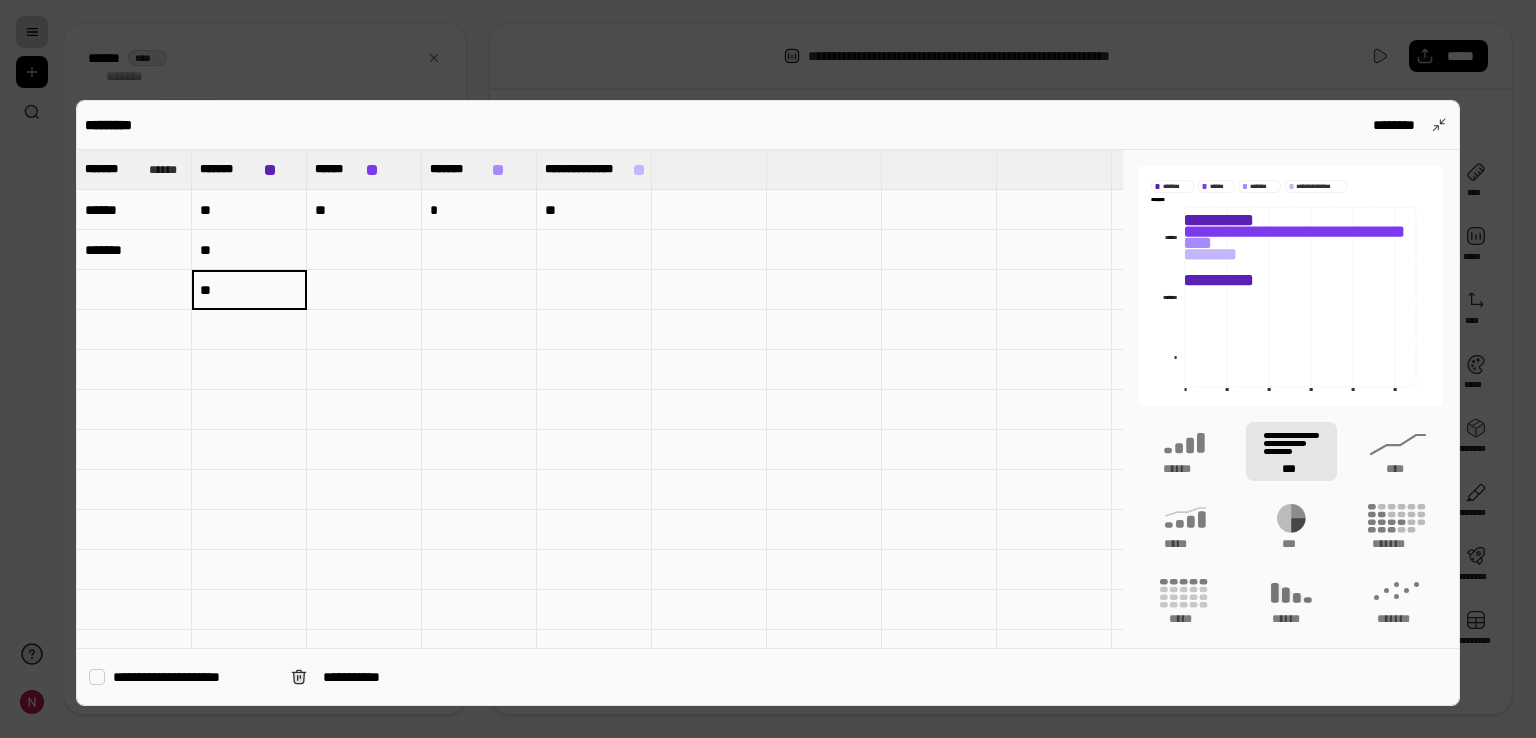 type on "**" 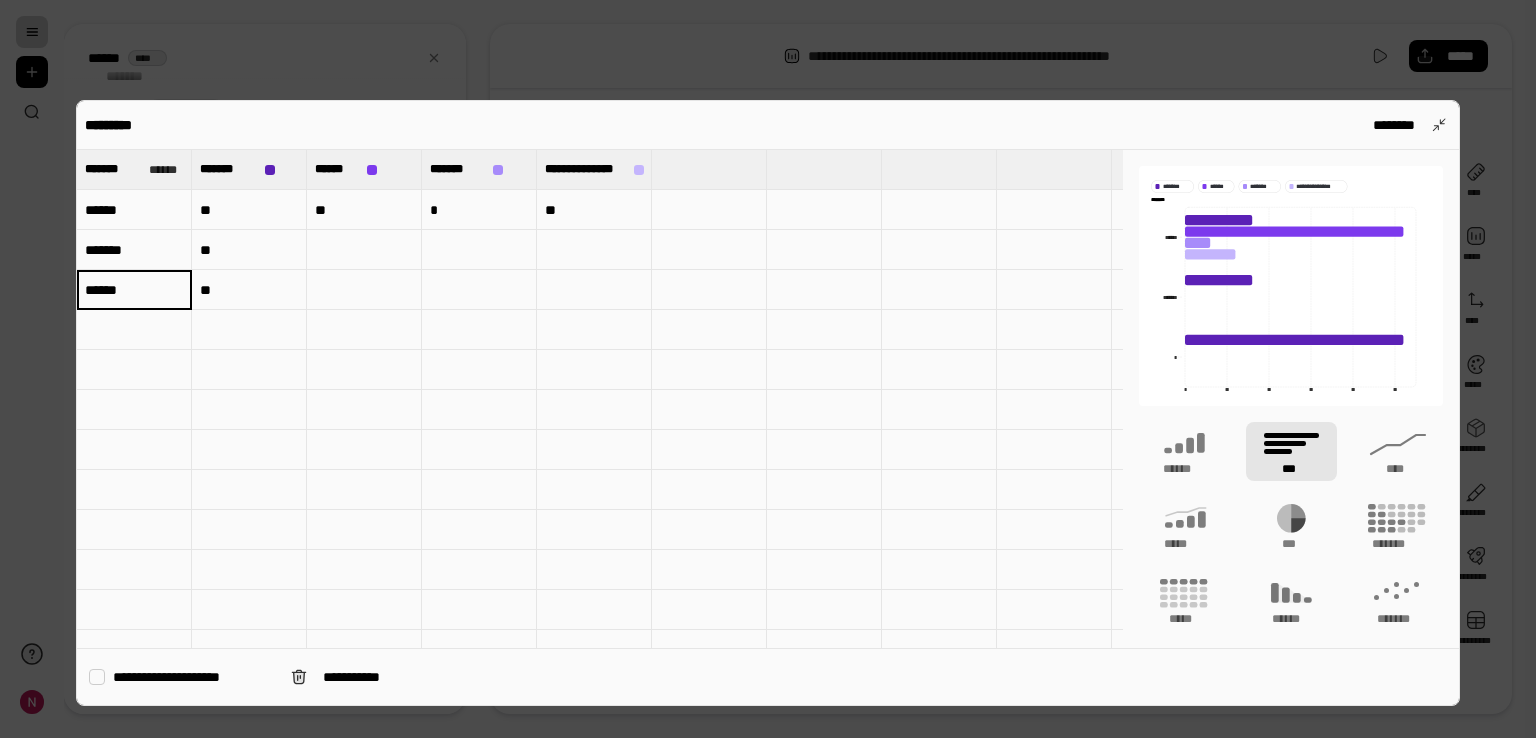 type on "******" 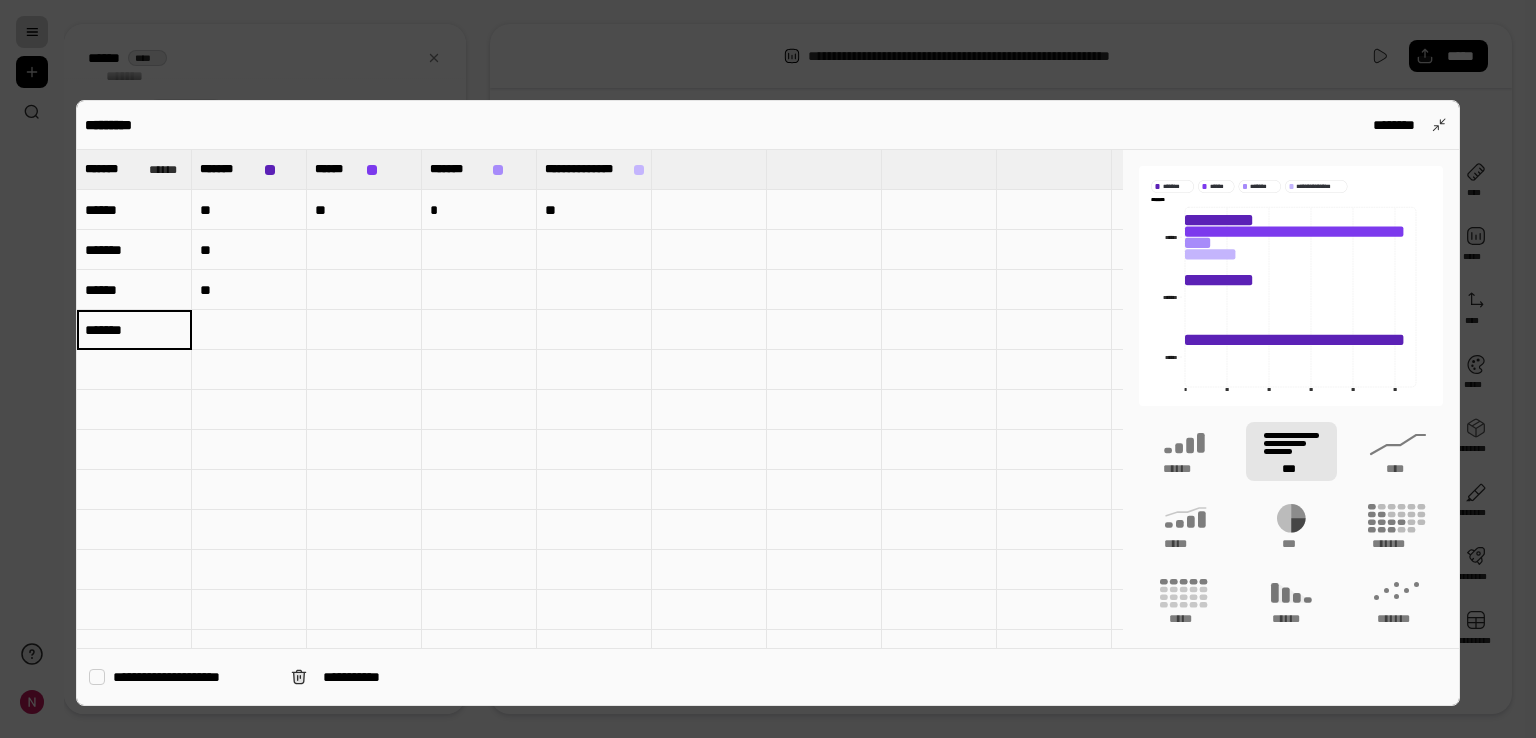 type on "*******" 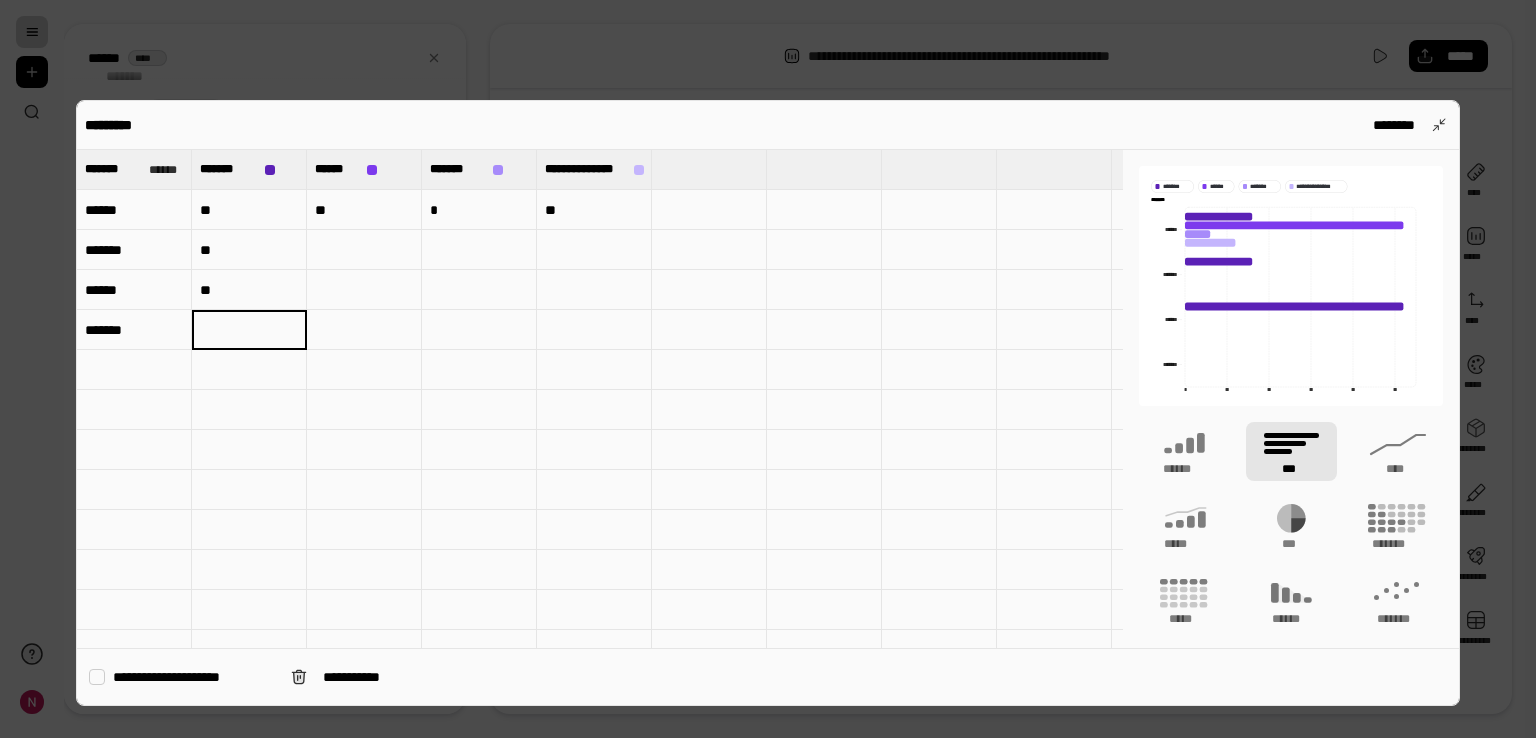 type on "*" 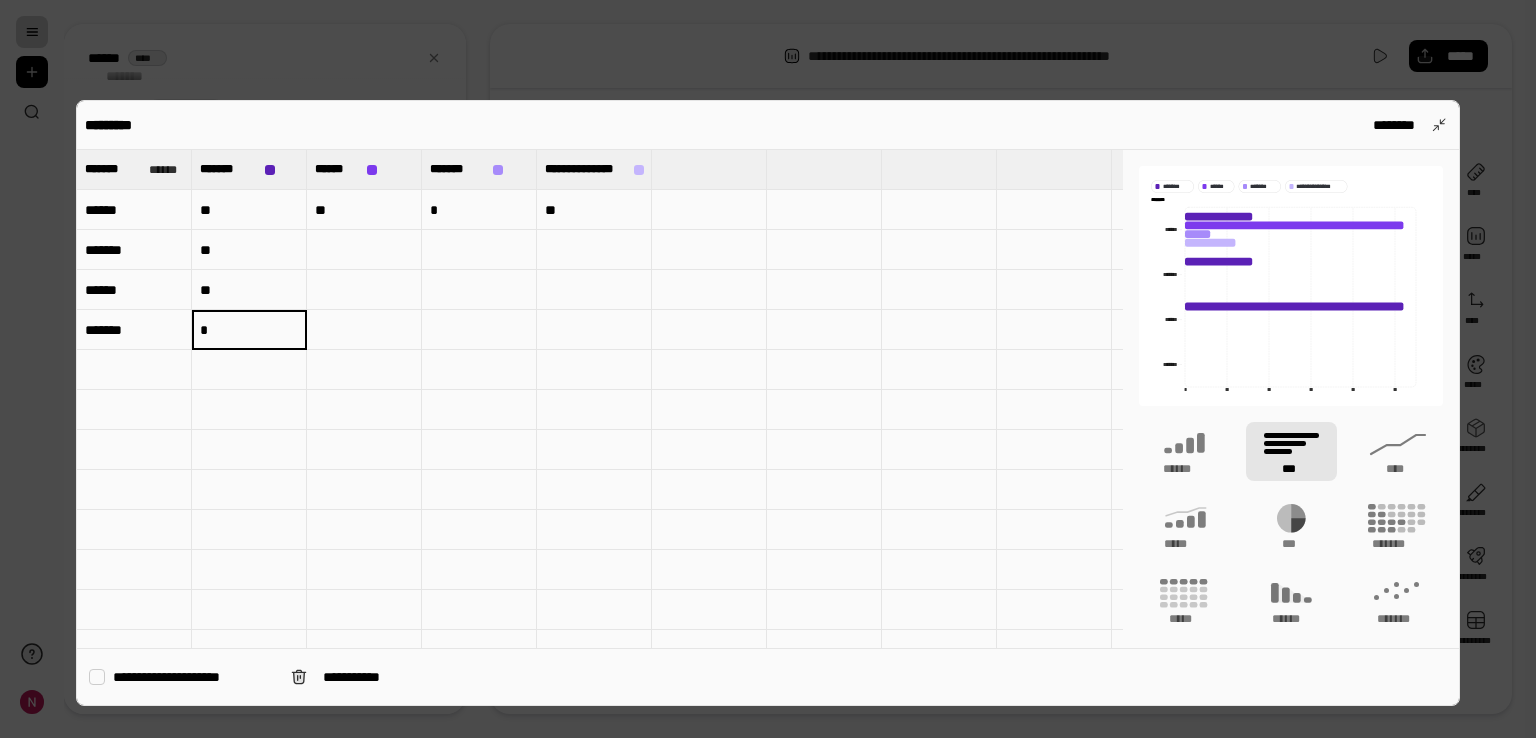 click at bounding box center [134, 370] 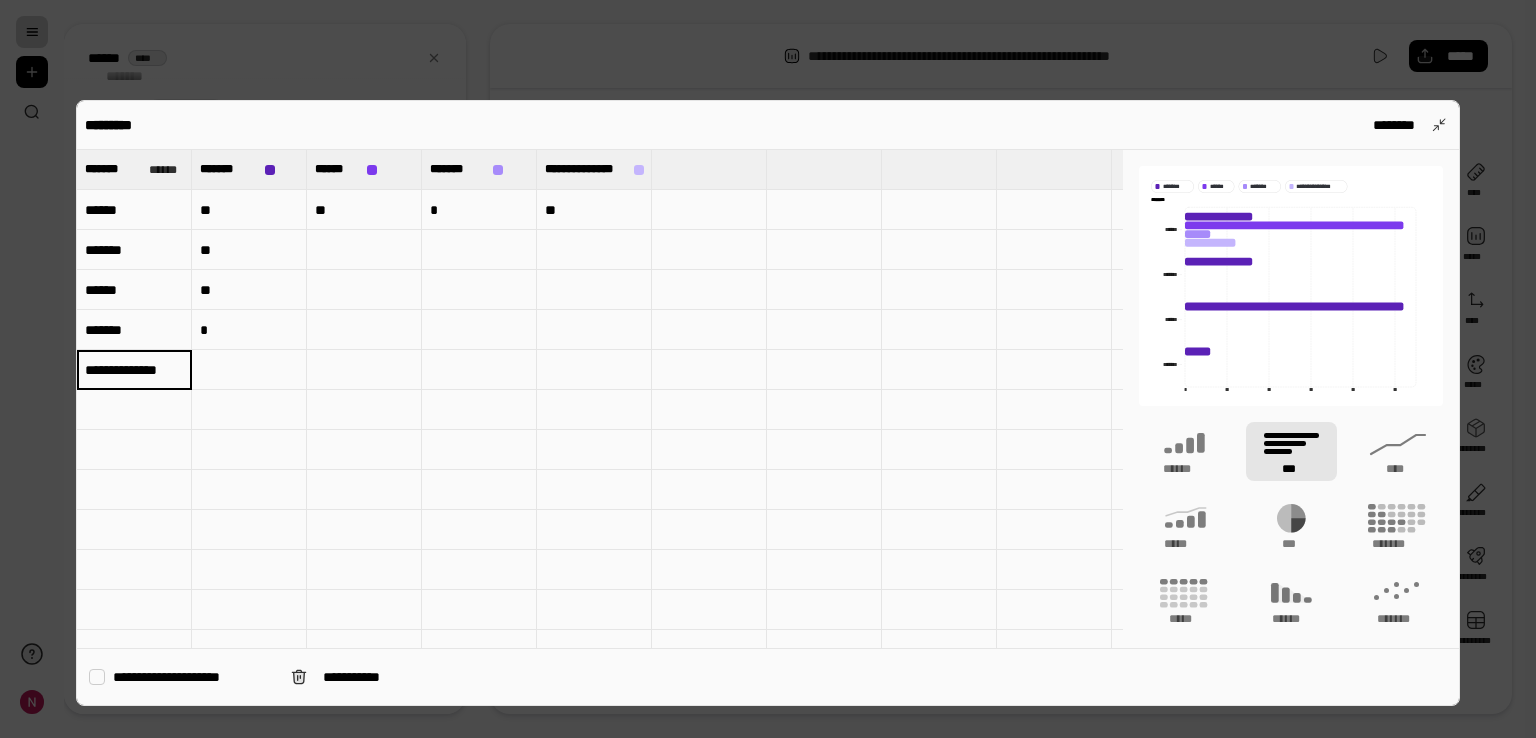 scroll, scrollTop: 0, scrollLeft: 12, axis: horizontal 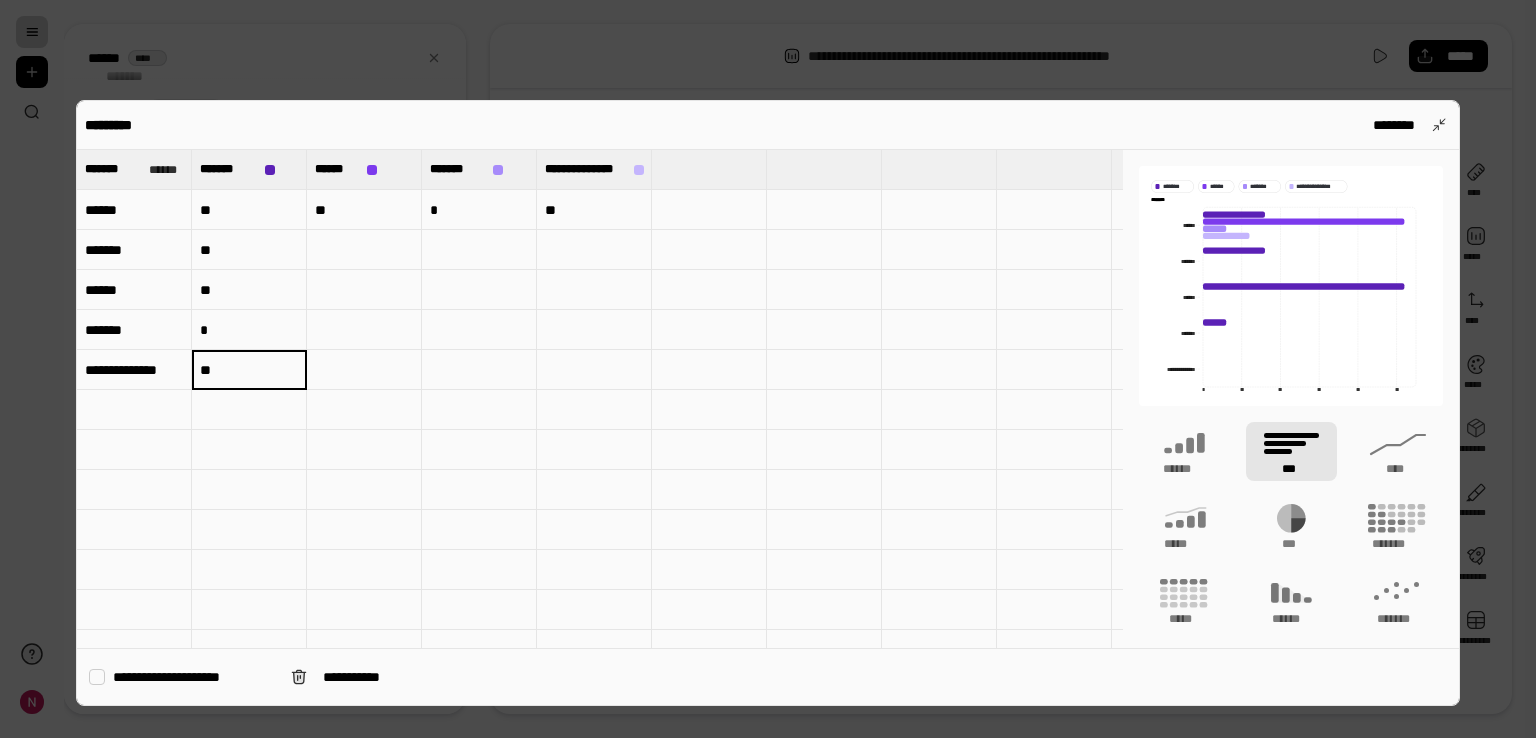 type on "**" 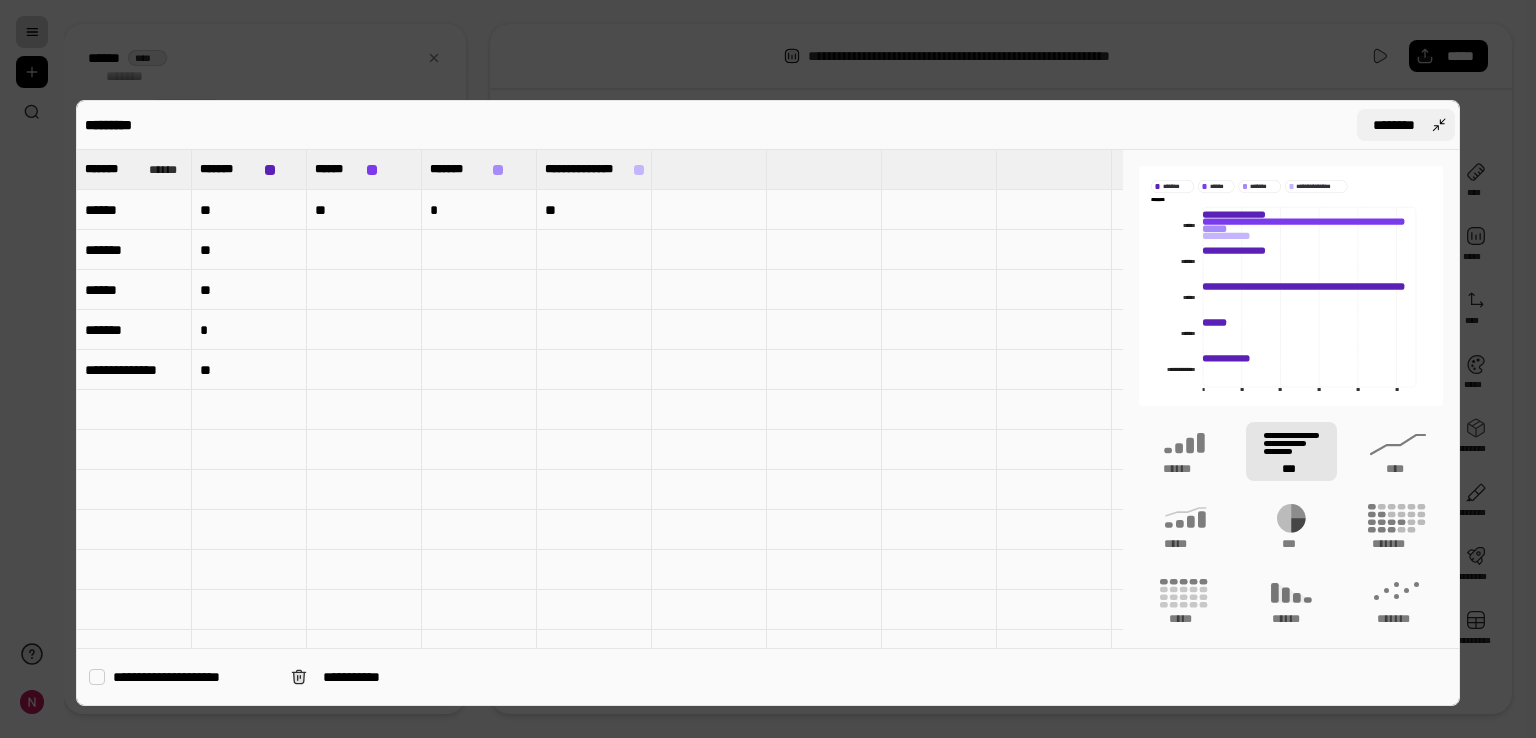 click on "********" at bounding box center [1394, 125] 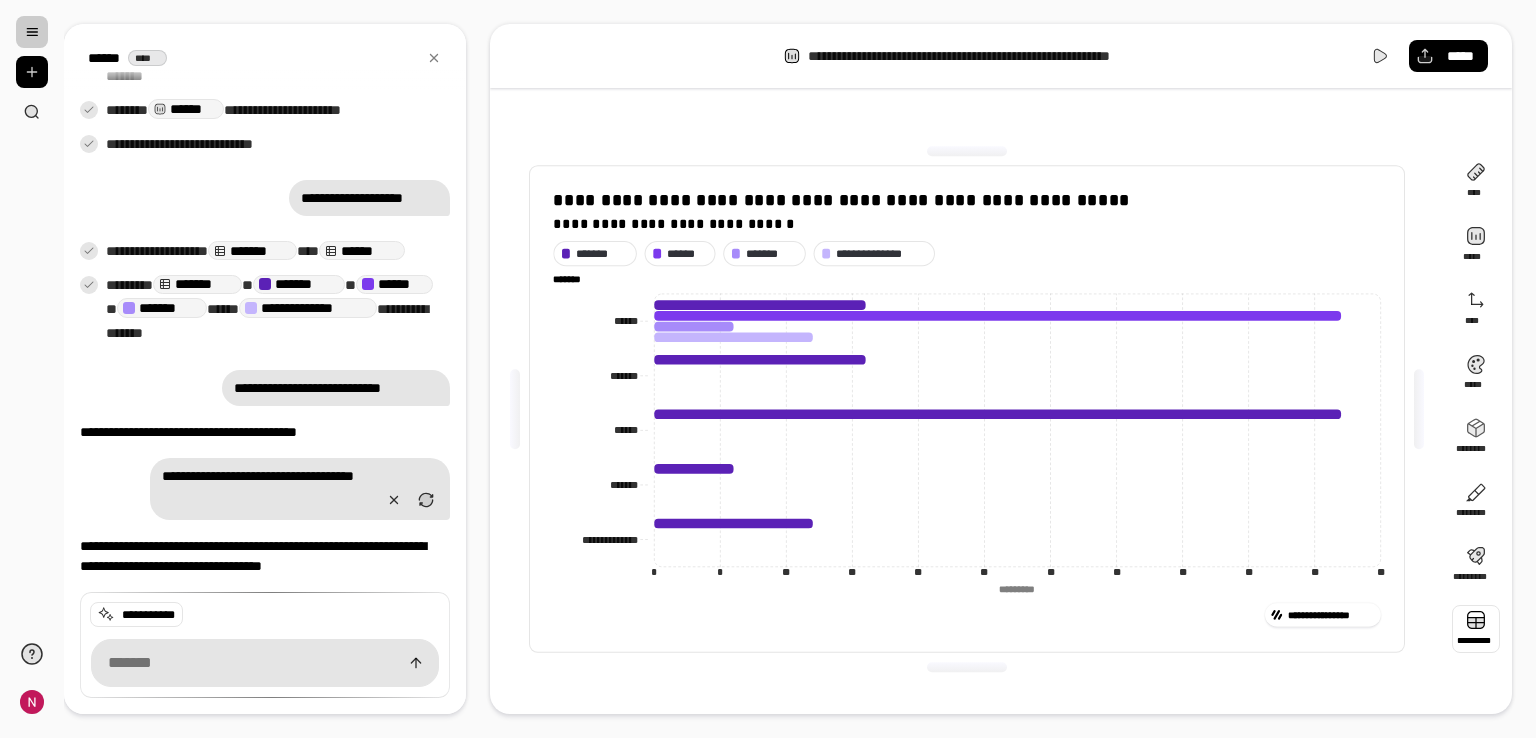 click at bounding box center [1476, 629] 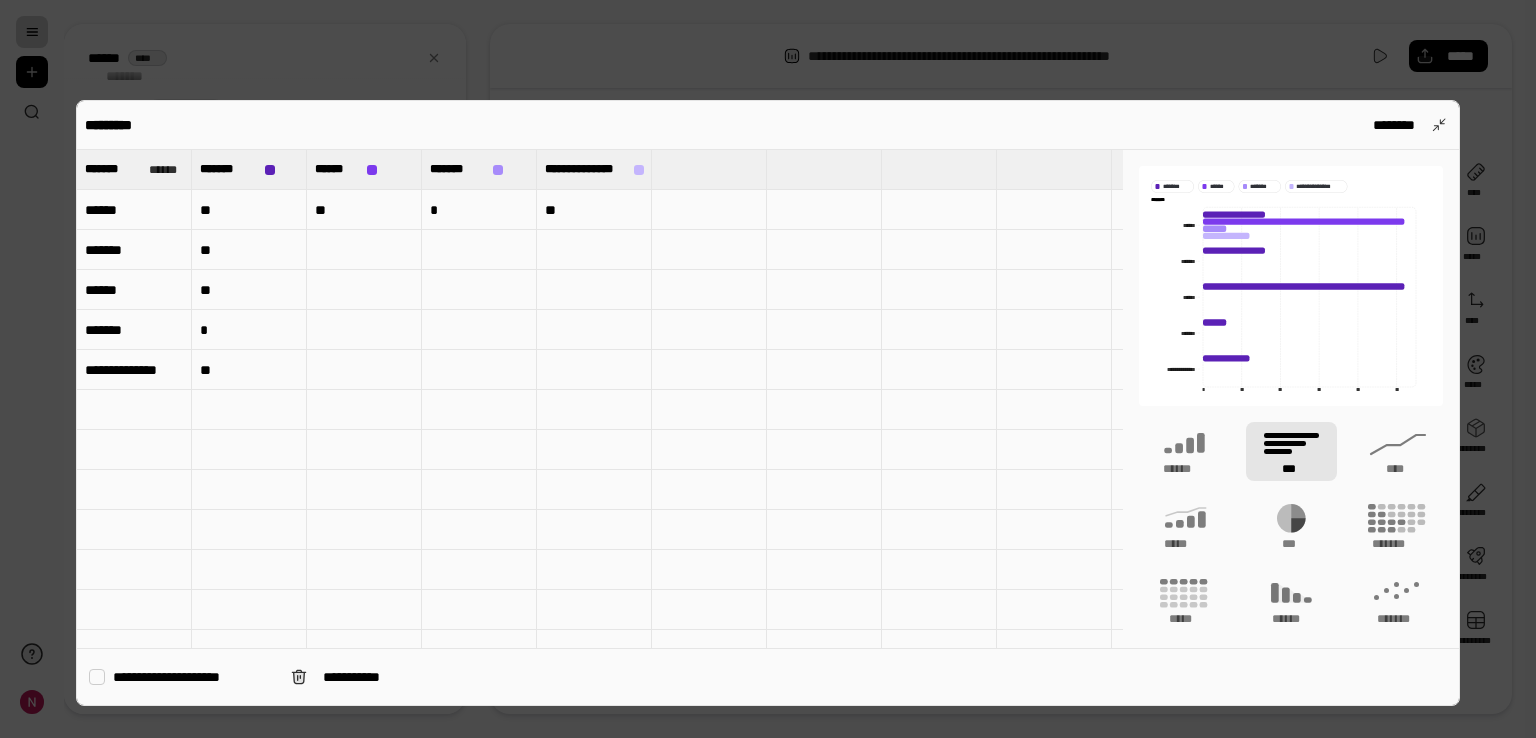 click on "******" at bounding box center (134, 210) 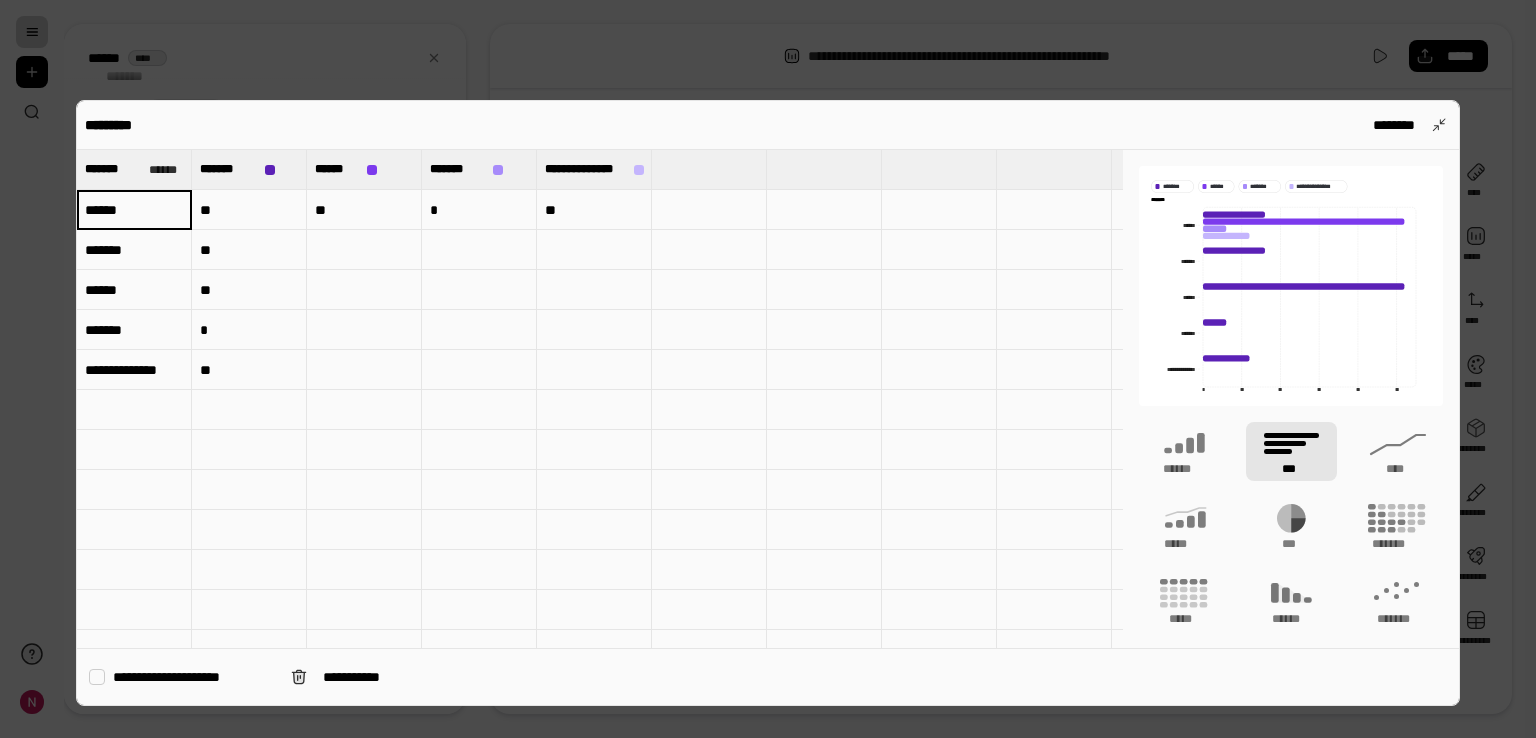 click on "******" at bounding box center (134, 210) 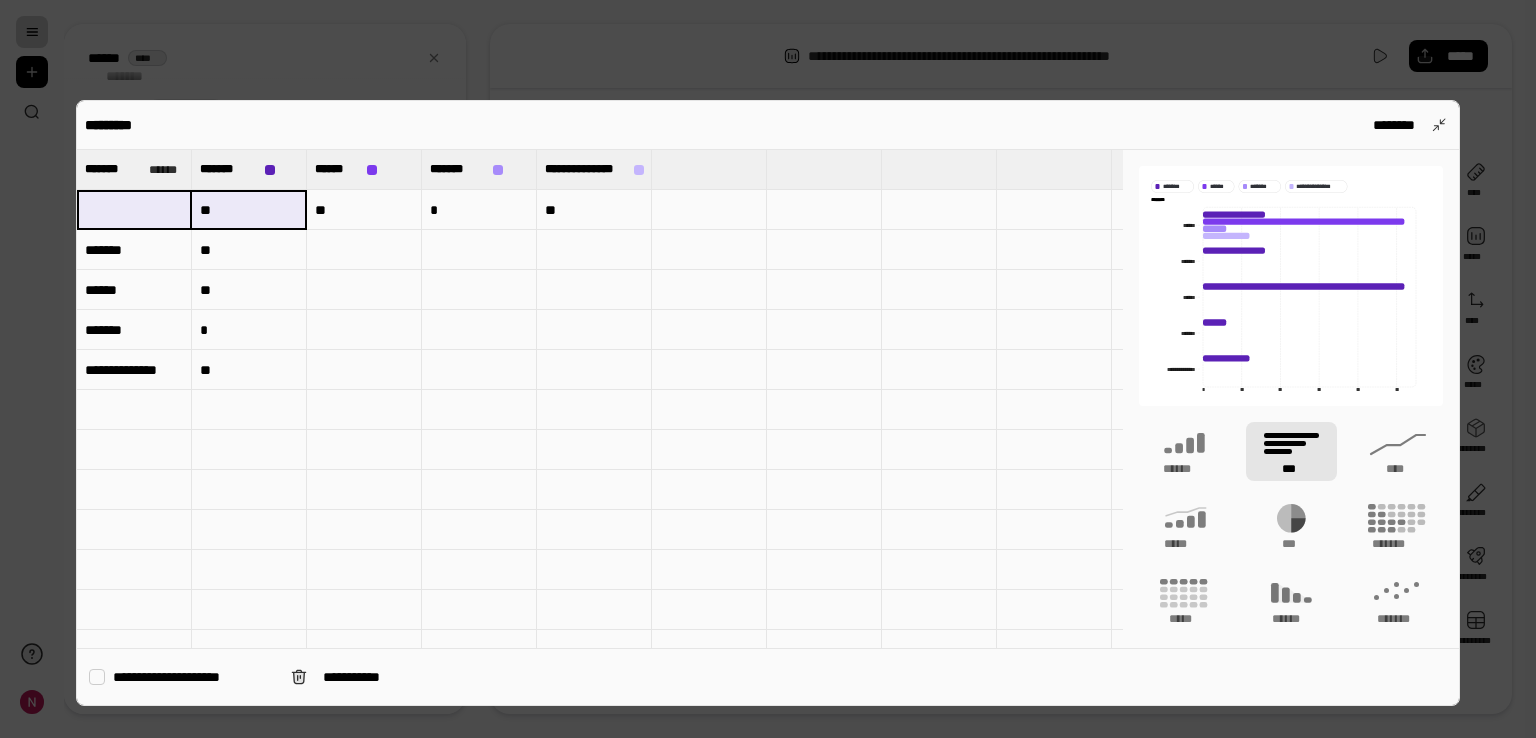 click on "**" at bounding box center [249, 210] 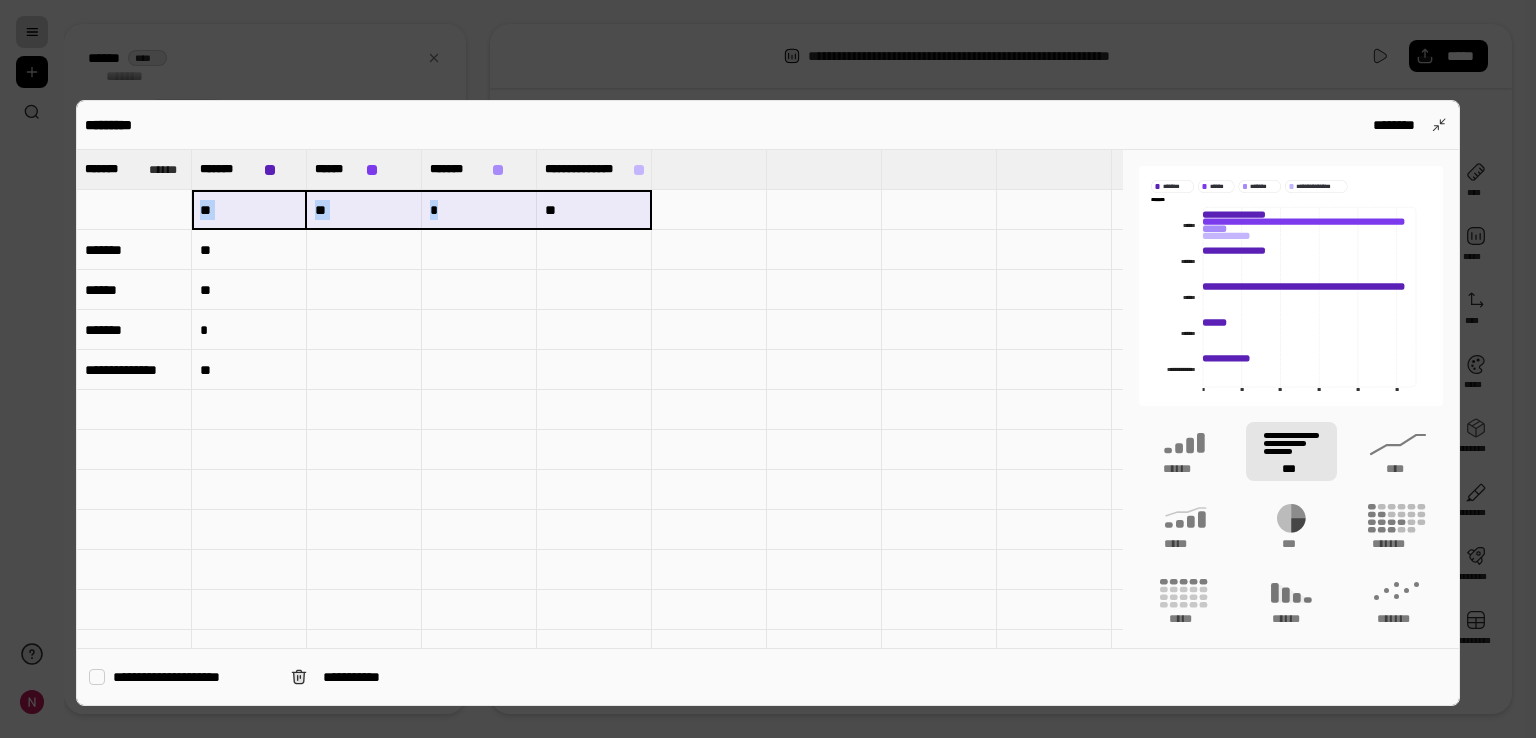 drag, startPoint x: 260, startPoint y: 209, endPoint x: 634, endPoint y: 204, distance: 374.03342 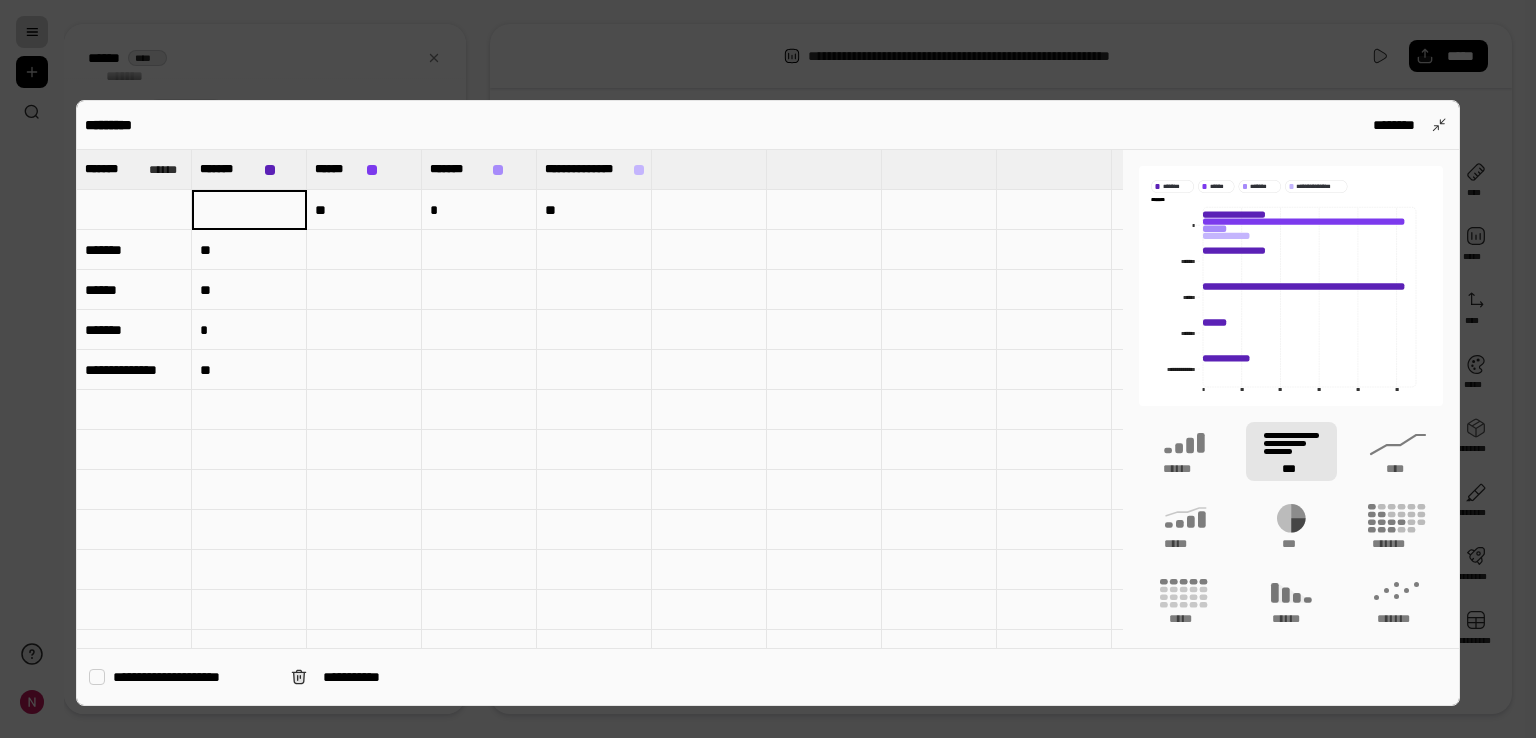 type 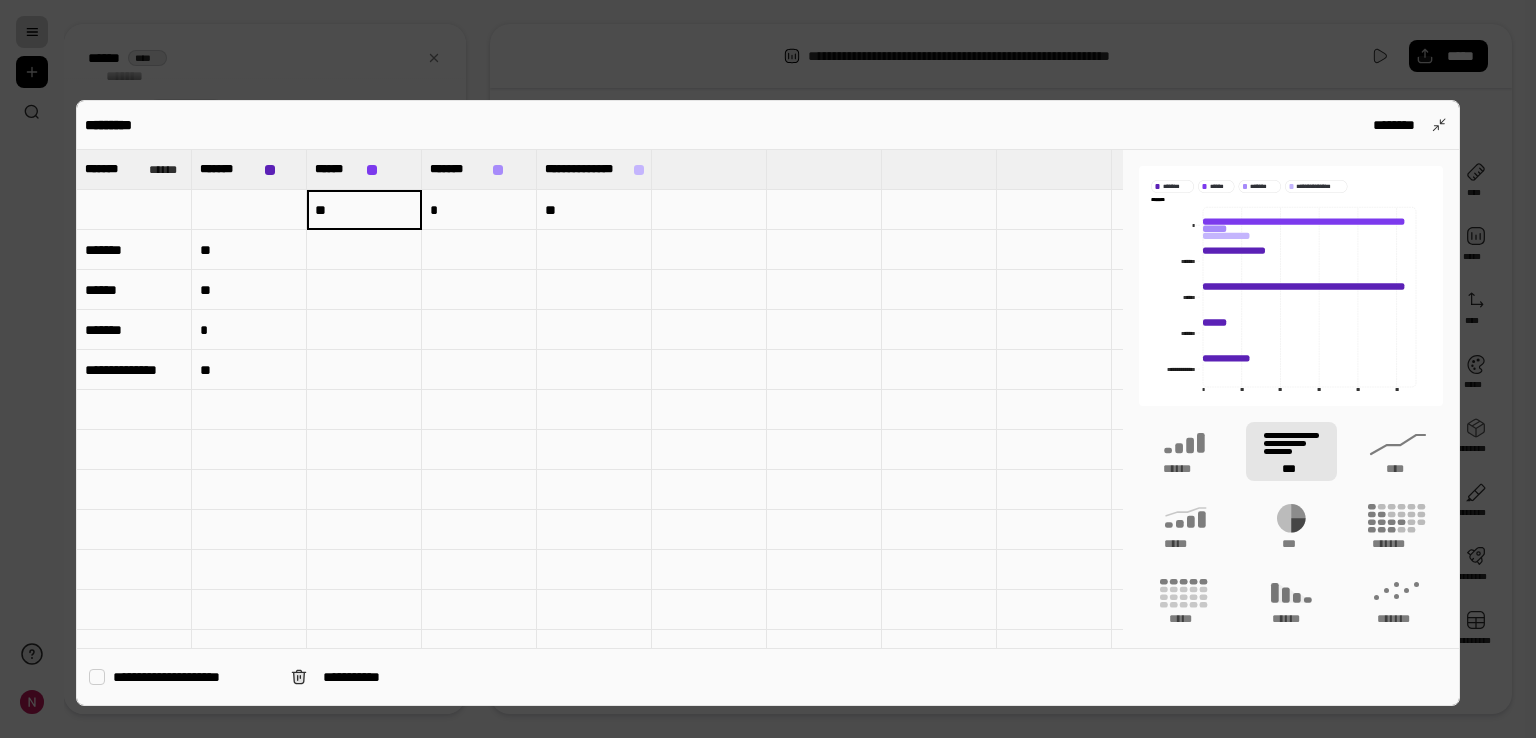 click on "**" at bounding box center [364, 210] 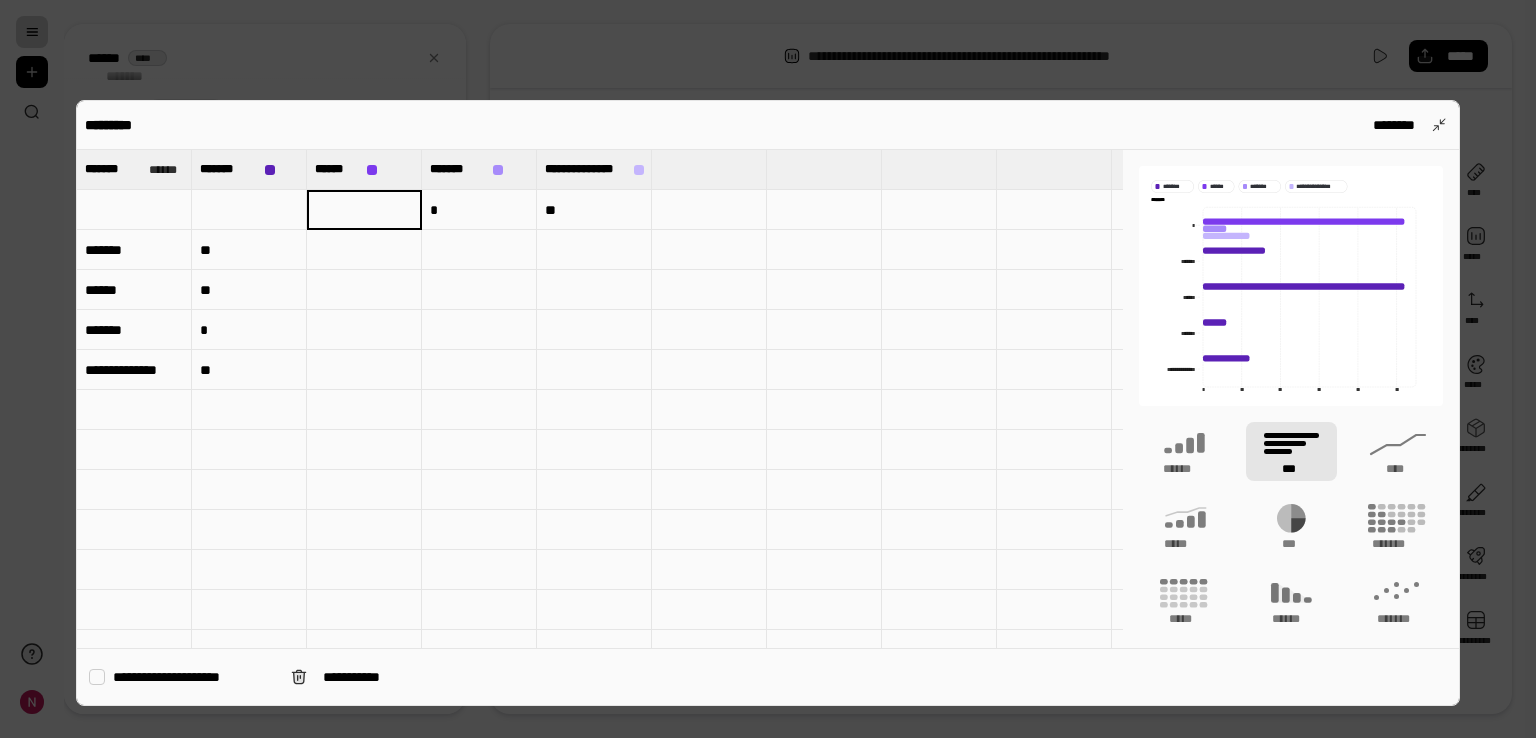 type 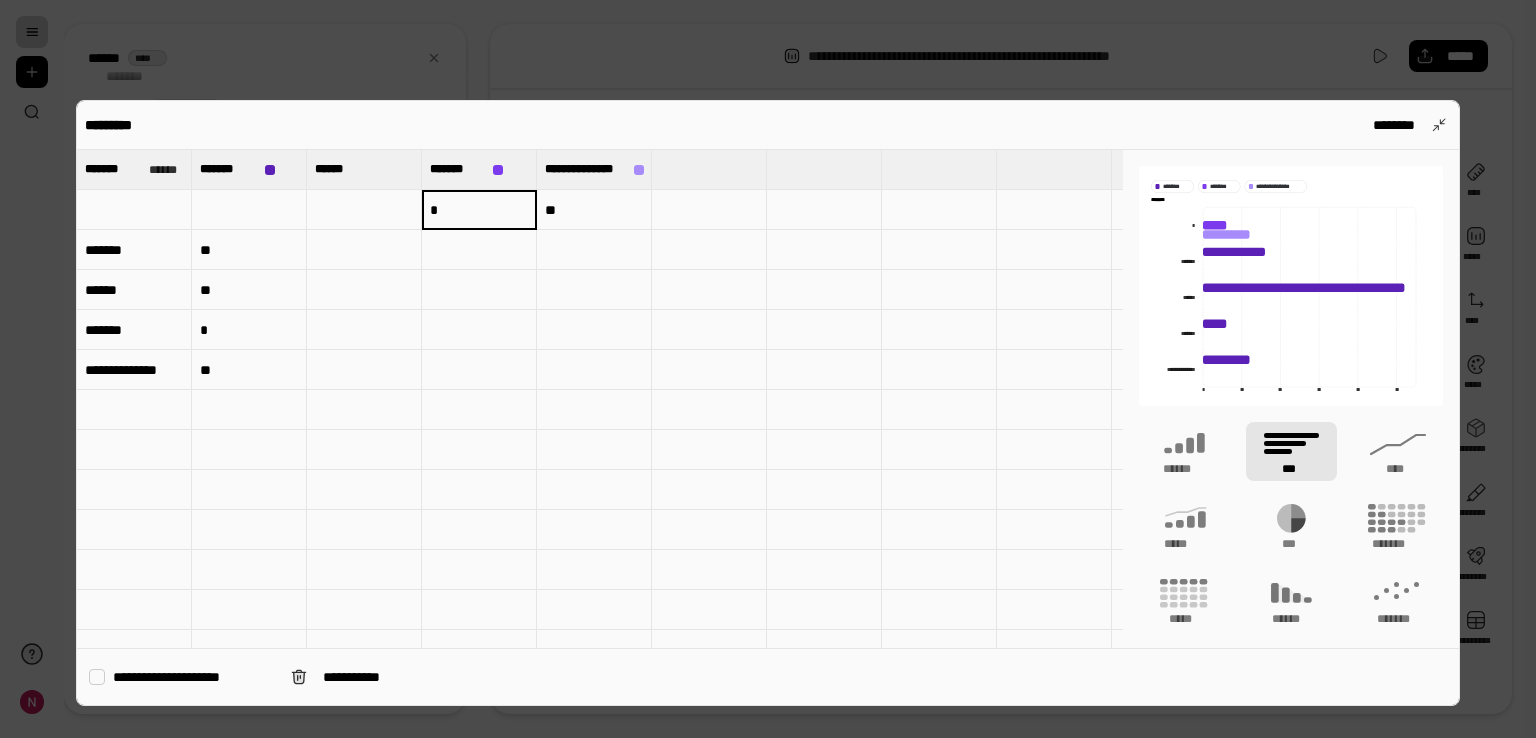 click on "*" at bounding box center [479, 210] 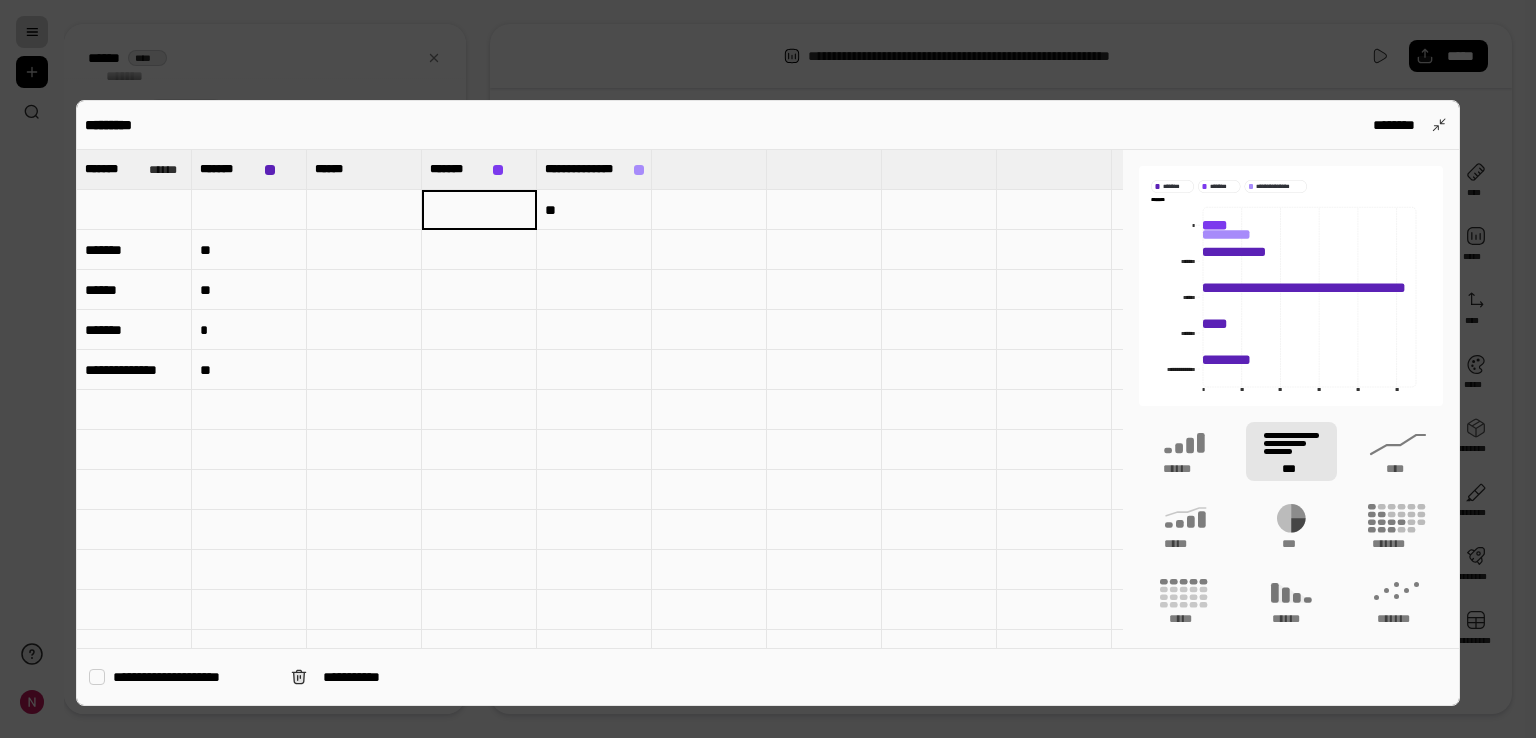 type 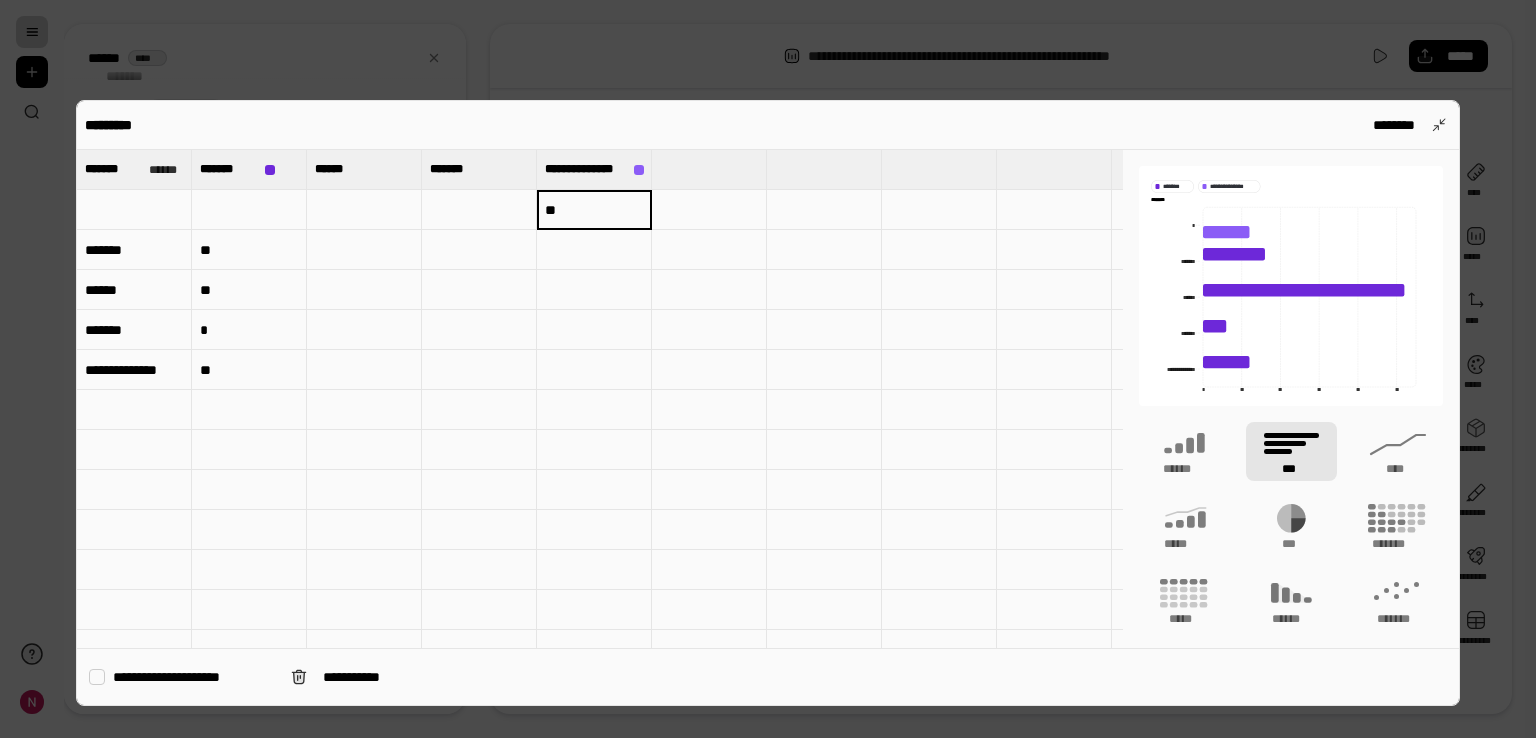 click on "**" at bounding box center [594, 210] 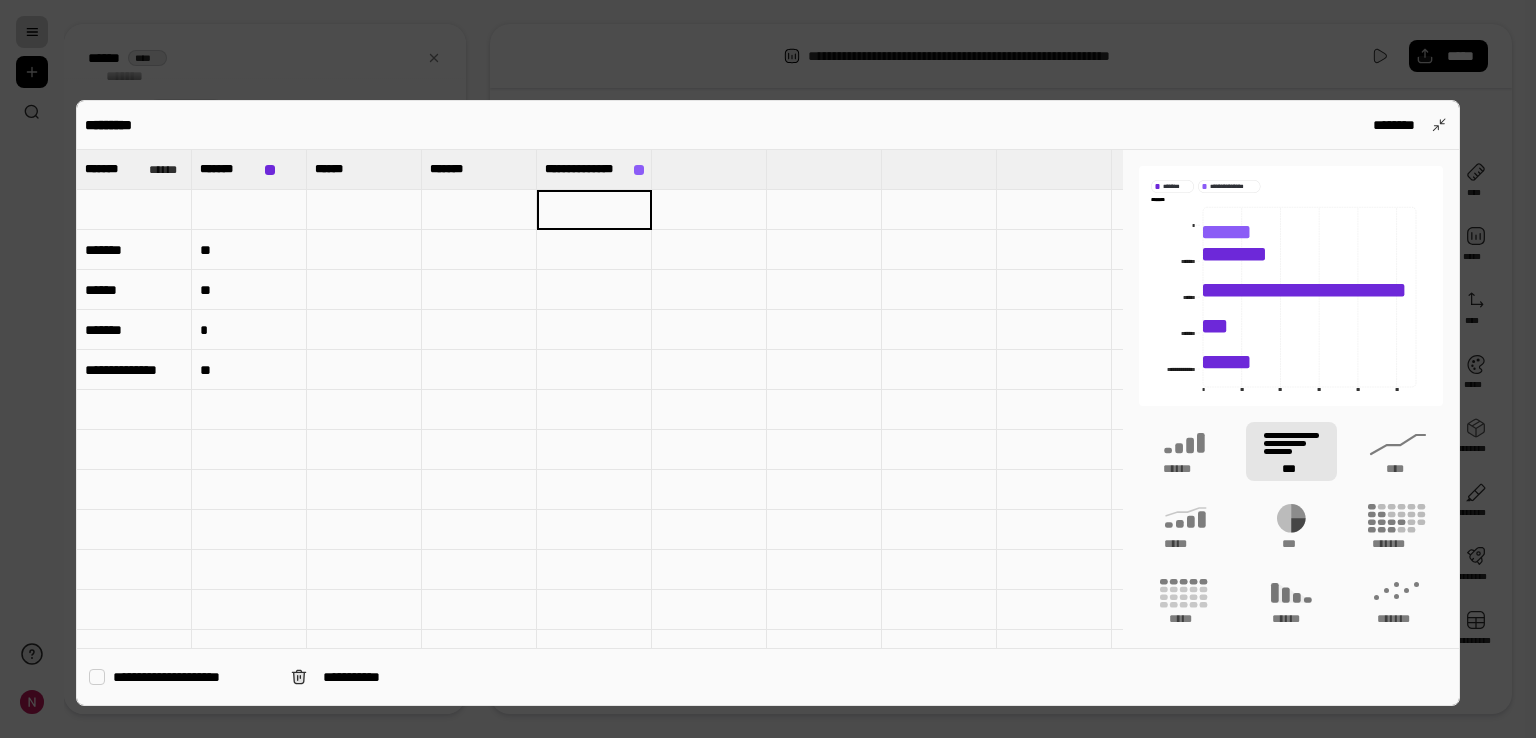 type 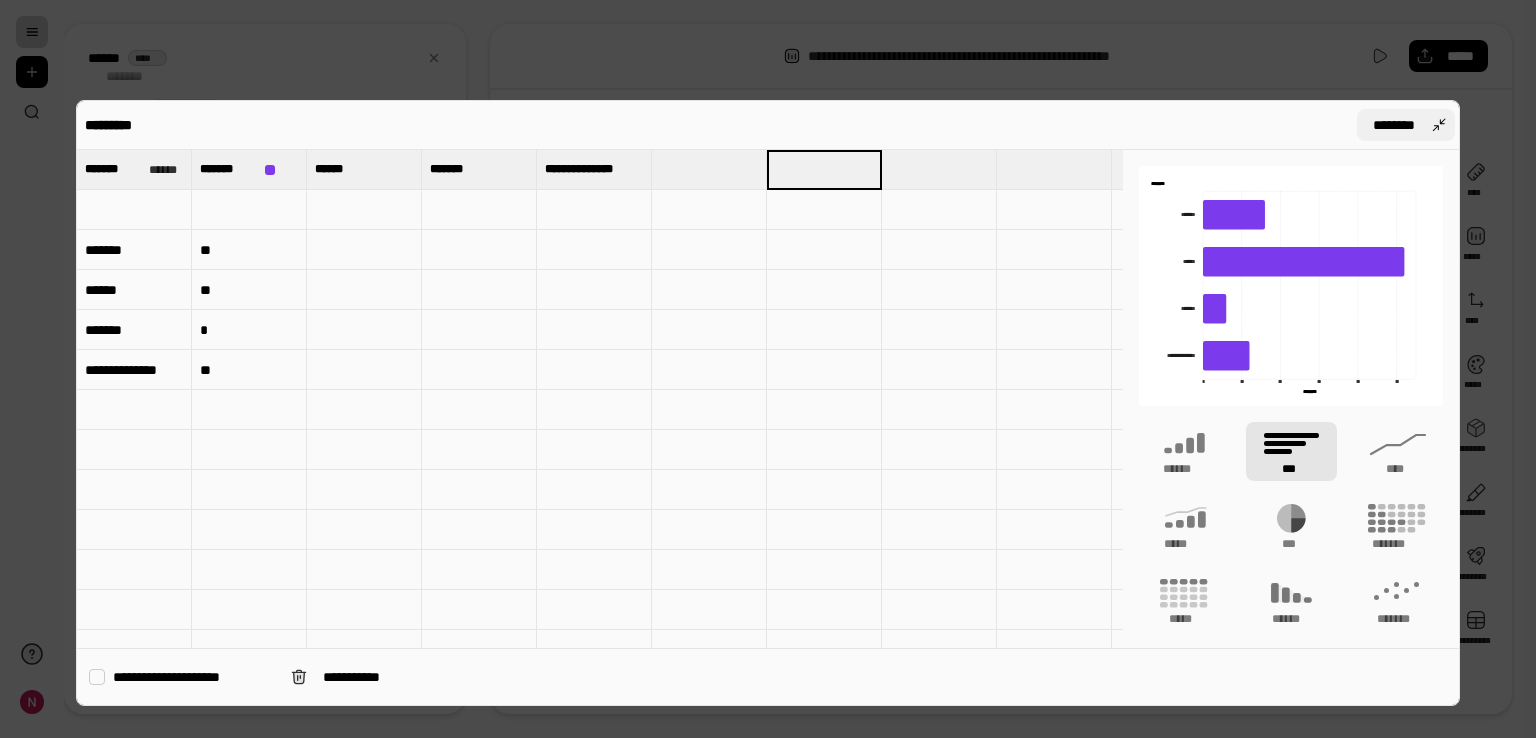 click on "********" at bounding box center [1394, 125] 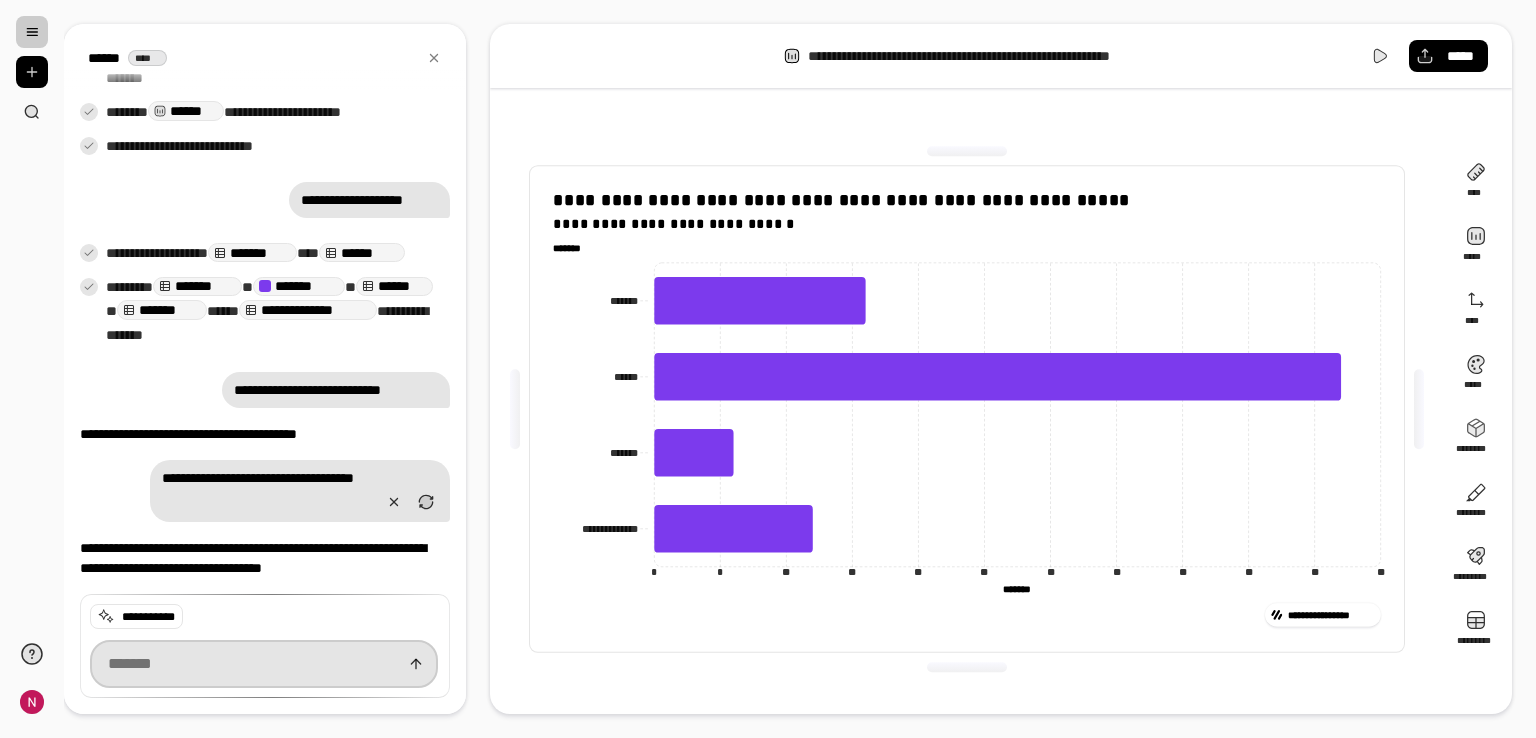 click at bounding box center (264, 664) 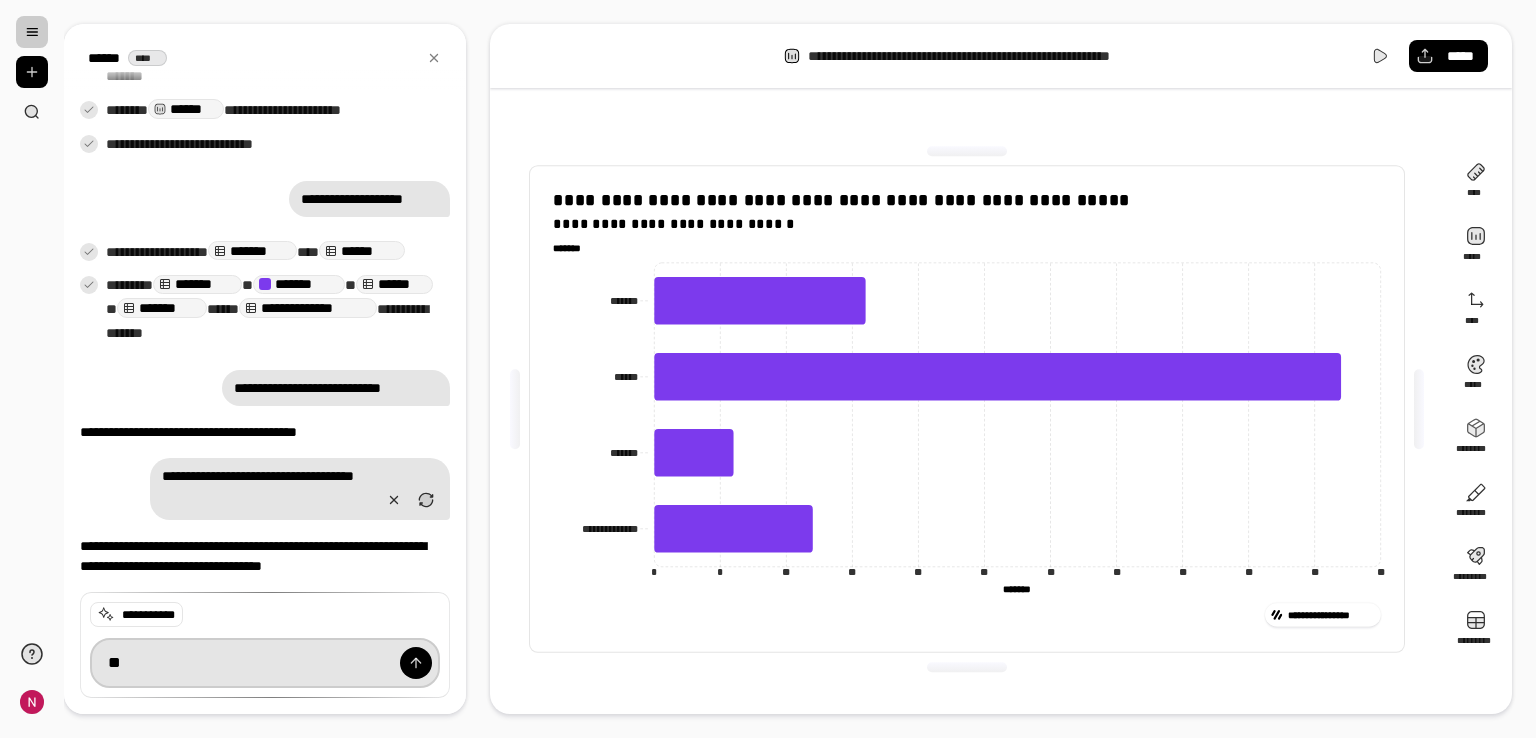 type on "*" 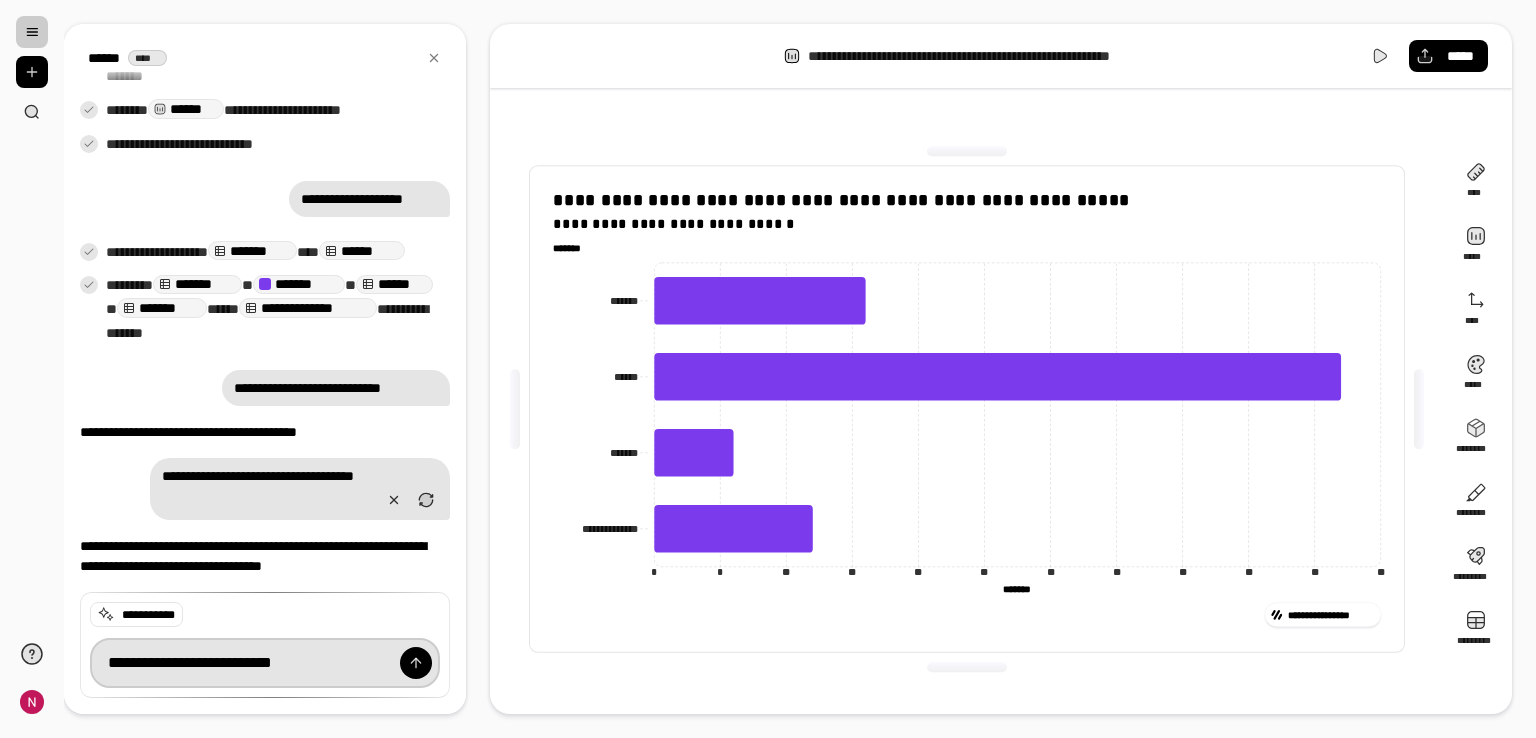 type on "**********" 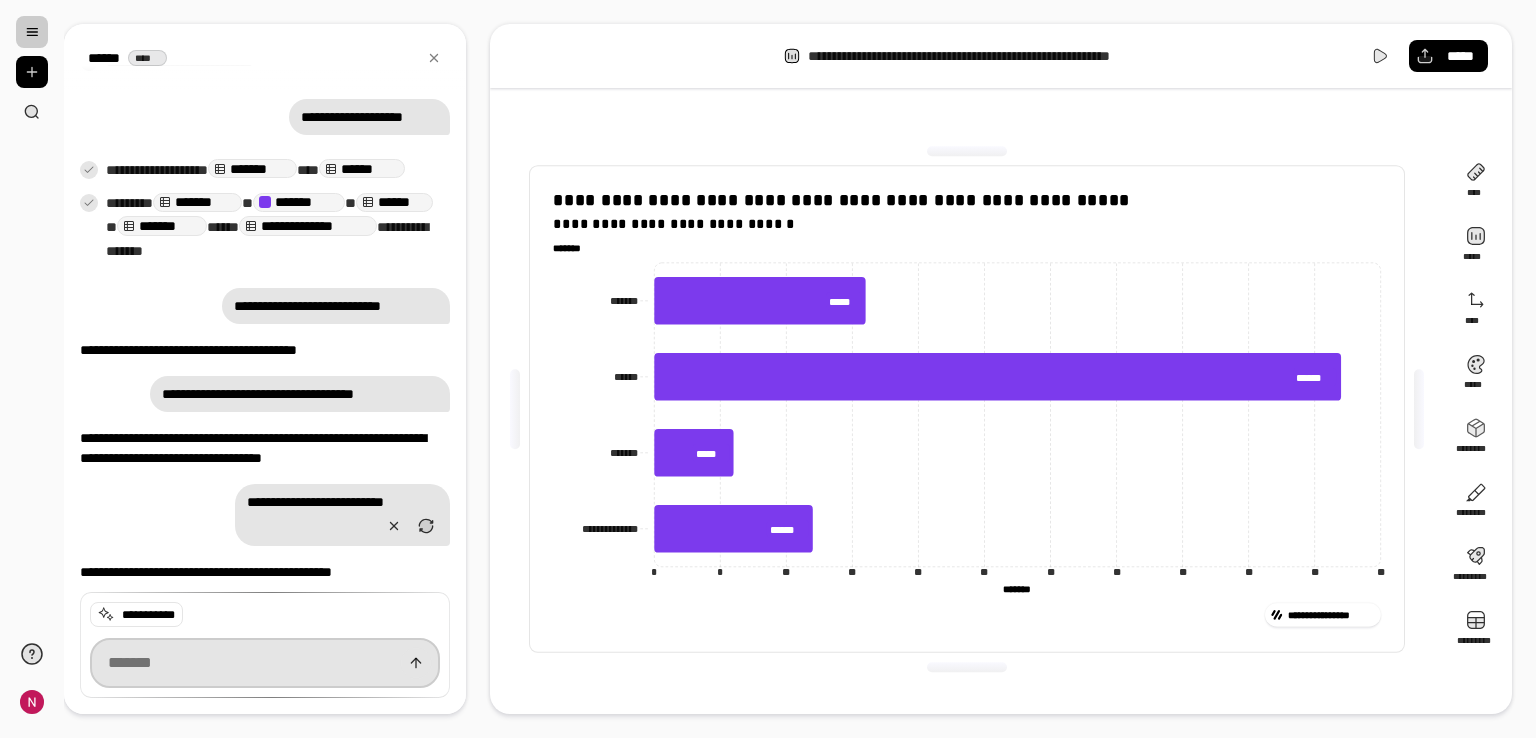 scroll, scrollTop: 435, scrollLeft: 0, axis: vertical 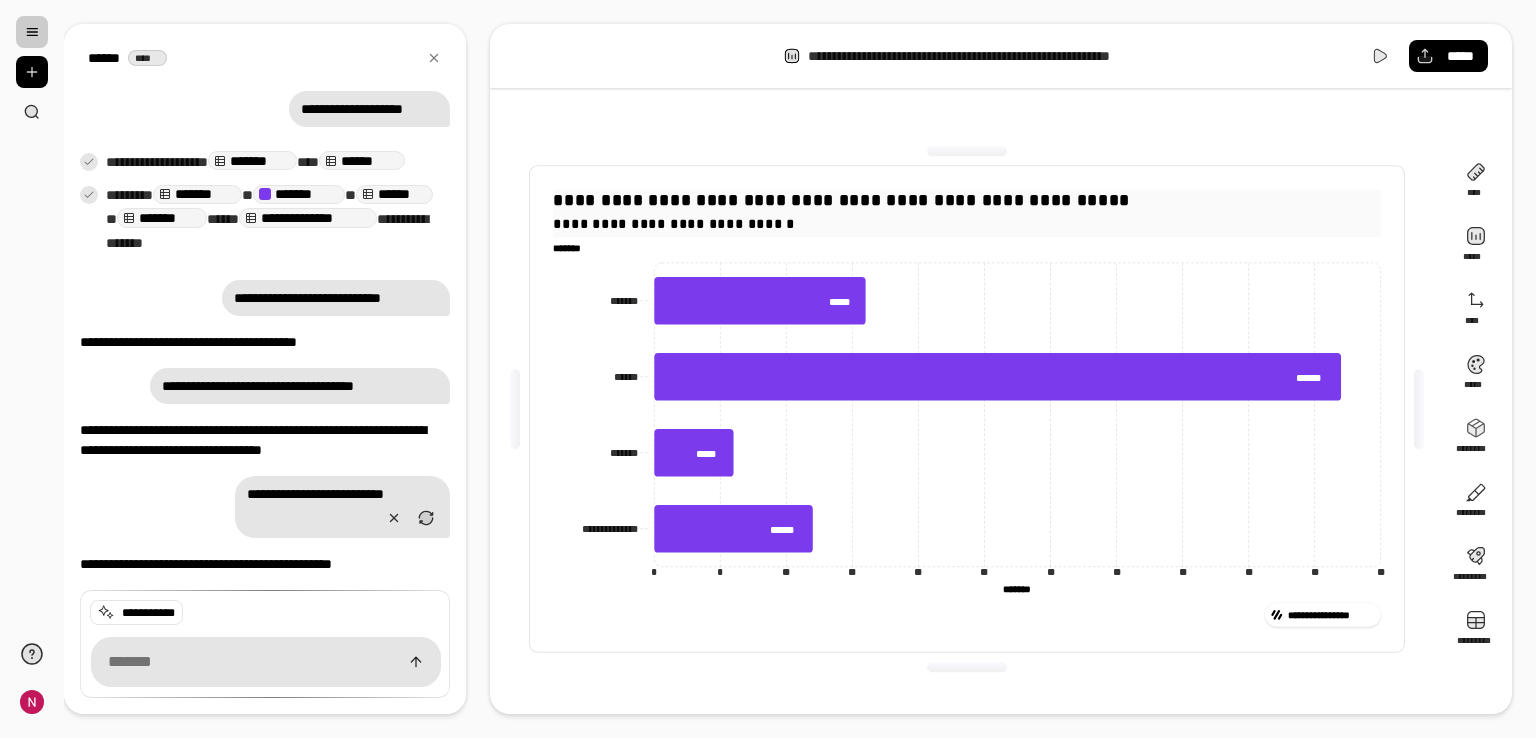 click on "**********" at bounding box center [967, 201] 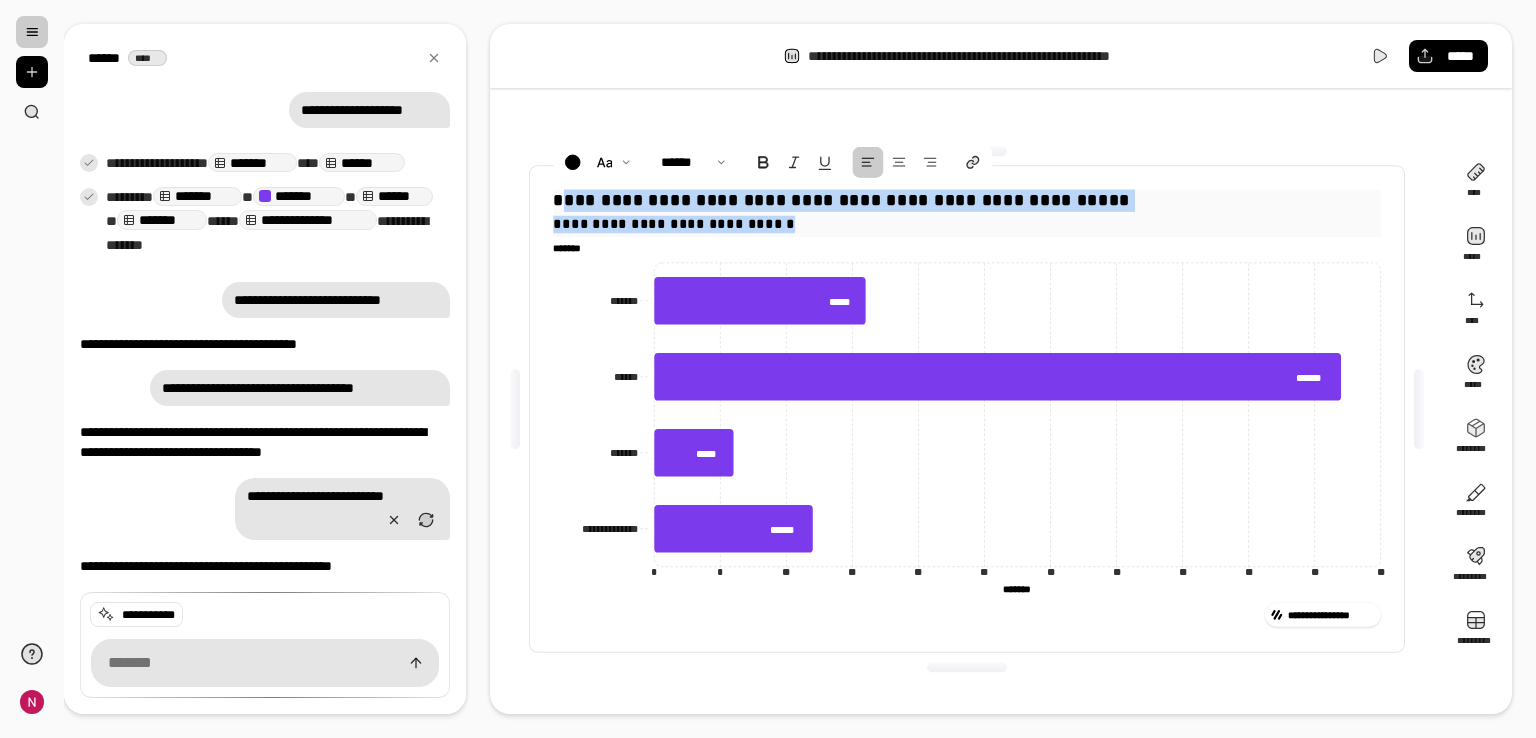 drag, startPoint x: 557, startPoint y: 200, endPoint x: 958, endPoint y: 216, distance: 401.31906 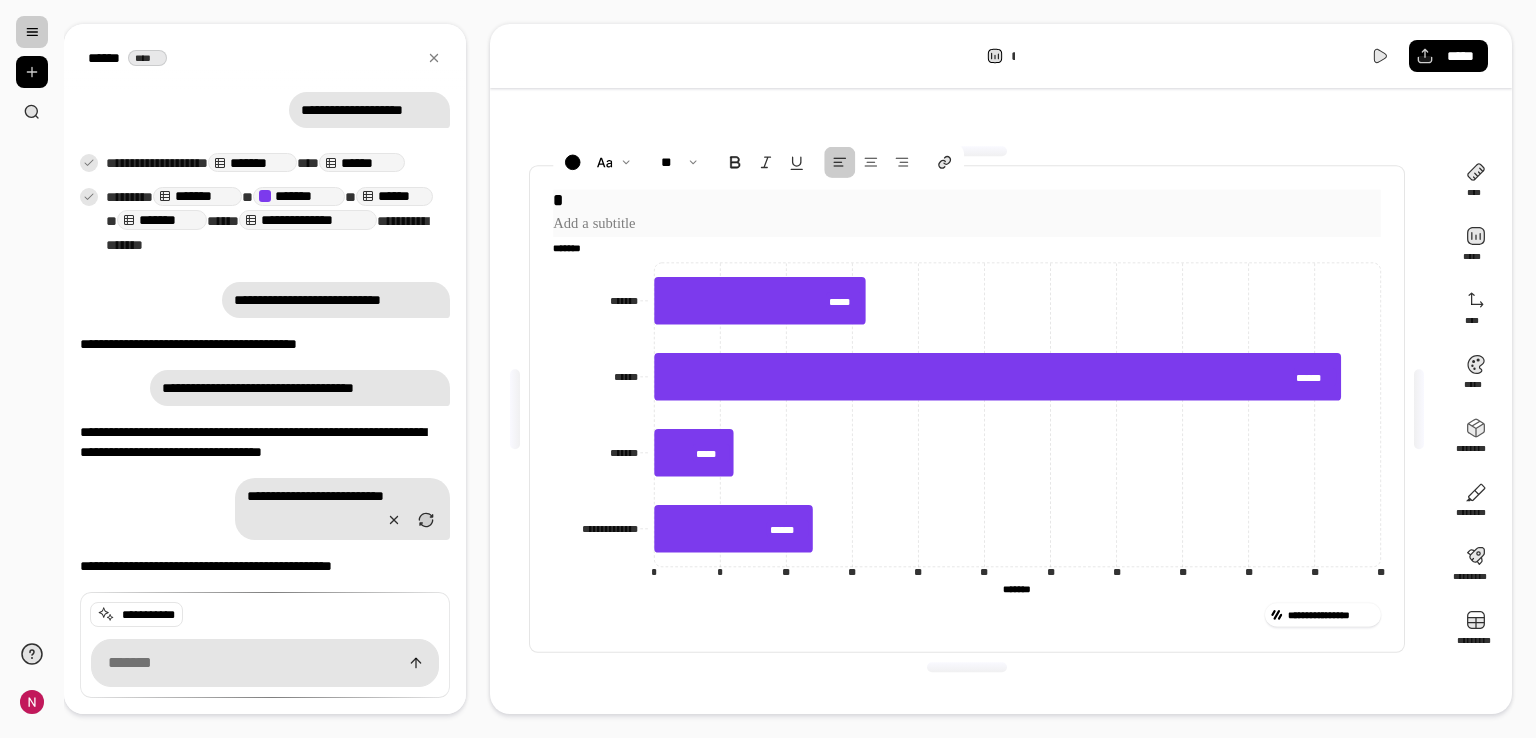 type 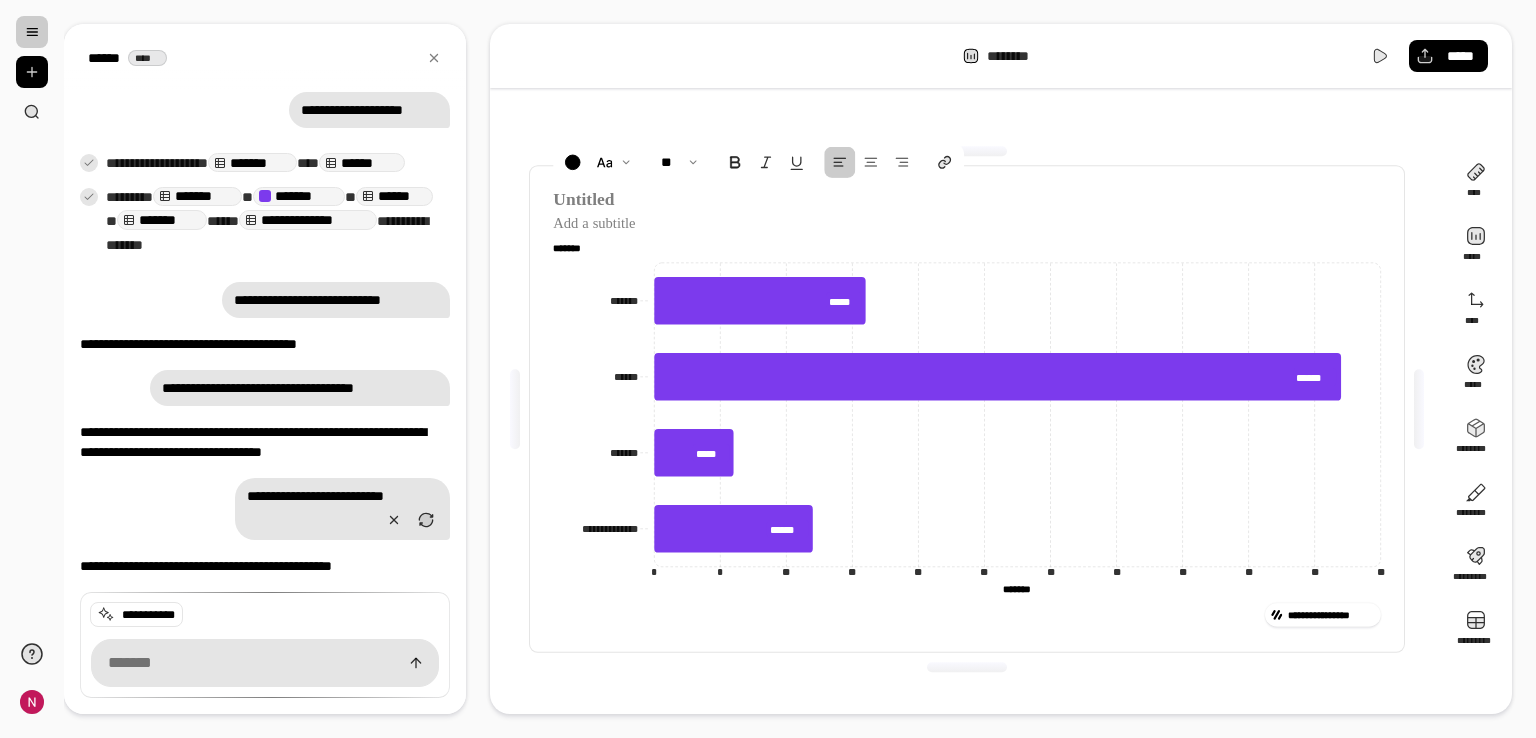 click on "**********" at bounding box center [967, 409] 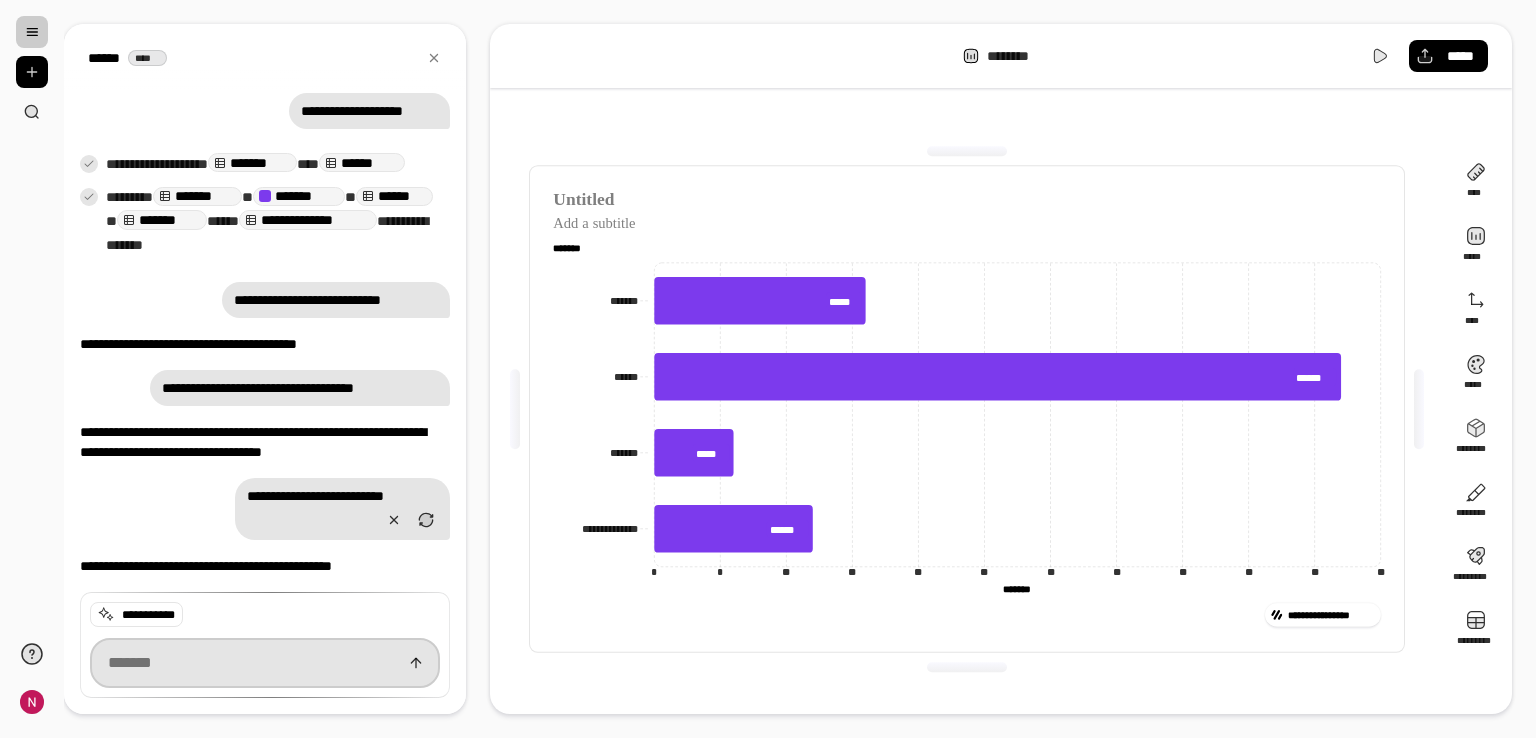 click at bounding box center (265, 662) 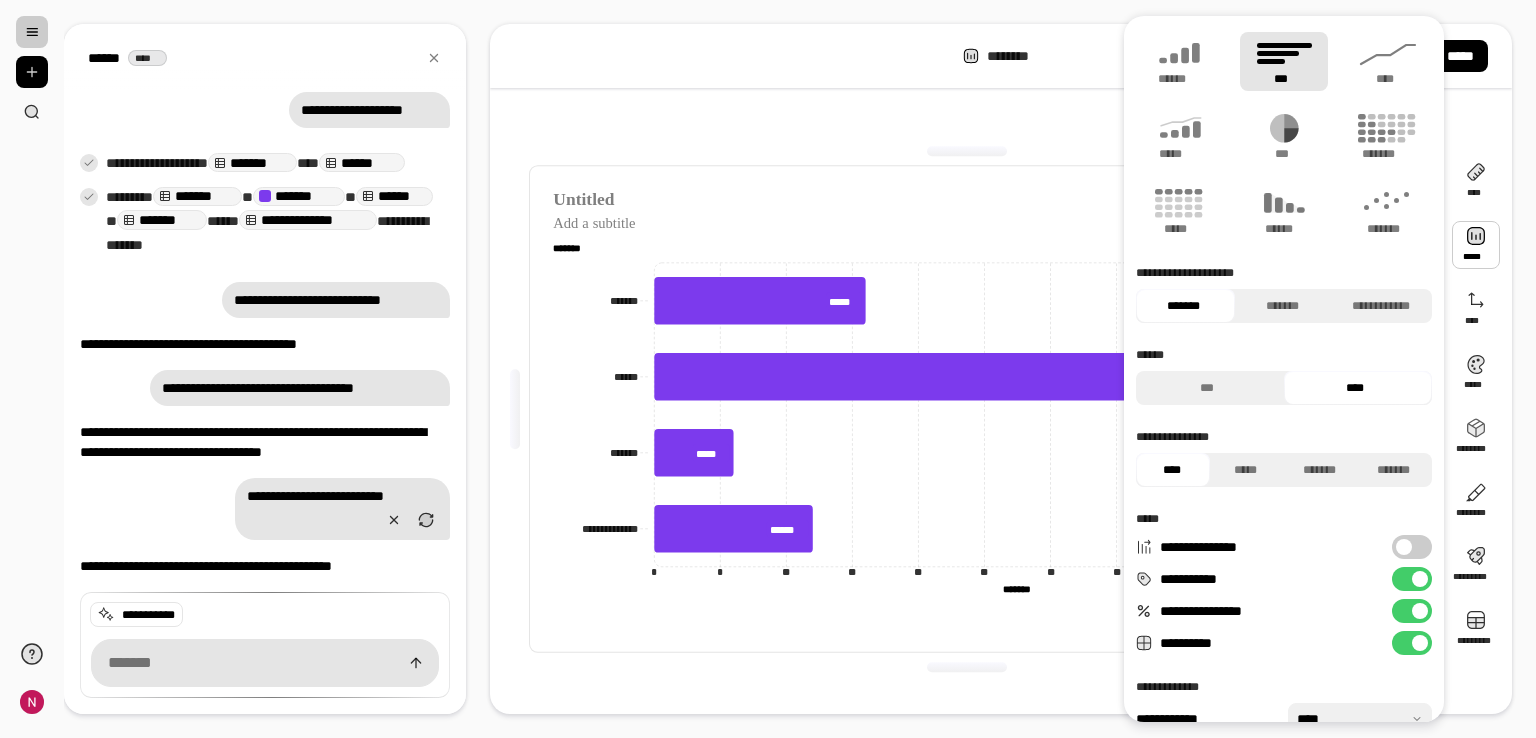 click at bounding box center [1476, 245] 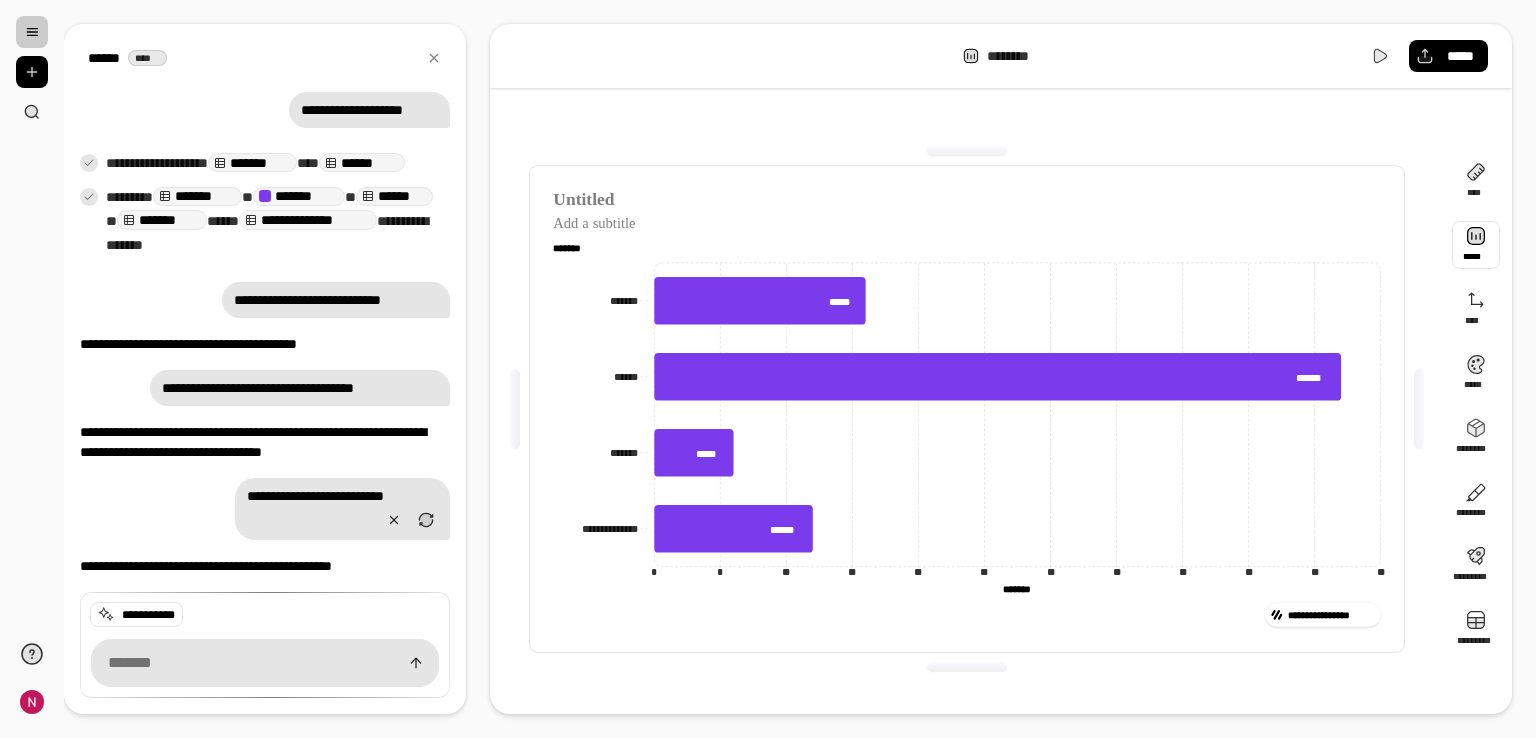 click at bounding box center (1476, 245) 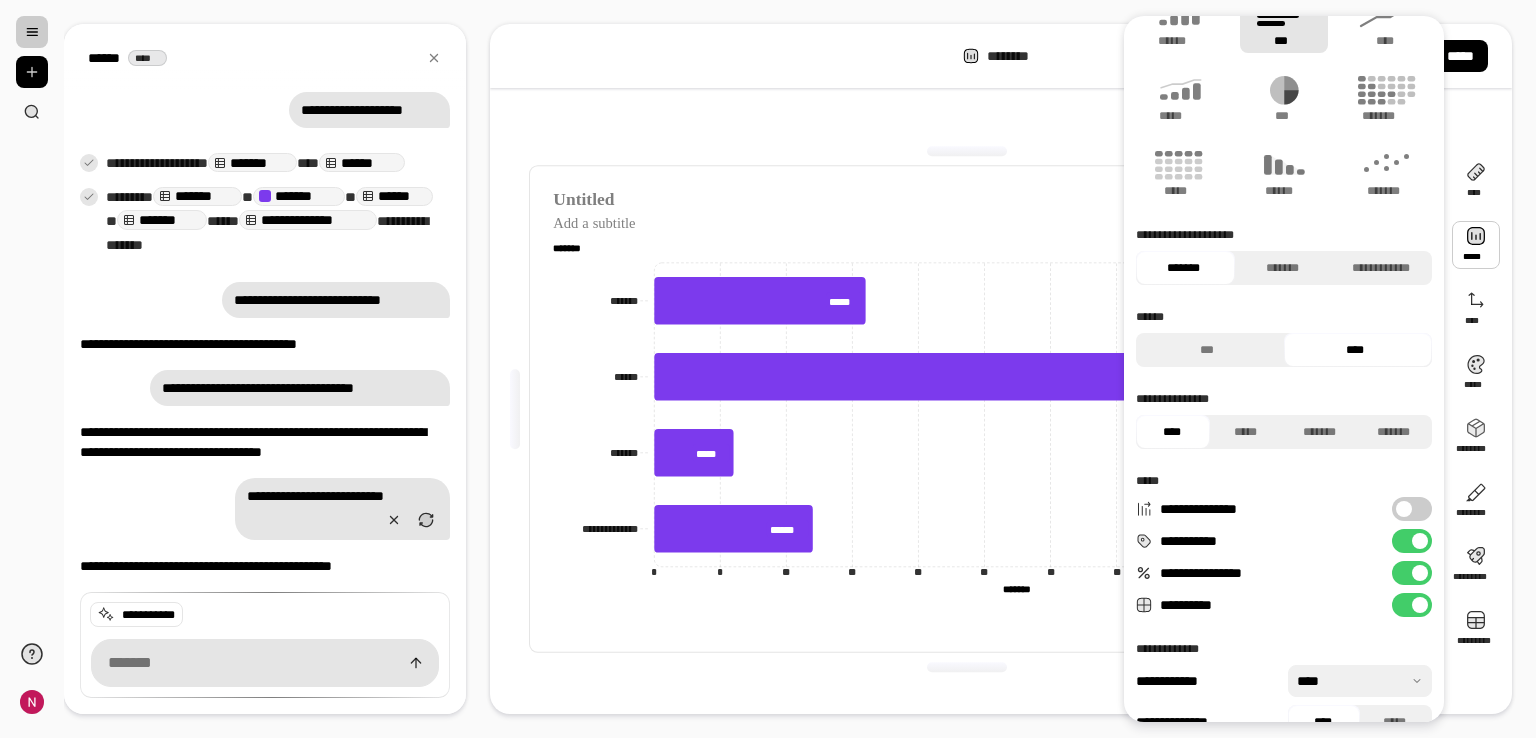scroll, scrollTop: 71, scrollLeft: 0, axis: vertical 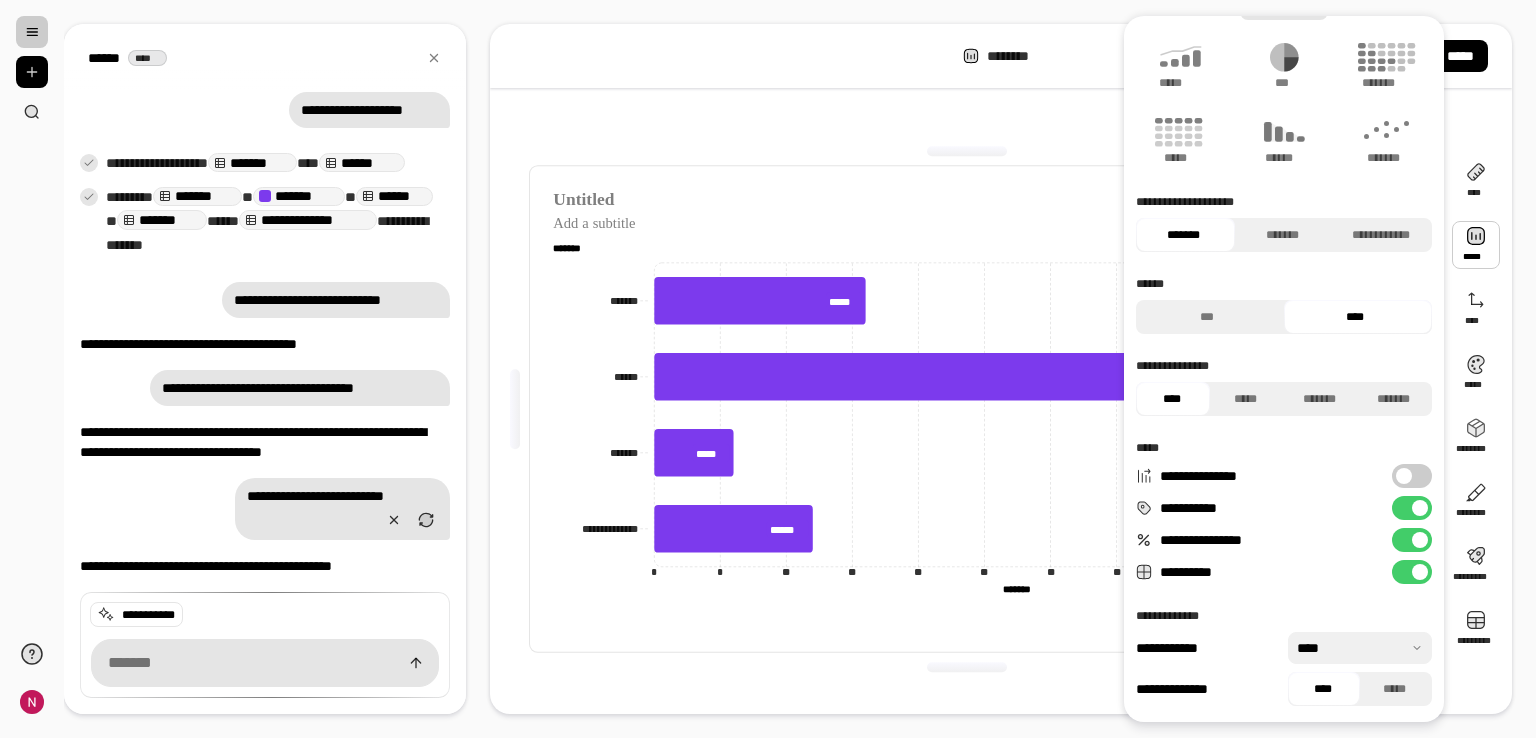 click at bounding box center [1420, 540] 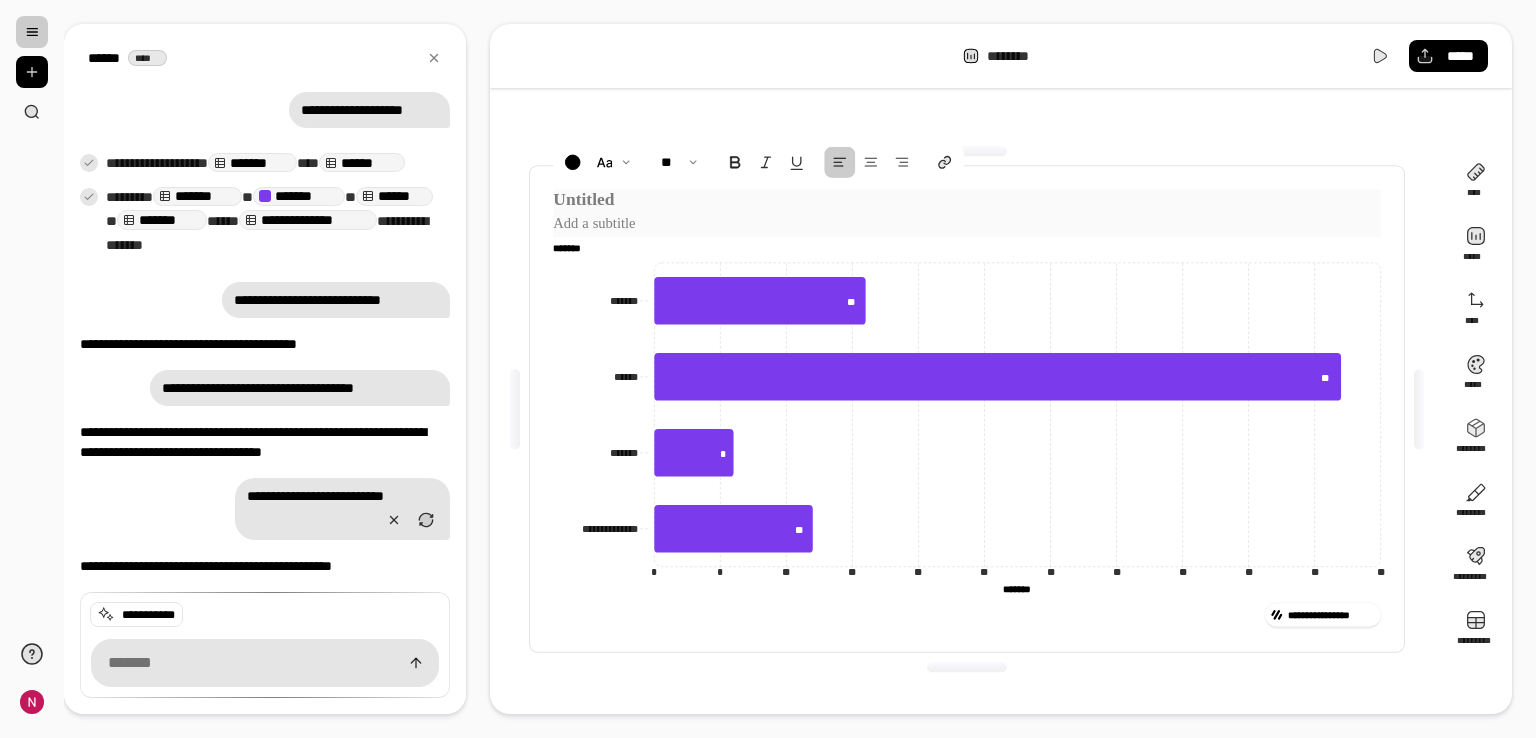 click at bounding box center [967, 201] 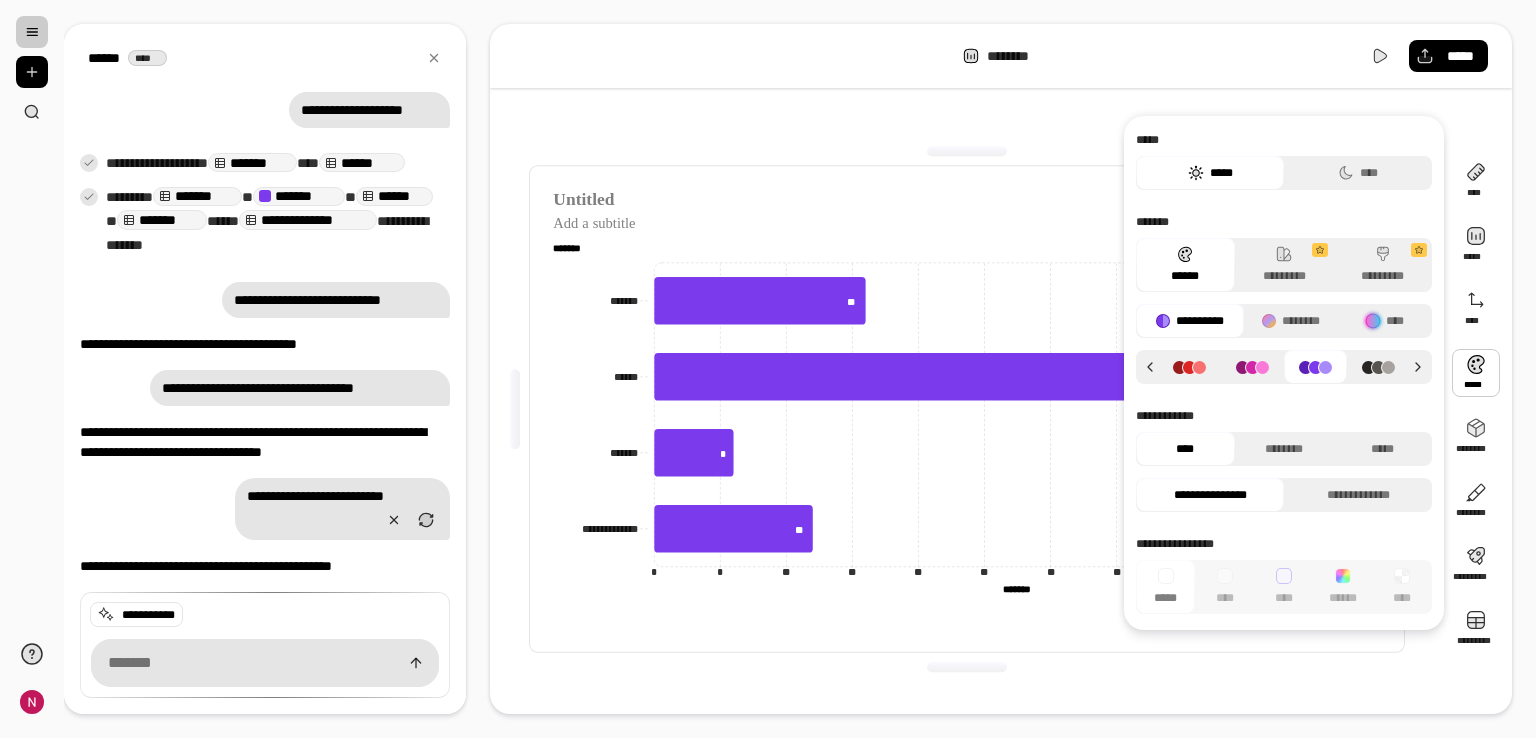 click 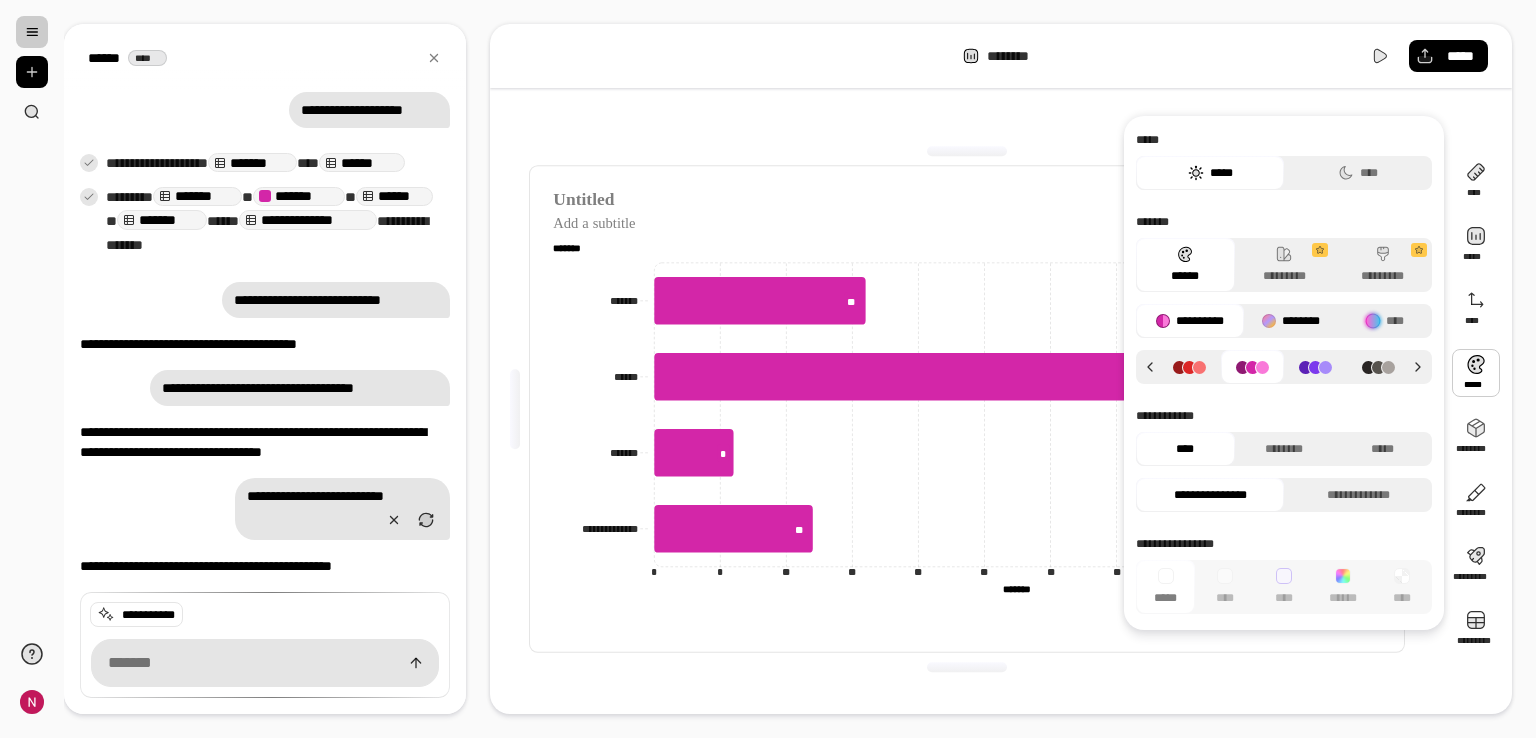 click on "********" at bounding box center [1291, 321] 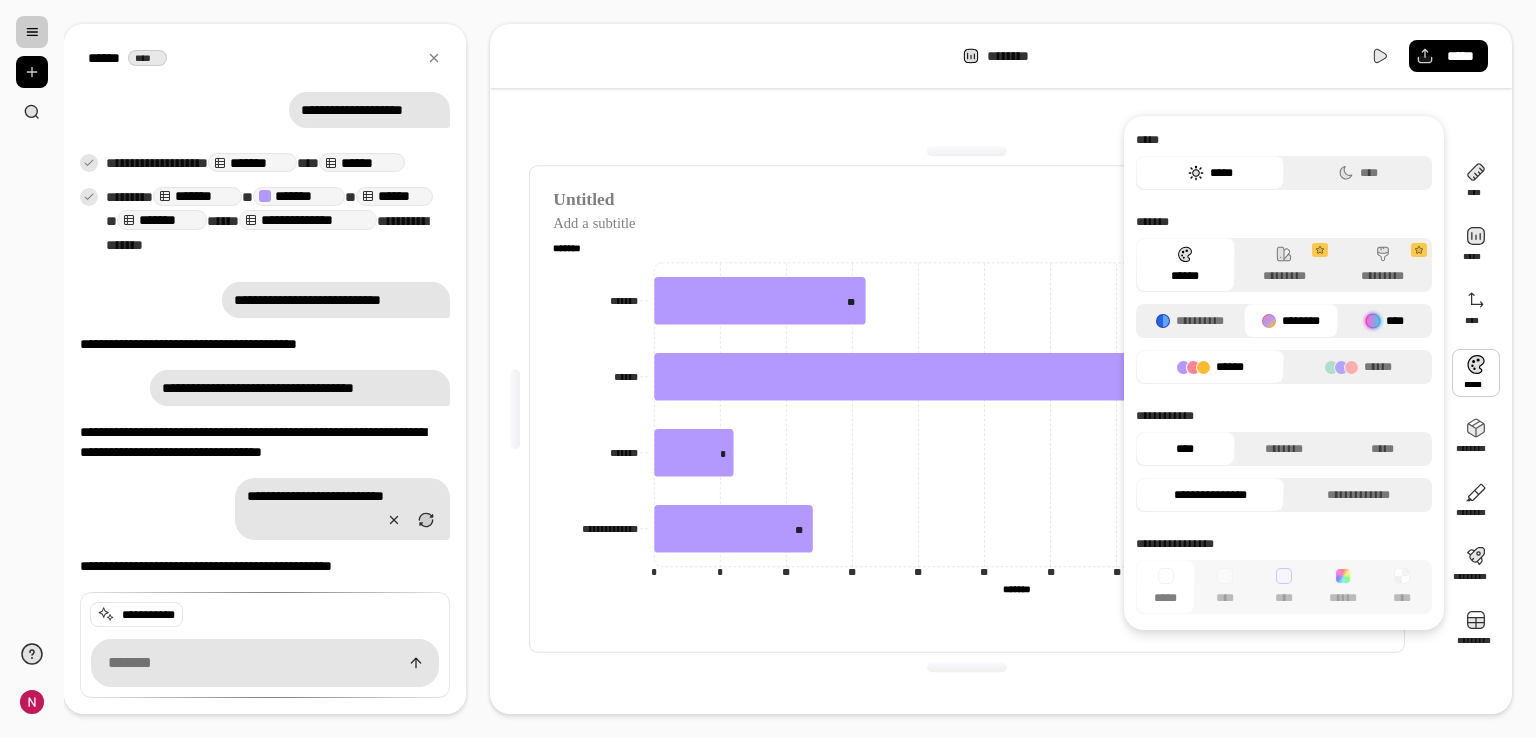 click at bounding box center [1373, 321] 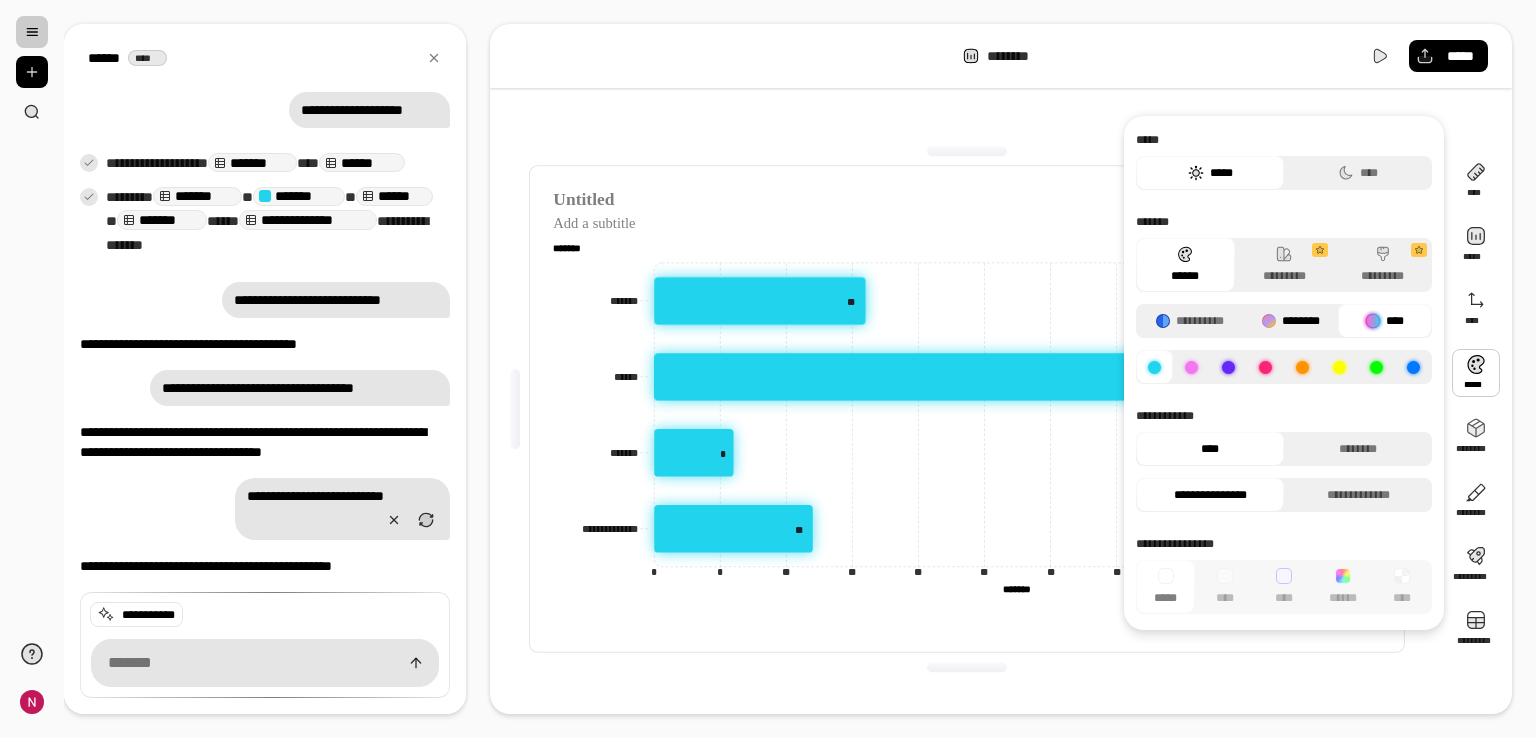 click on "********" at bounding box center [1291, 321] 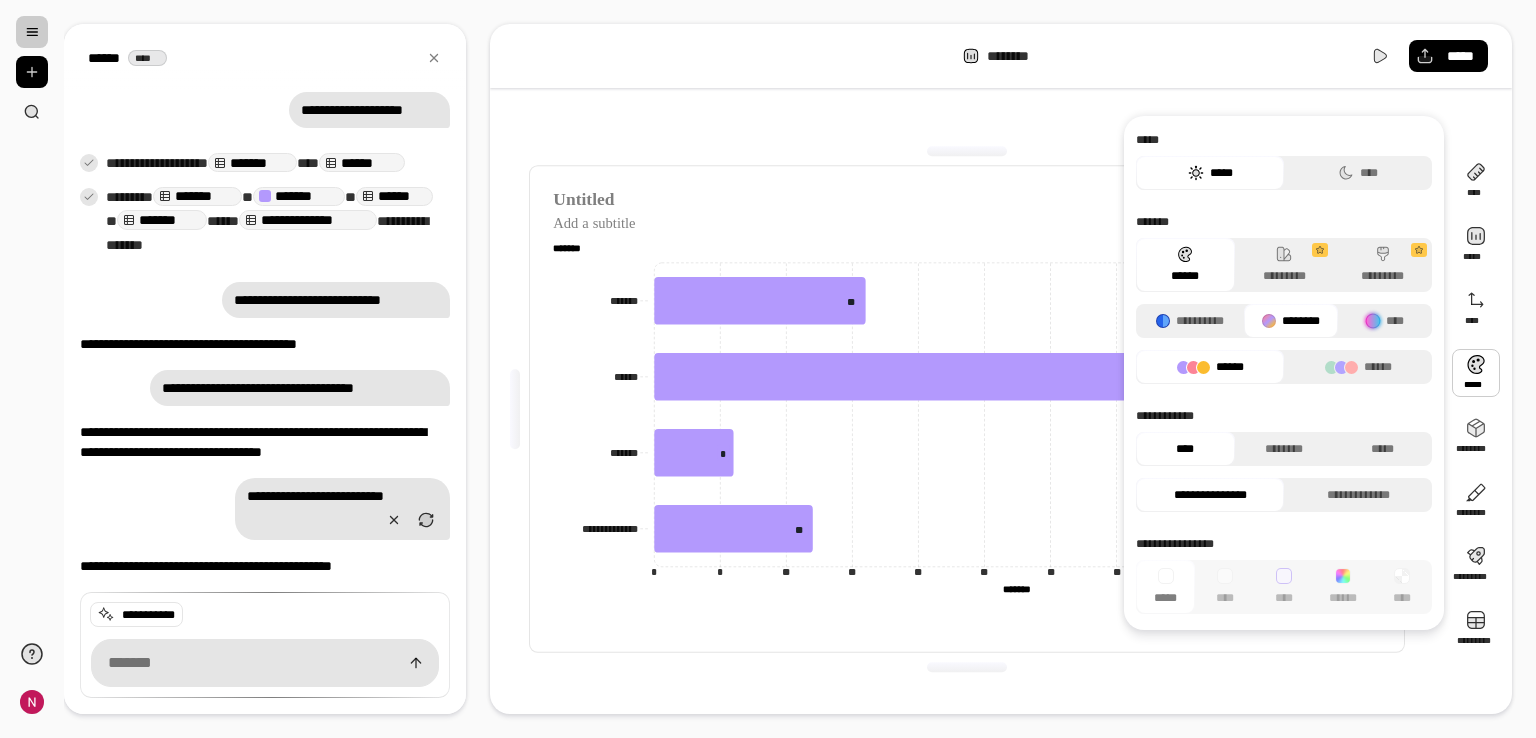 click 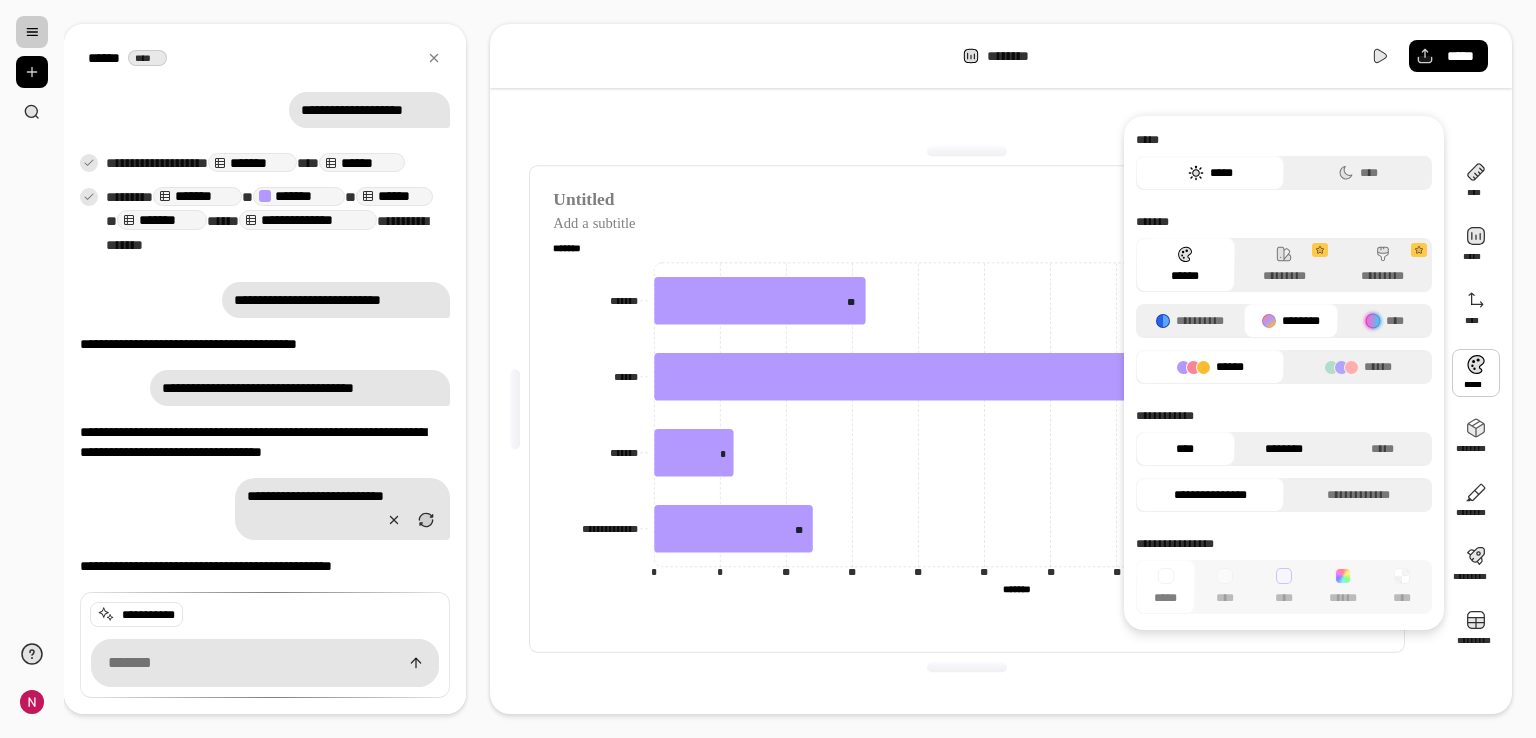 click on "********" at bounding box center [1284, 449] 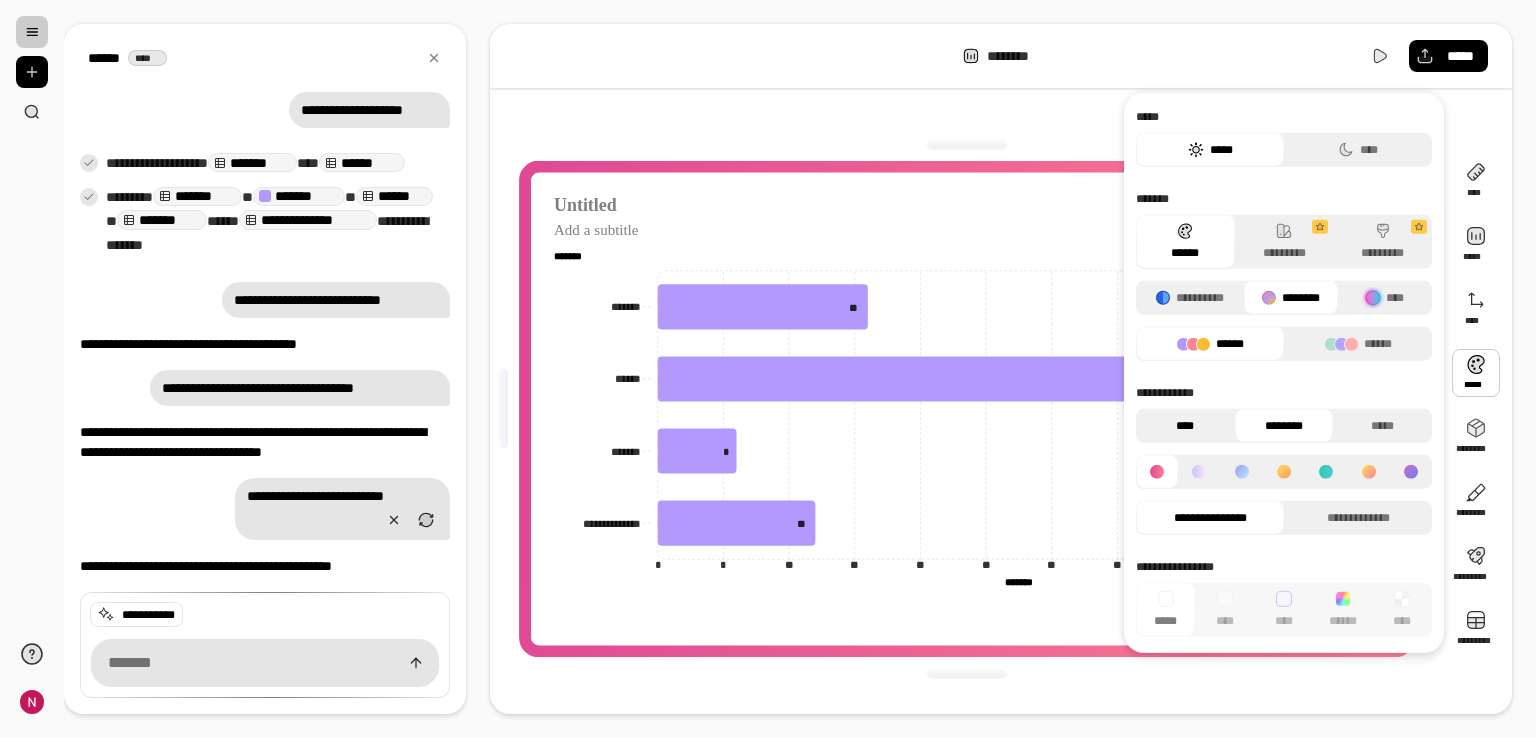 click on "****" at bounding box center (1185, 426) 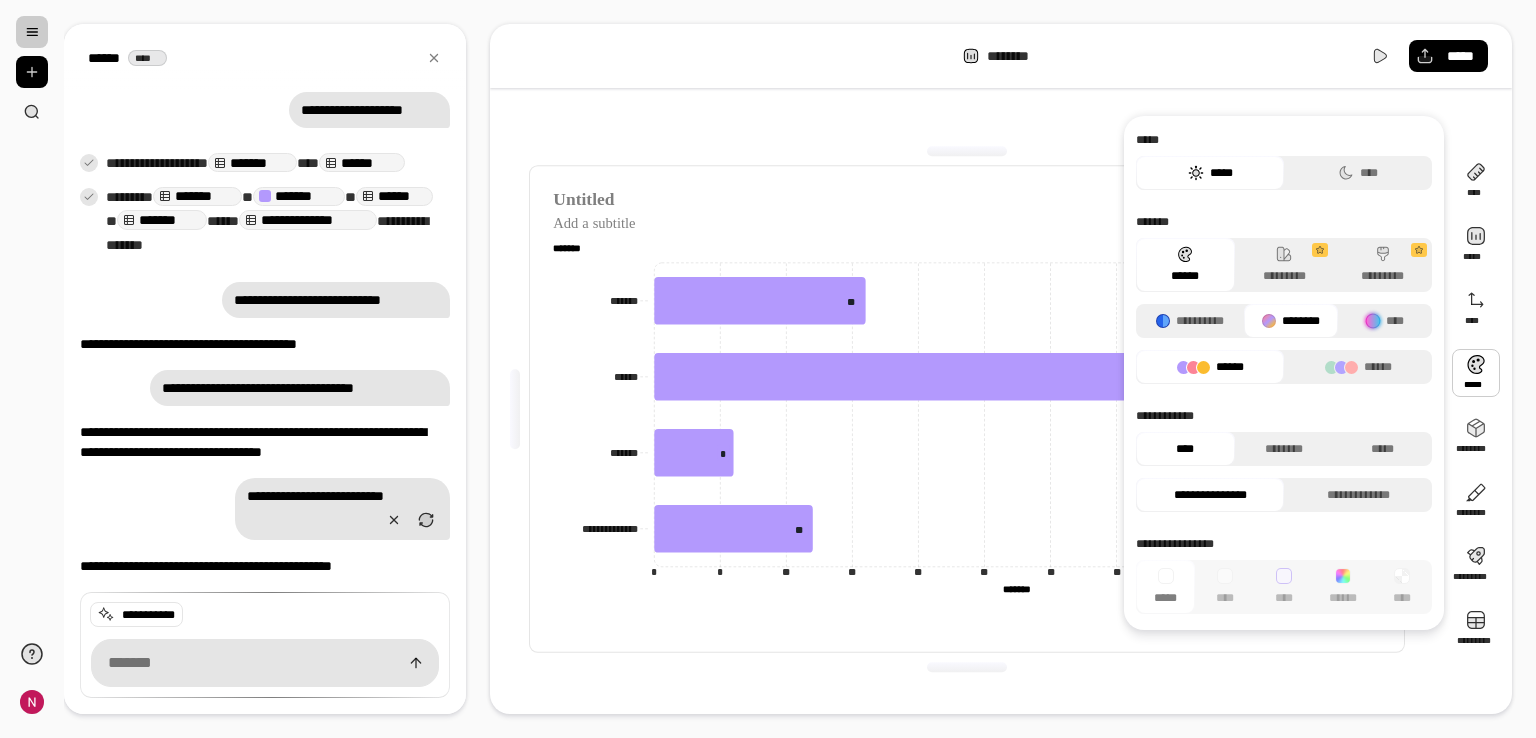 click on "********" at bounding box center (1291, 321) 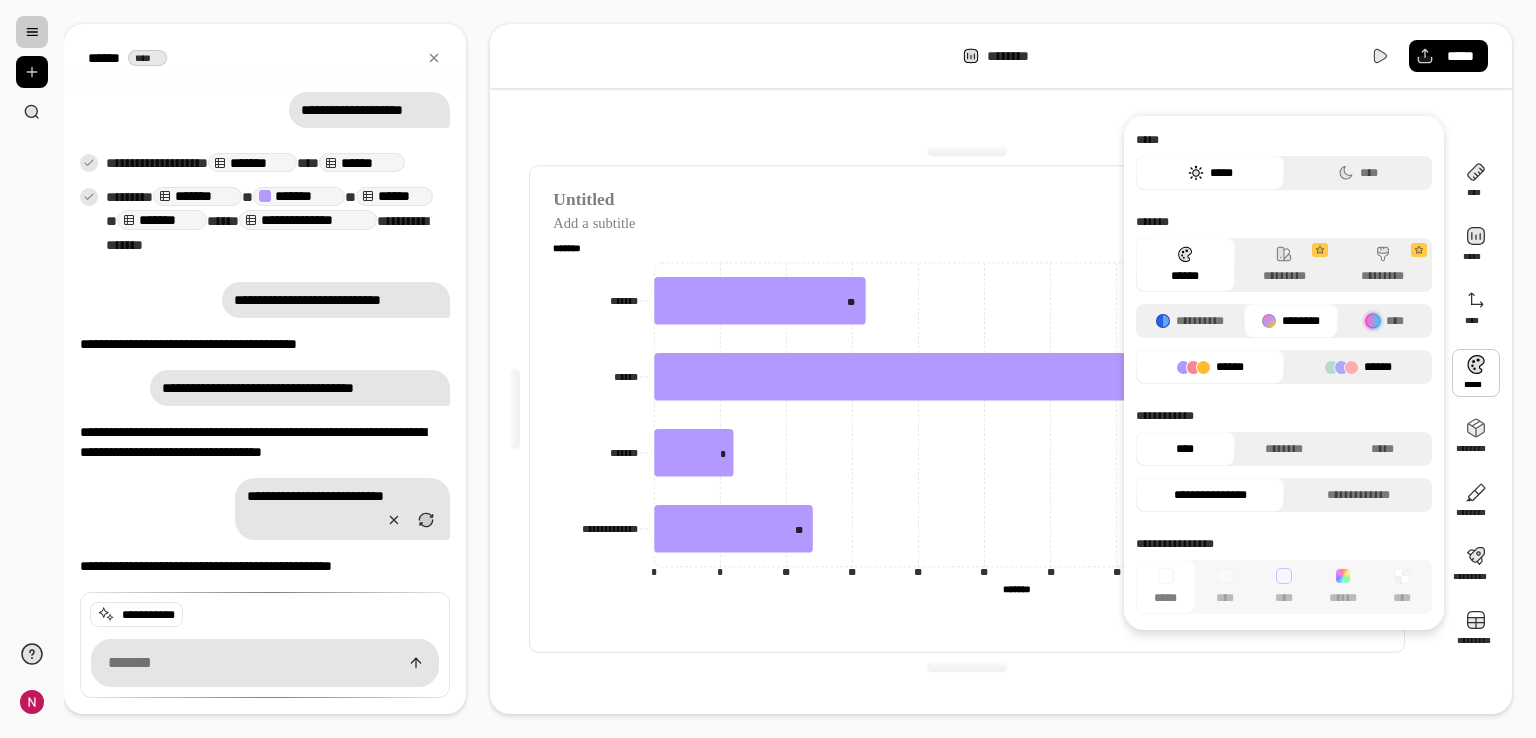 click on "******" at bounding box center [1358, 367] 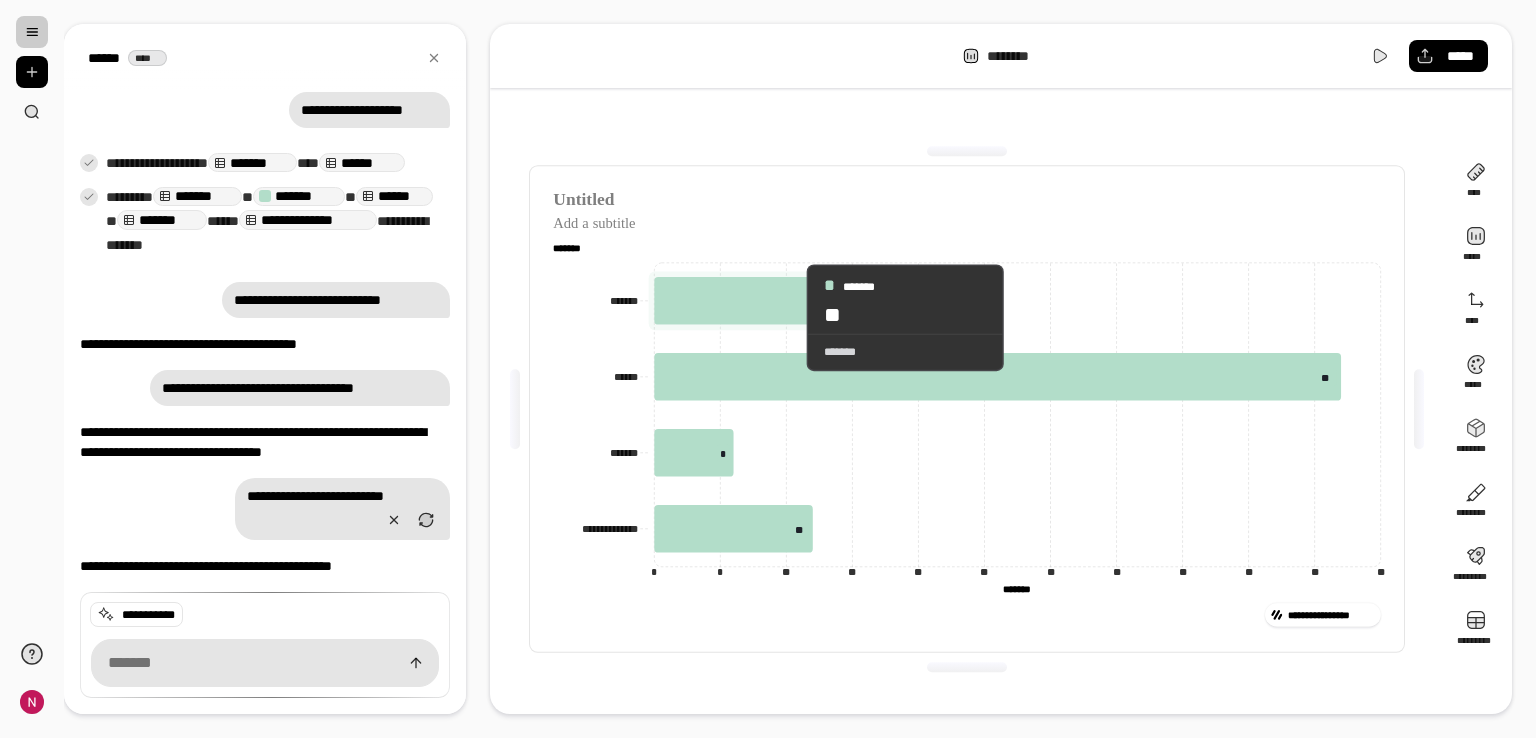click 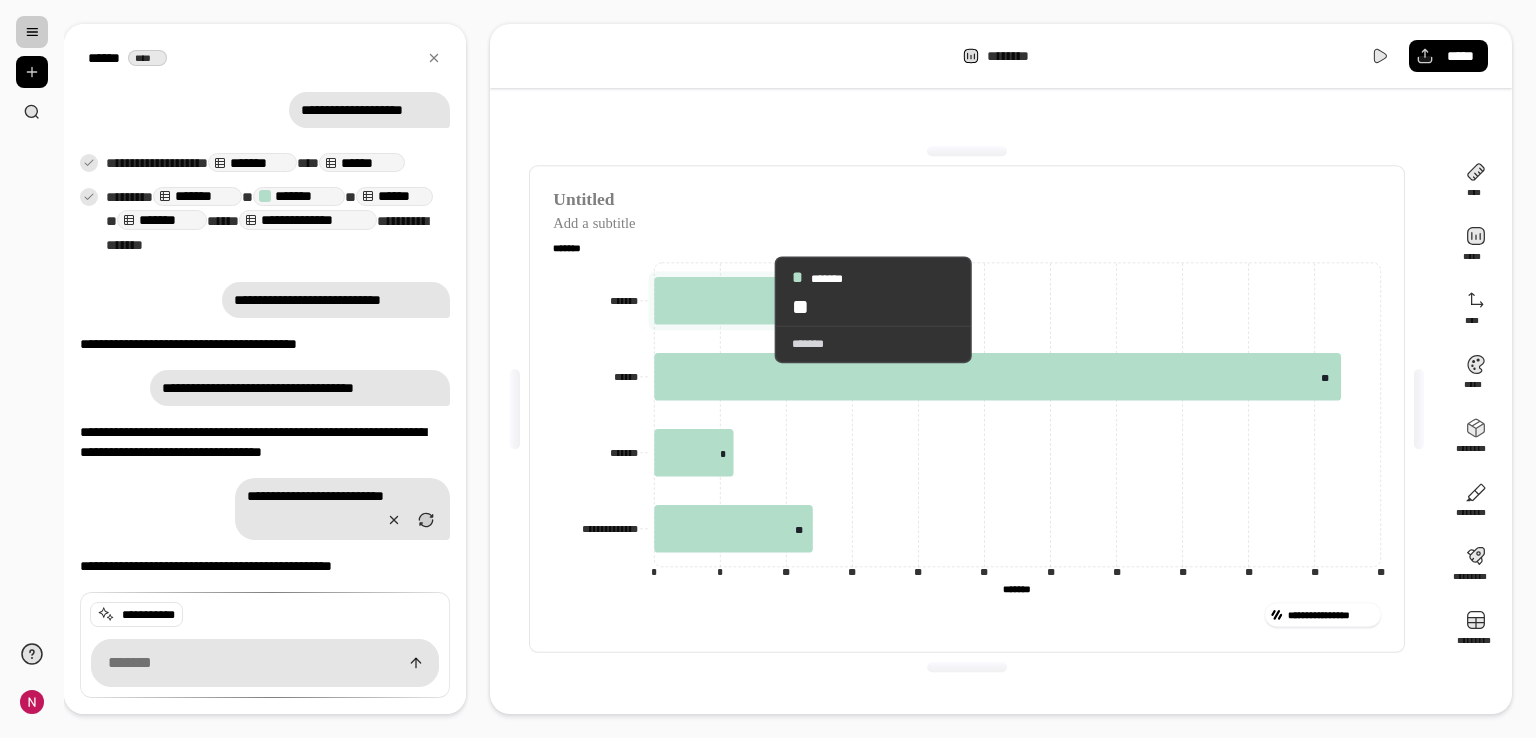 drag, startPoint x: 788, startPoint y: 310, endPoint x: 752, endPoint y: 309, distance: 36.013885 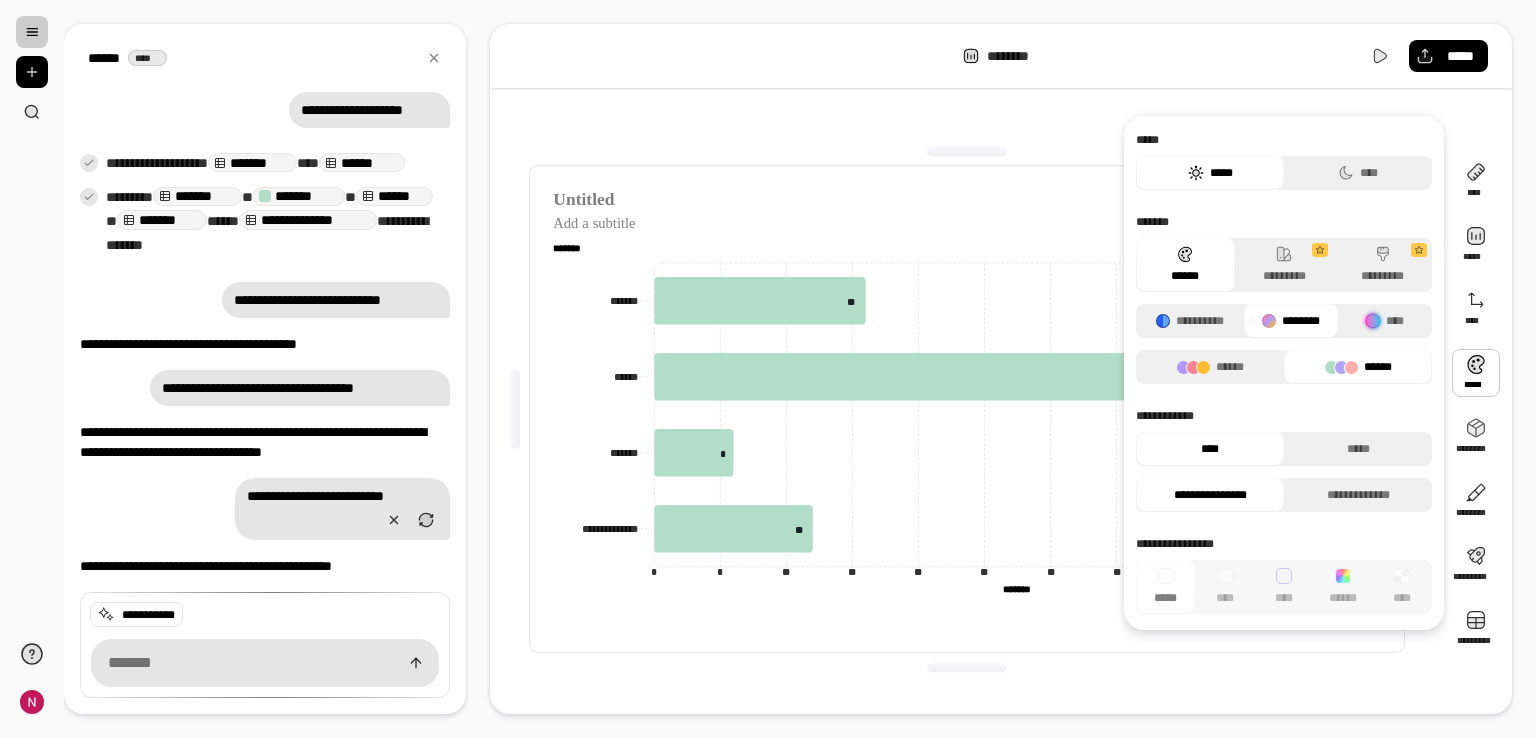 click at bounding box center [1476, 373] 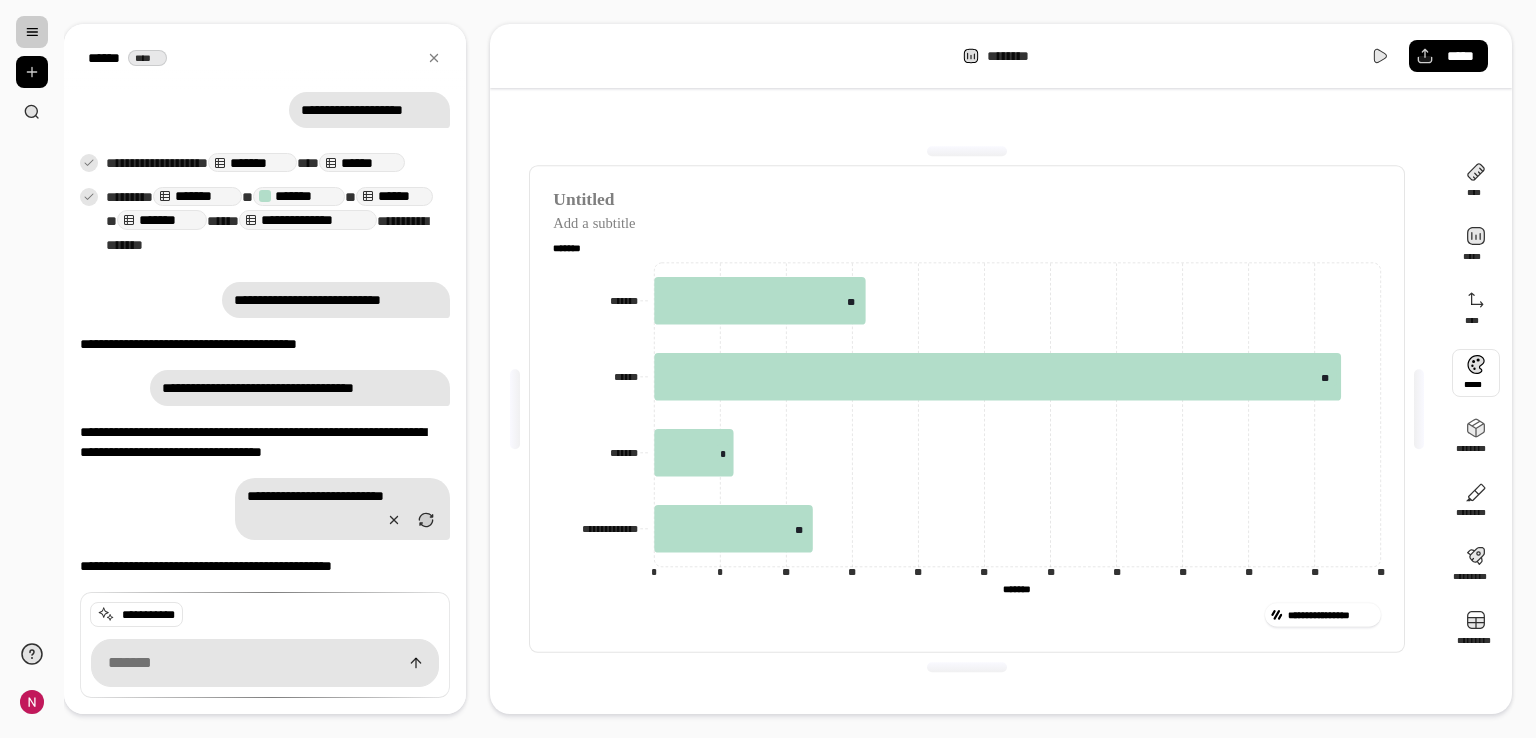 click at bounding box center (1476, 373) 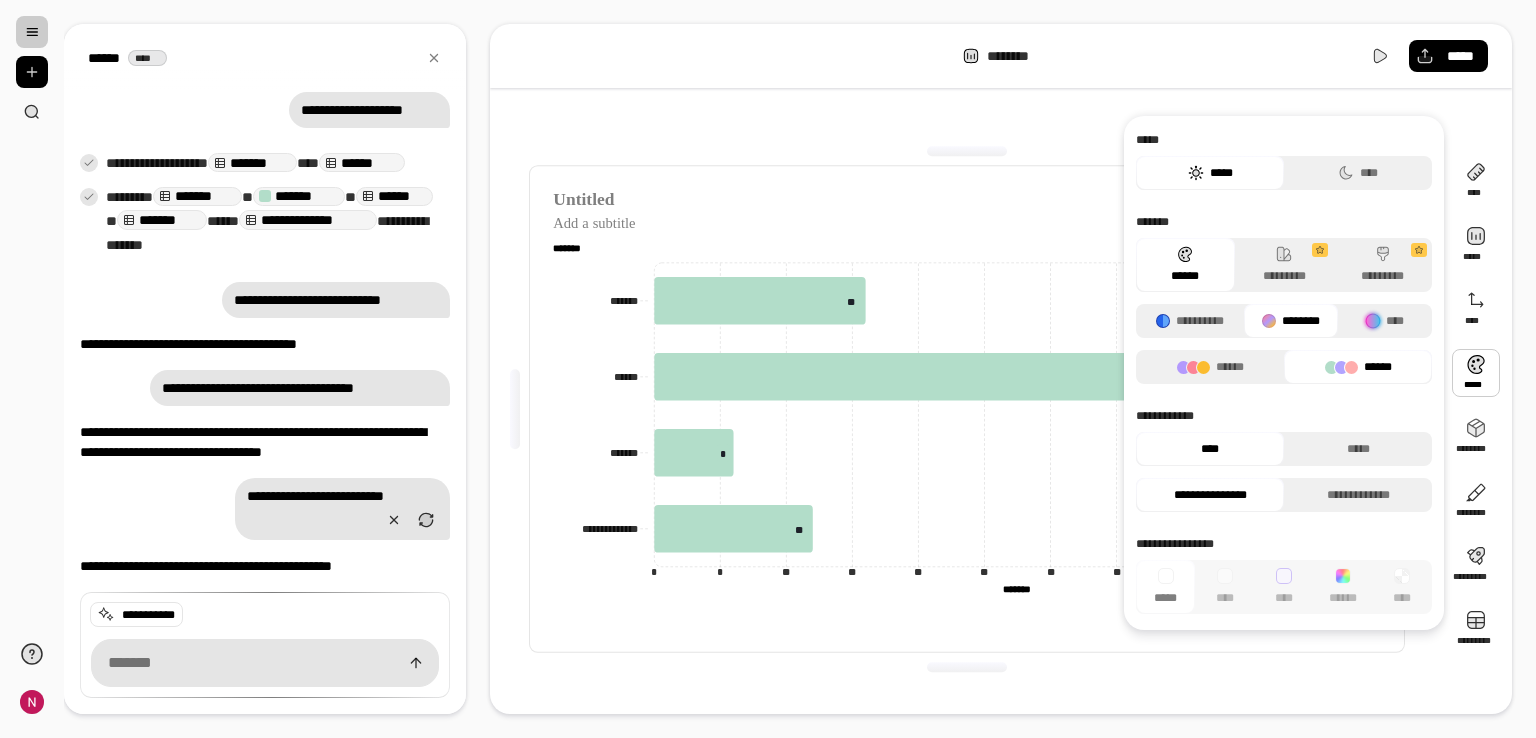 click on "******" at bounding box center (1358, 367) 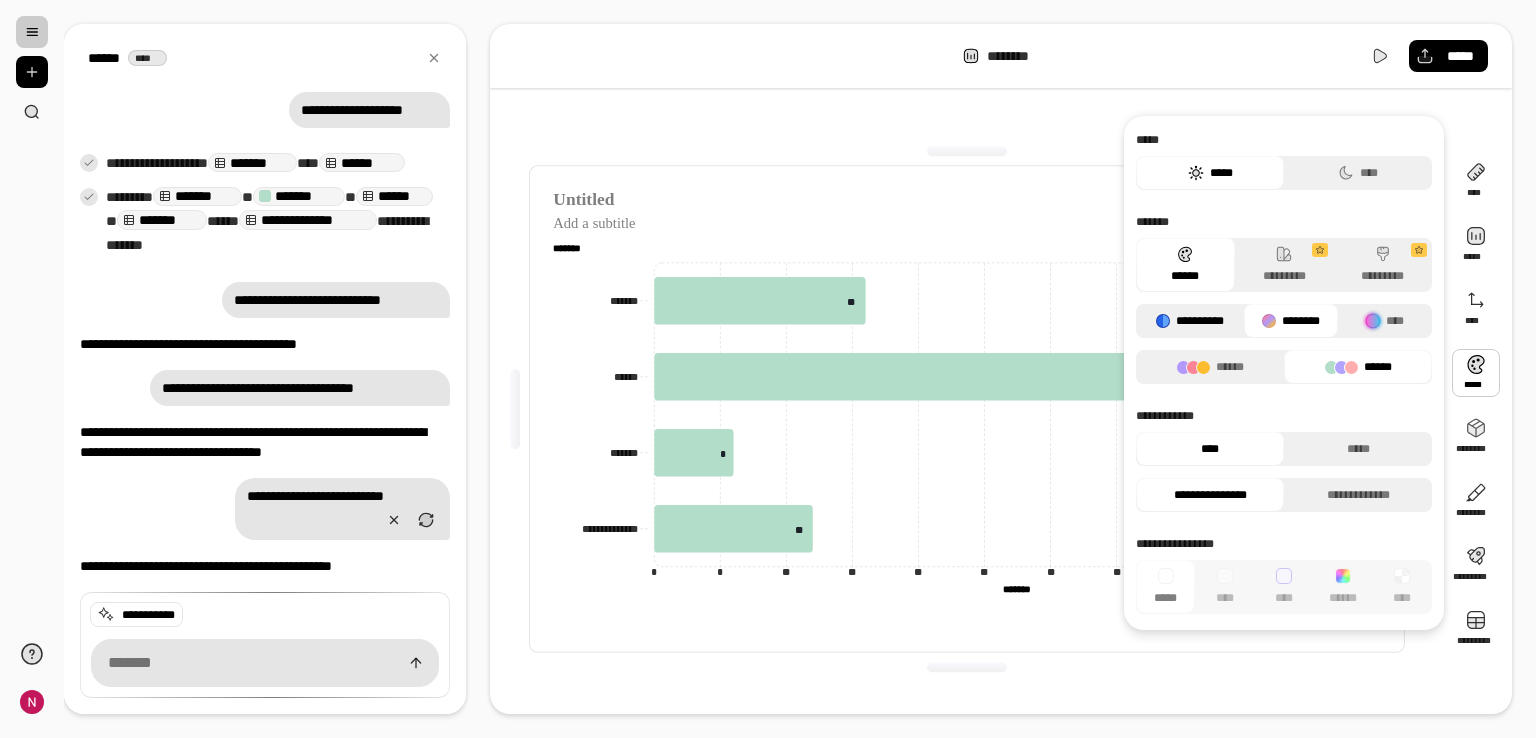 click on "**********" at bounding box center [1190, 321] 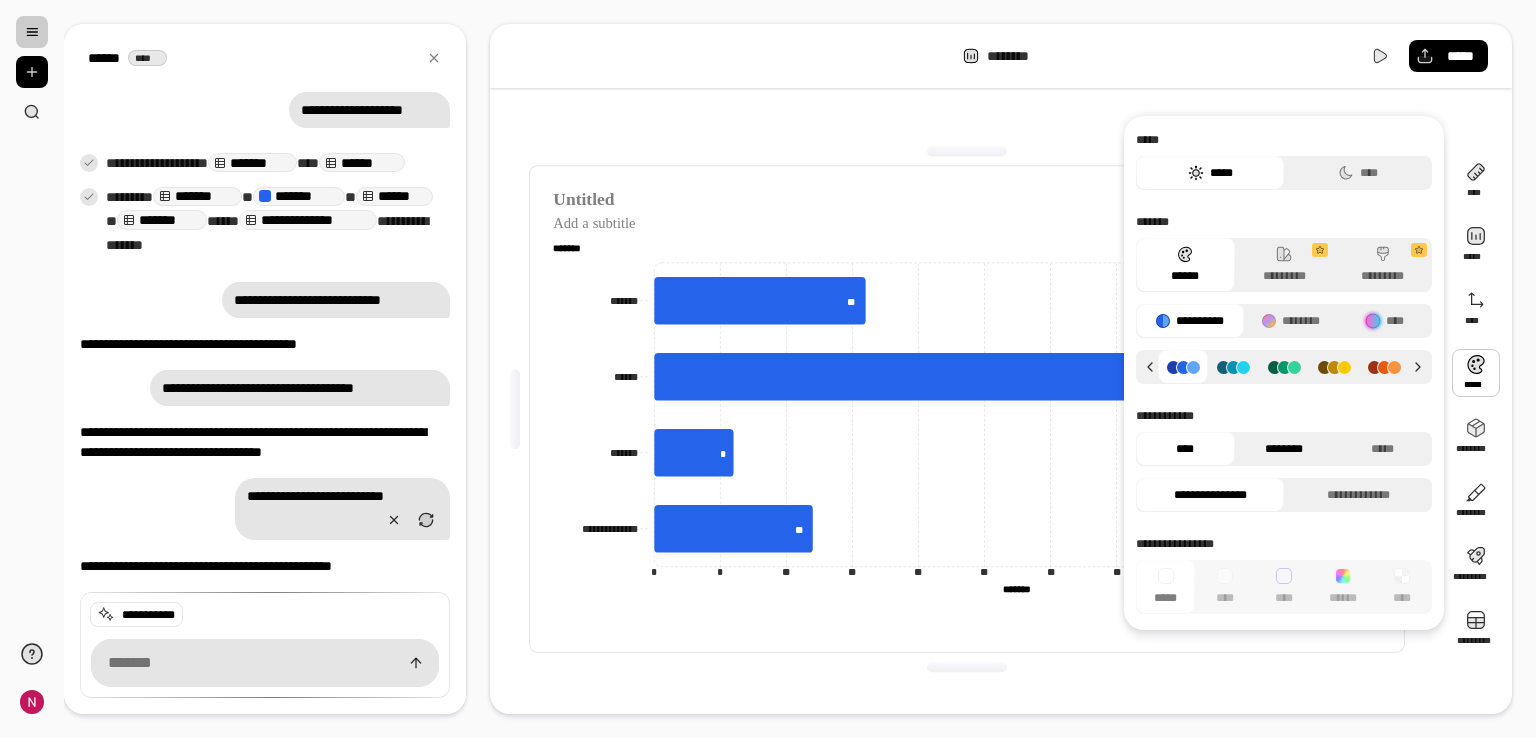 click on "********" at bounding box center (1284, 449) 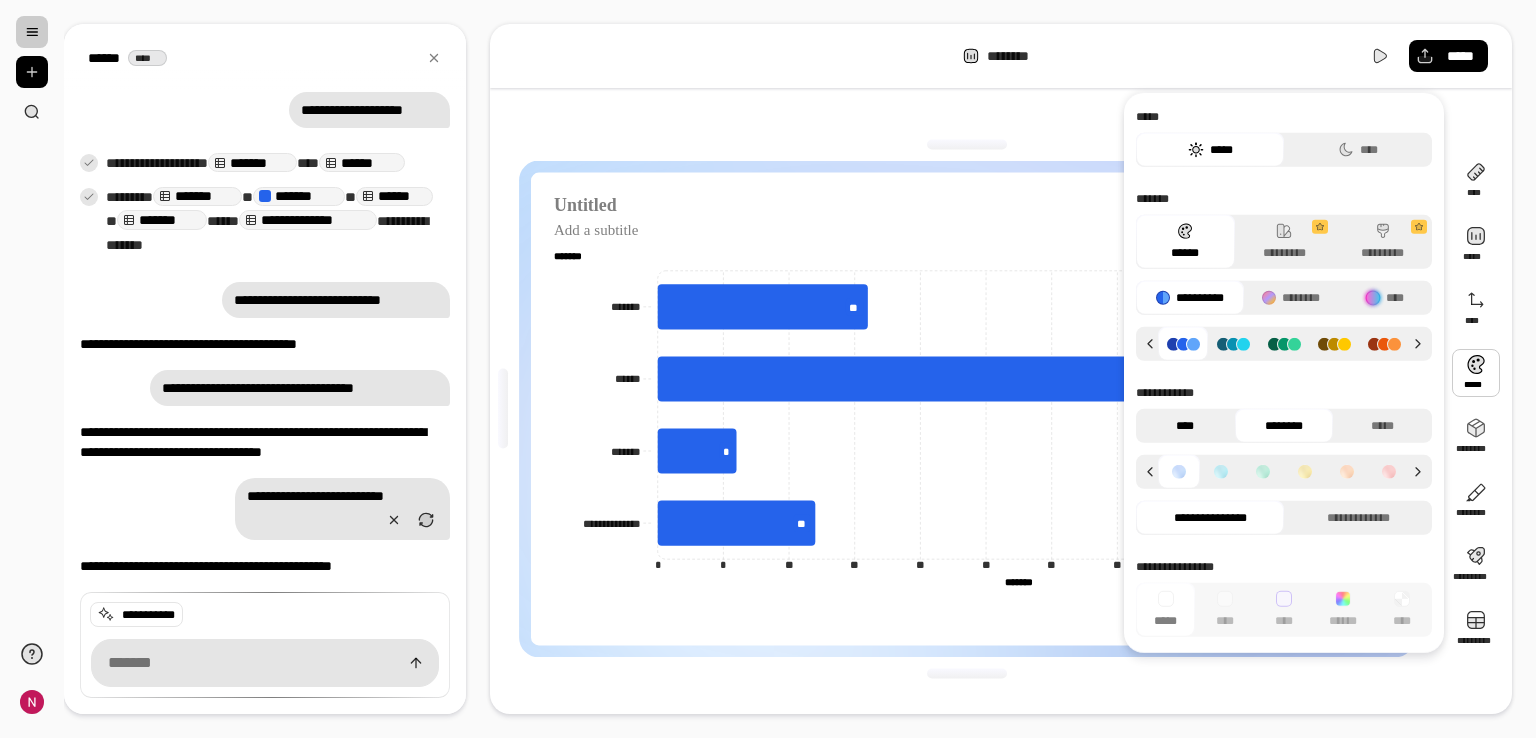 click on "****" at bounding box center (1185, 426) 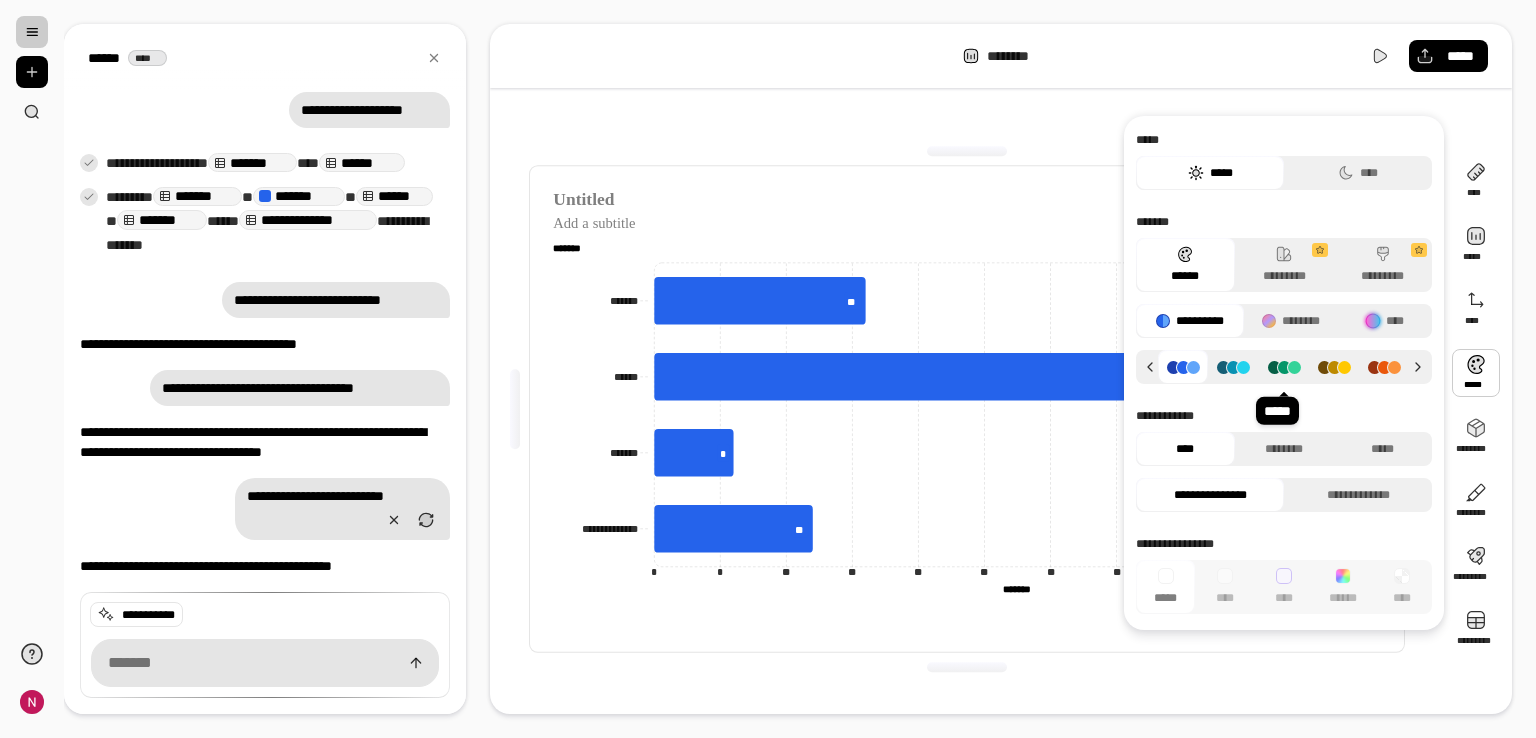 click 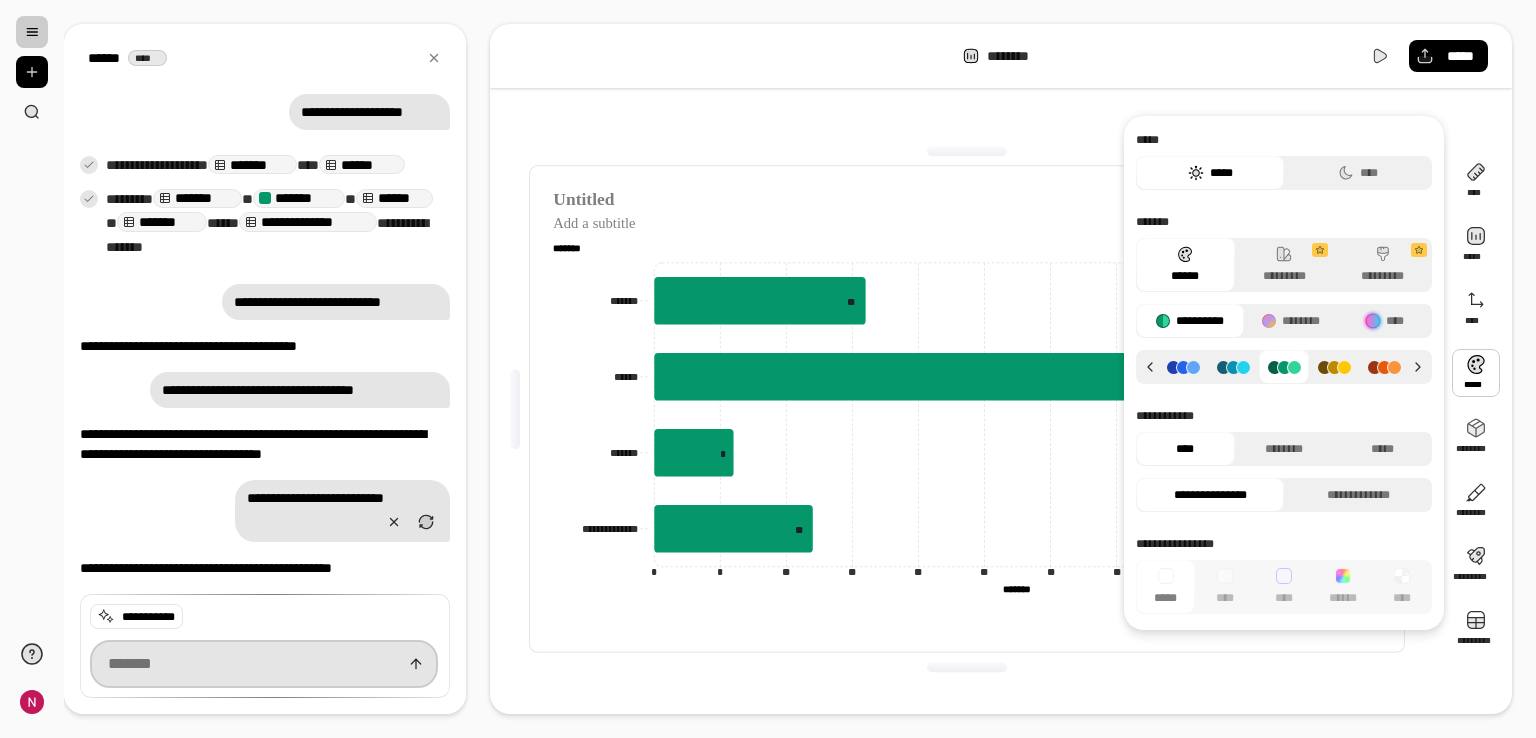 click at bounding box center [264, 664] 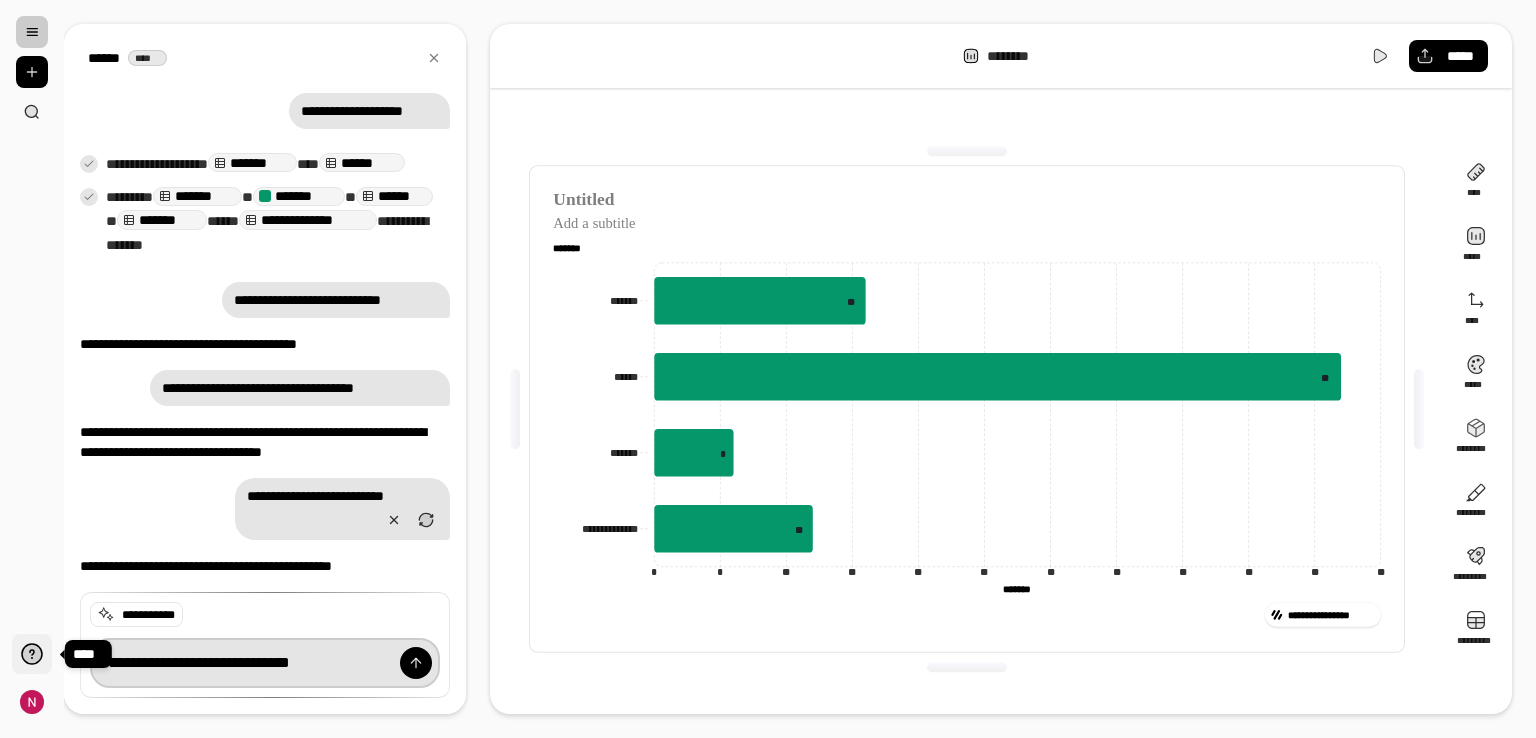 drag, startPoint x: 152, startPoint y: 661, endPoint x: 47, endPoint y: 662, distance: 105.00476 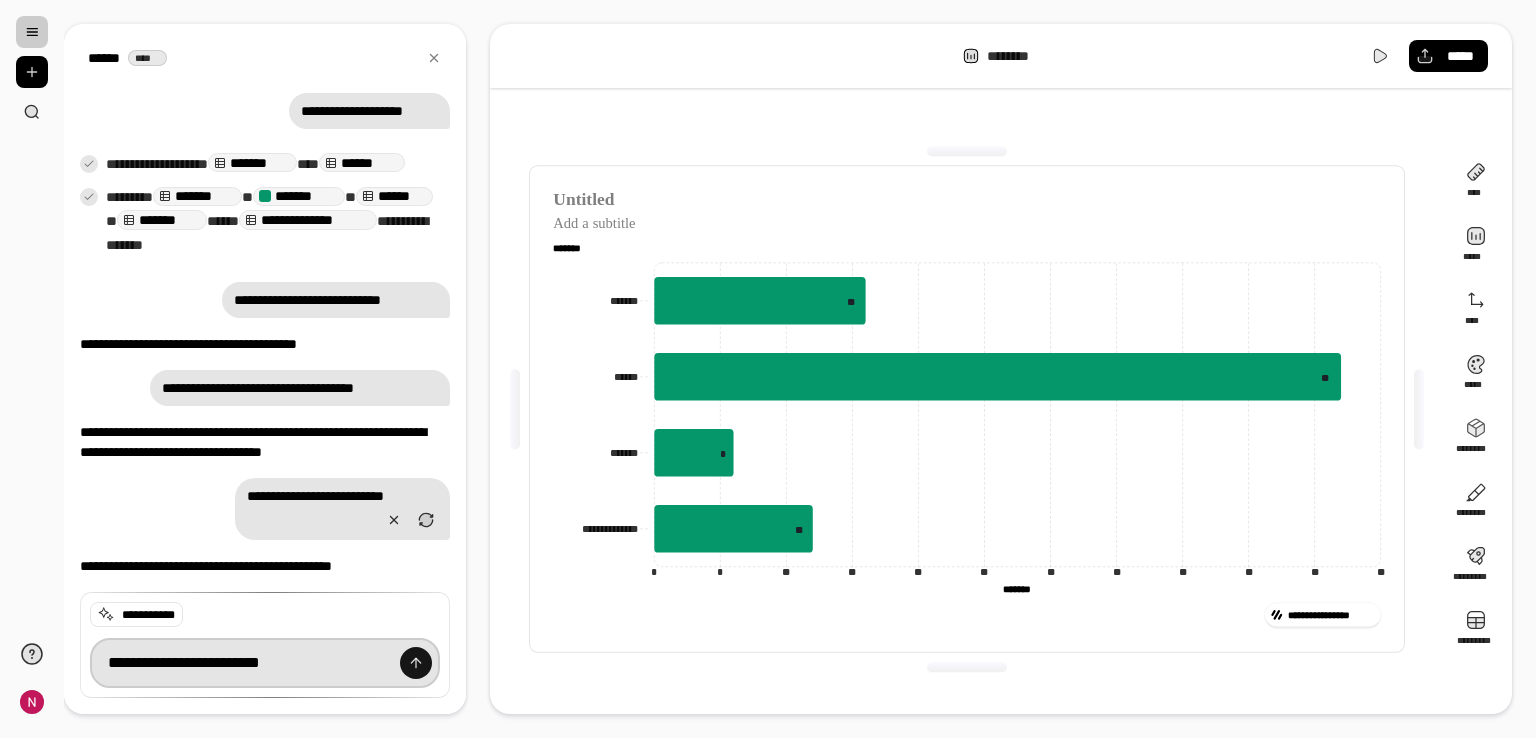 type on "**********" 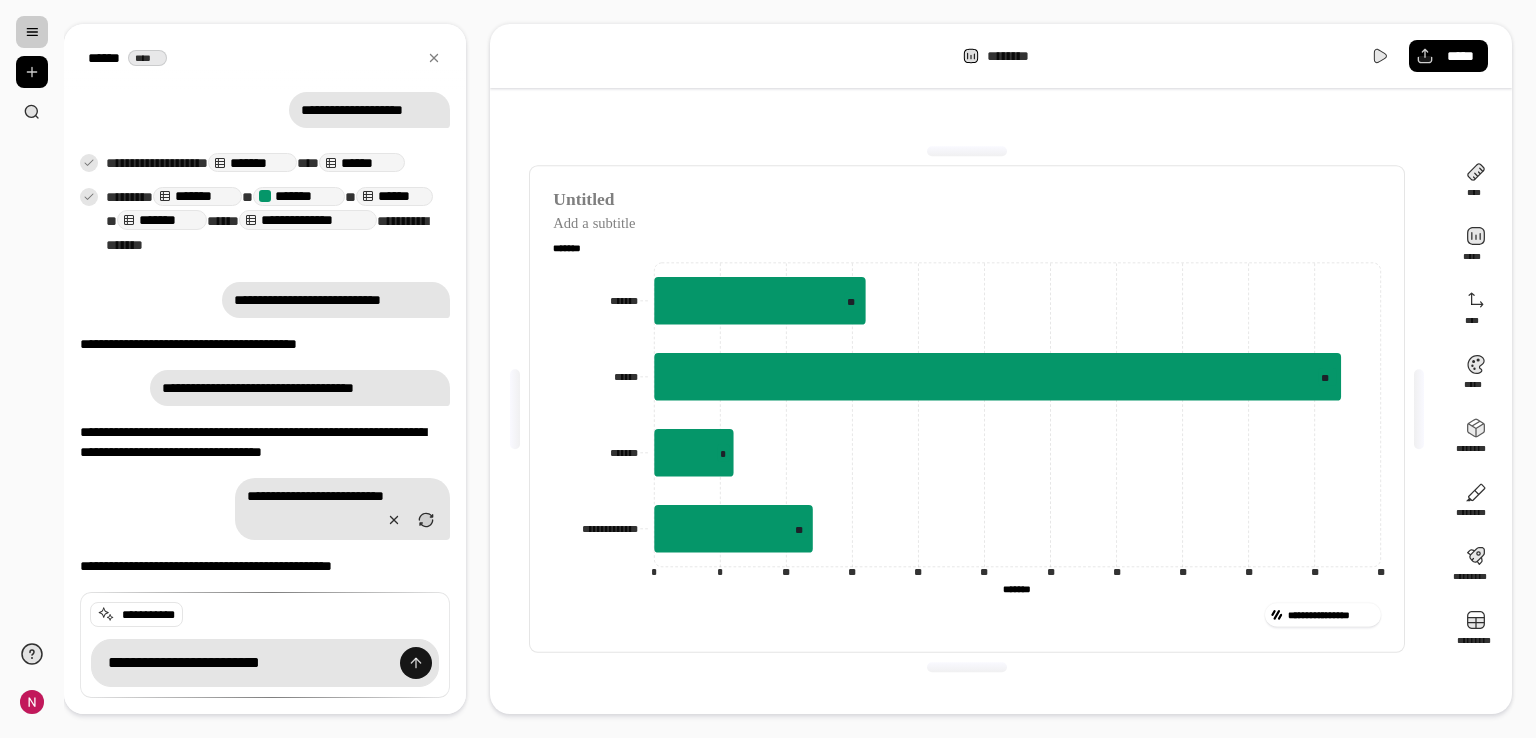 click at bounding box center [416, 663] 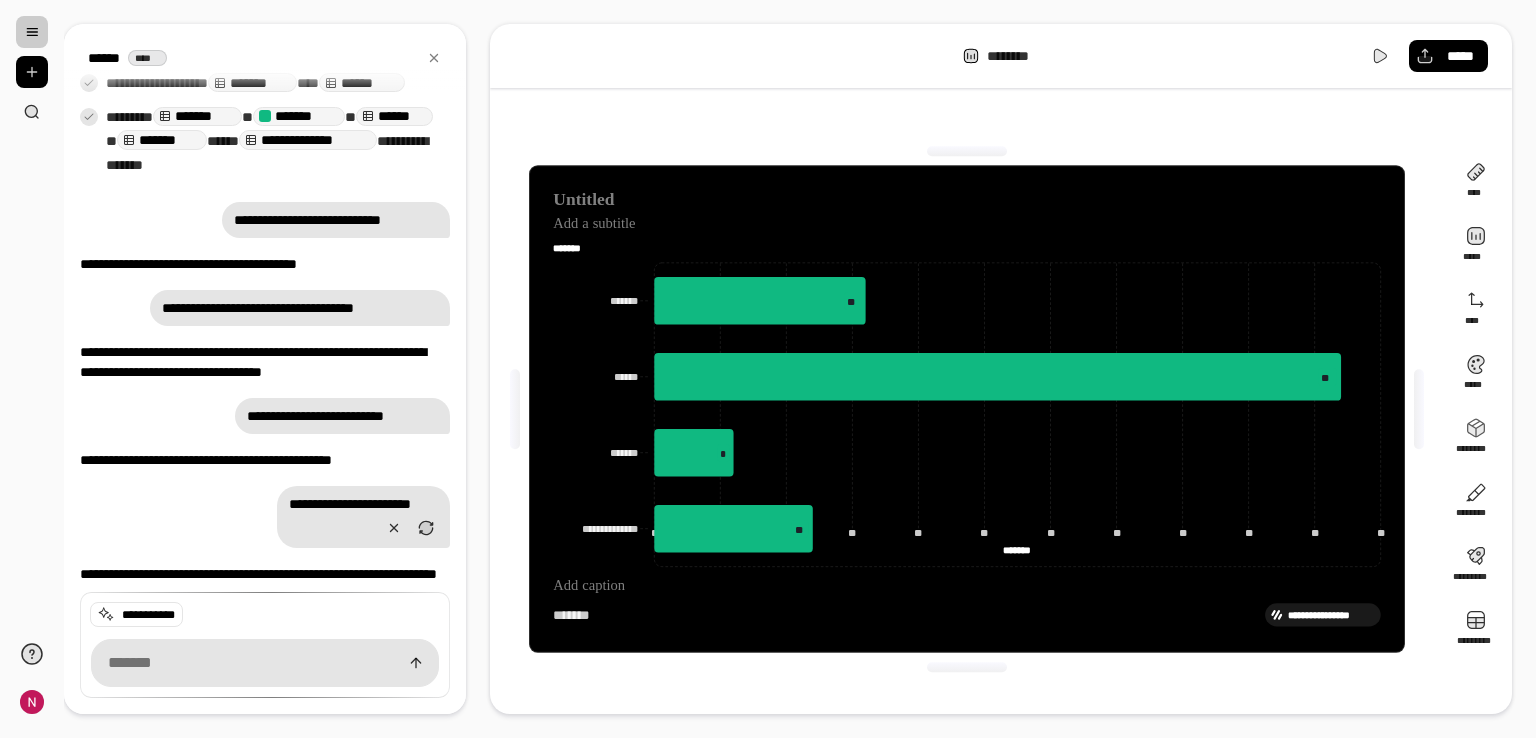 scroll, scrollTop: 544, scrollLeft: 0, axis: vertical 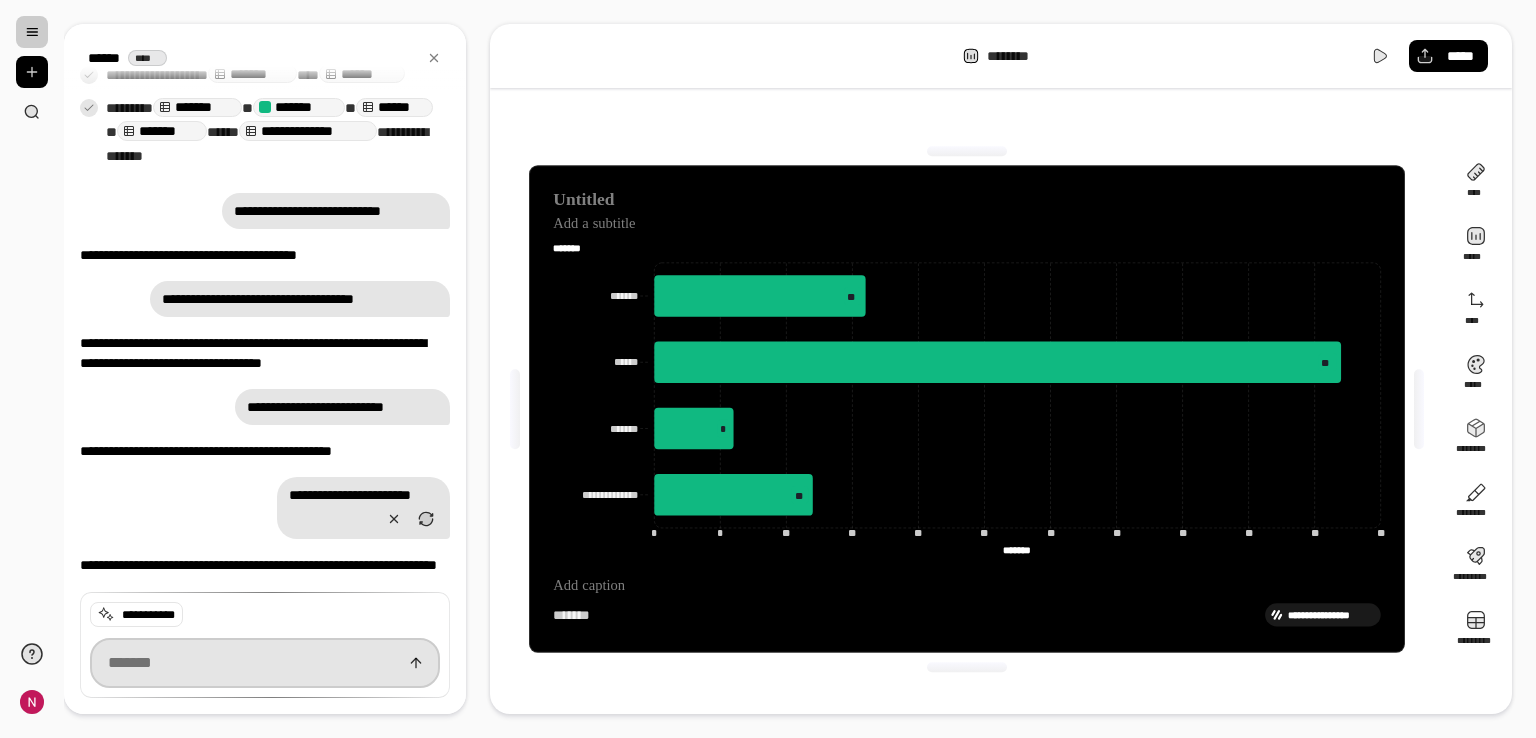 click at bounding box center (265, 662) 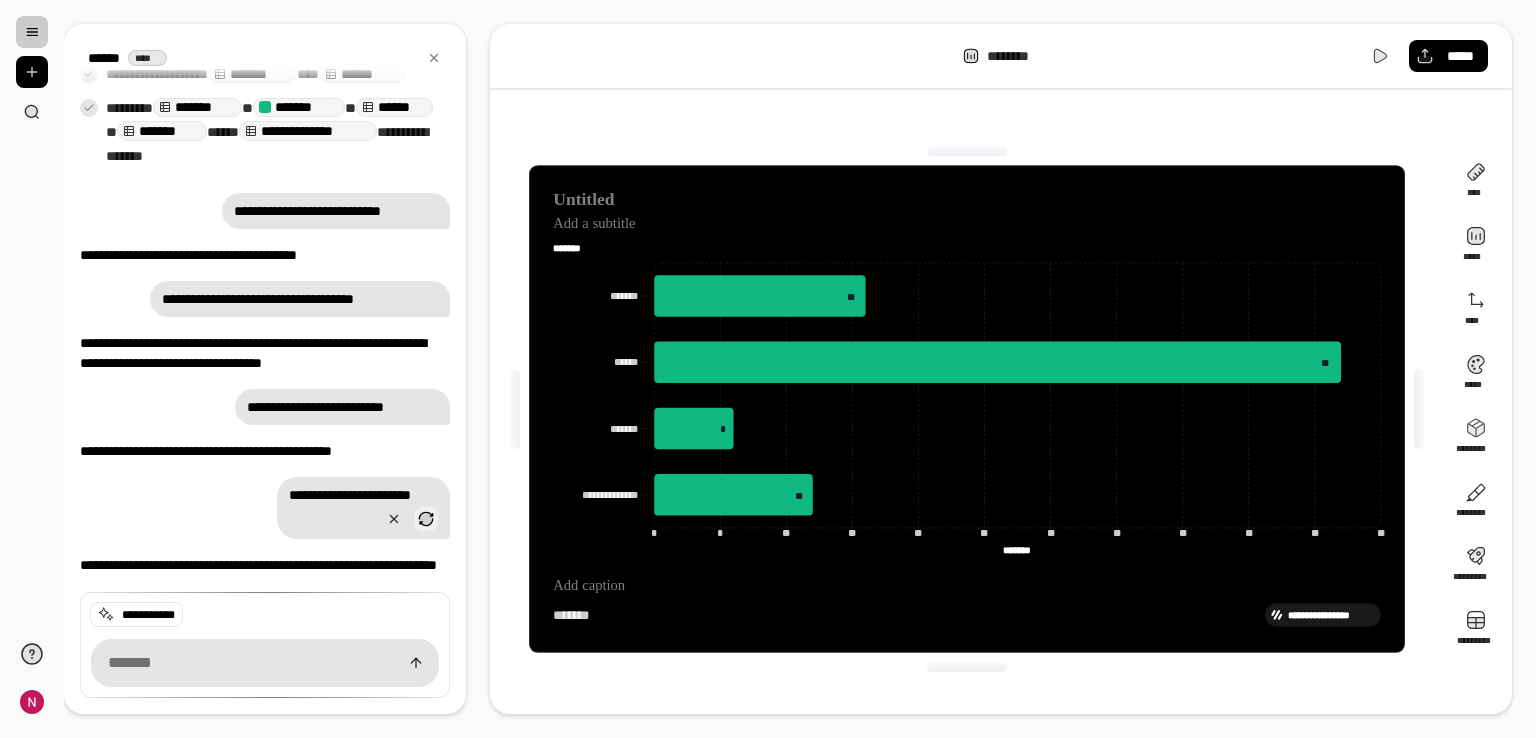 click at bounding box center (426, 519) 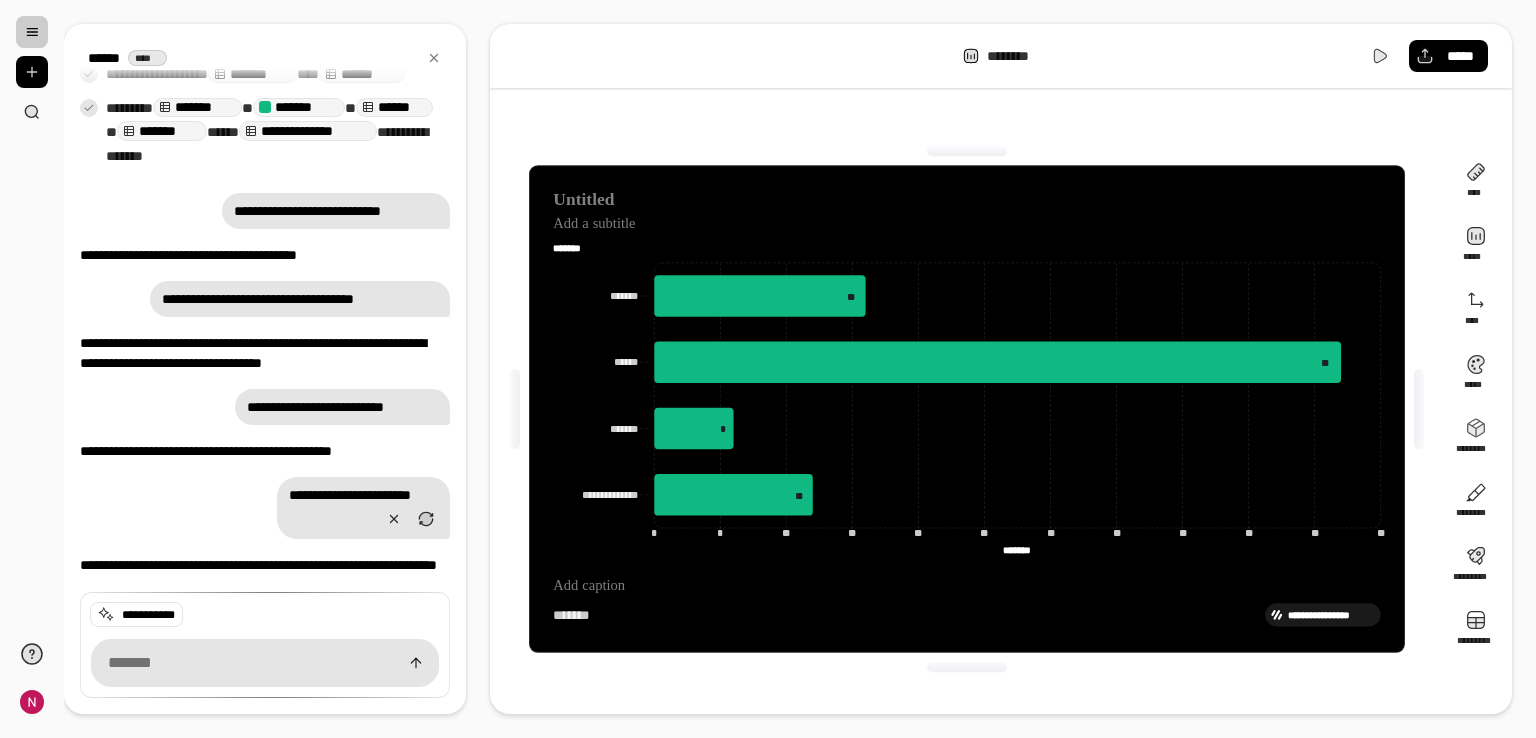 scroll, scrollTop: 461, scrollLeft: 0, axis: vertical 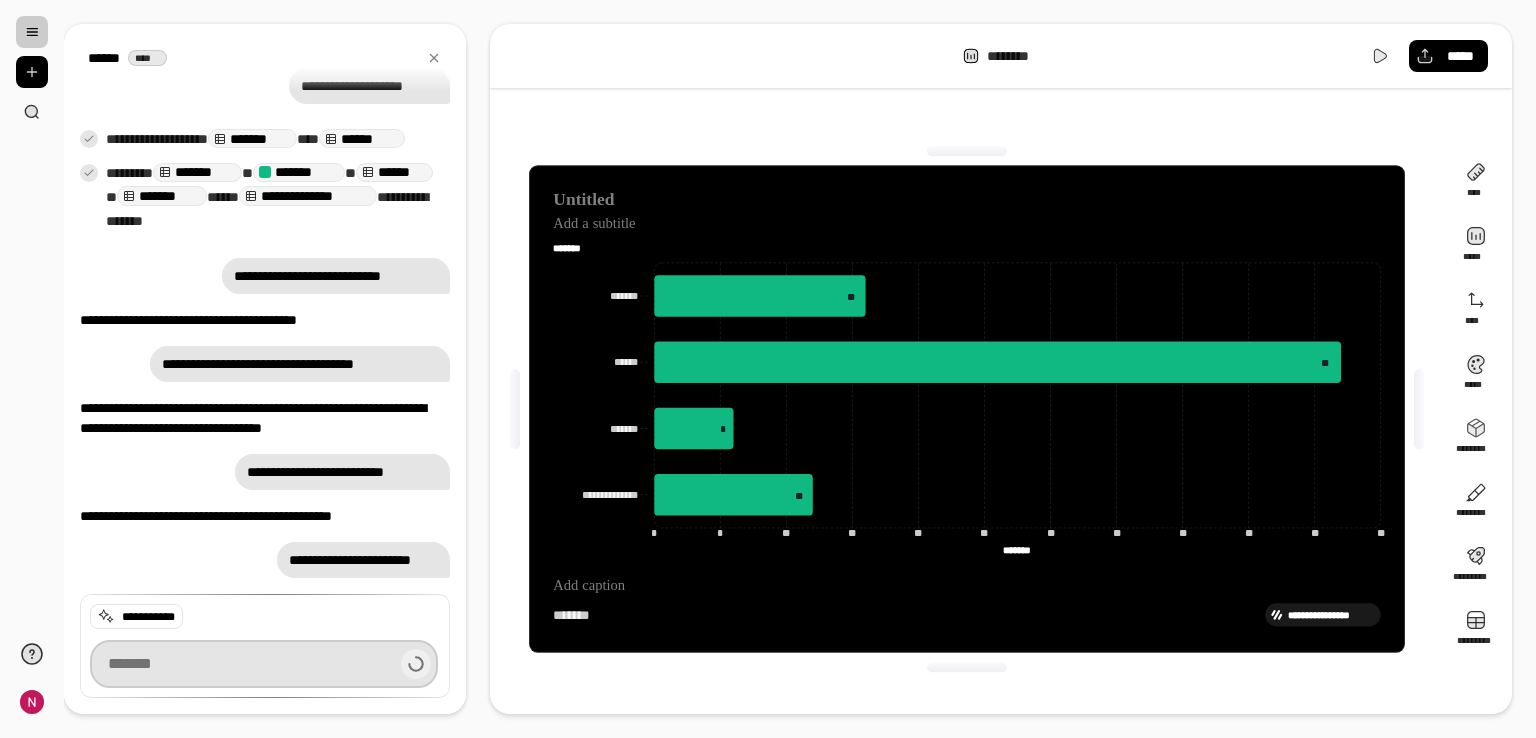 click at bounding box center (264, 664) 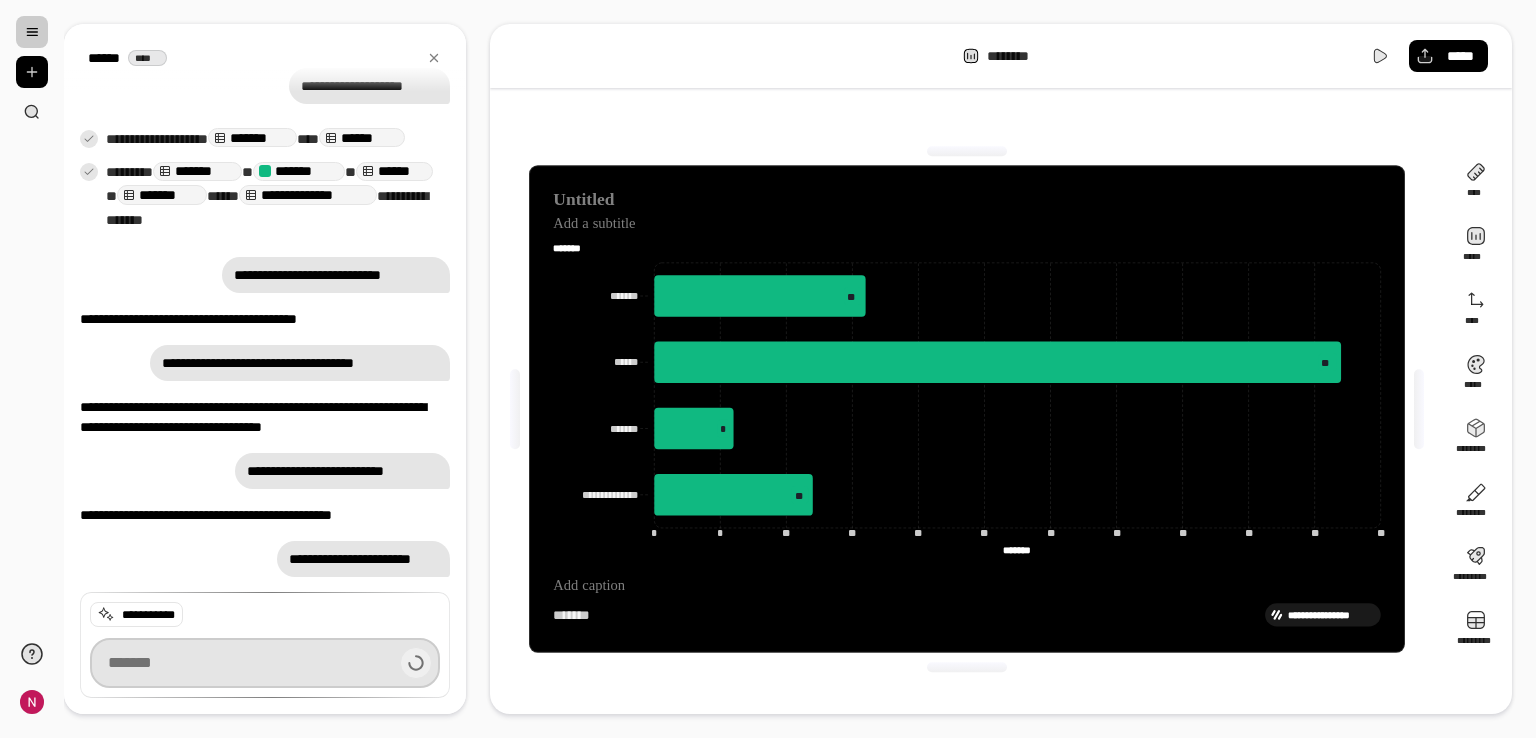 scroll, scrollTop: 543, scrollLeft: 0, axis: vertical 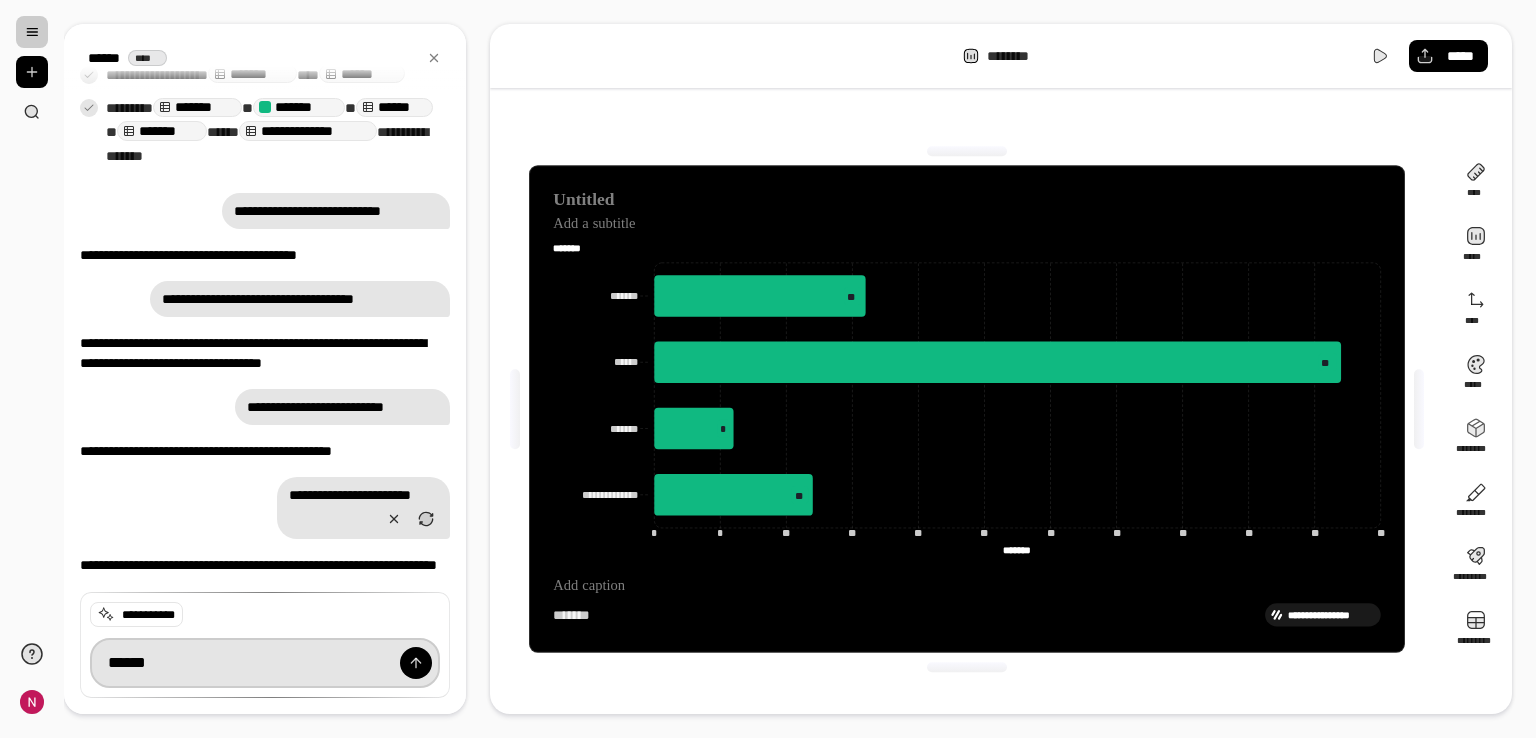 type on "******" 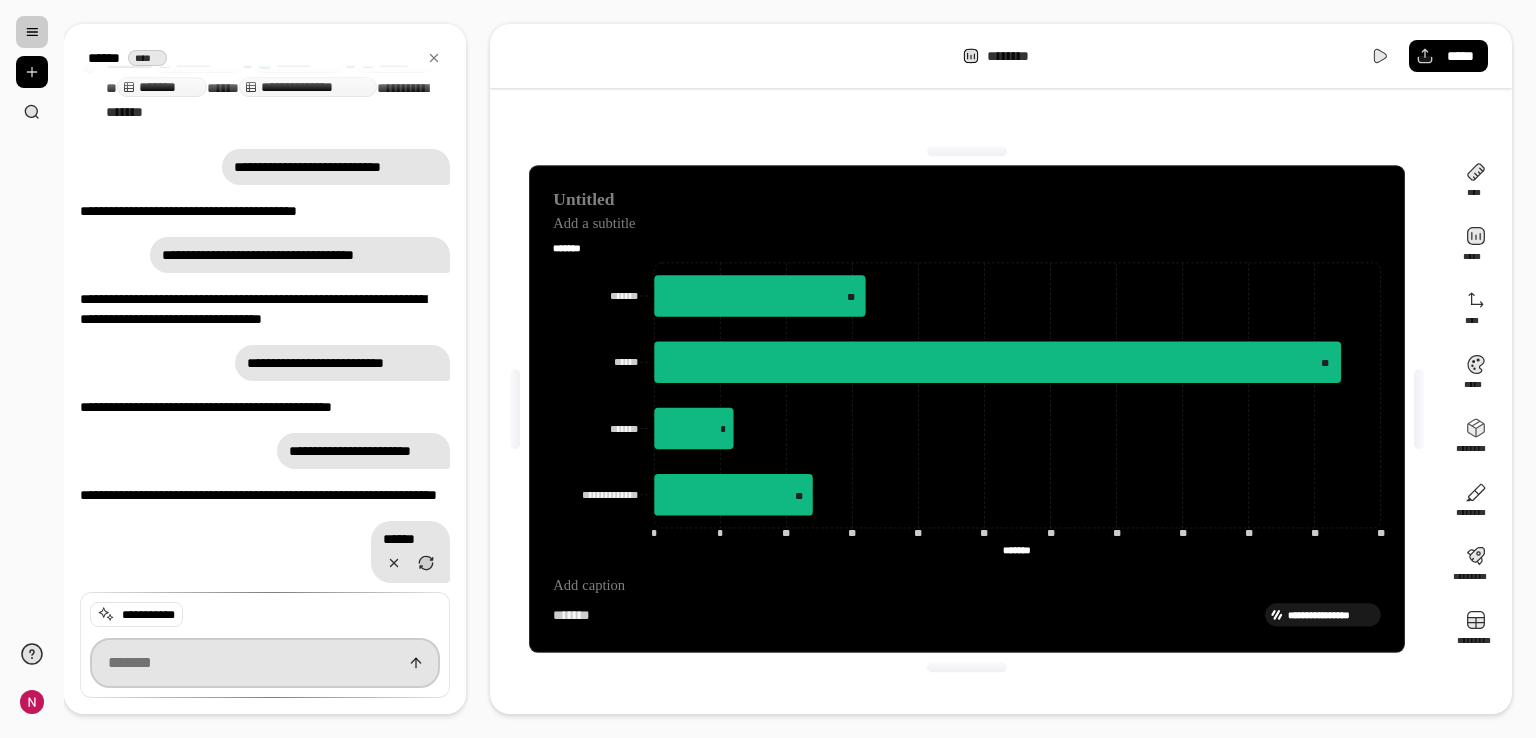 scroll, scrollTop: 671, scrollLeft: 0, axis: vertical 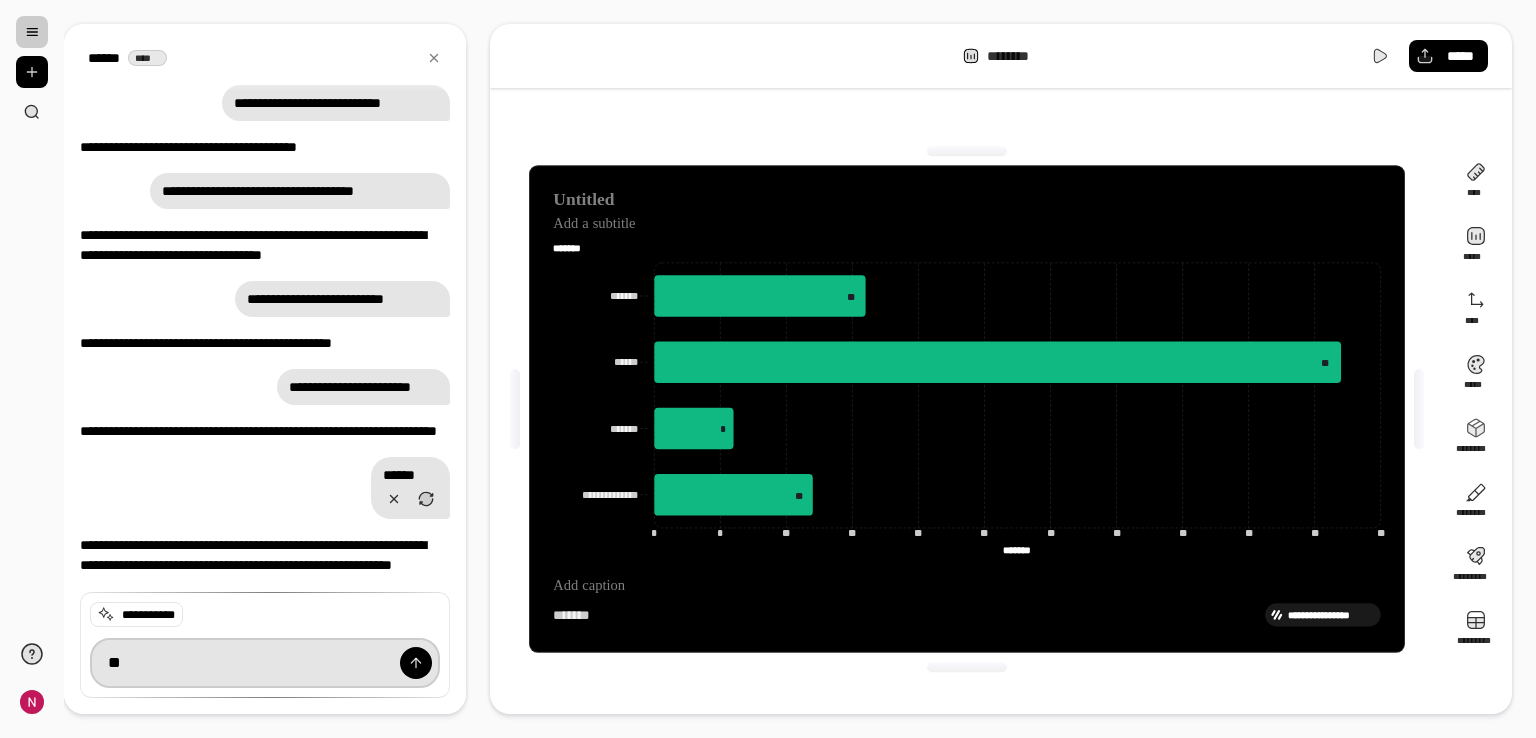 type on "*" 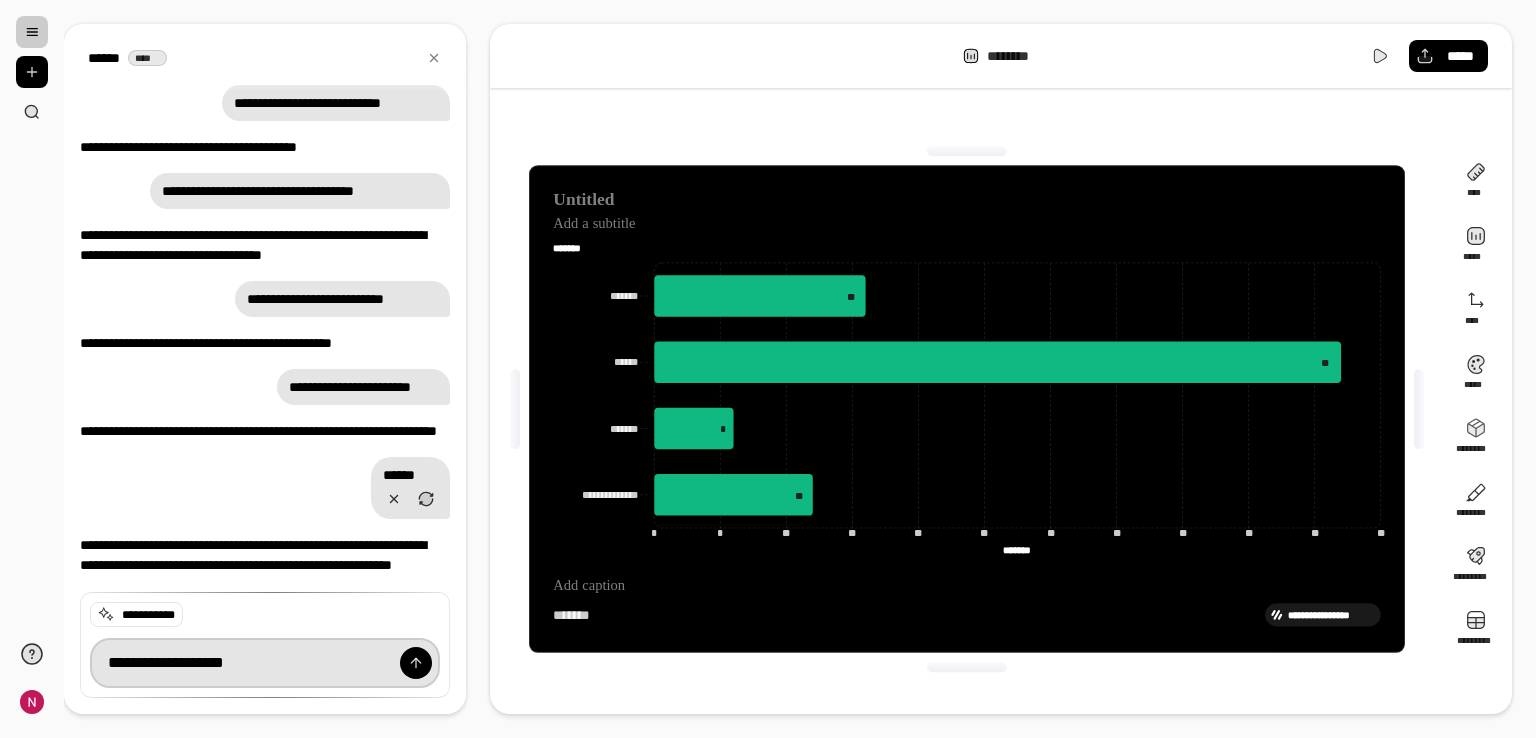 type on "**********" 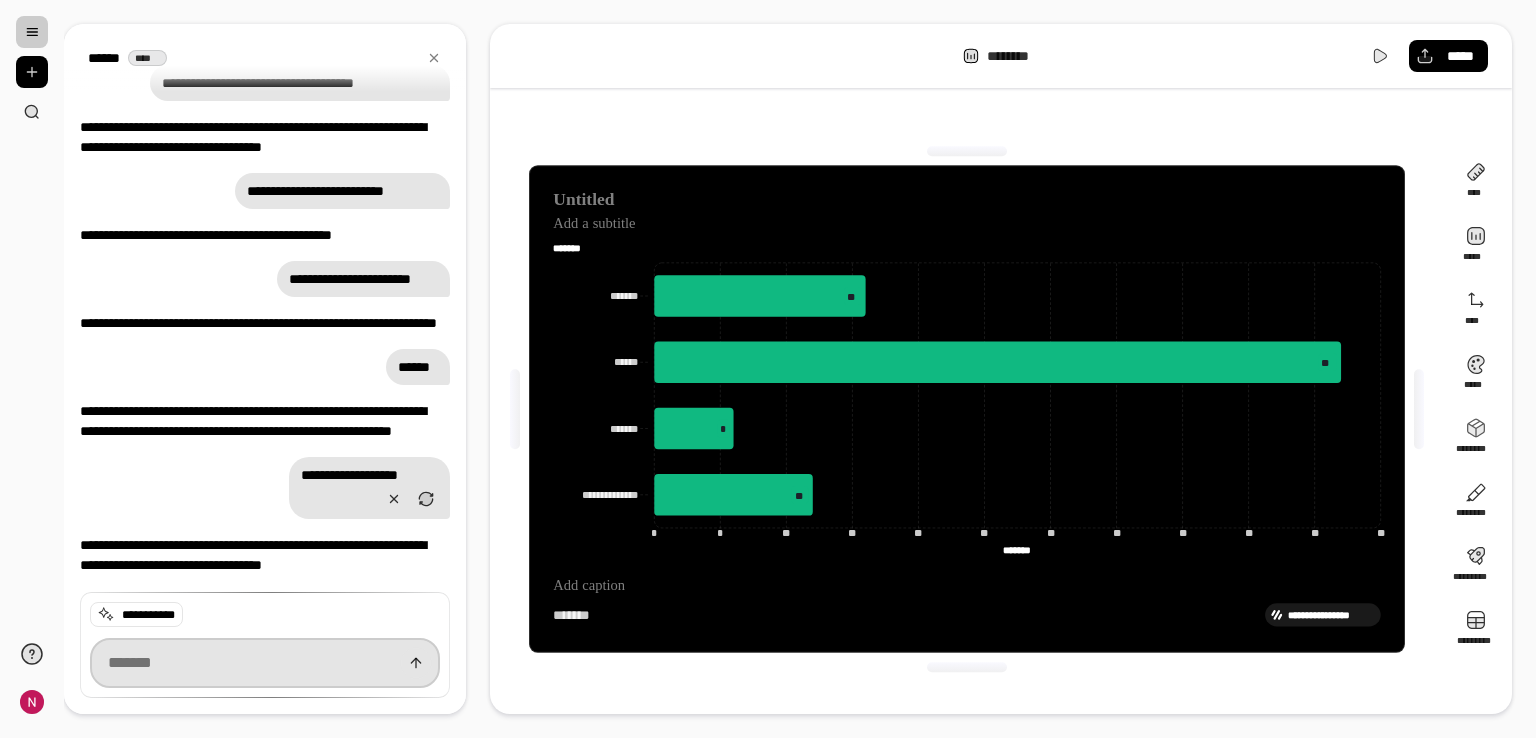 scroll, scrollTop: 779, scrollLeft: 0, axis: vertical 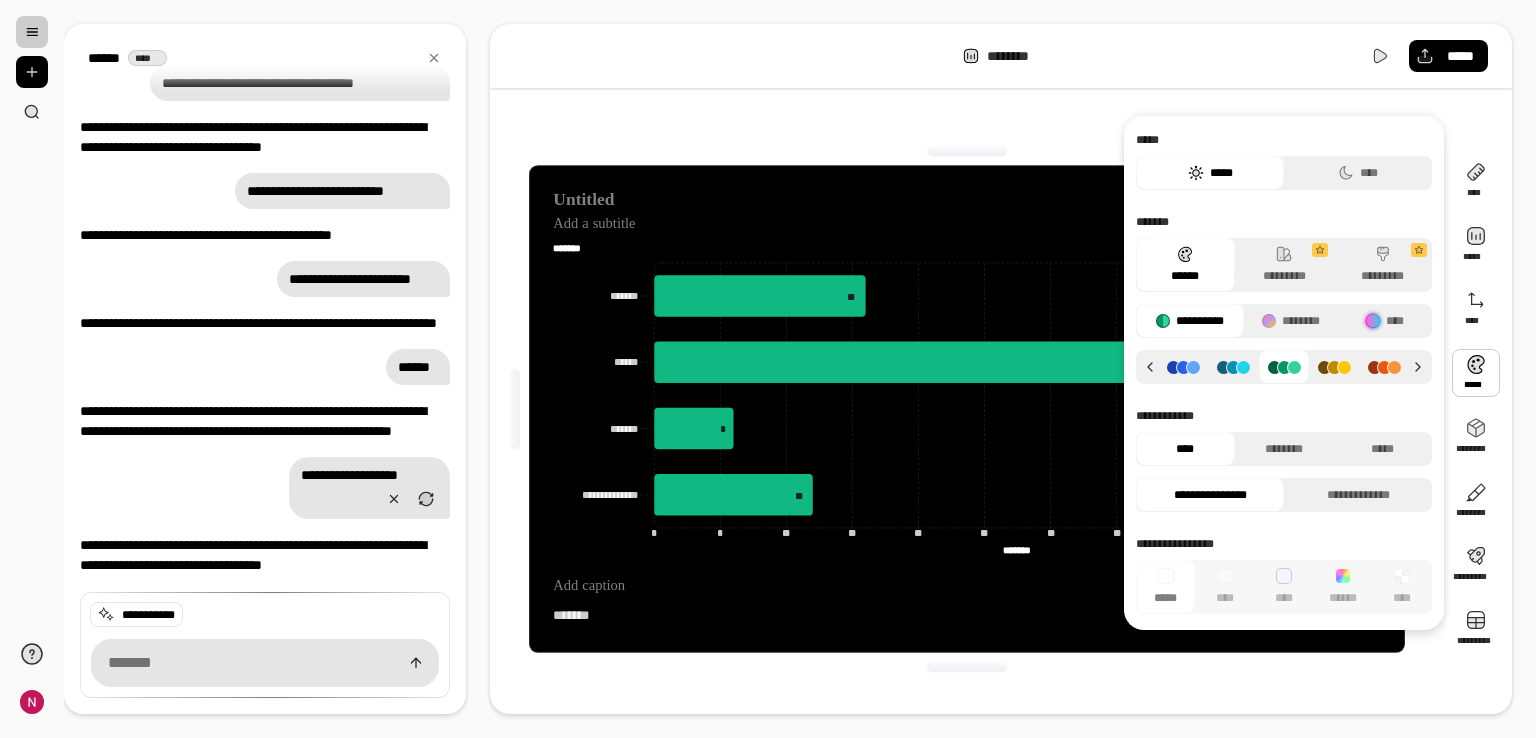 click at bounding box center [1476, 373] 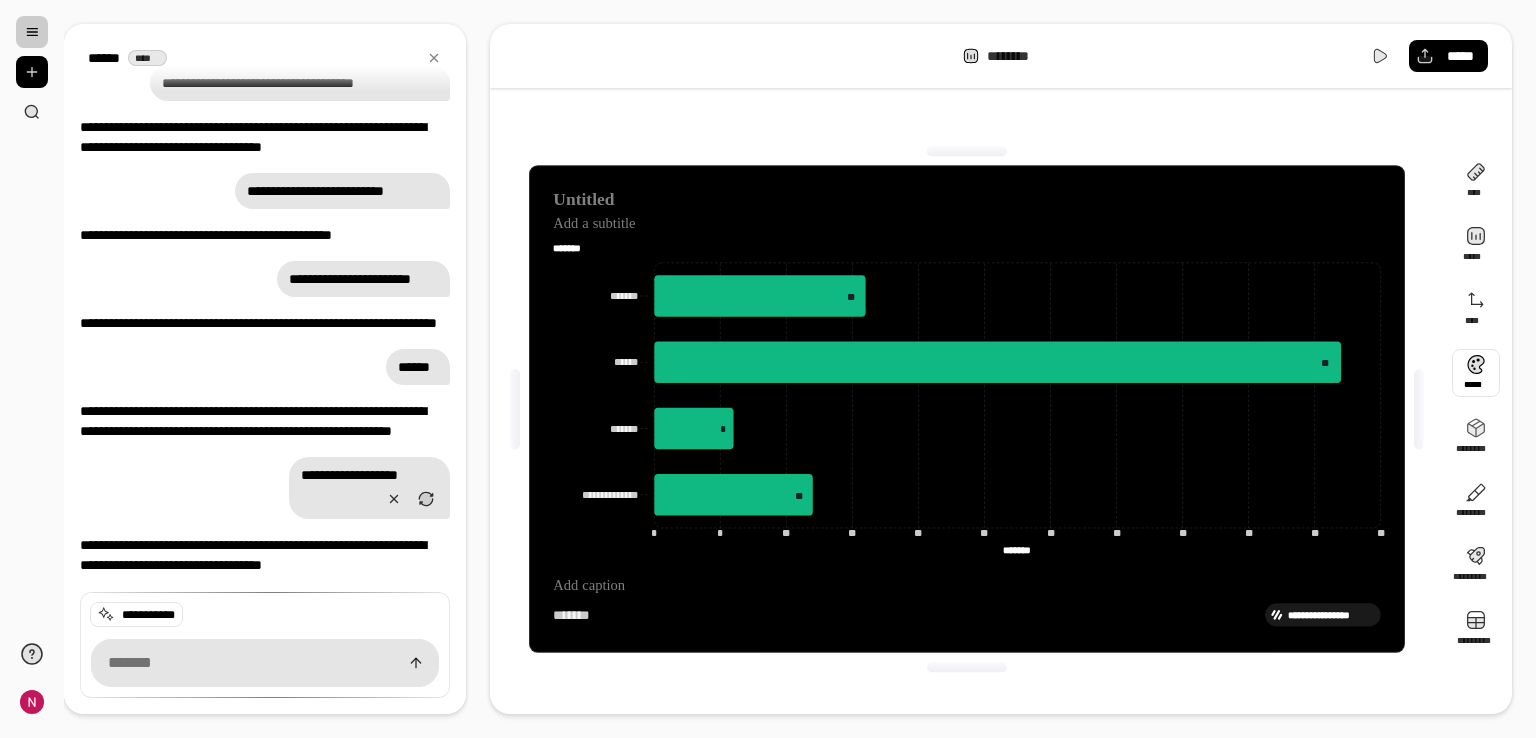 click at bounding box center [1476, 373] 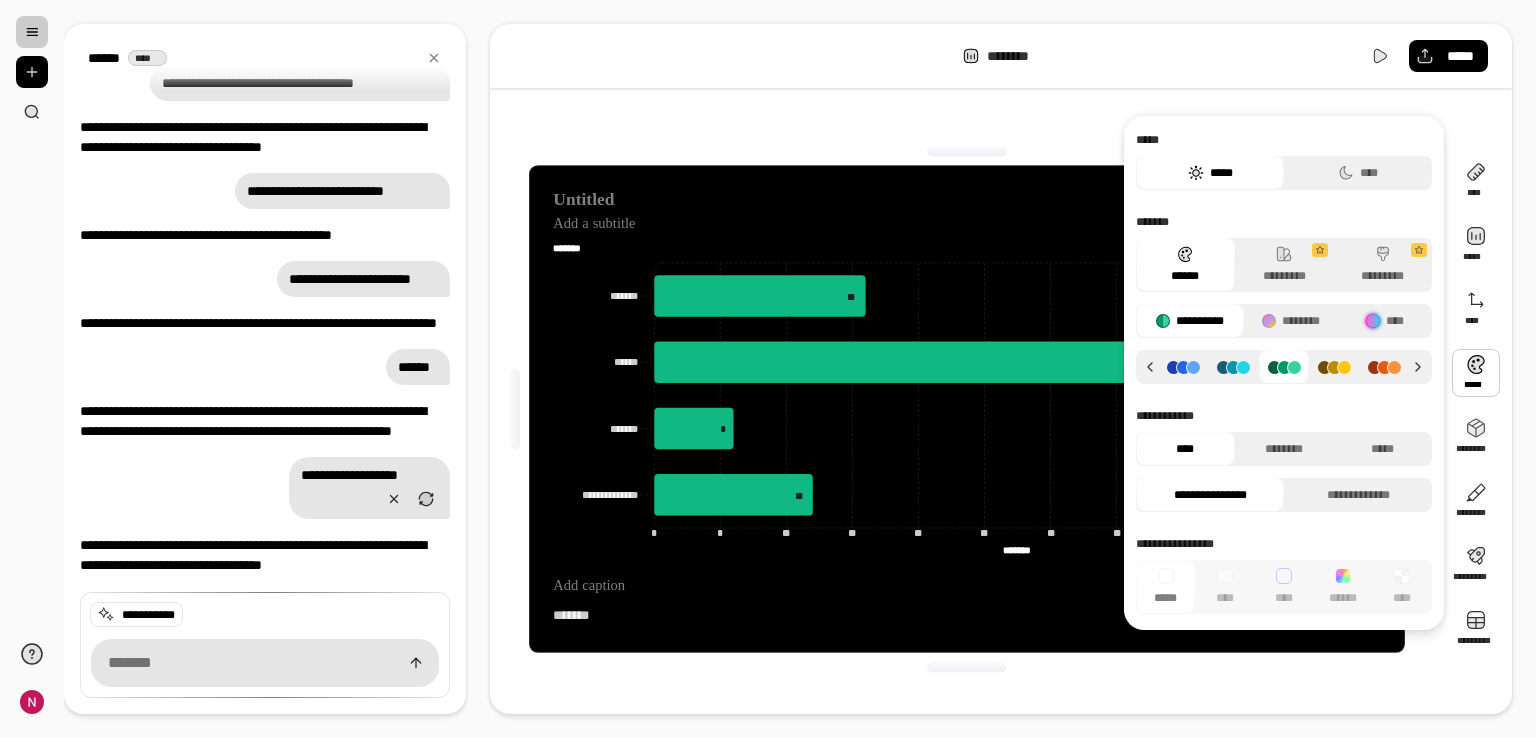 click 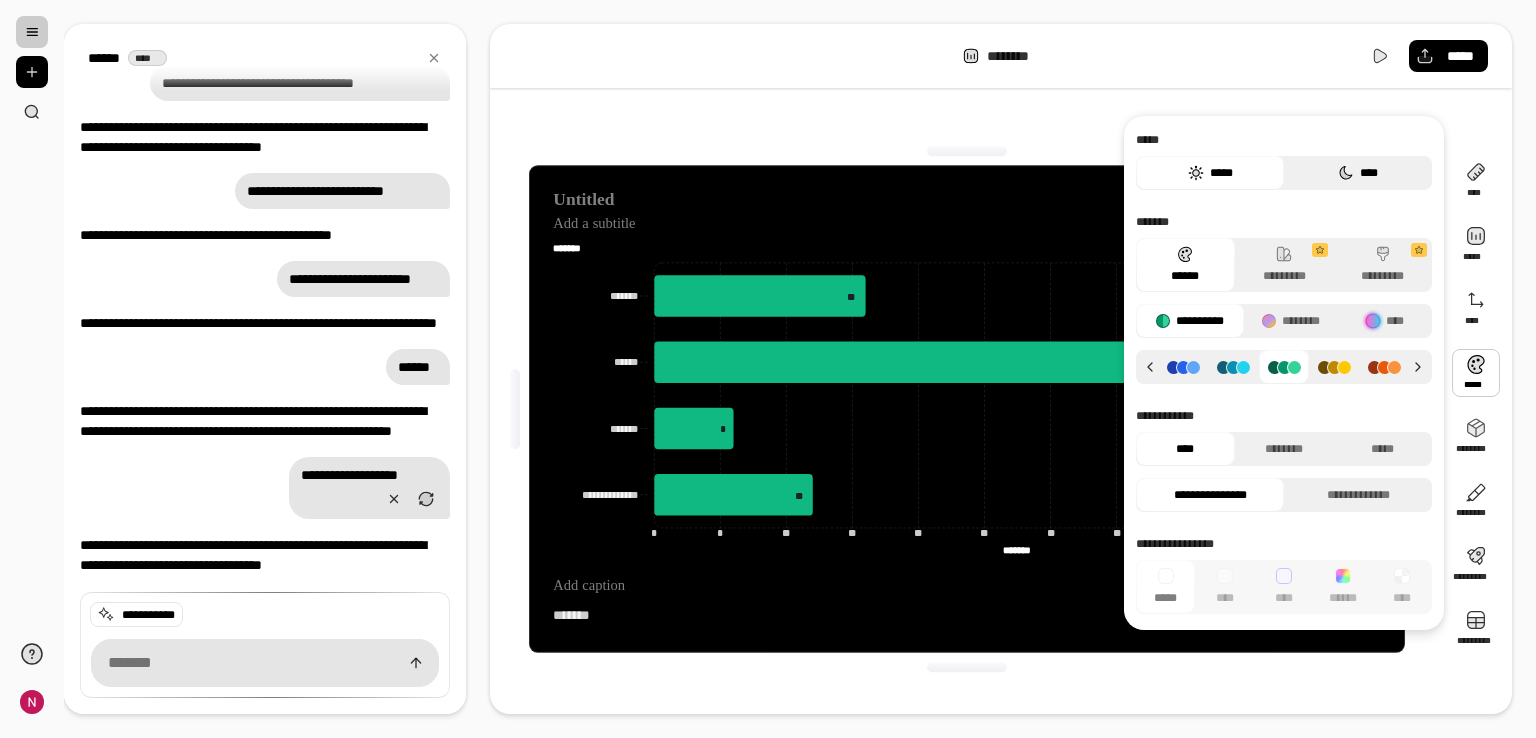 click on "****" at bounding box center [1358, 173] 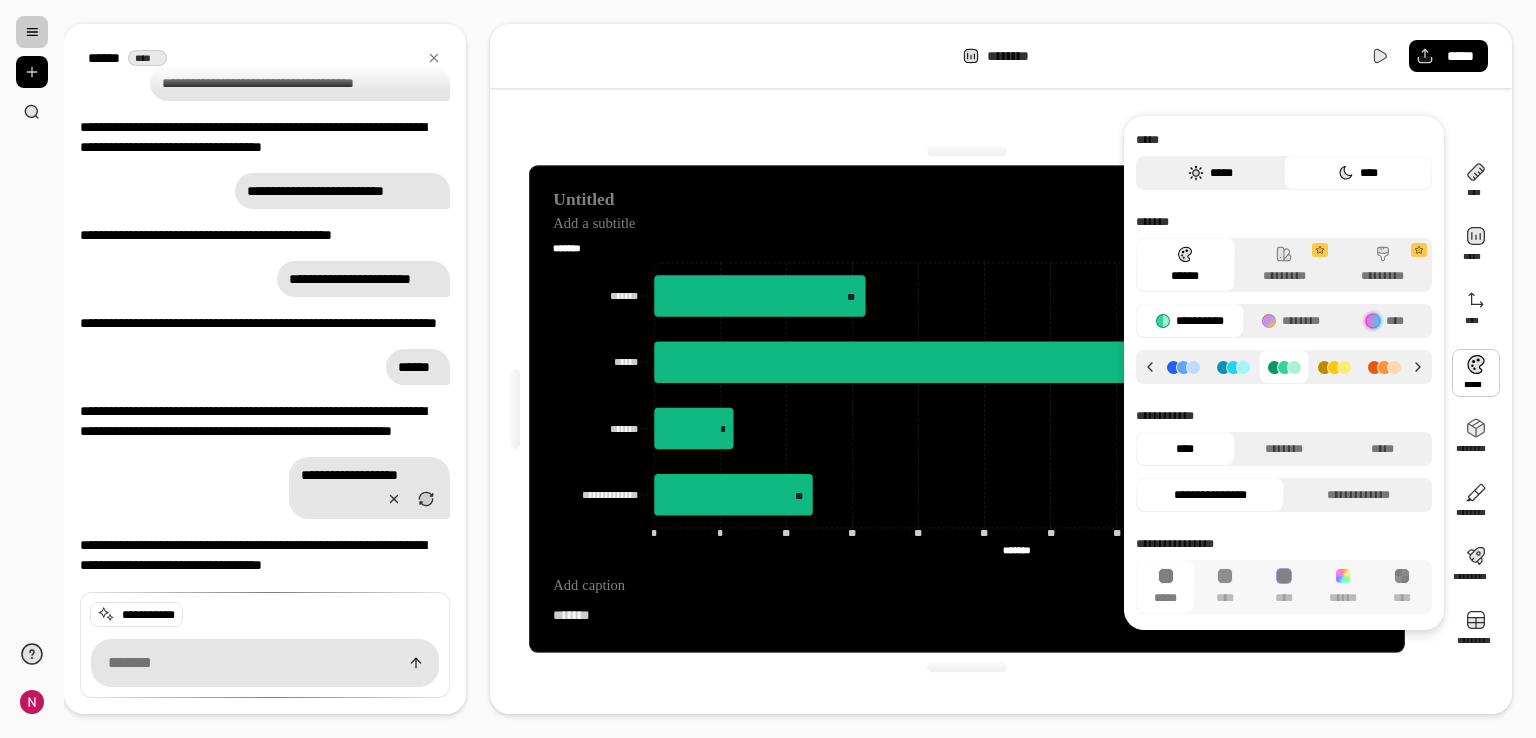 click on "*****" at bounding box center [1210, 173] 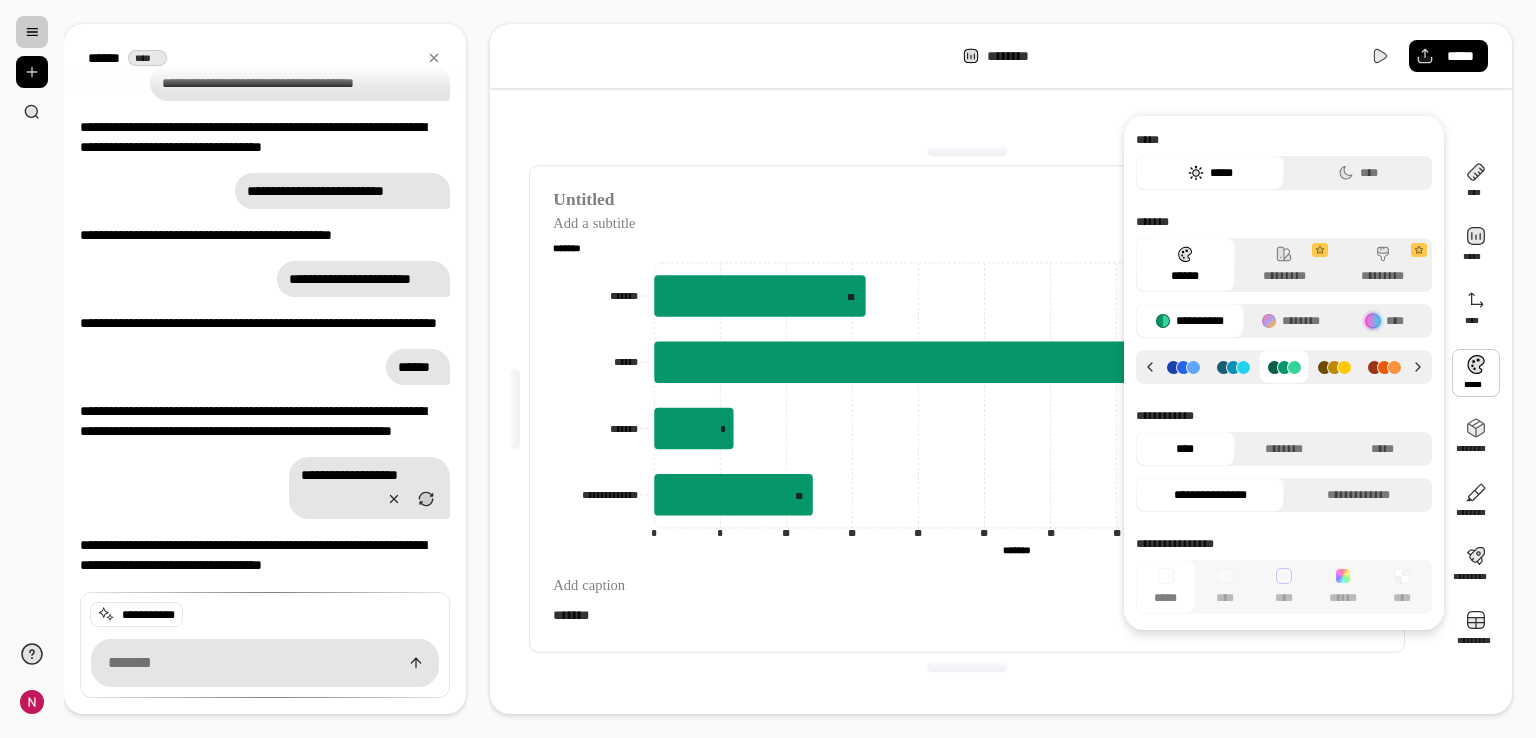 click at bounding box center [967, 151] 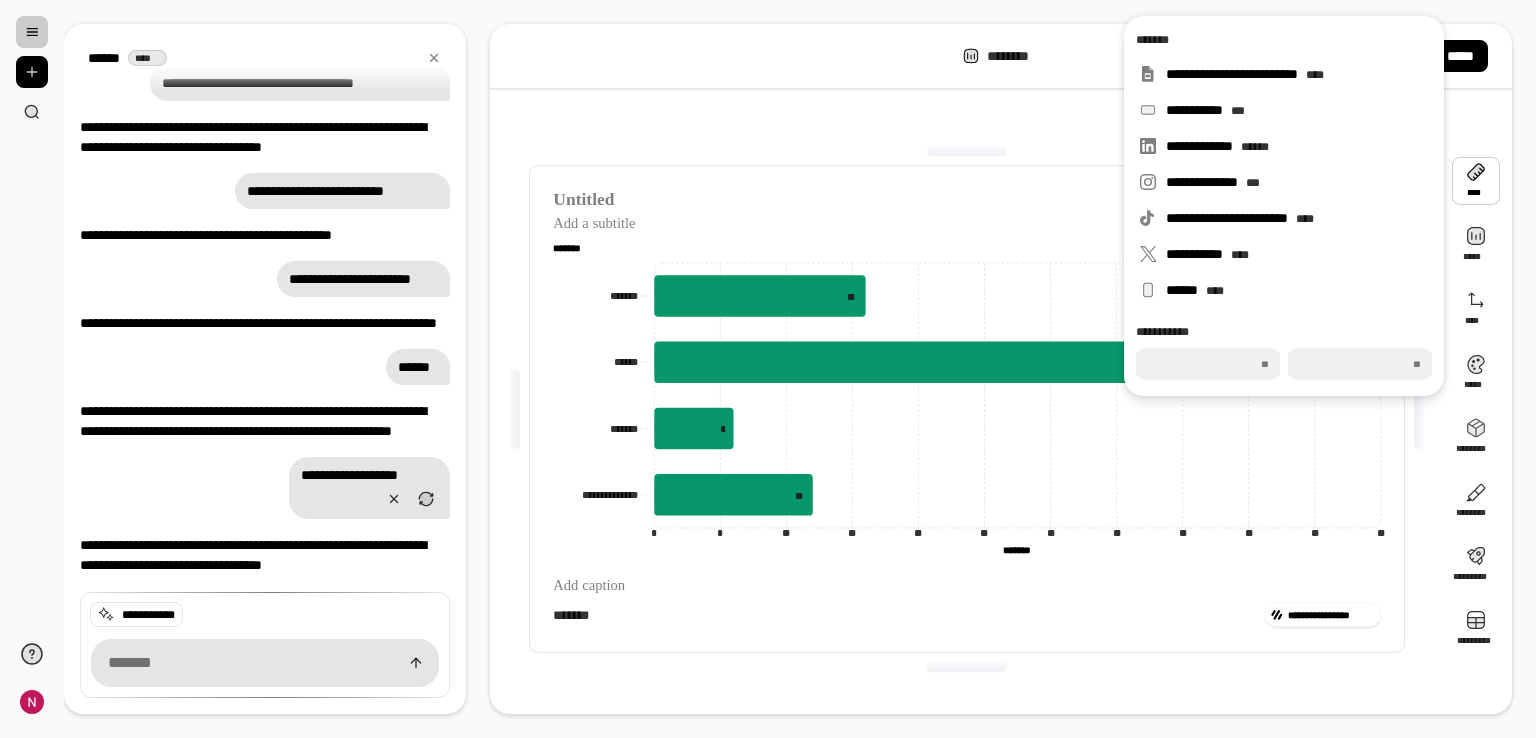 click on "**********" at bounding box center [967, 409] 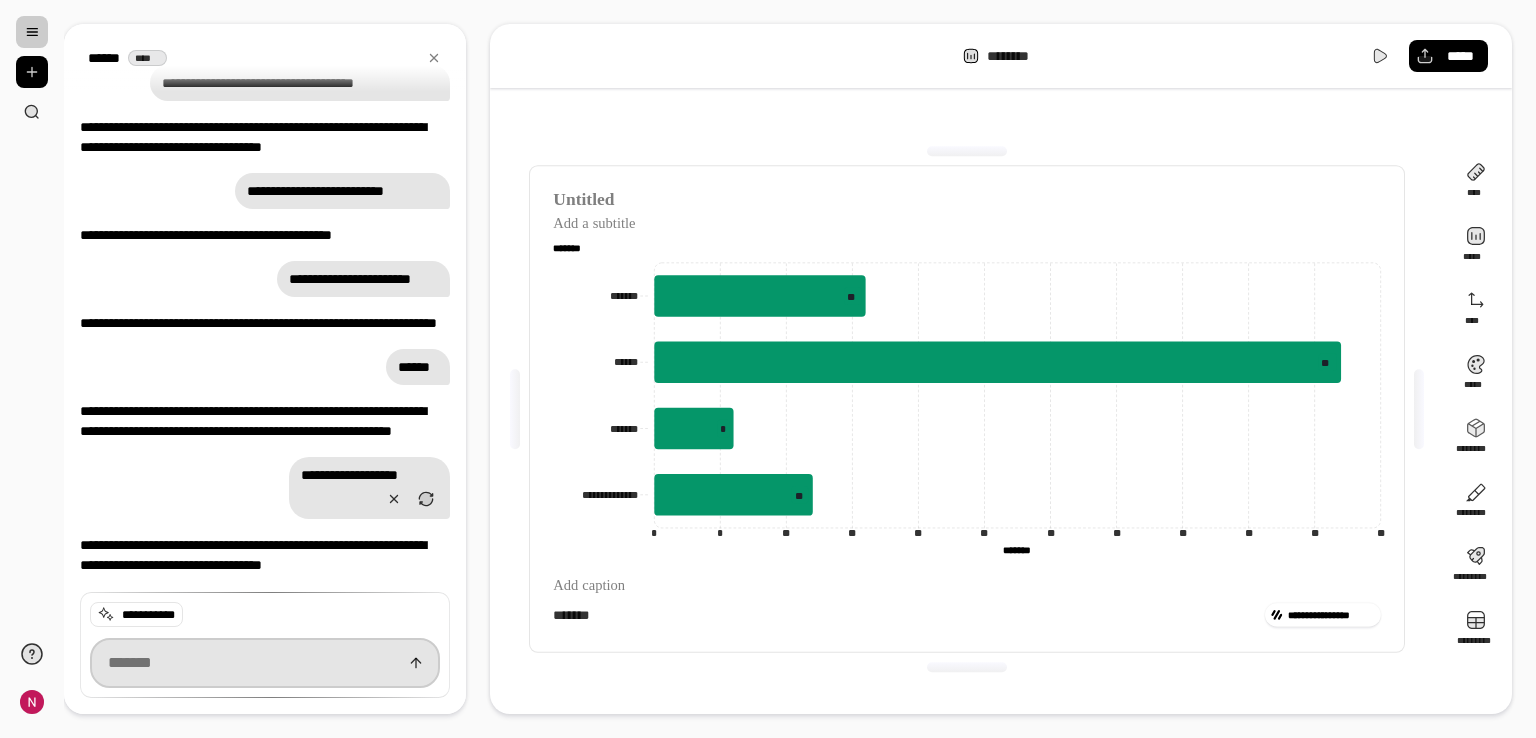 click at bounding box center (265, 662) 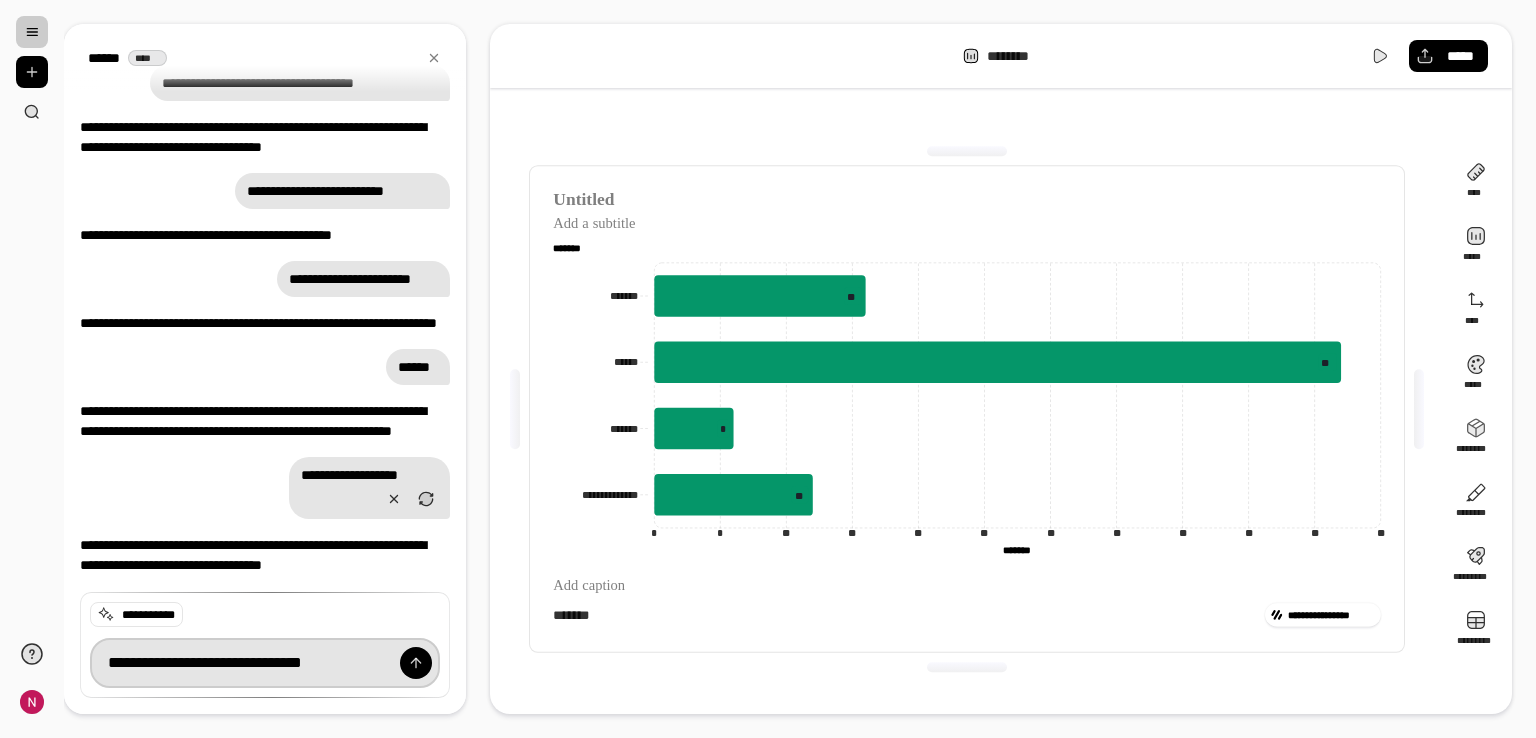 type on "**********" 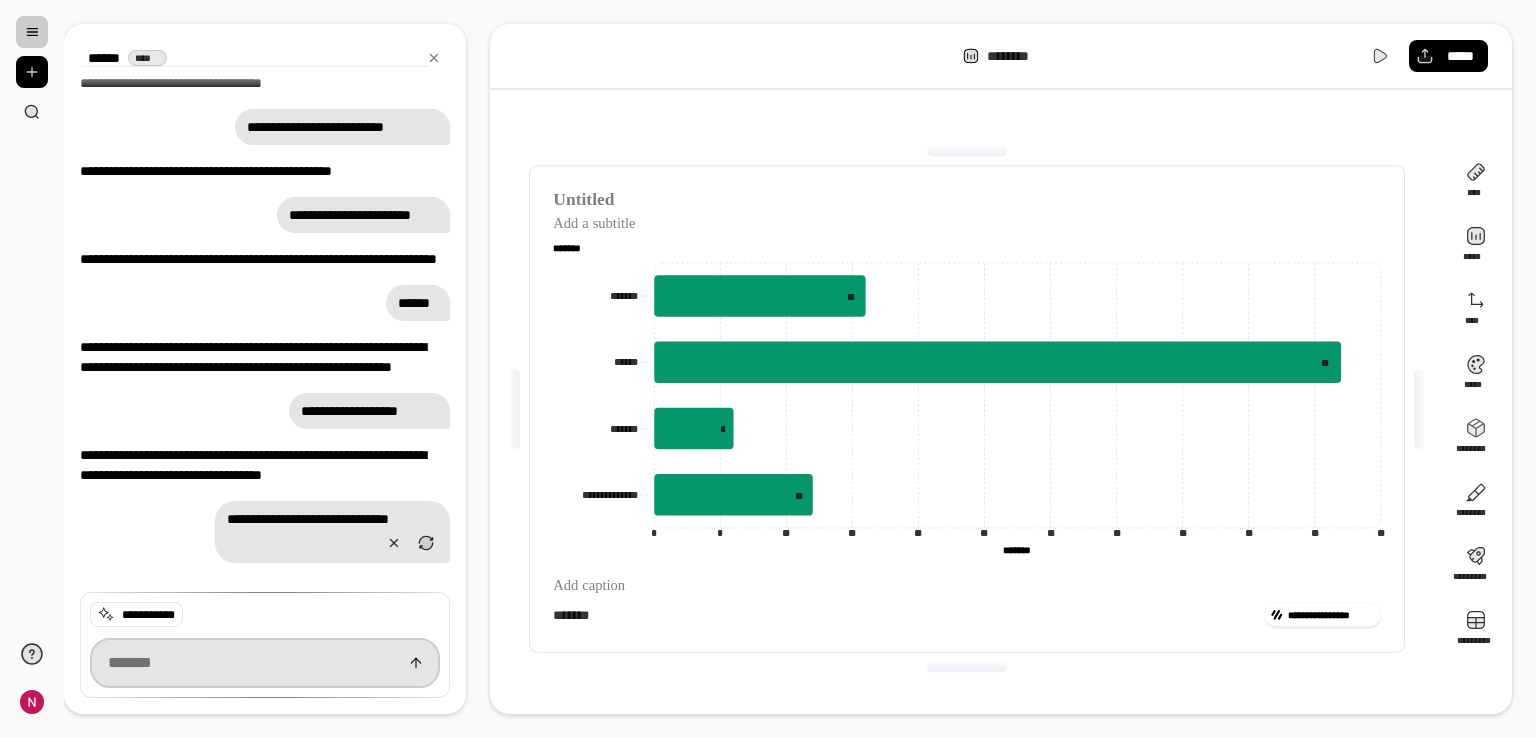 scroll, scrollTop: 907, scrollLeft: 0, axis: vertical 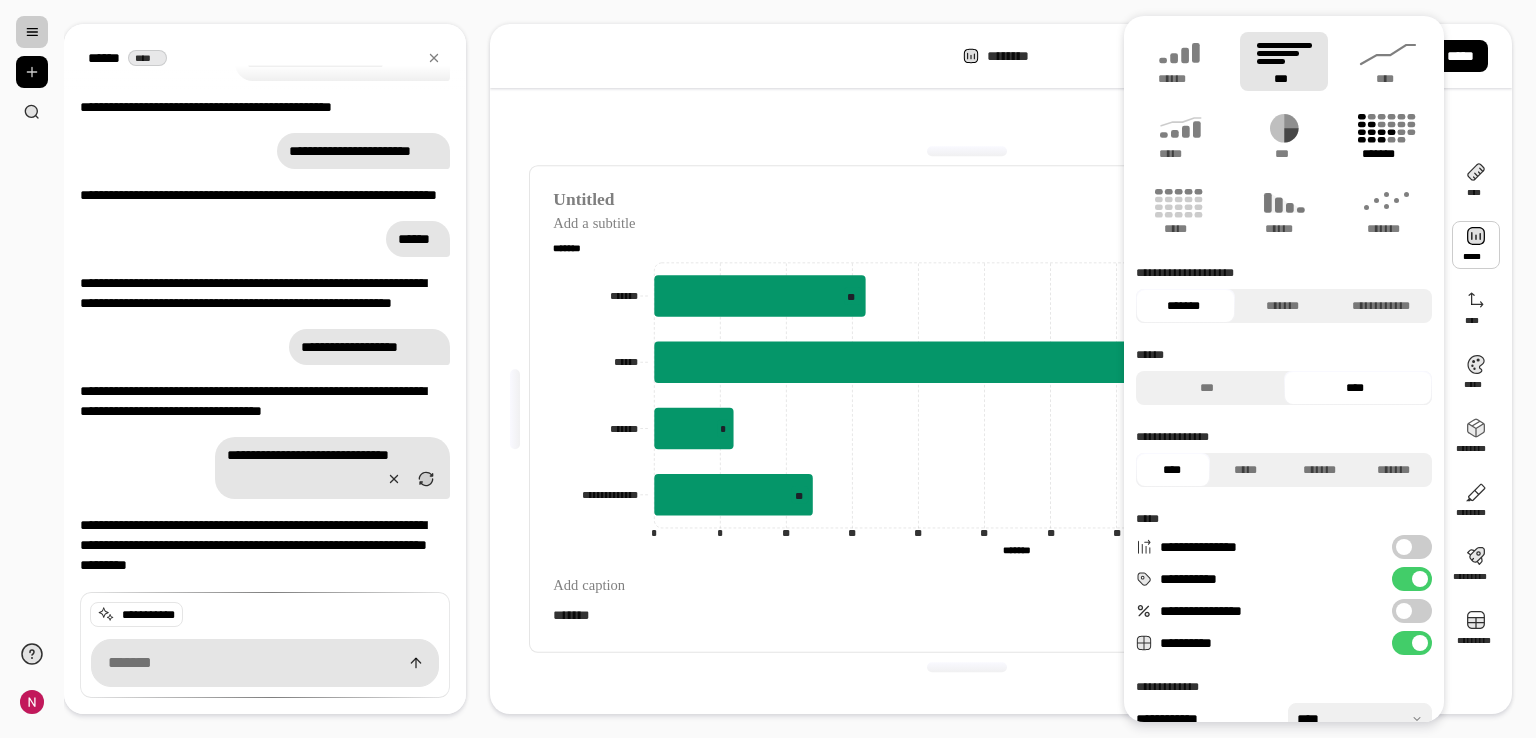 click 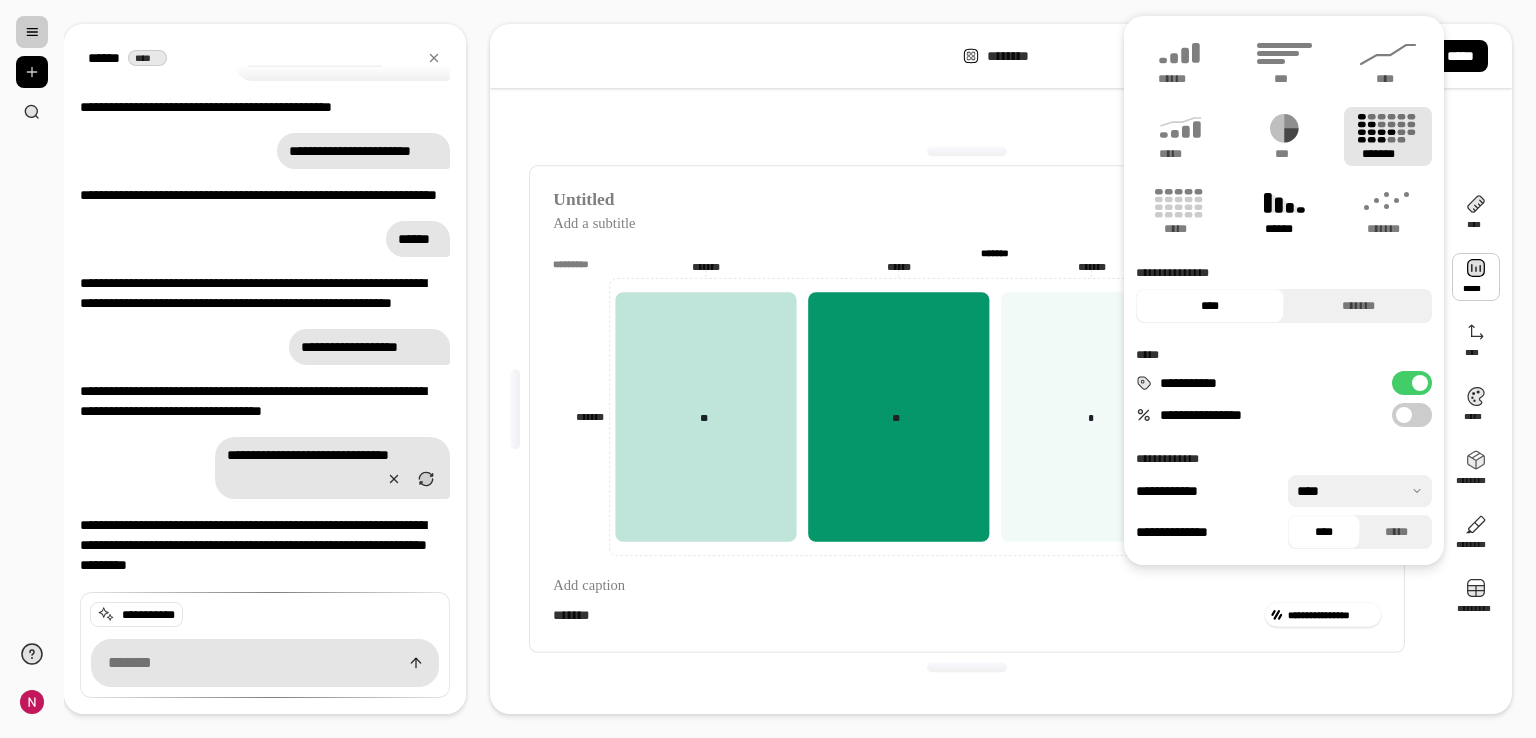 click 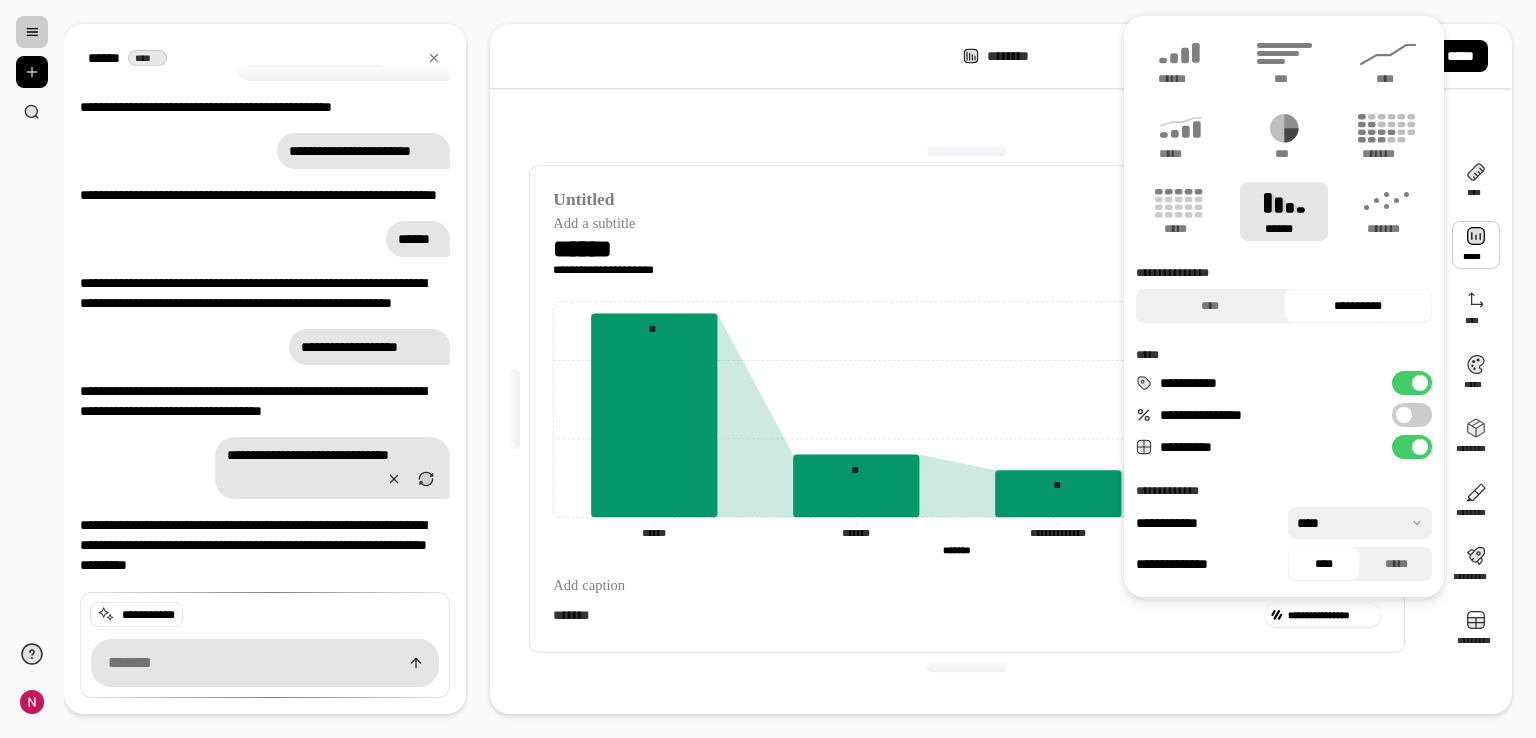 click on "**********" at bounding box center (1412, 447) 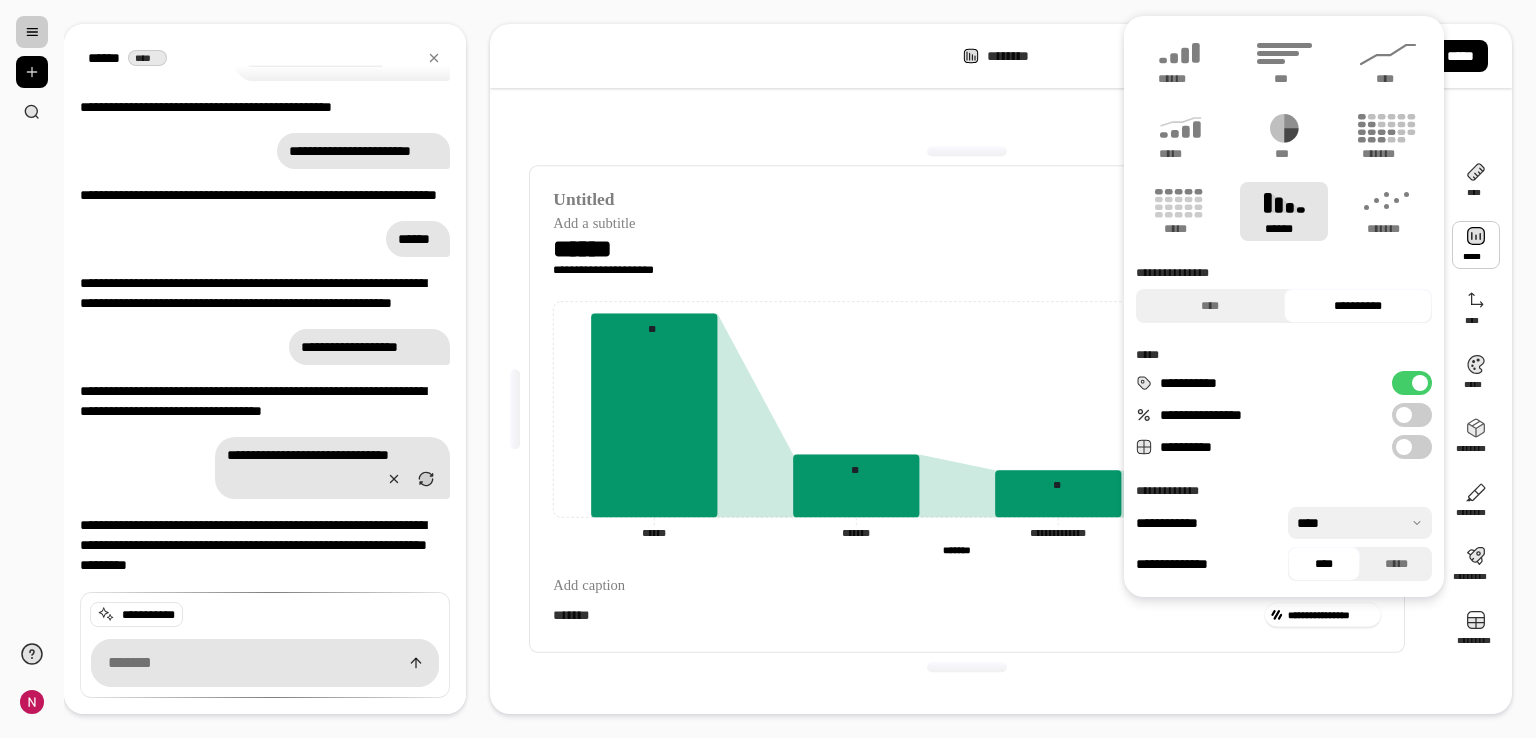 click at bounding box center (1404, 447) 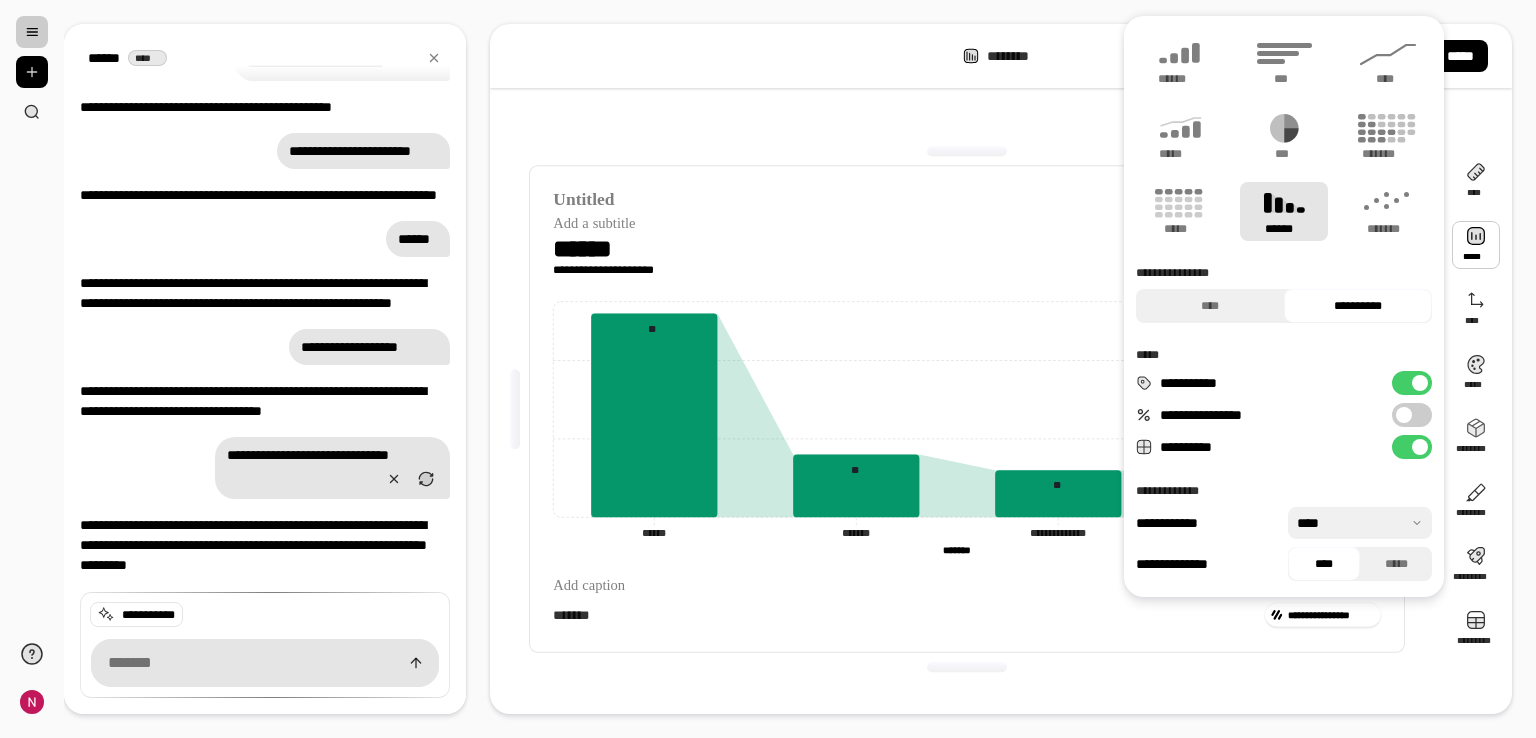 click on "**********" at bounding box center [1412, 447] 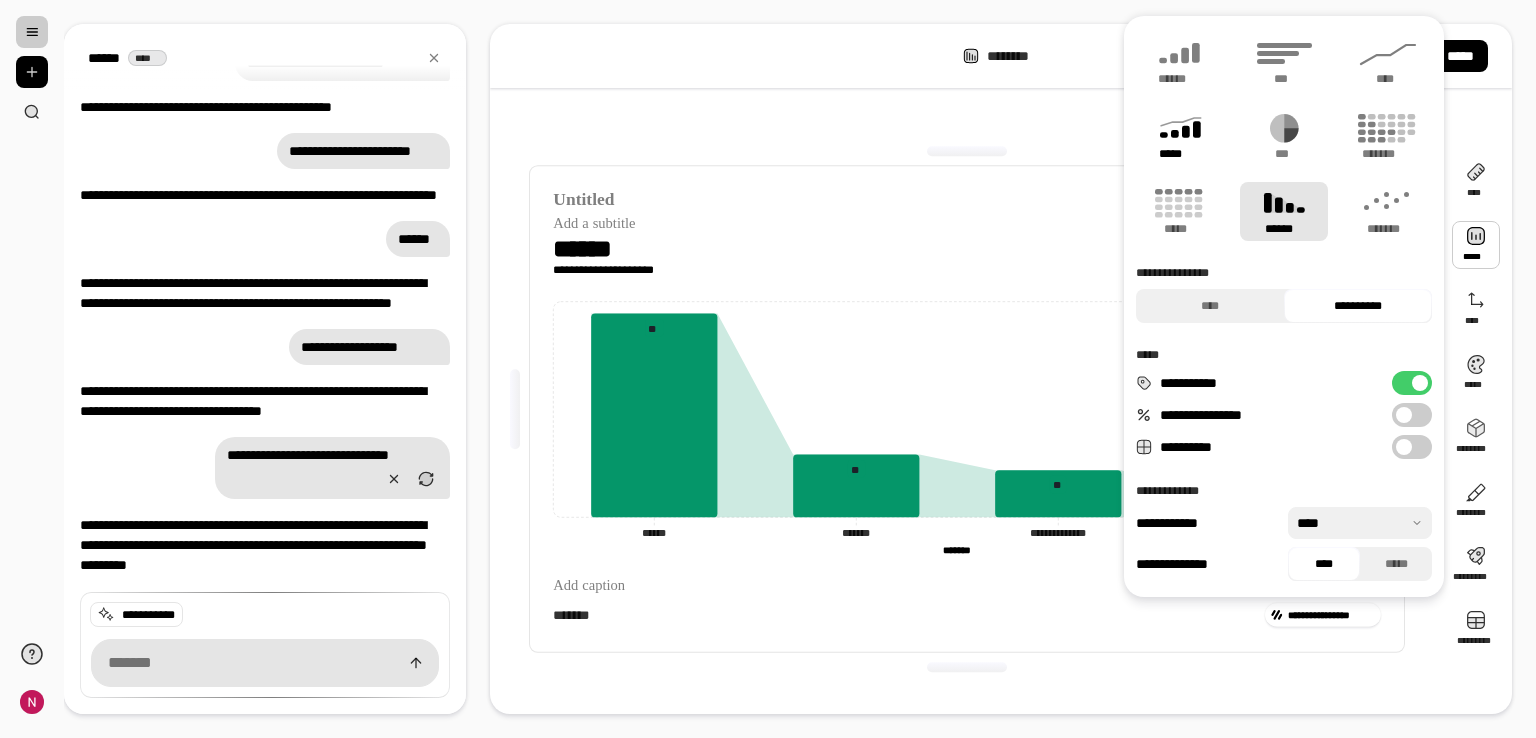 click 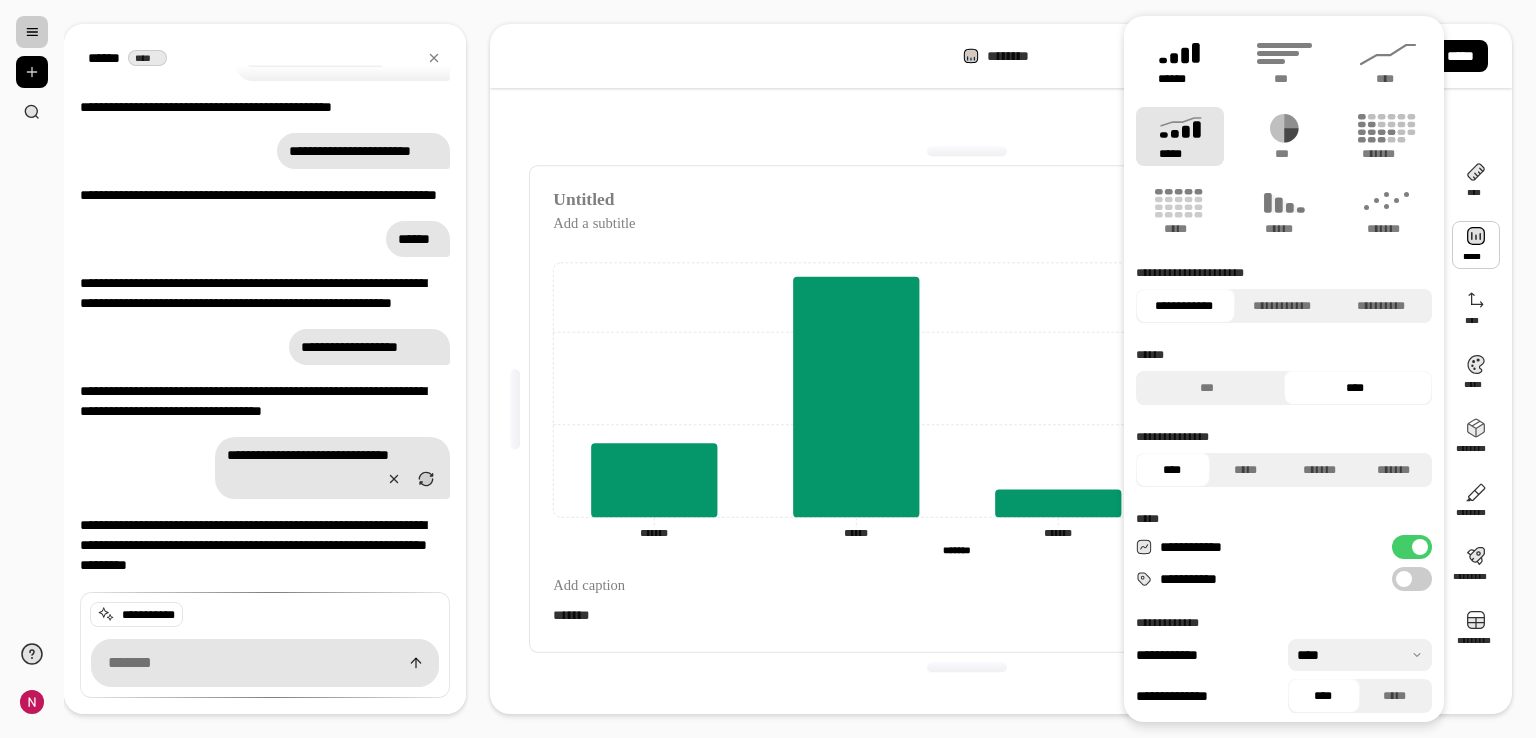 click 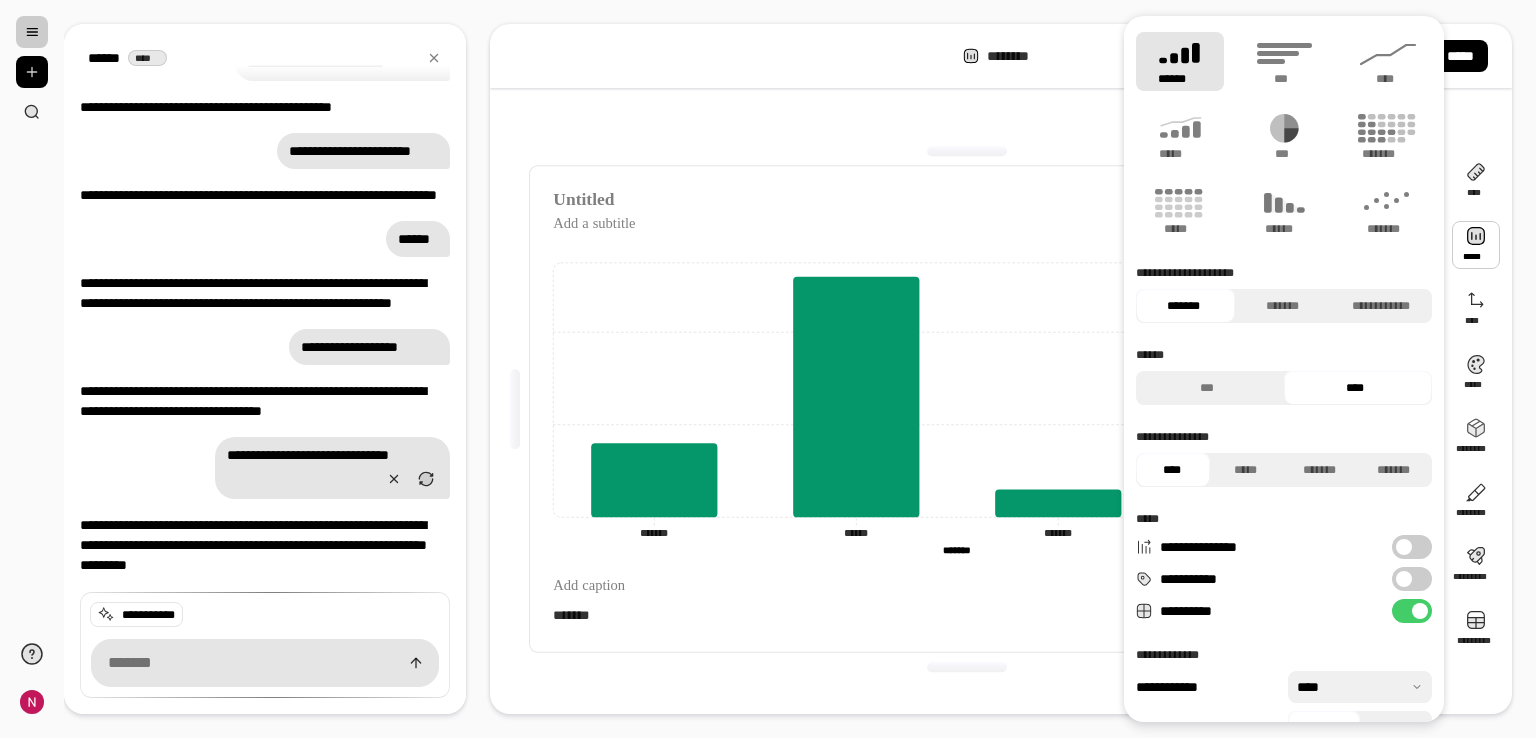 click on "******" at bounding box center [1180, 61] 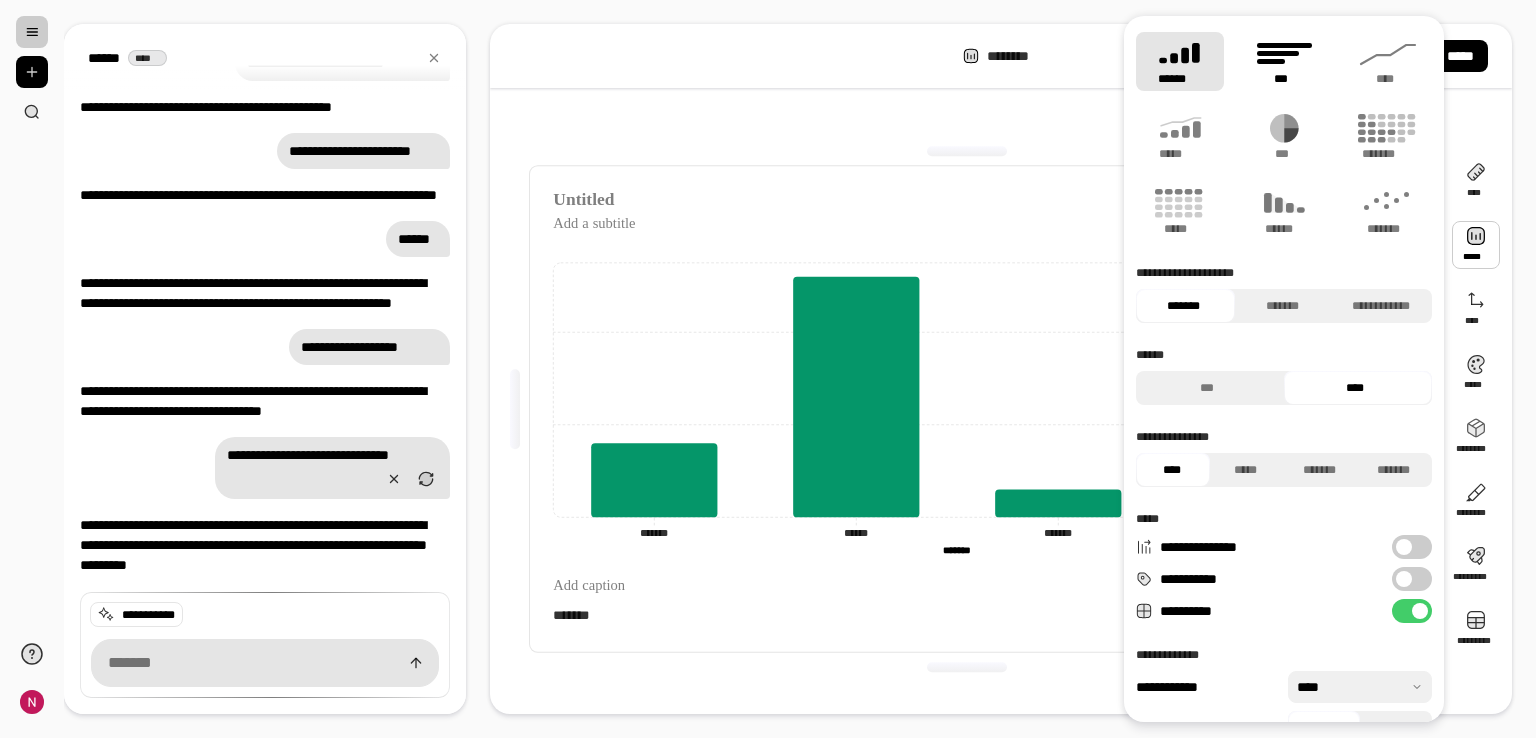 click 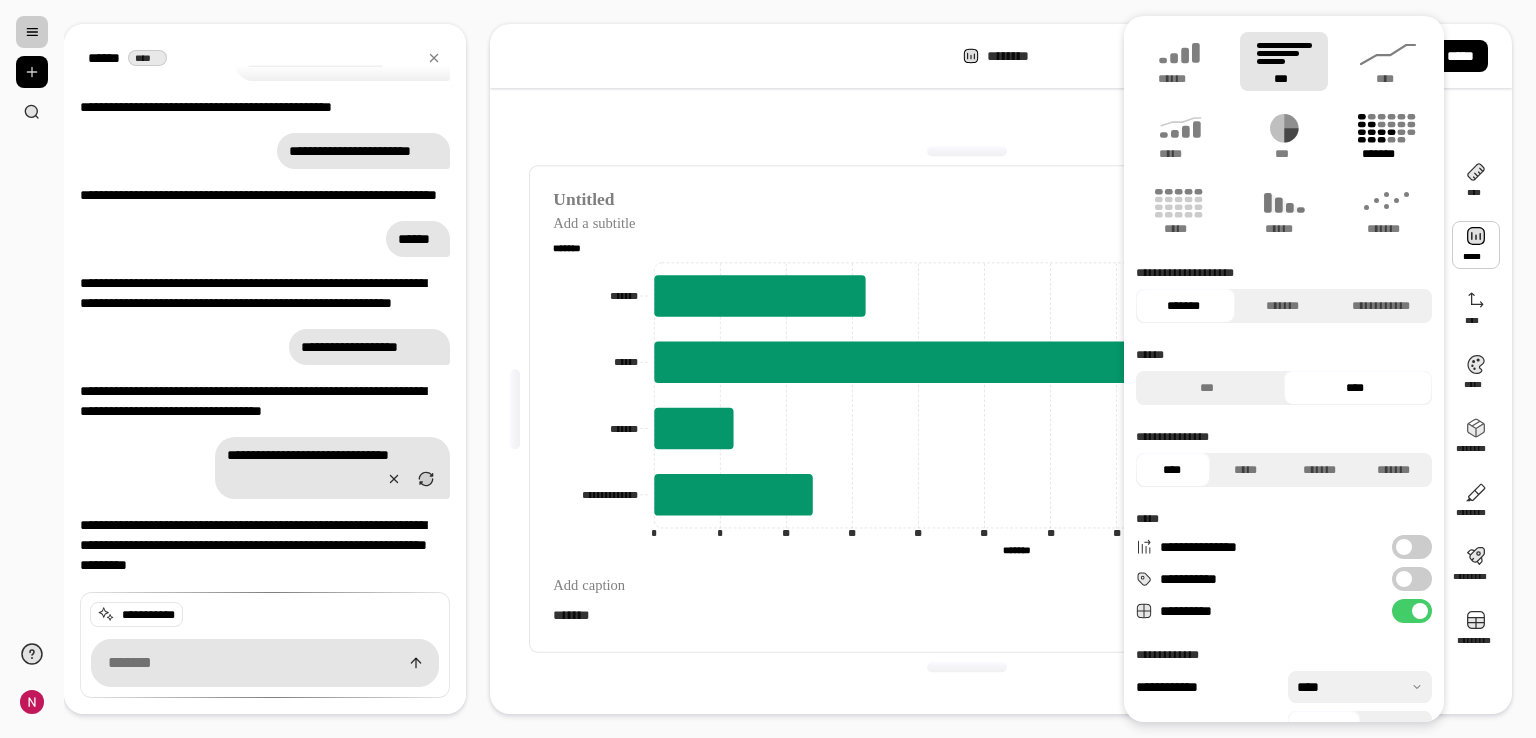 click 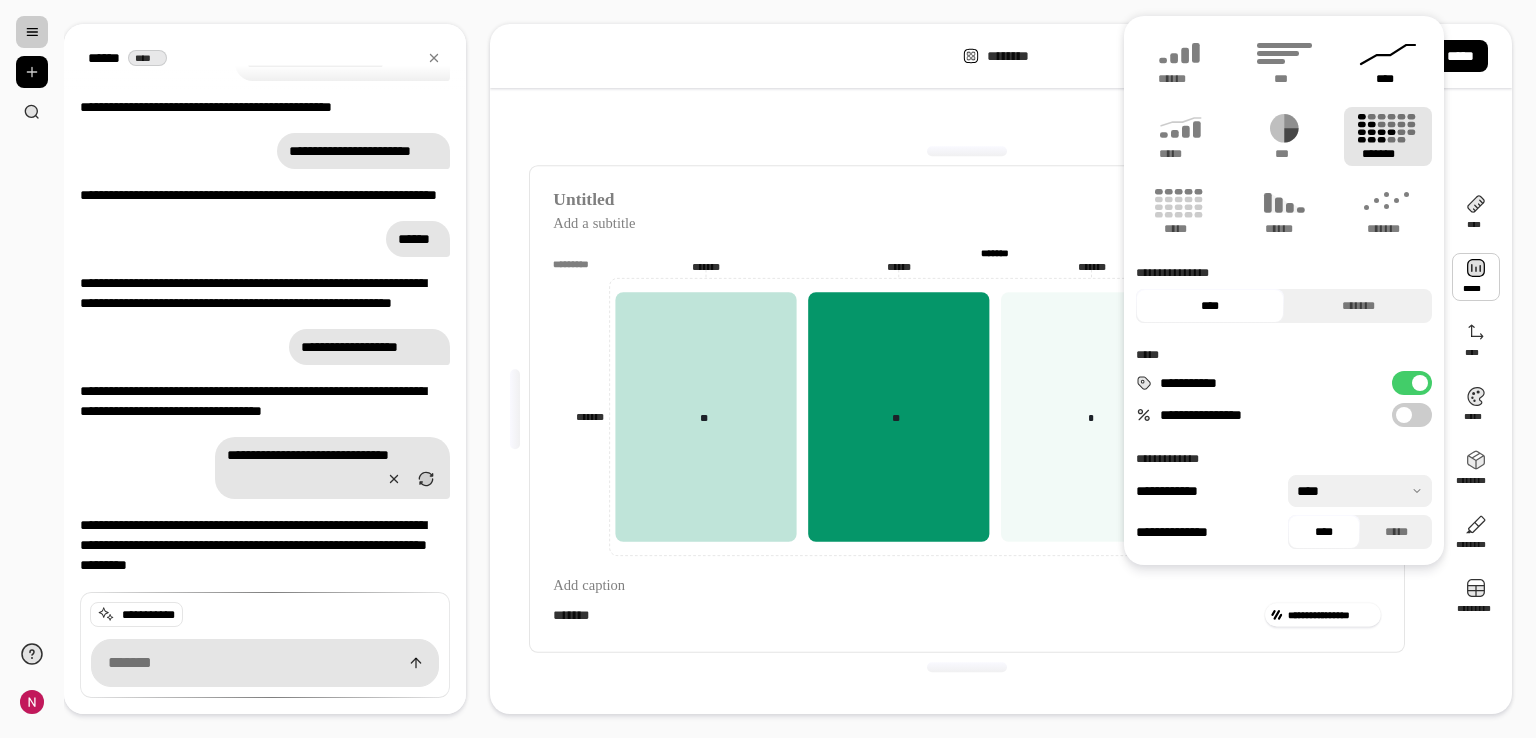click 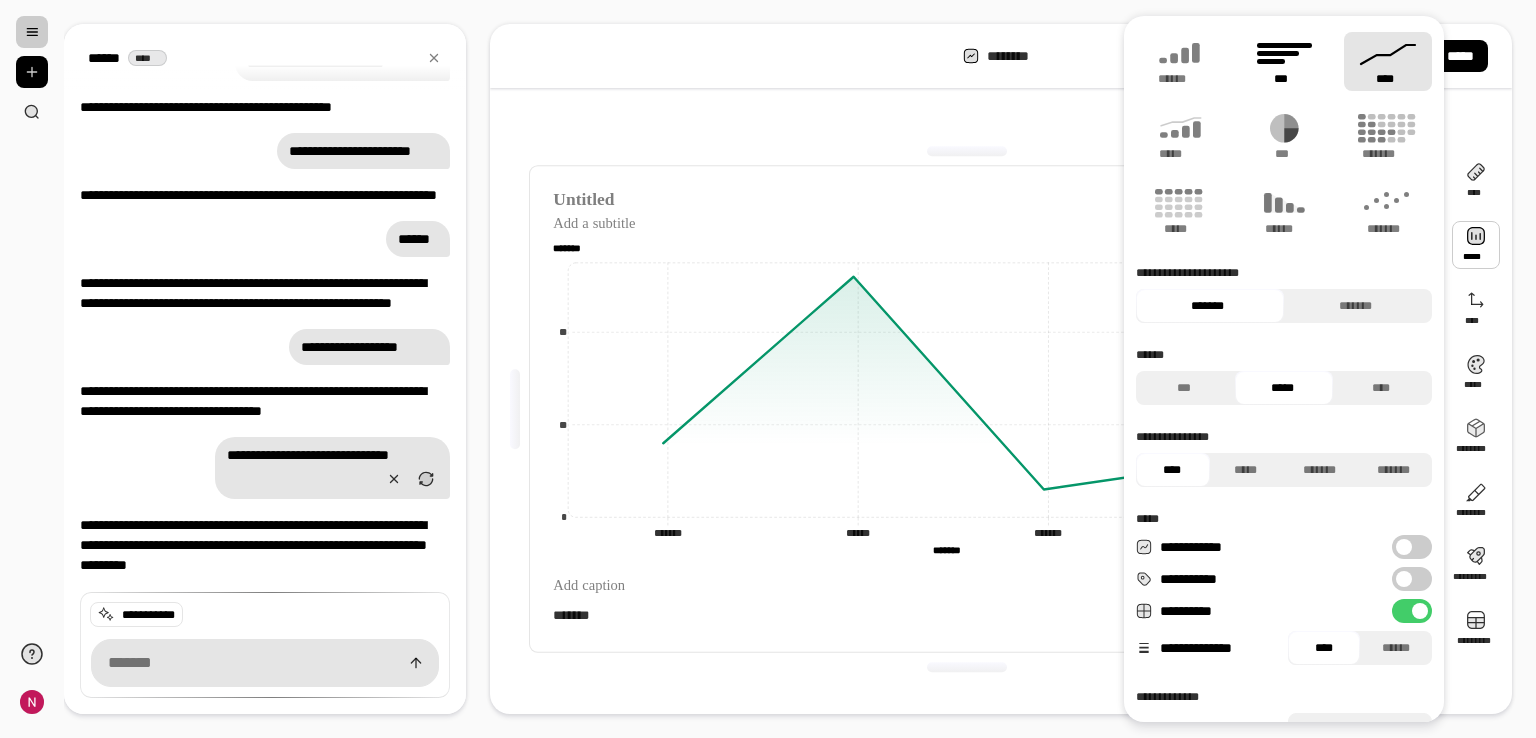click 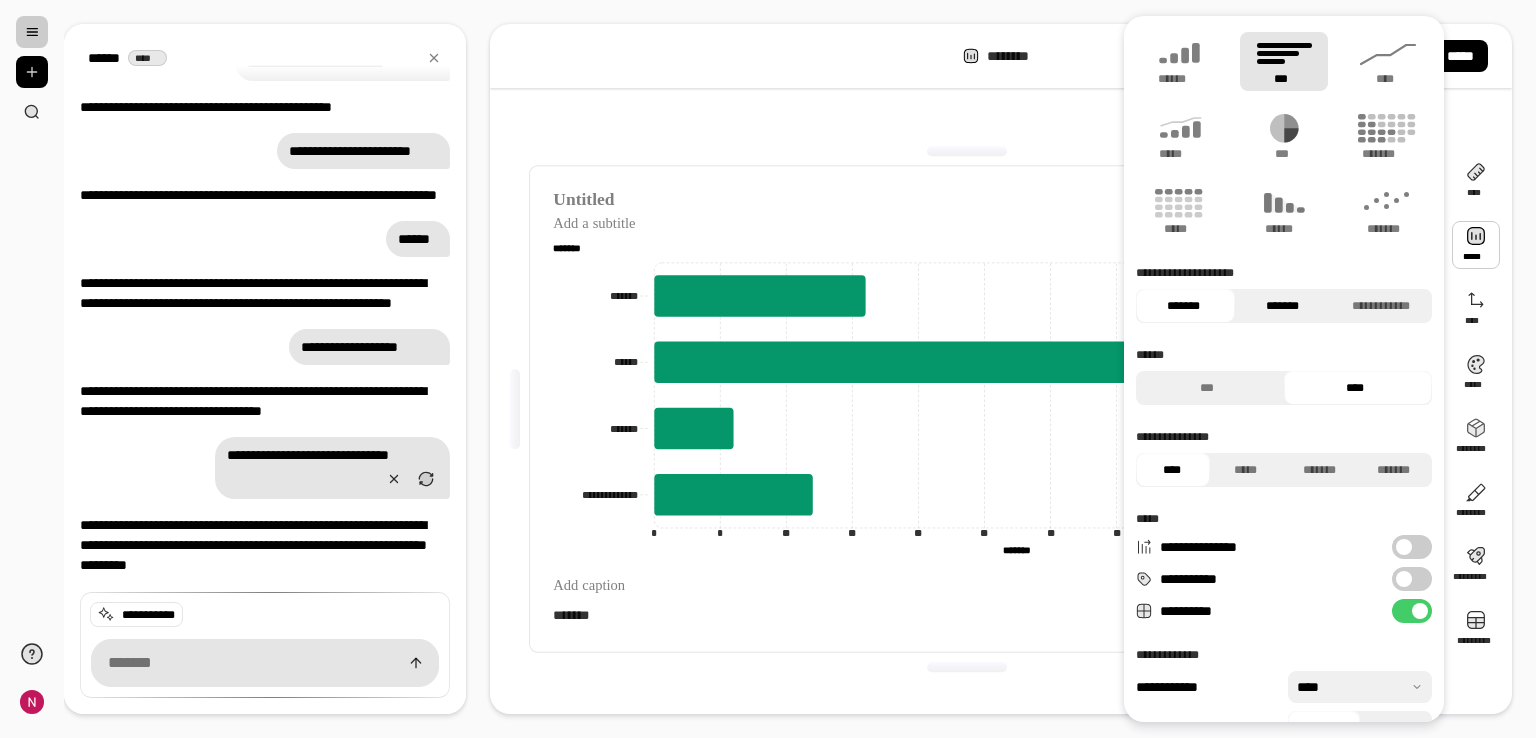 click on "*******" at bounding box center (1282, 306) 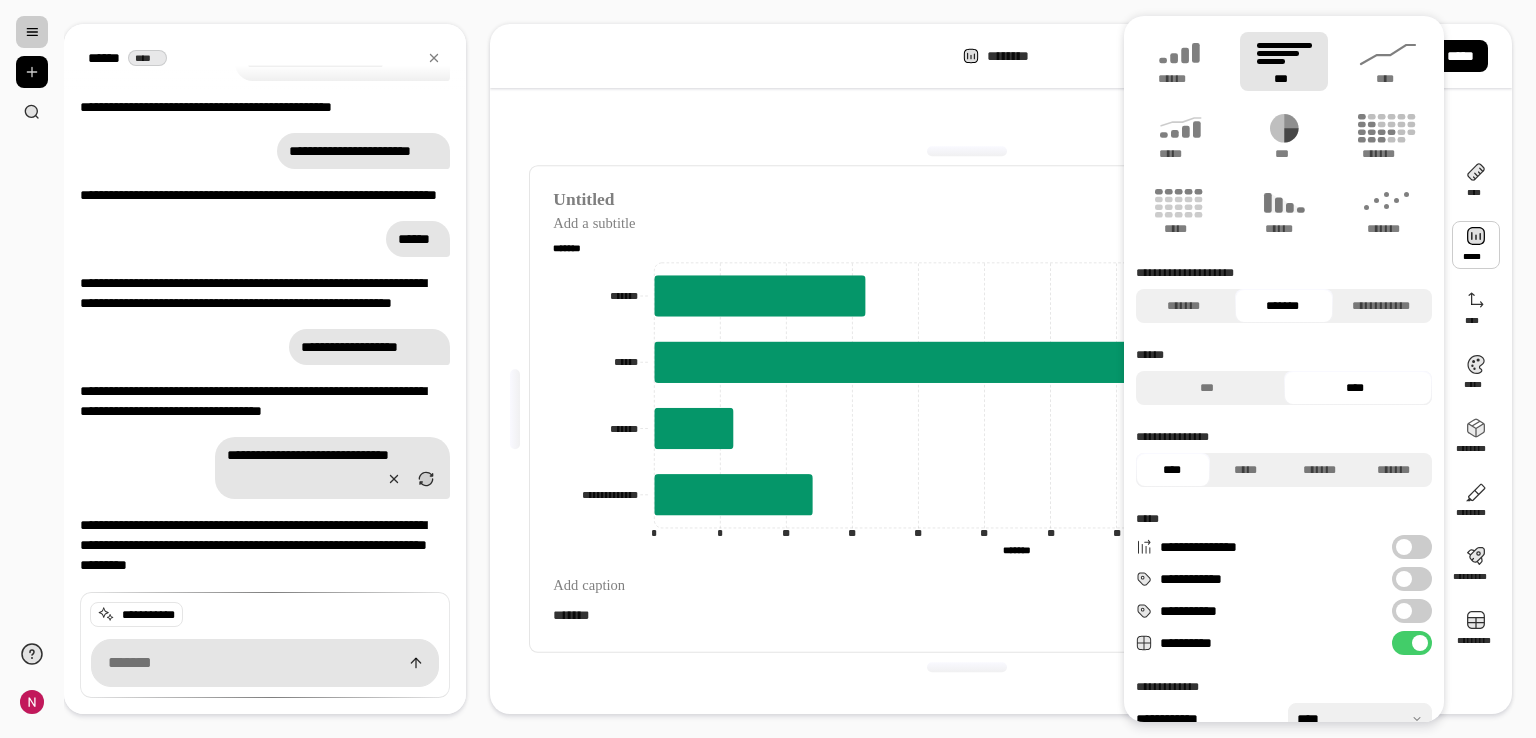 click at bounding box center (967, 151) 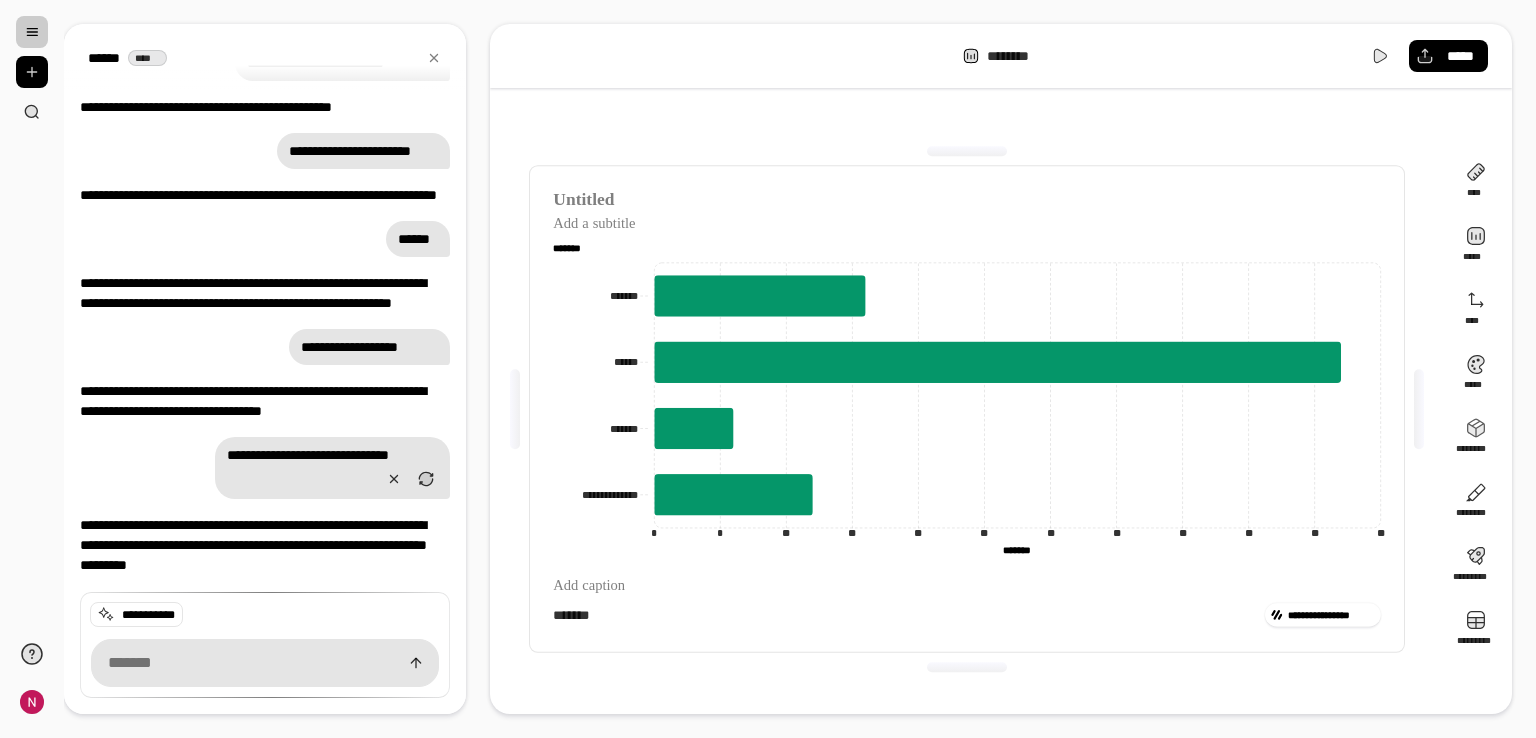 click on "**********" at bounding box center [967, 409] 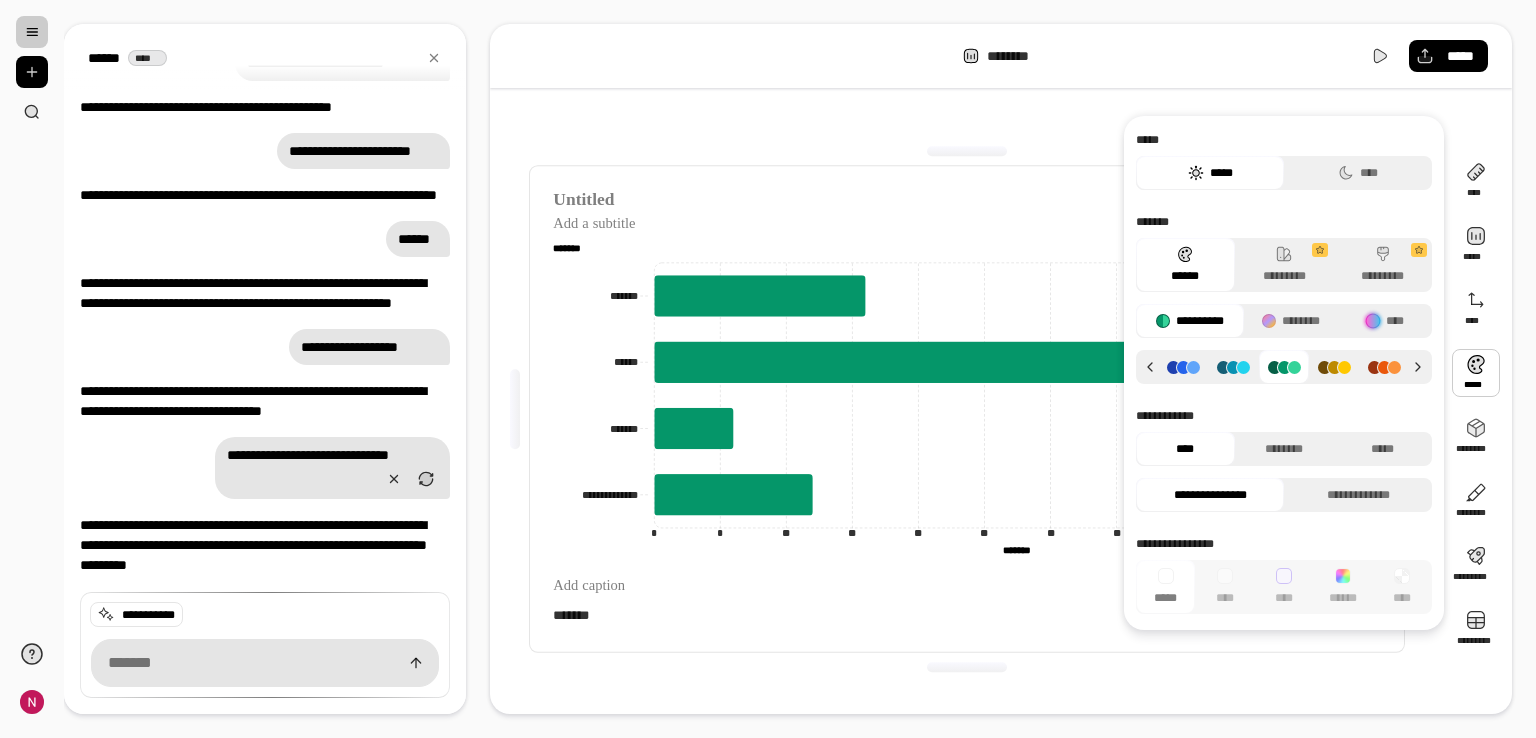 click 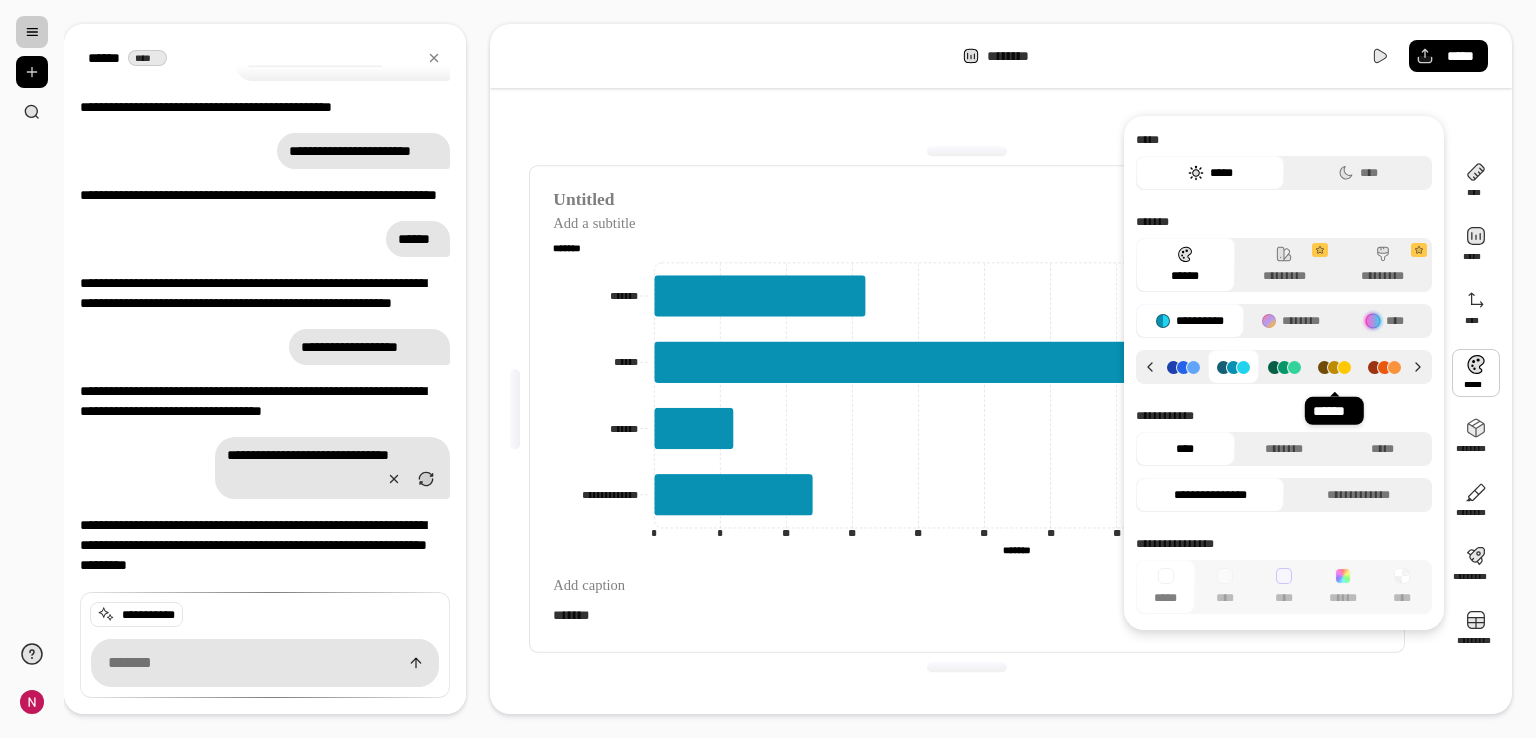 click at bounding box center (1334, 367) 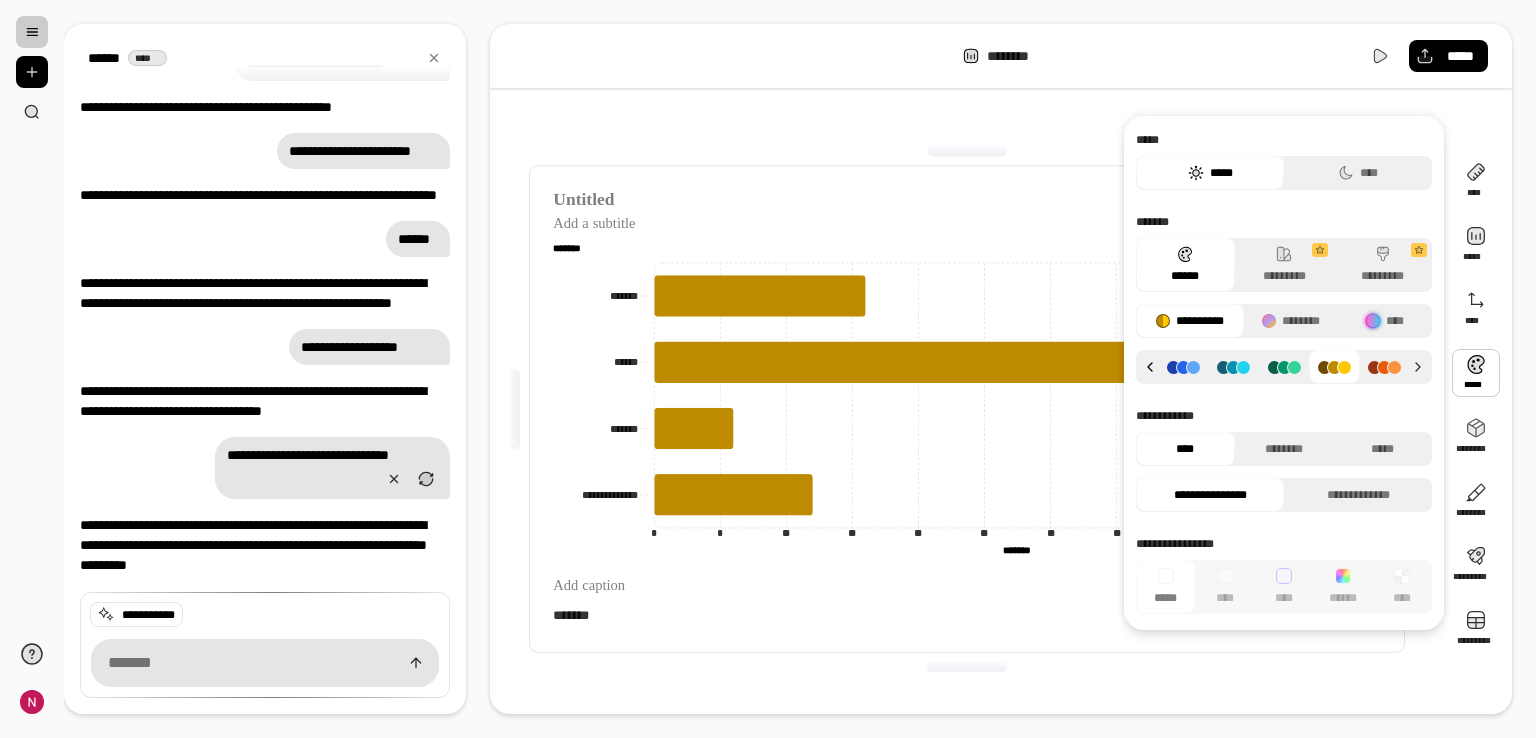 click 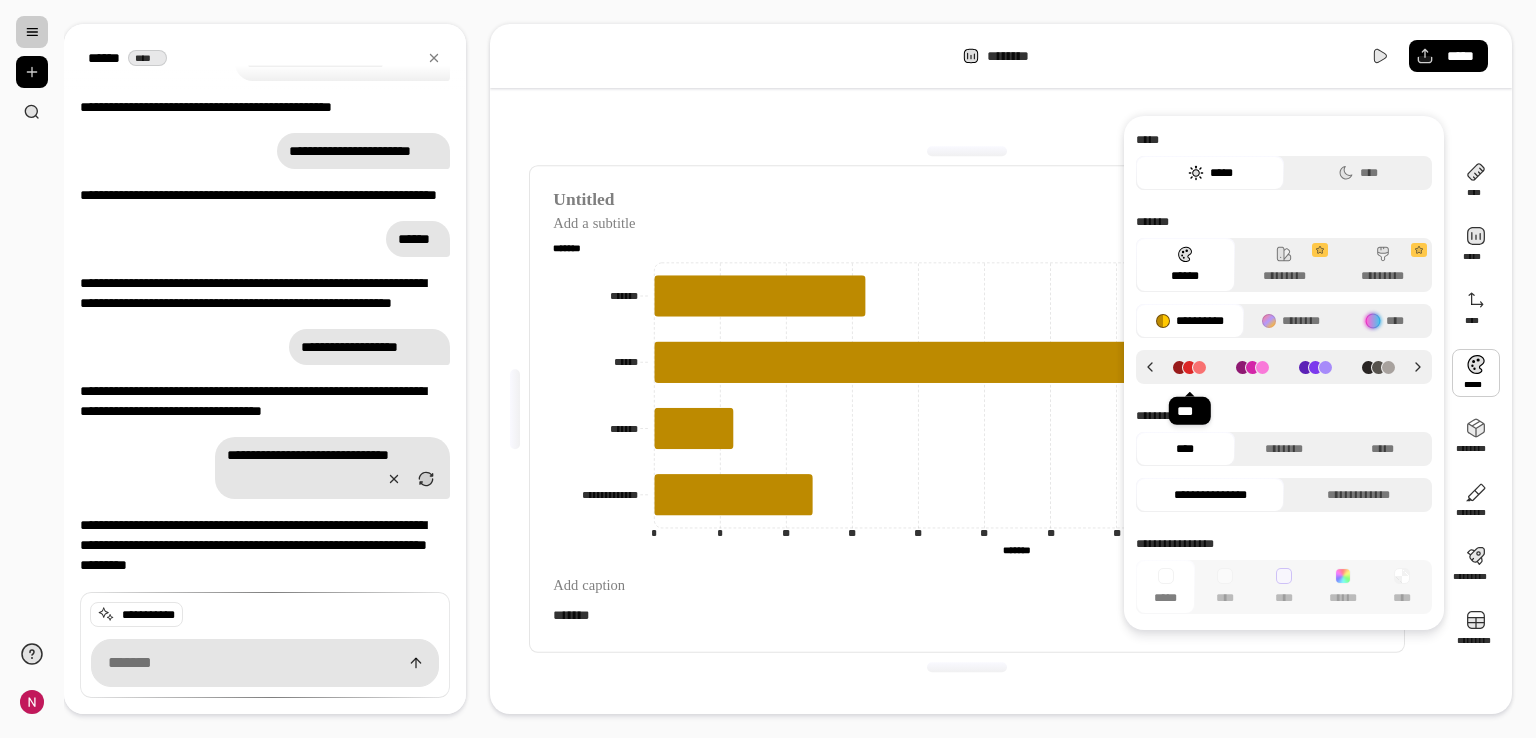 click 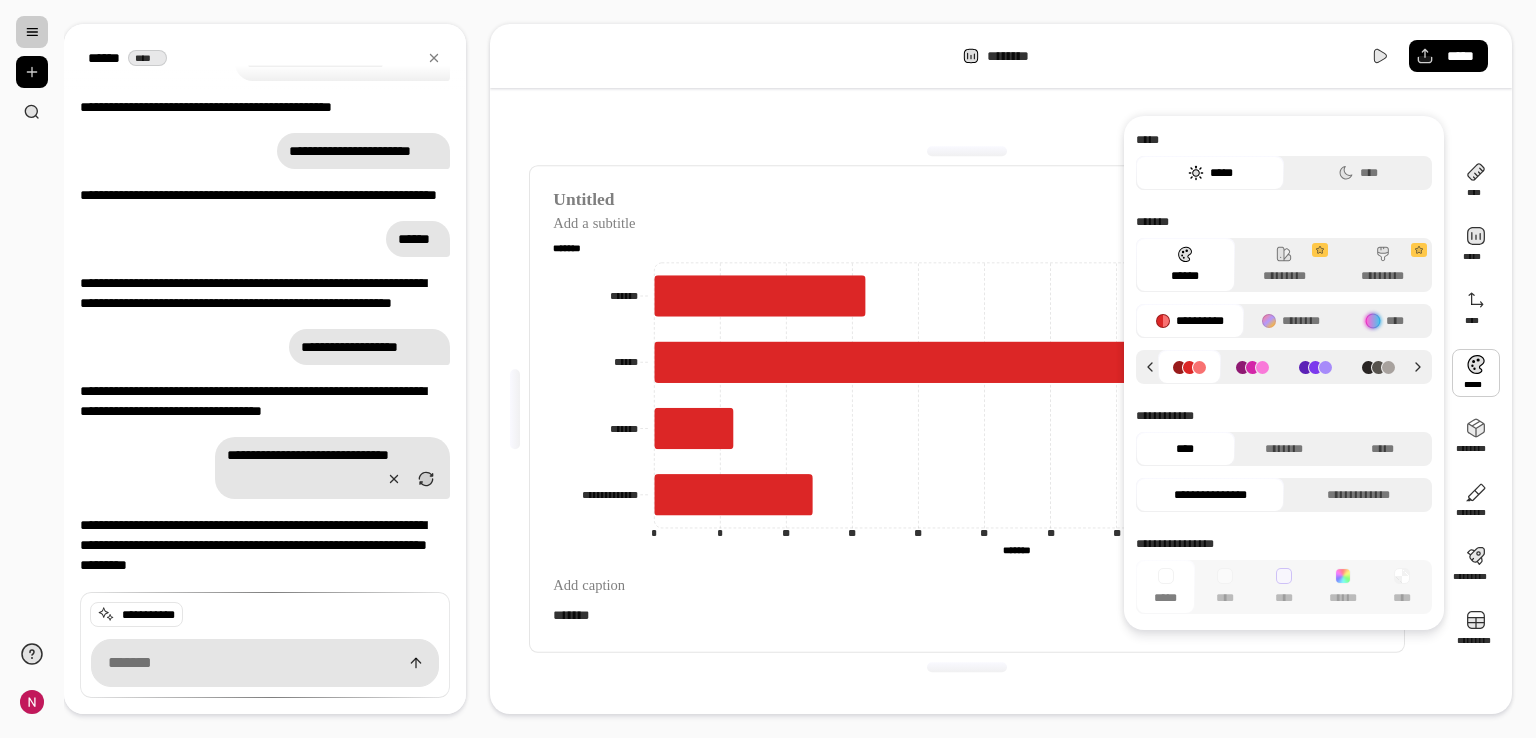 click at bounding box center [1252, 367] 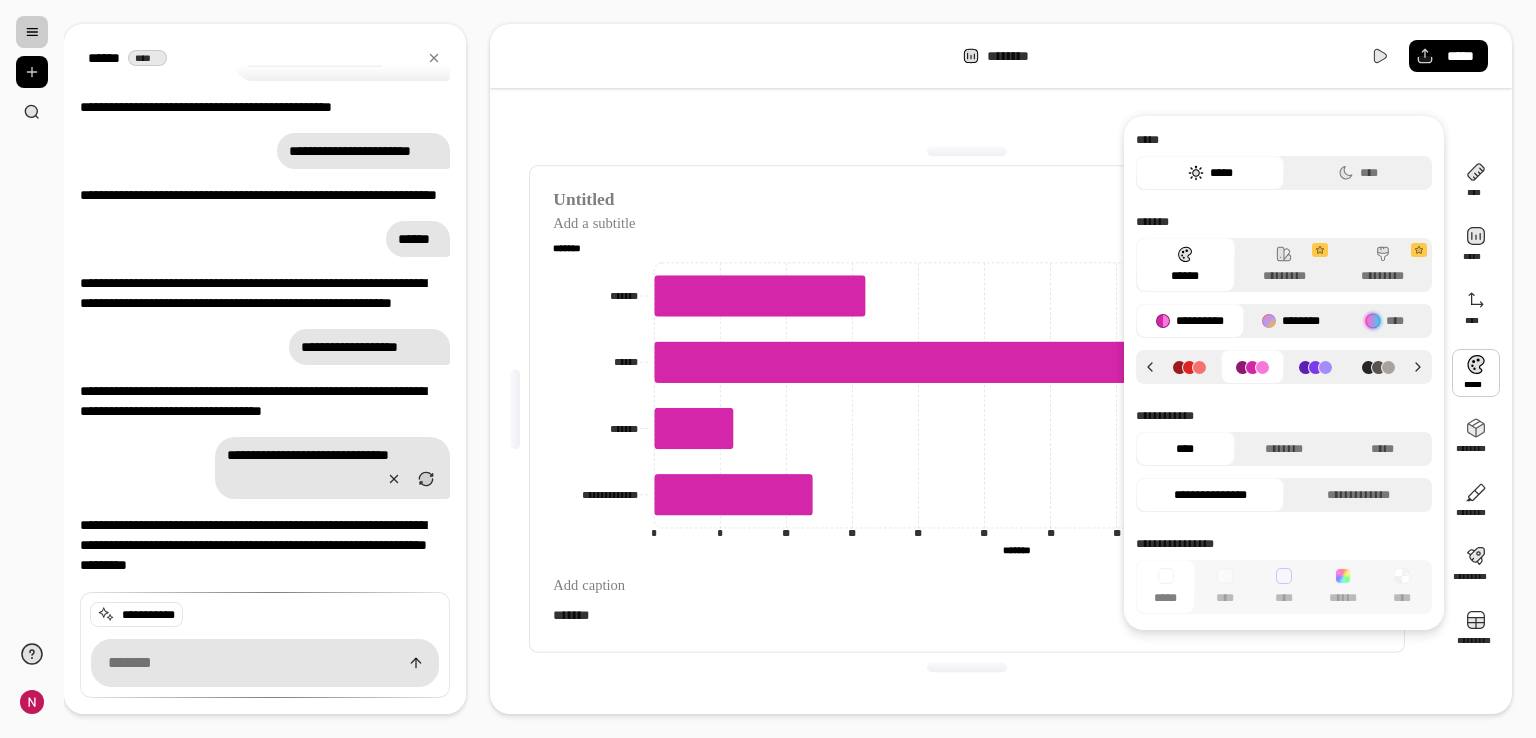 click on "********" at bounding box center [1291, 321] 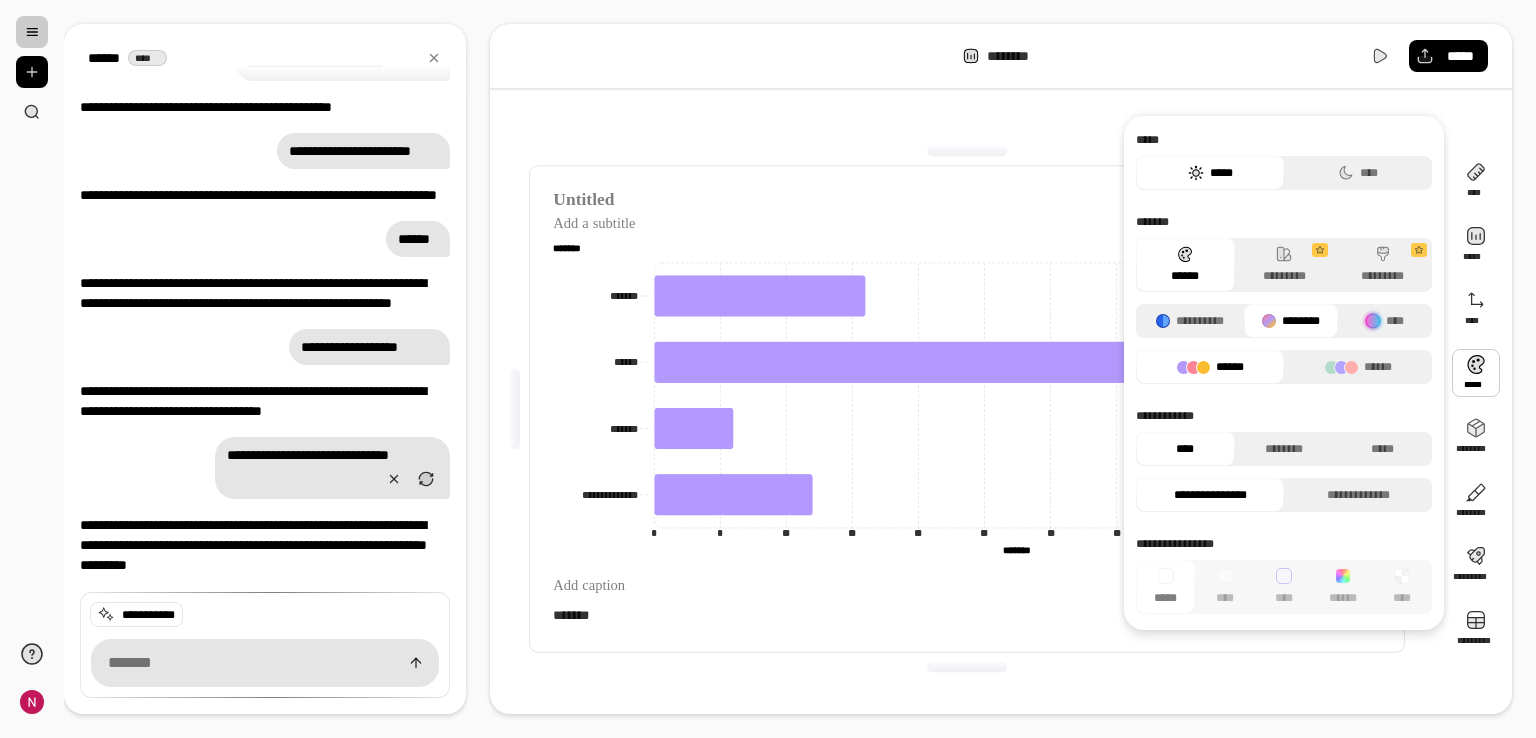 click on "******" at bounding box center [1210, 367] 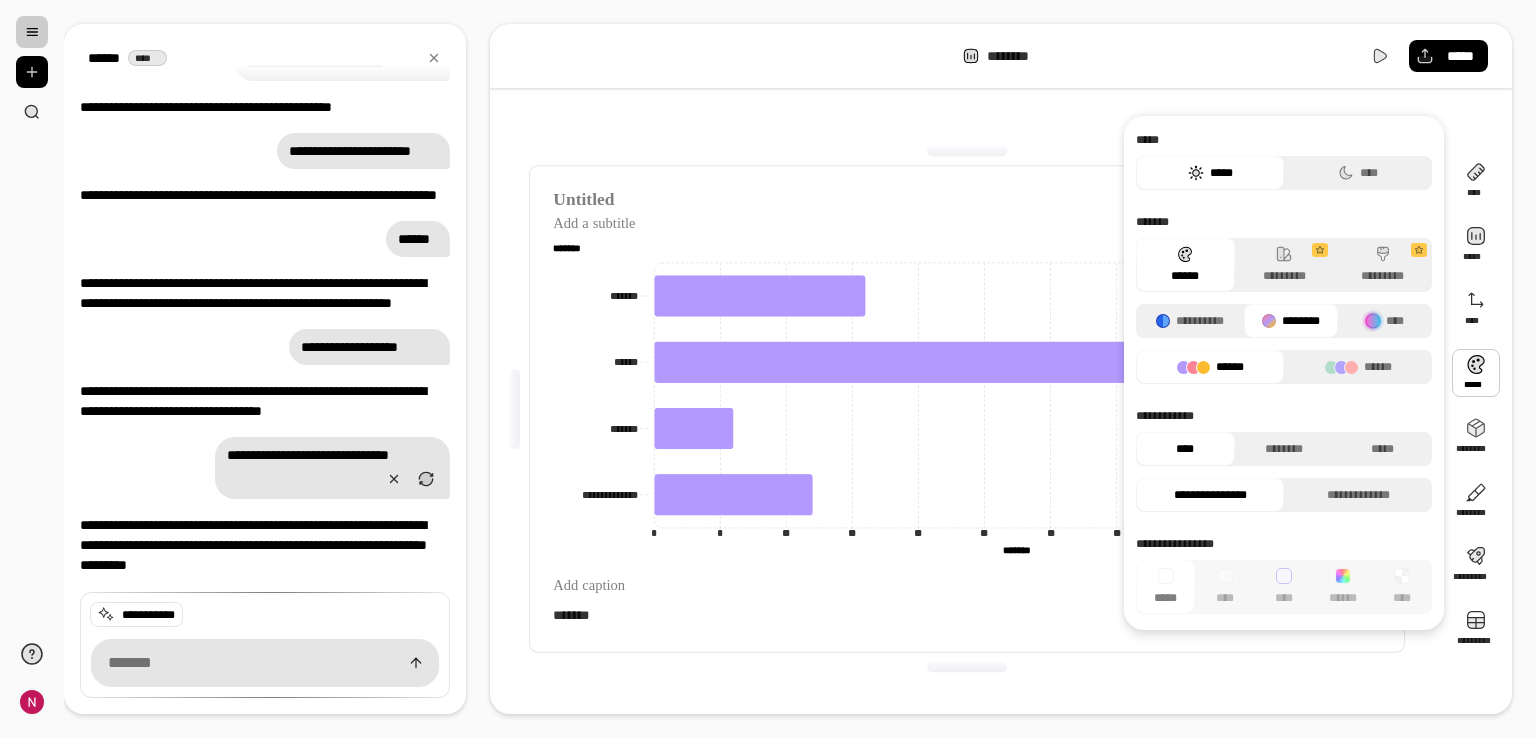 click on "******" at bounding box center [1210, 367] 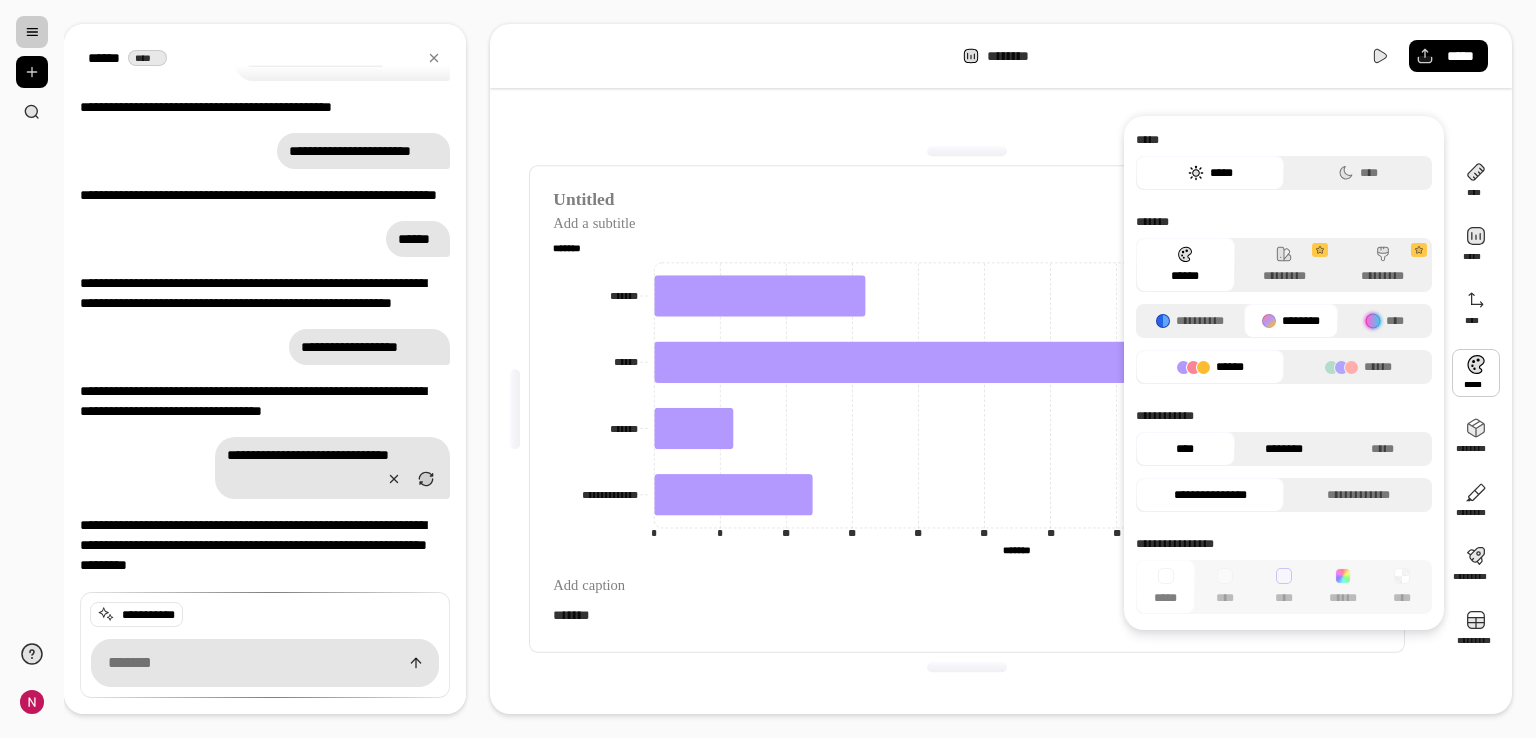 click on "********" at bounding box center [1284, 449] 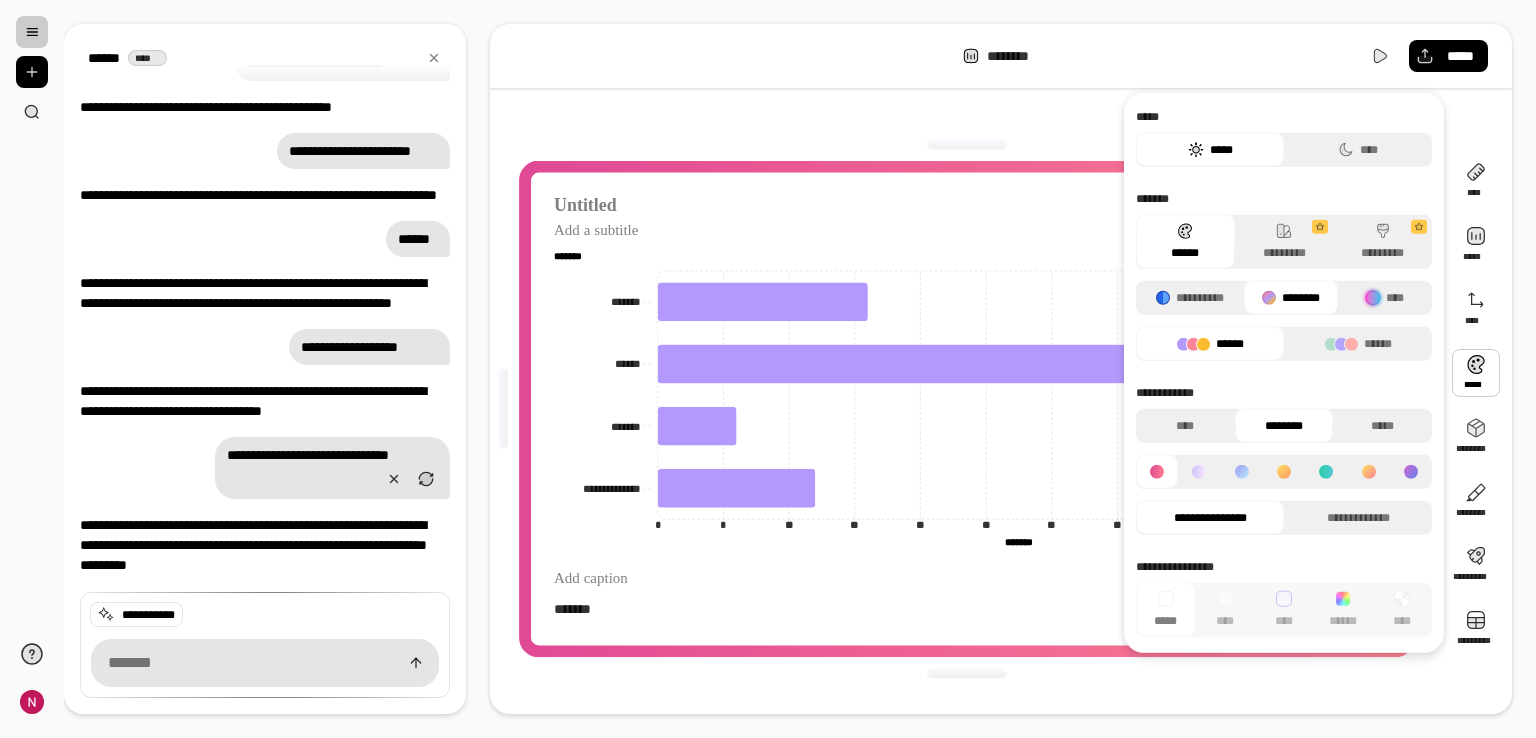 click on "**********" at bounding box center (1284, 460) 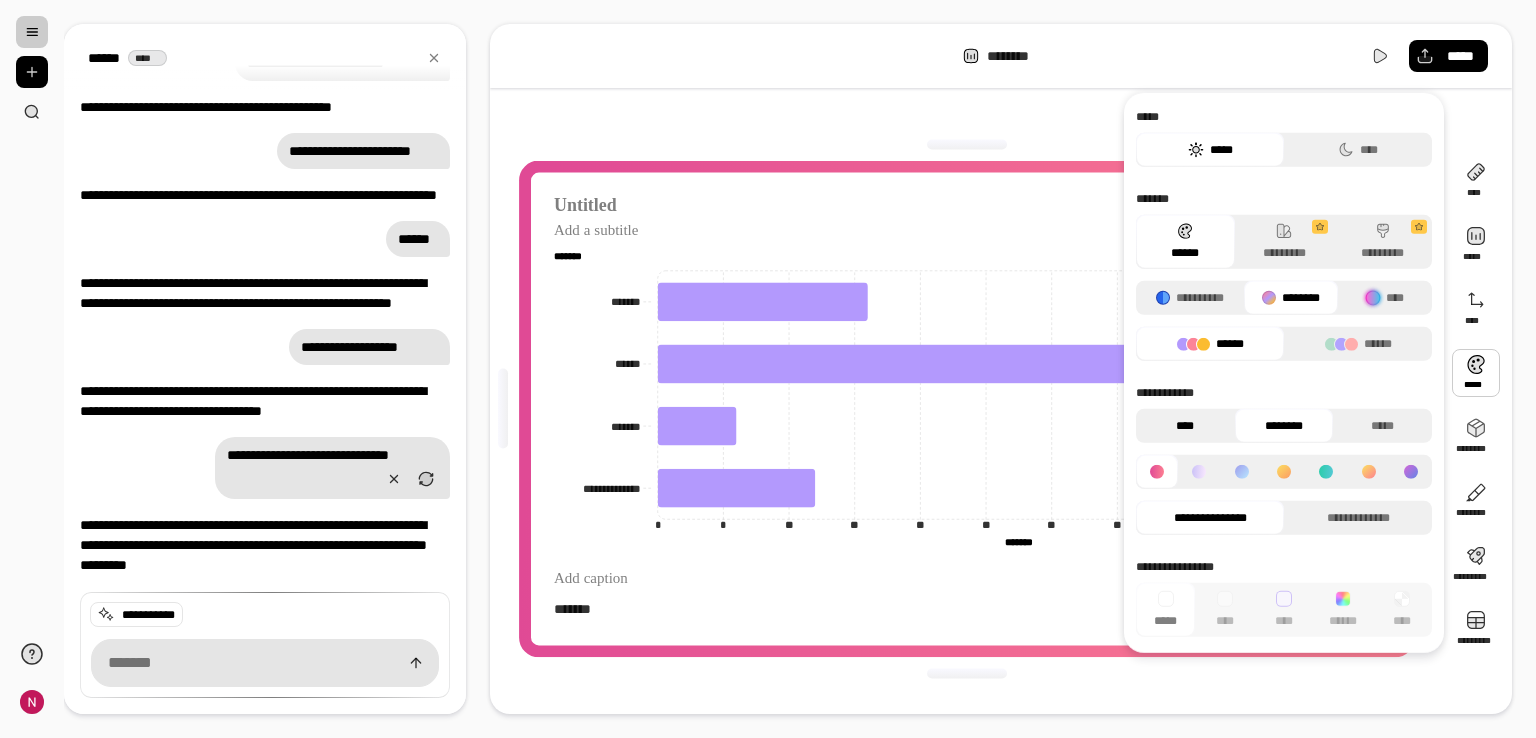 click on "****" at bounding box center (1185, 426) 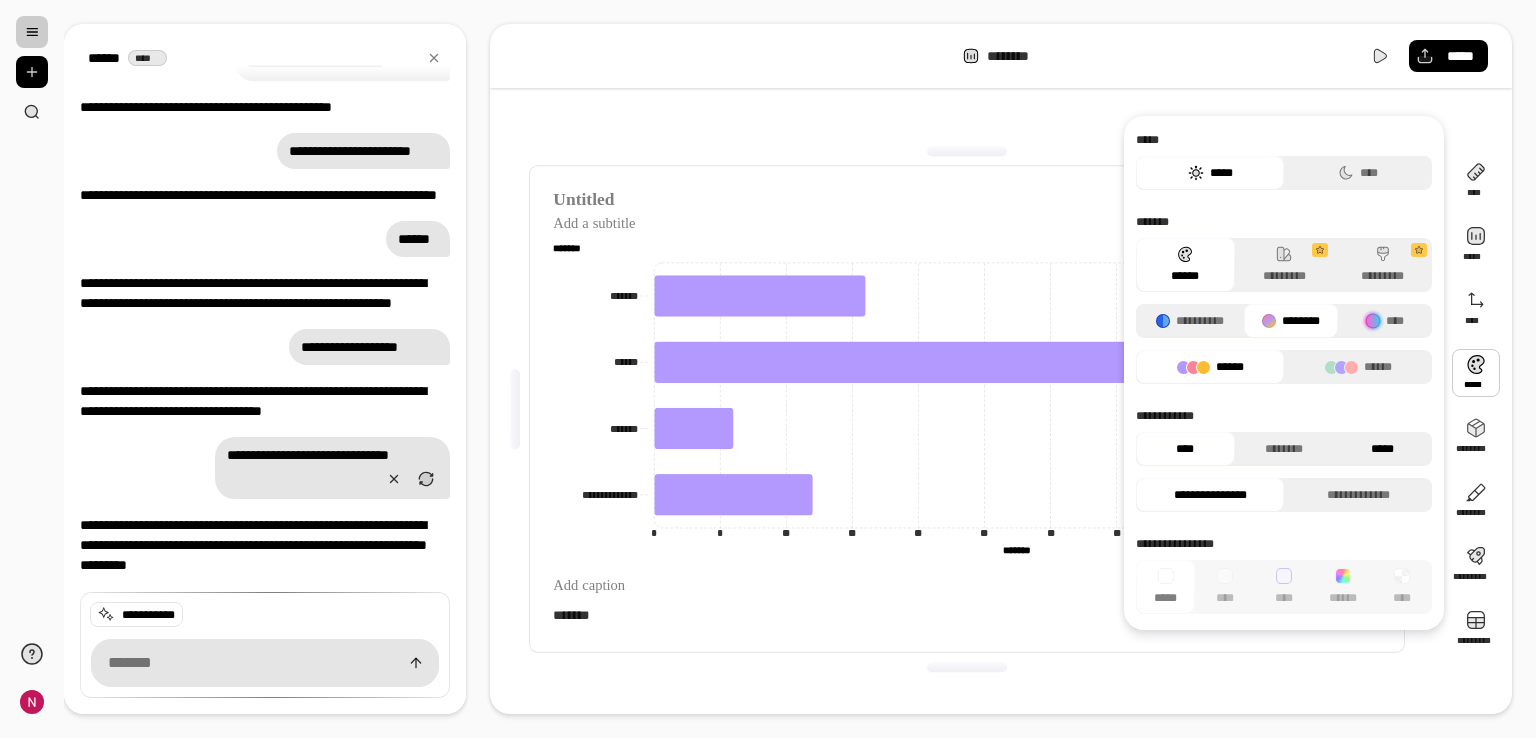 click on "*****" at bounding box center (1382, 449) 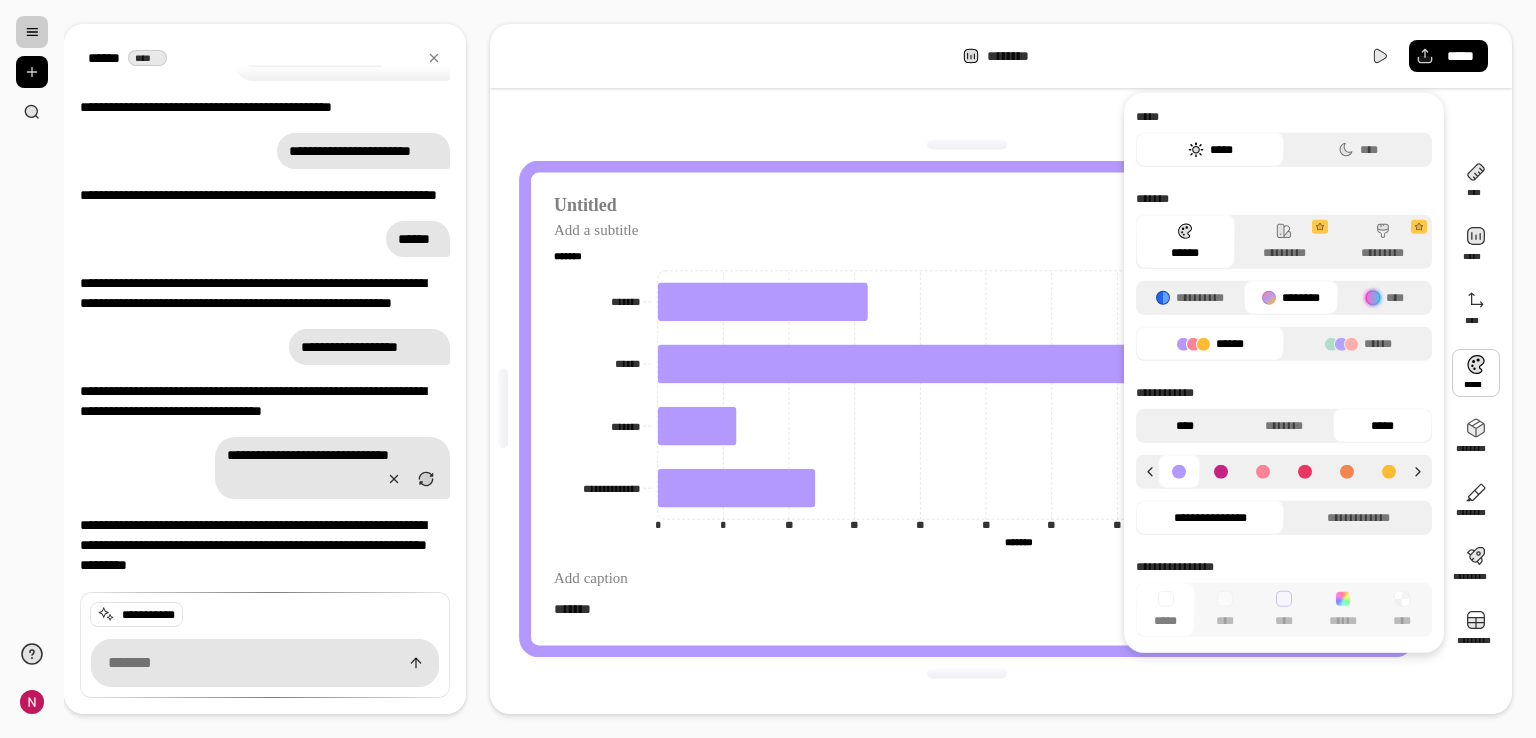click on "****" at bounding box center (1185, 426) 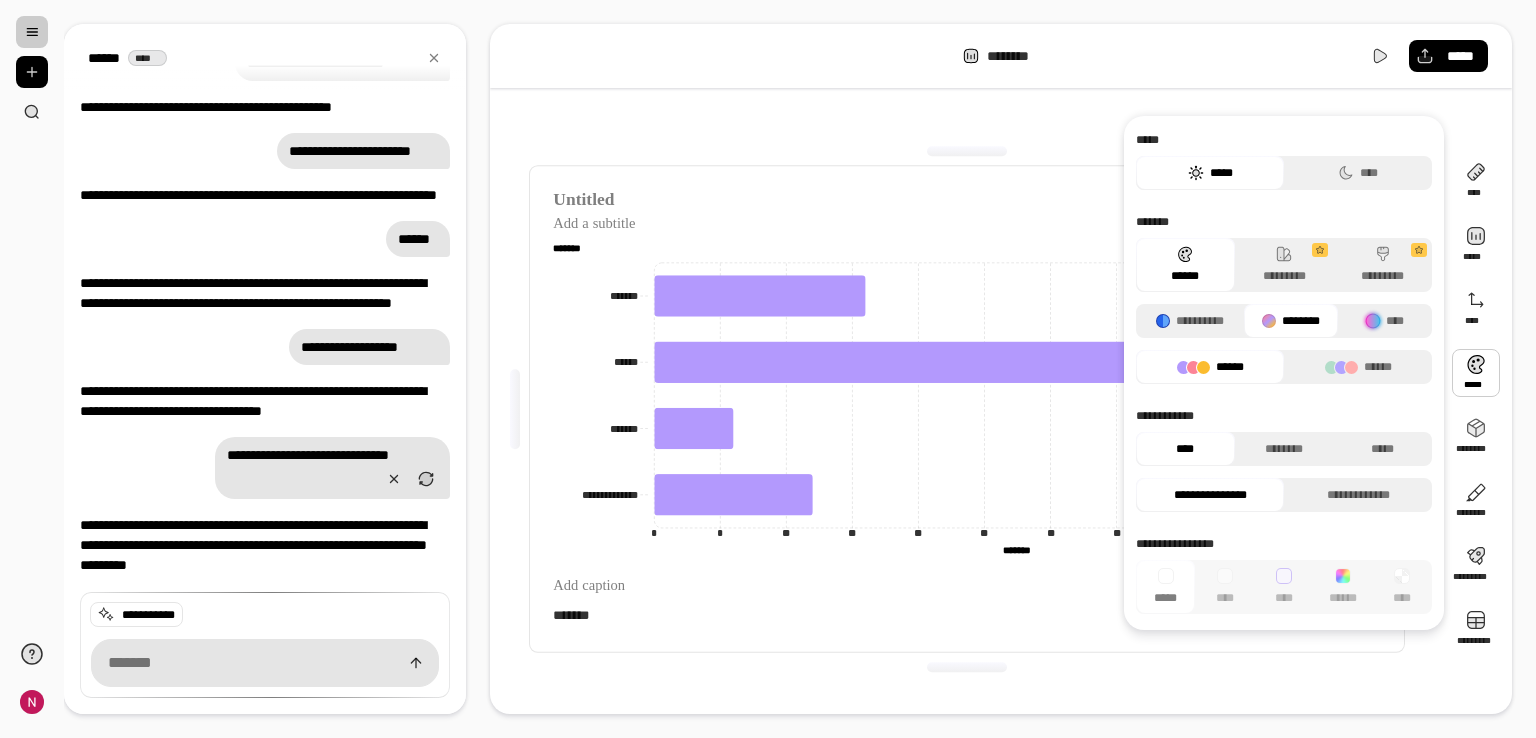 click on "******" at bounding box center [1210, 367] 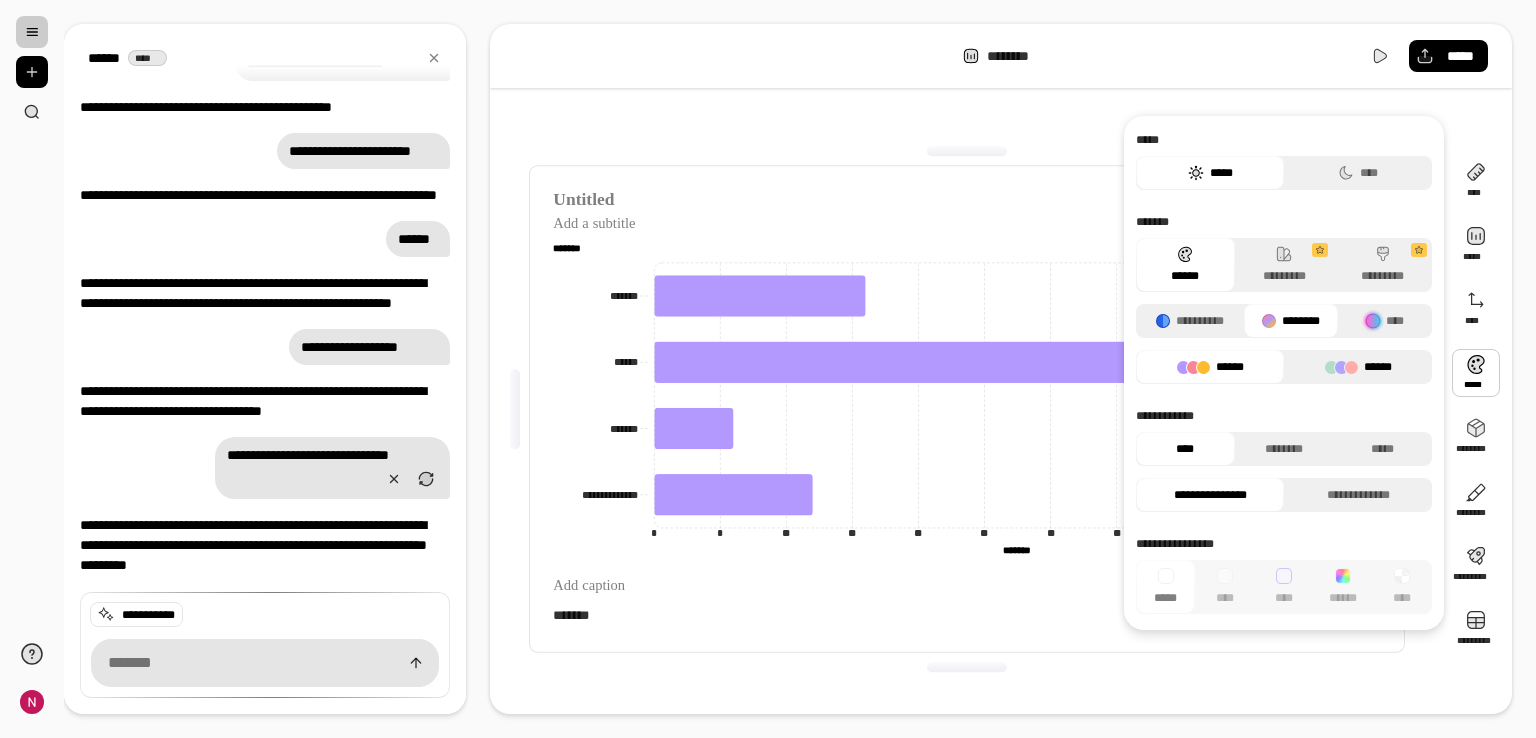 click 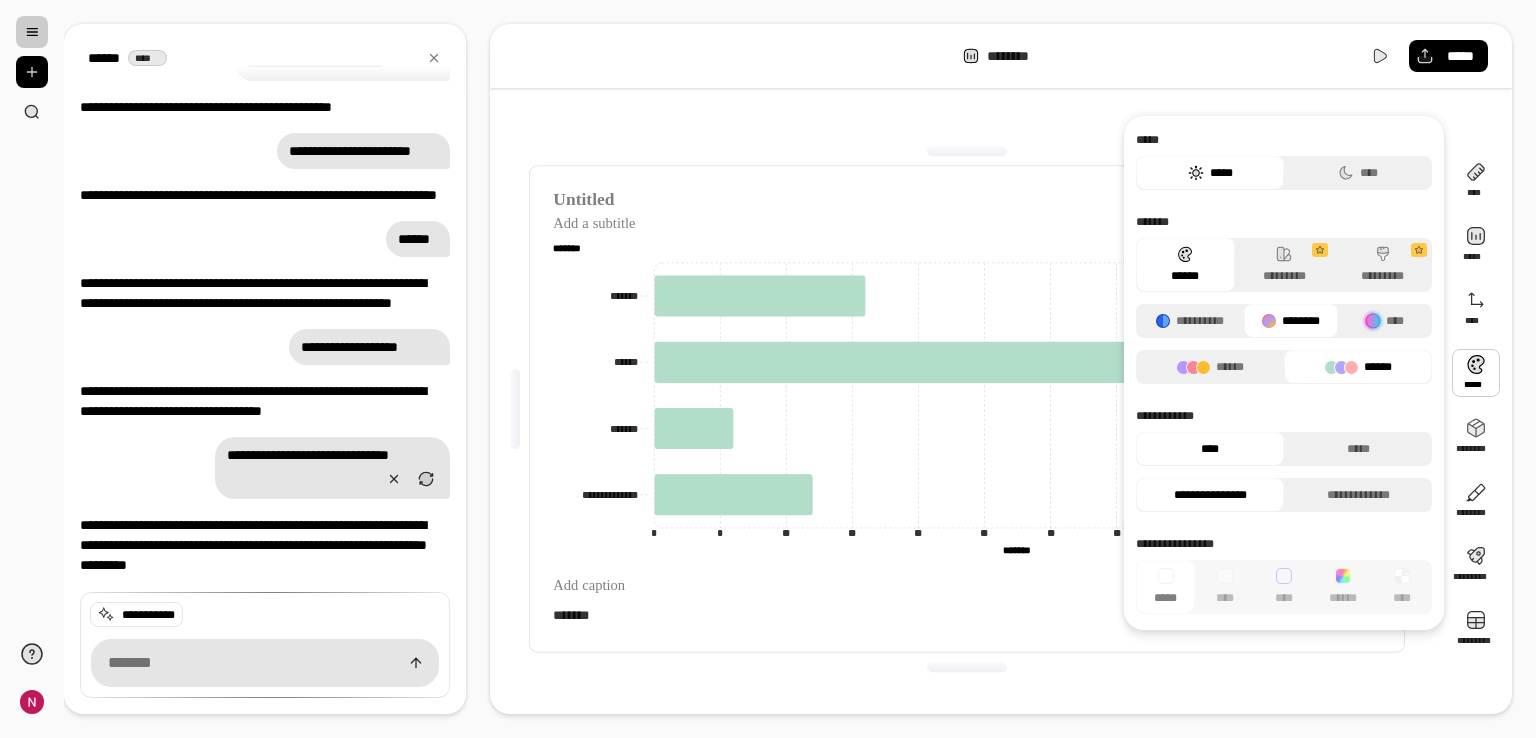 click 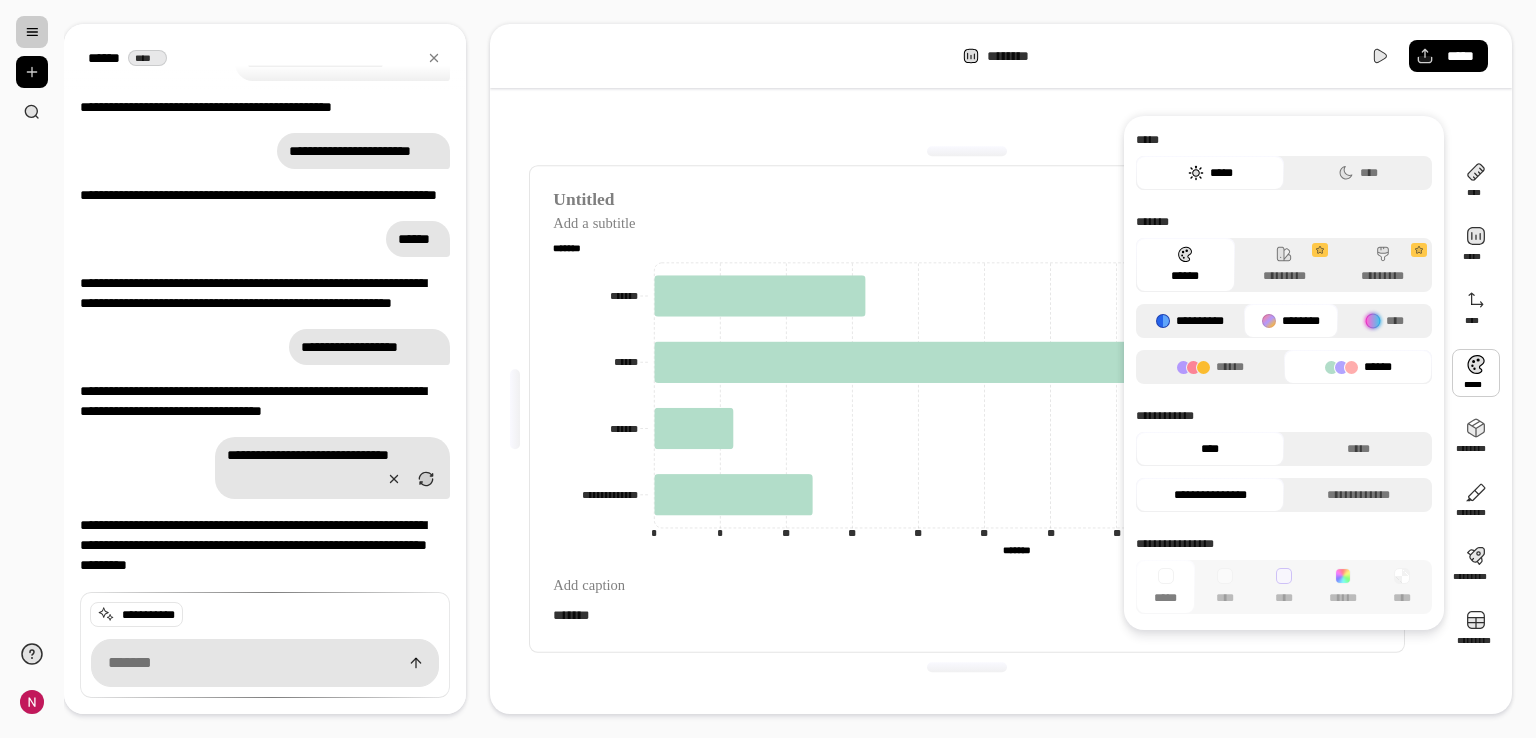 click on "**********" at bounding box center [1190, 321] 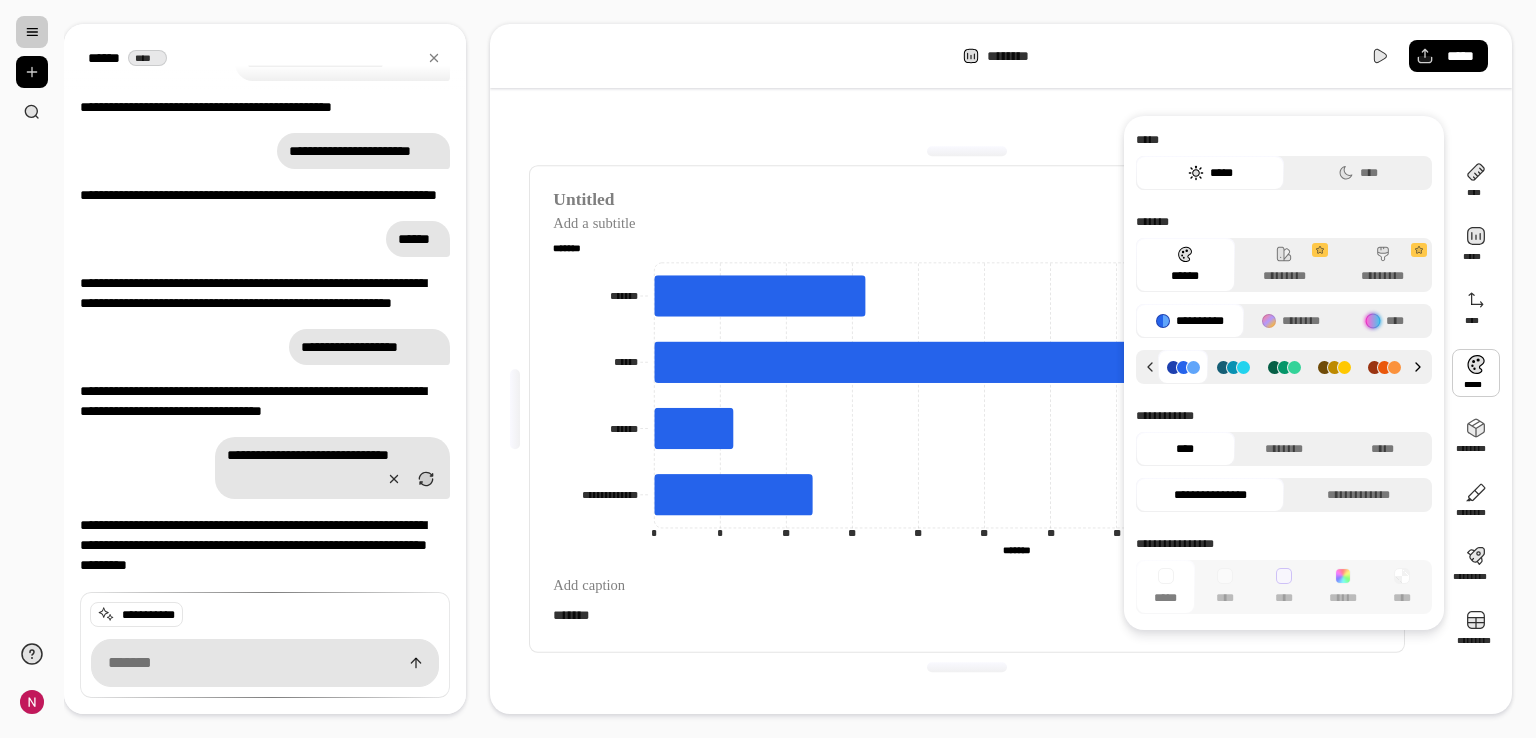 click 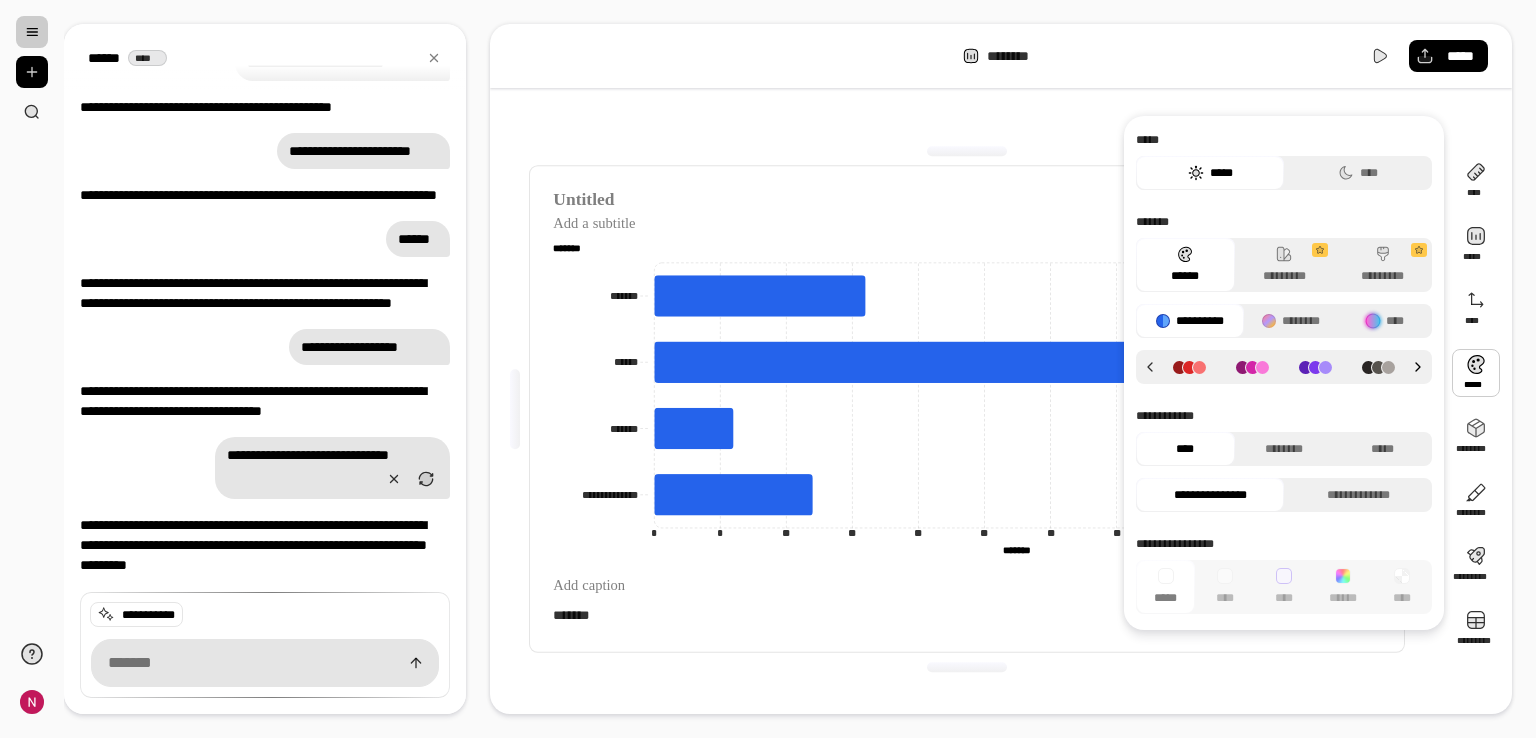 click 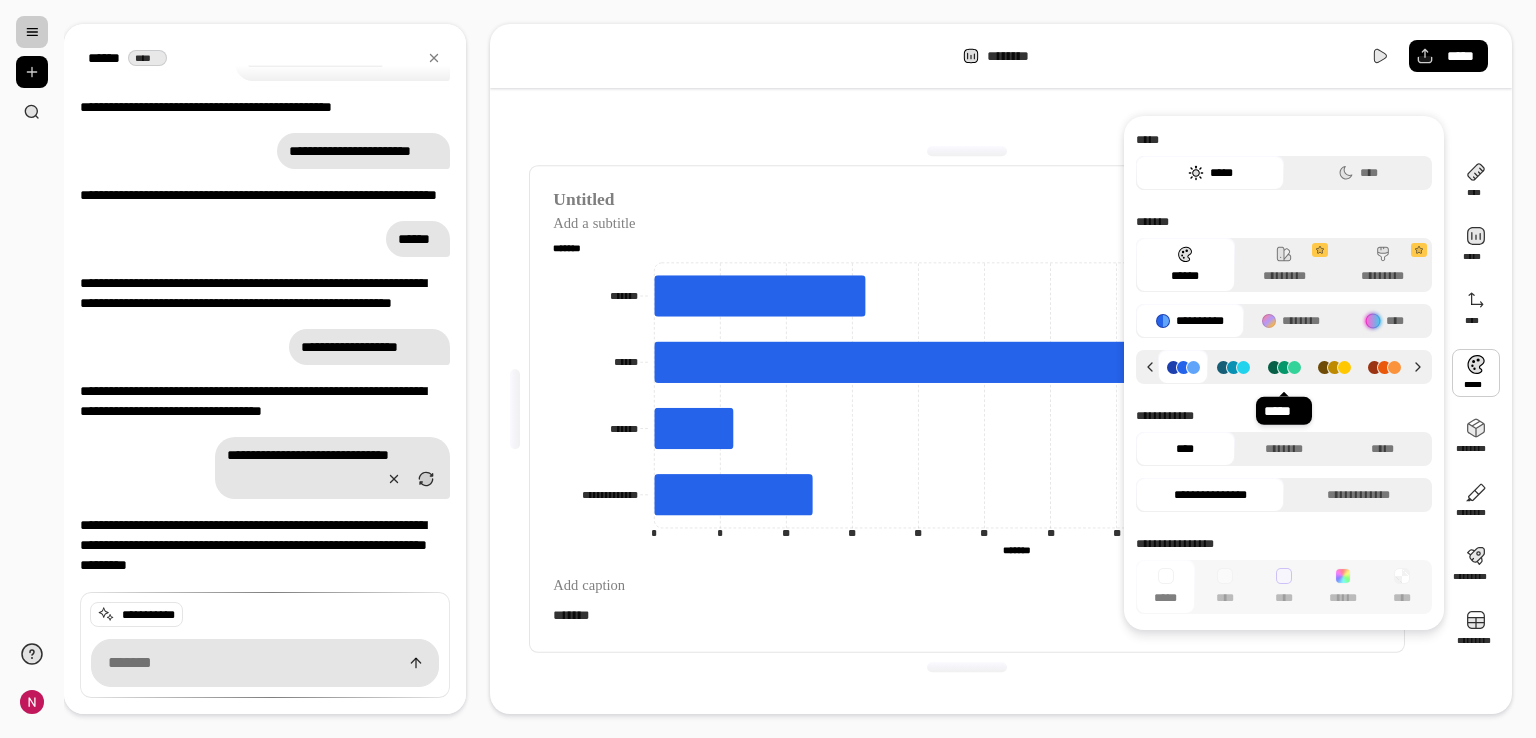 click 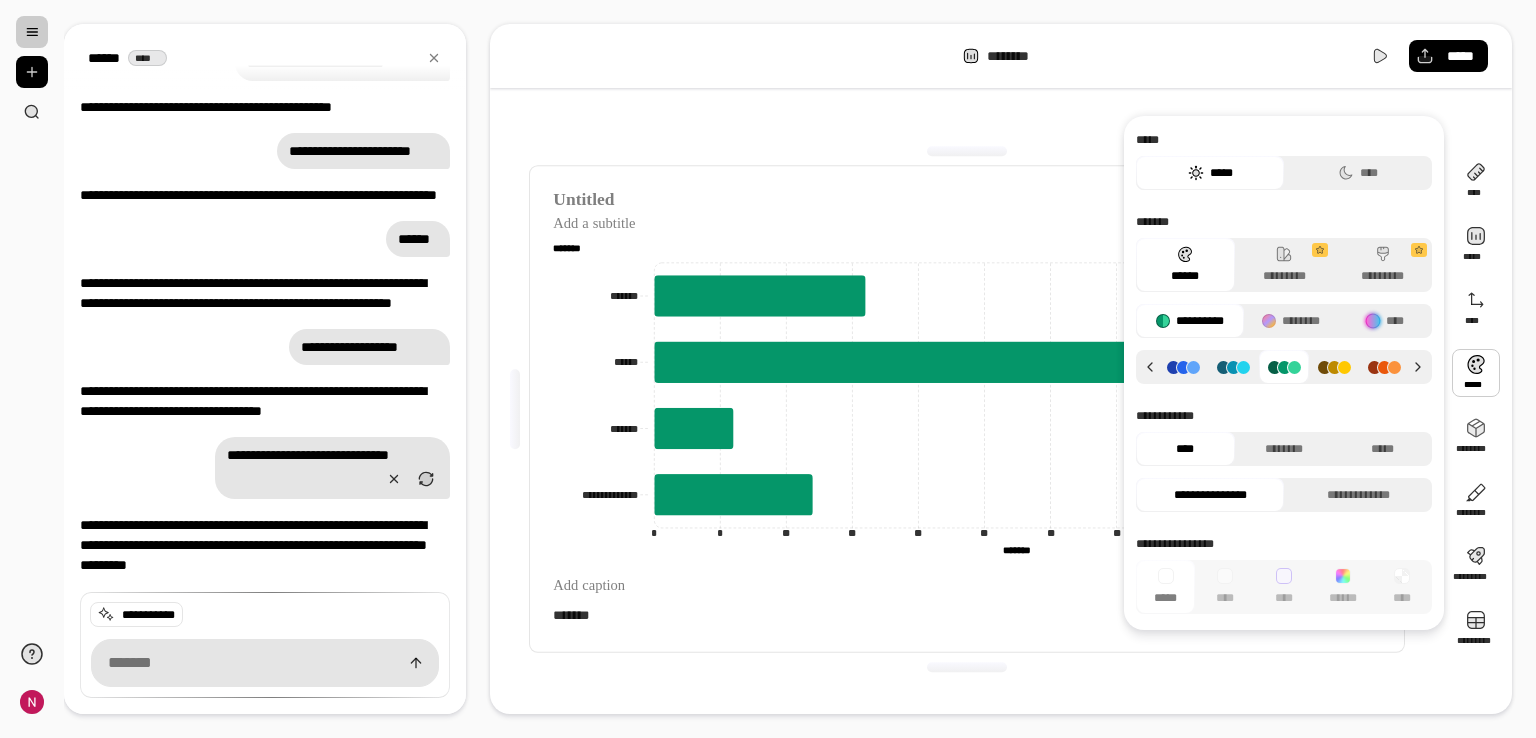click 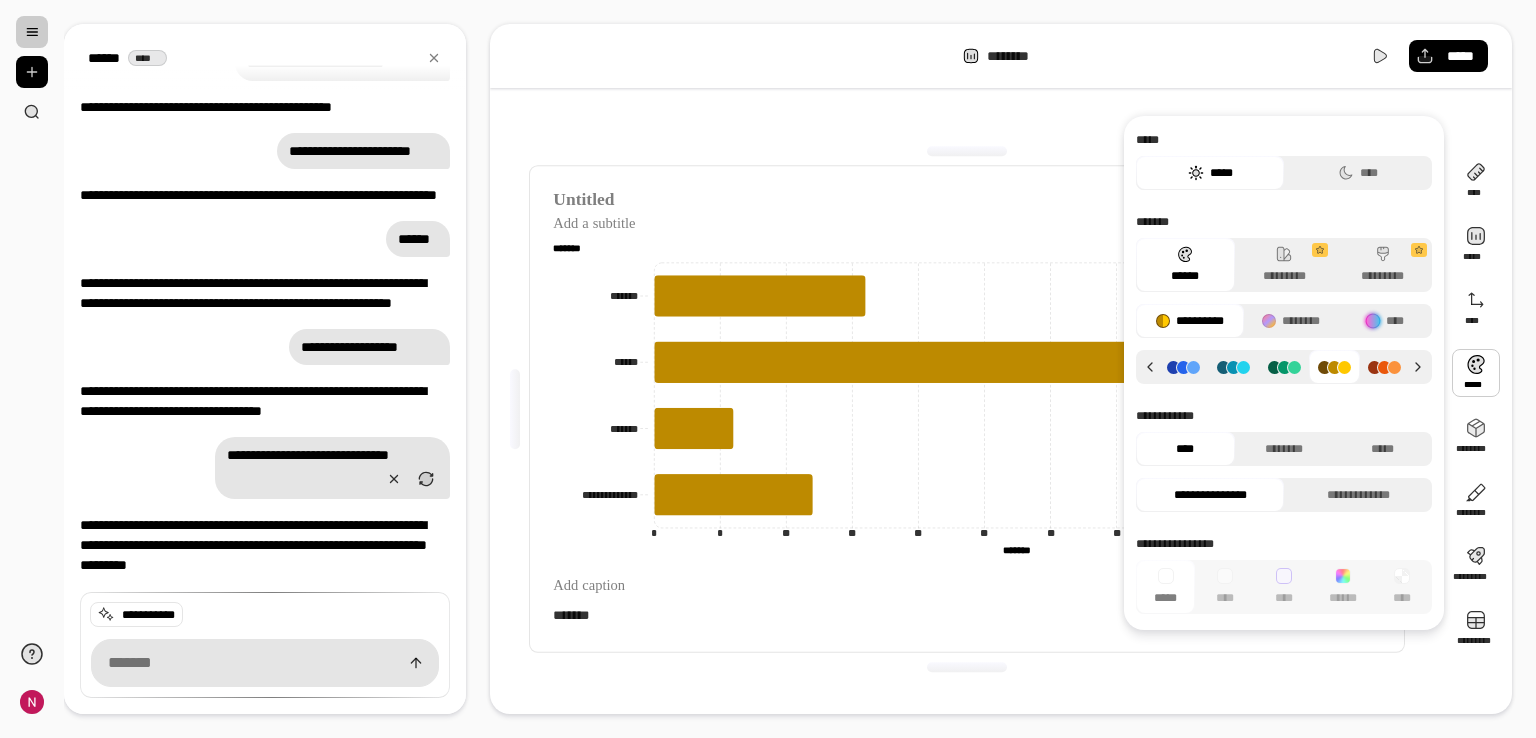 click 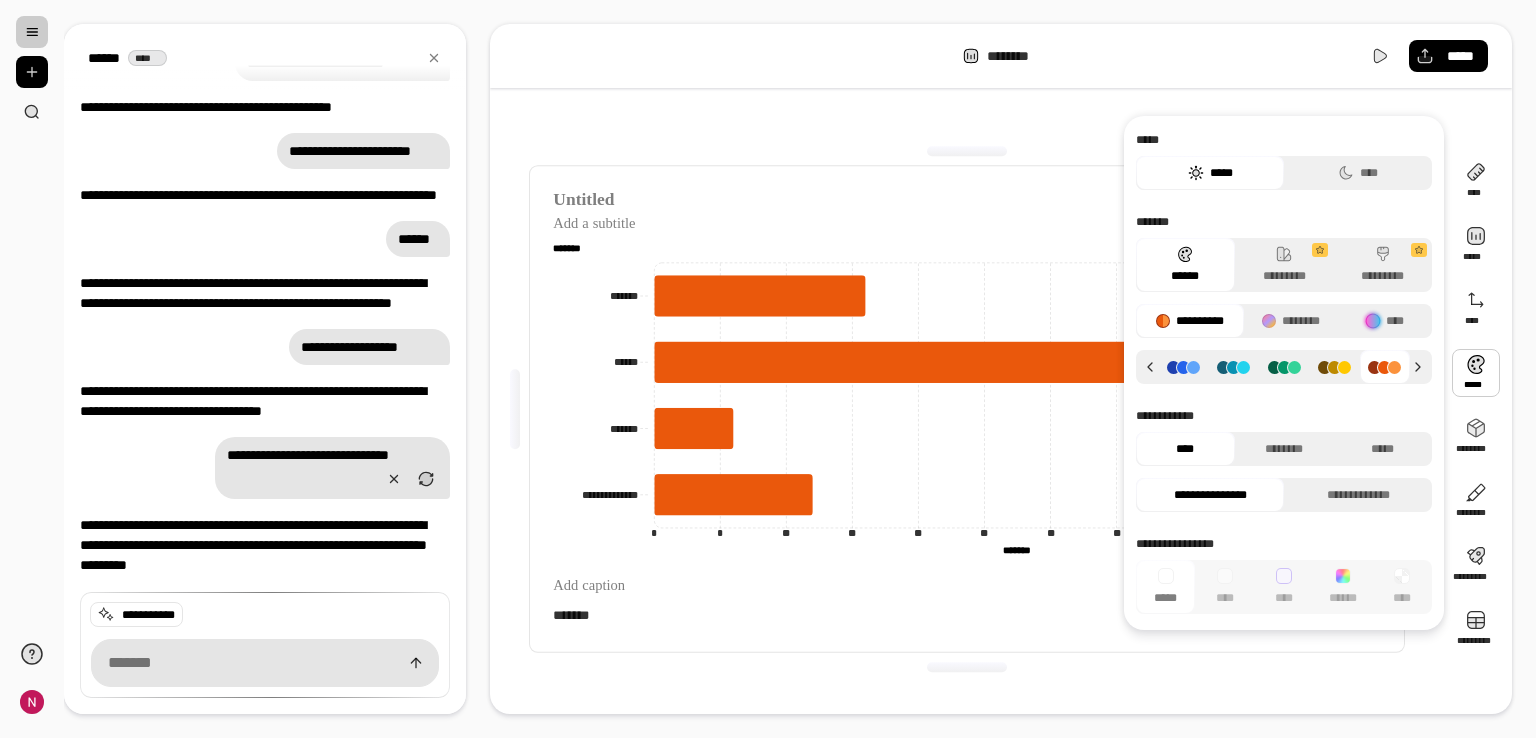 click 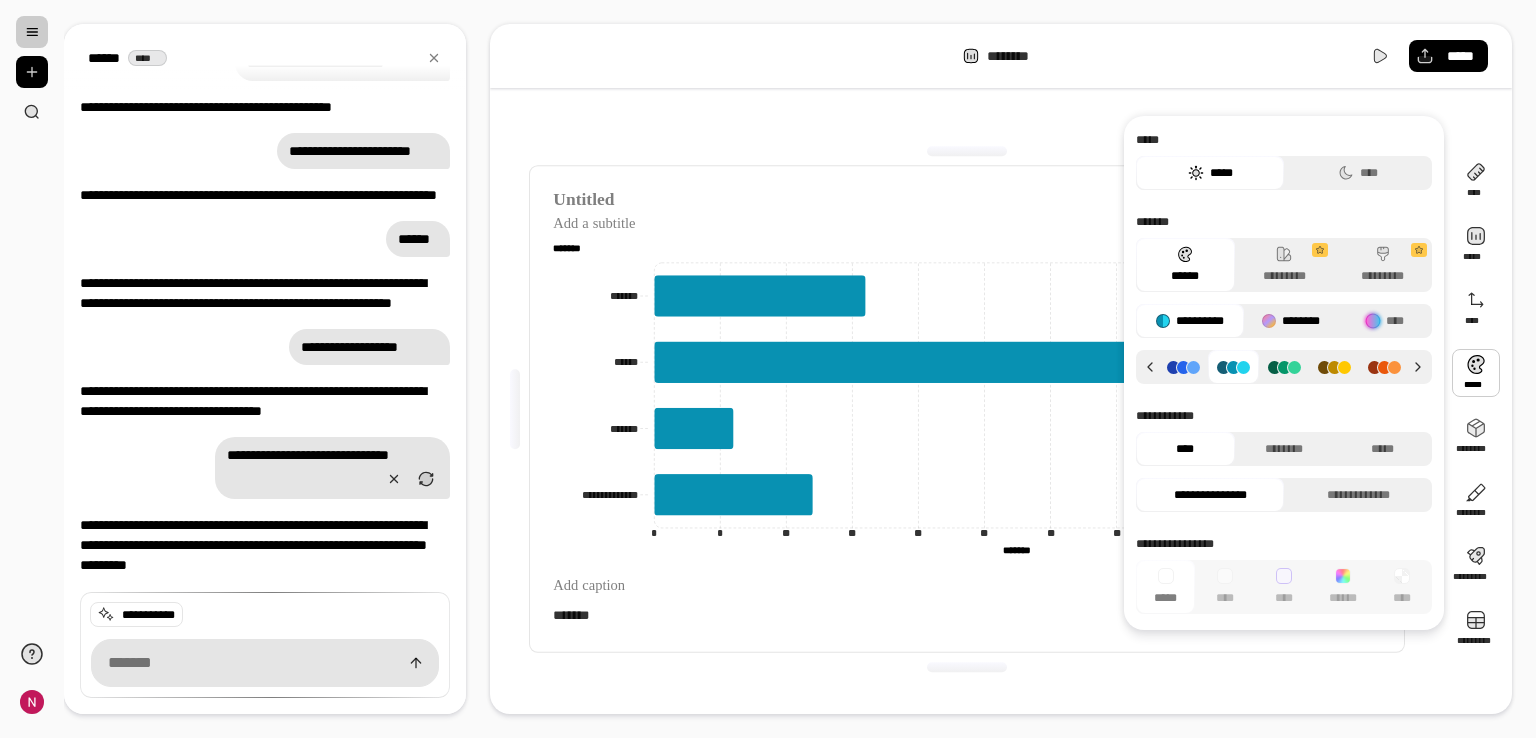 click on "********" at bounding box center (1291, 321) 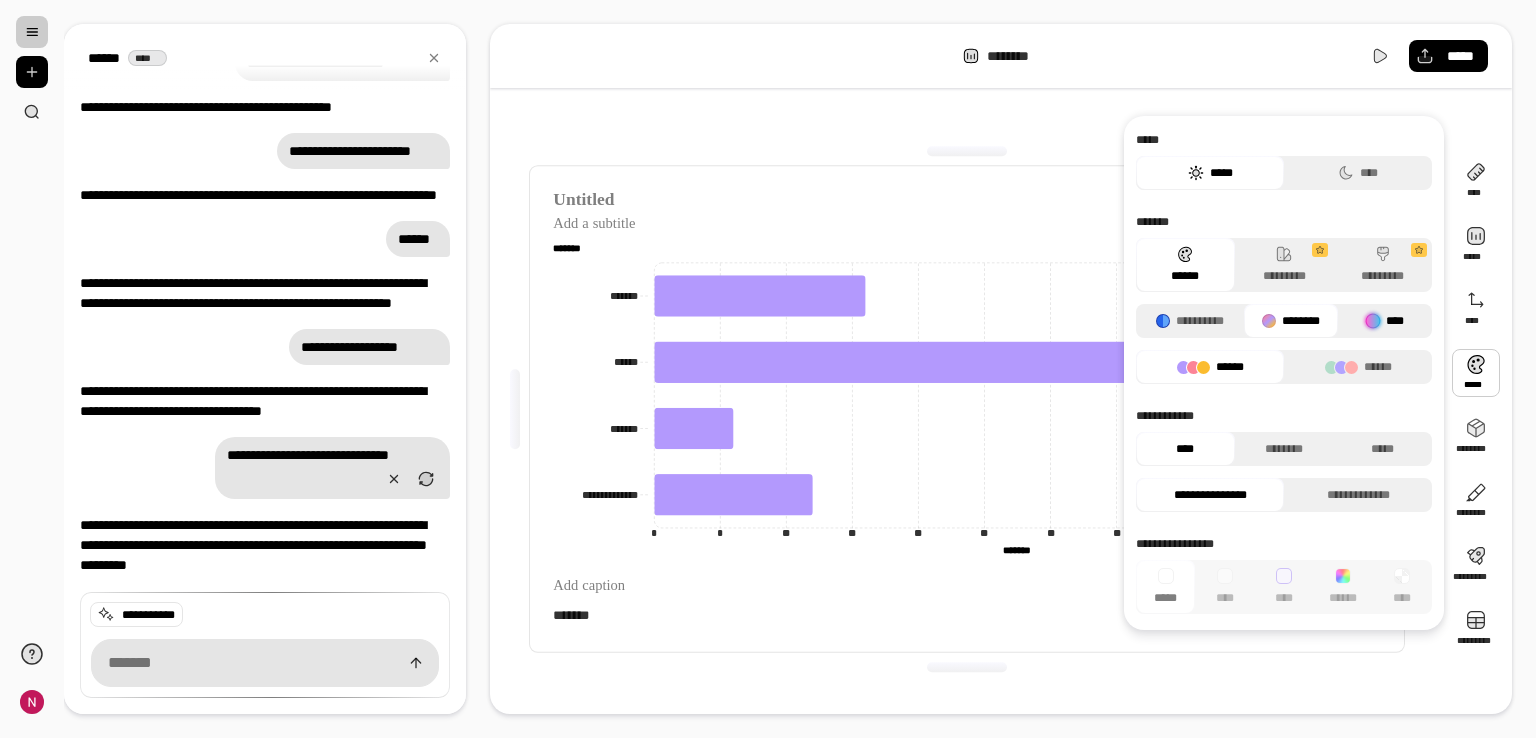 click on "****" at bounding box center (1385, 321) 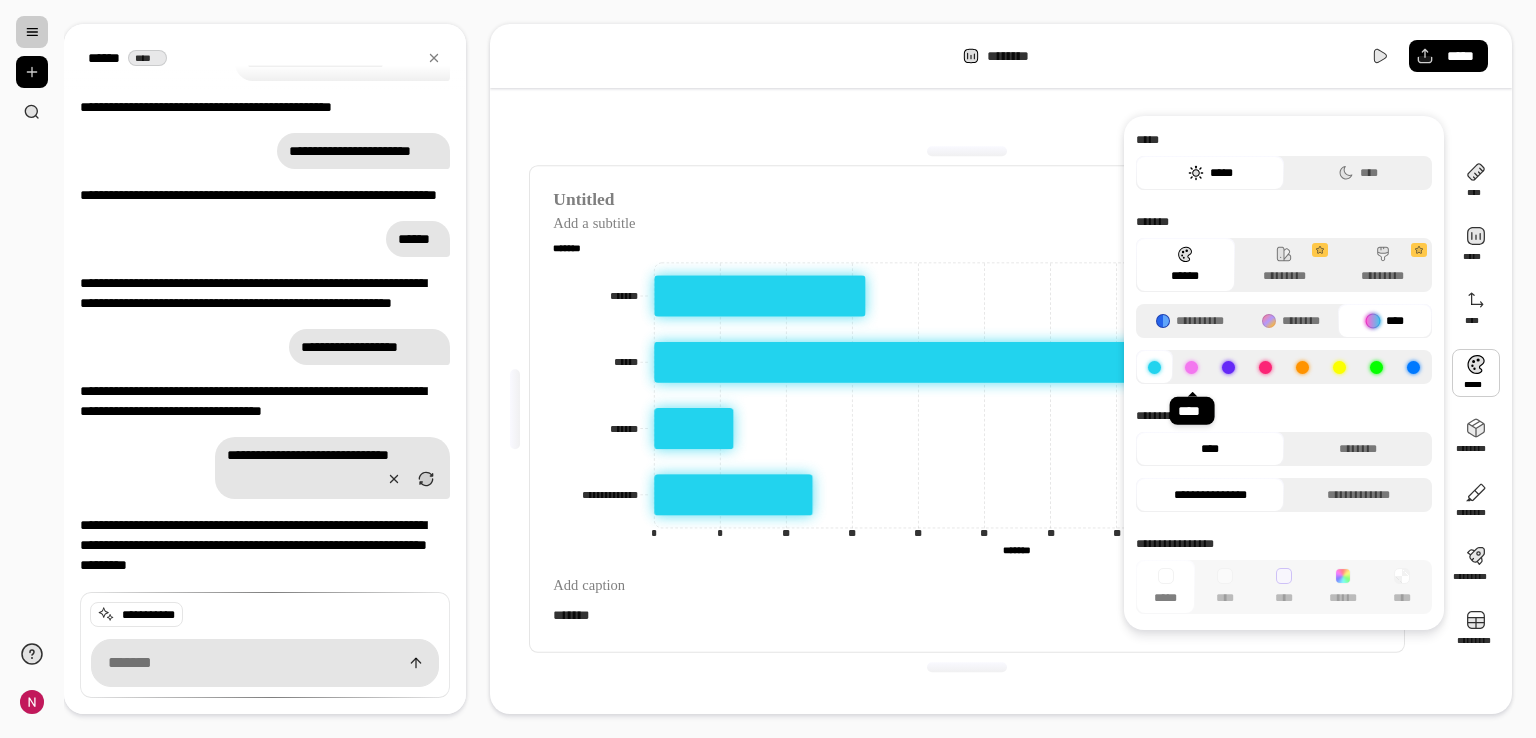 click 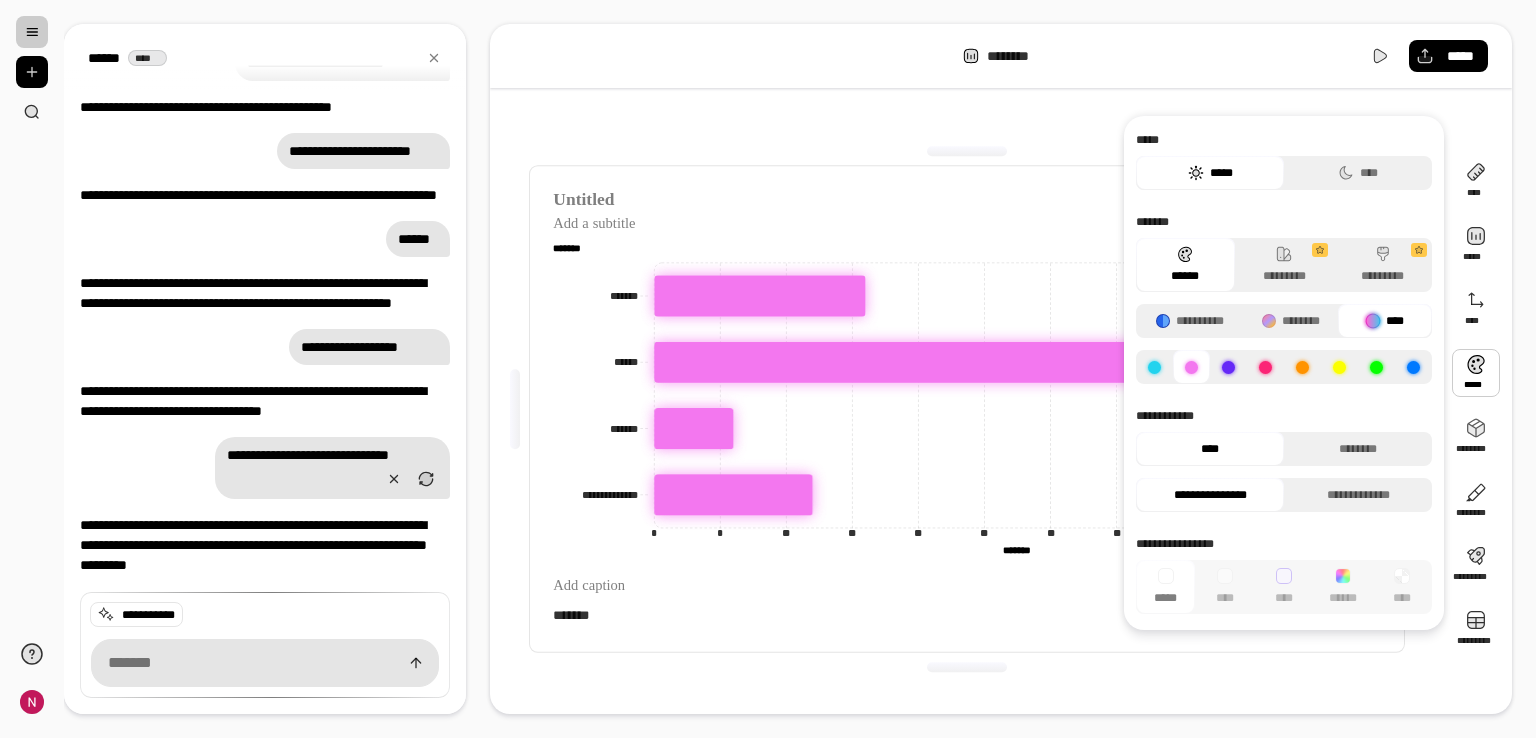 click at bounding box center (1413, 367) 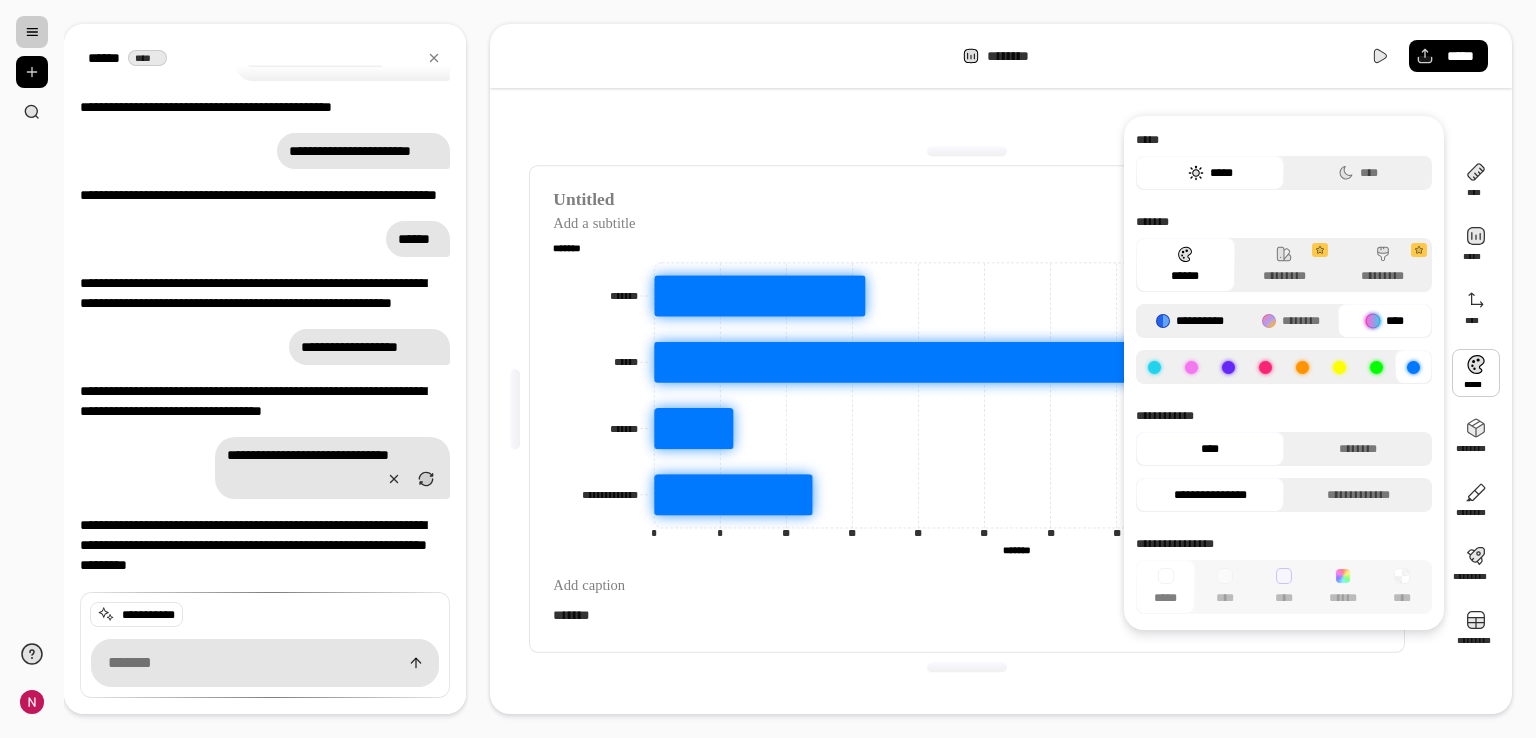 click on "**********" at bounding box center (1190, 321) 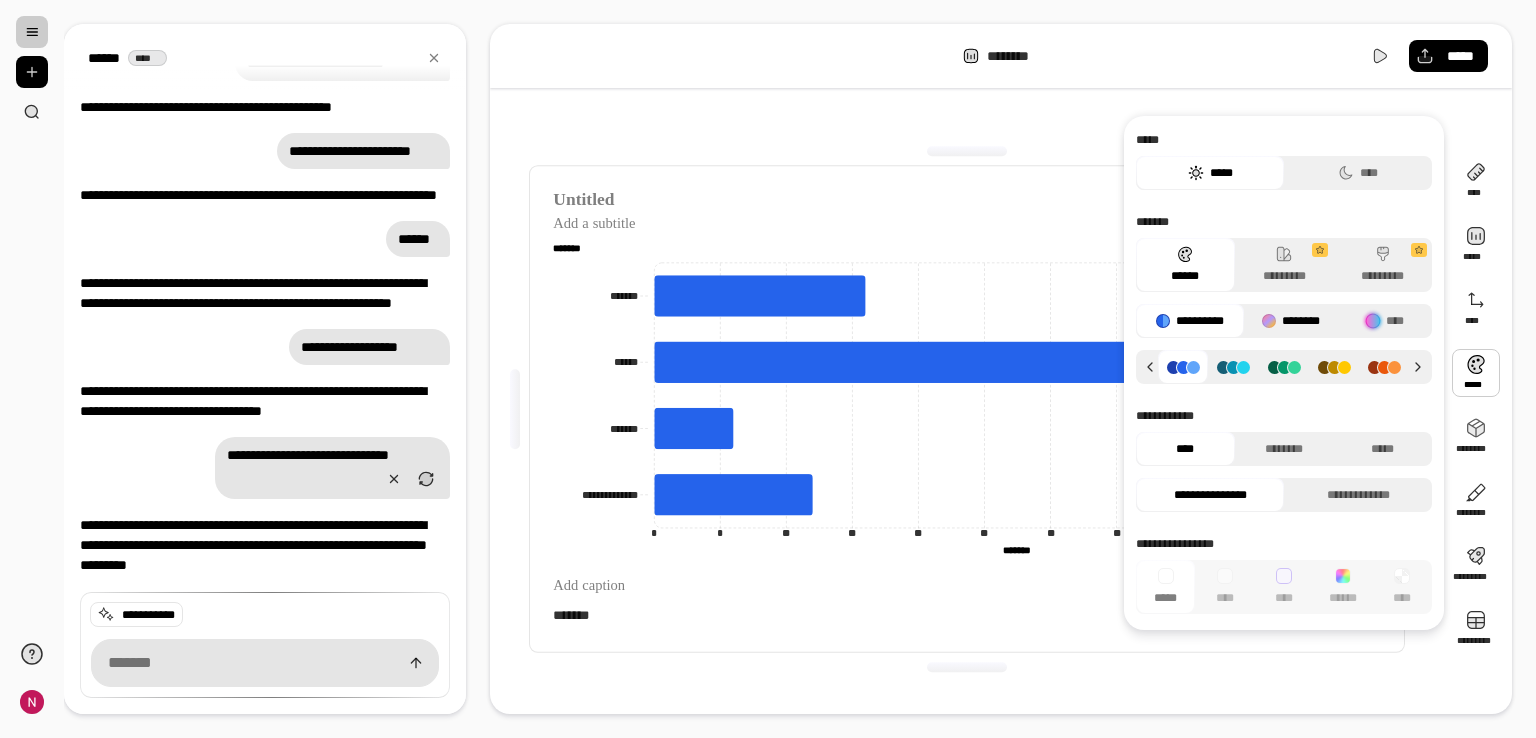 click on "********" at bounding box center [1291, 321] 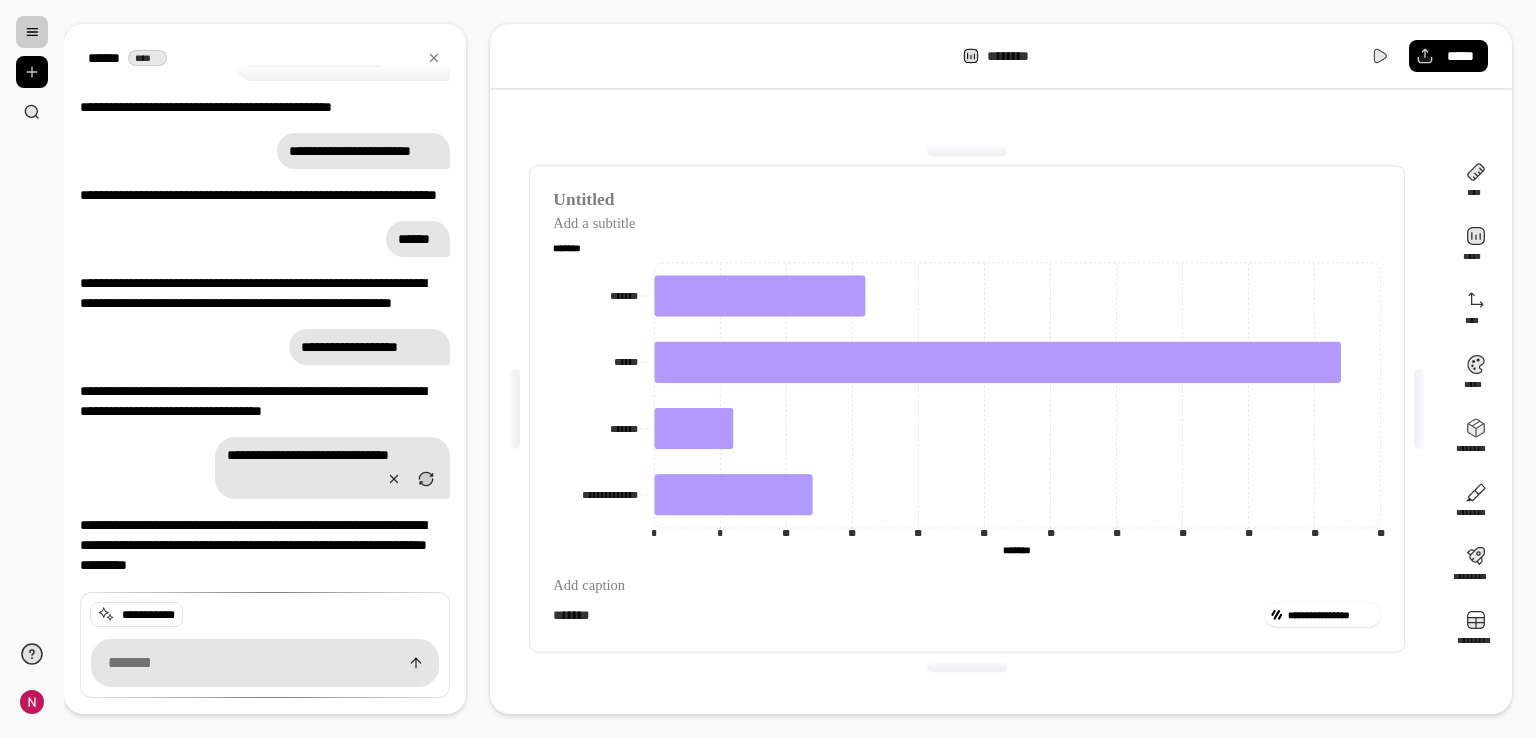 click on "**********" at bounding box center [967, 409] 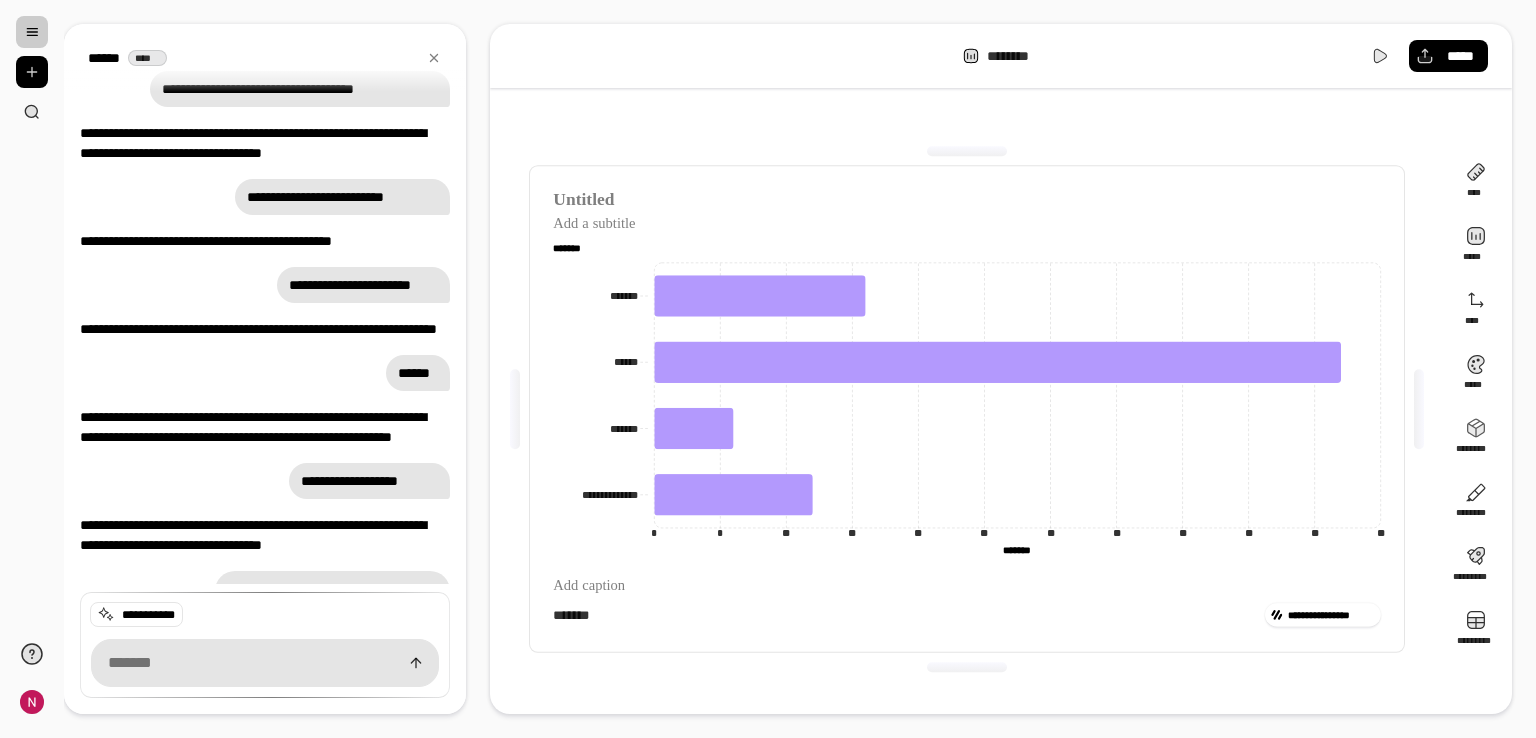 scroll, scrollTop: 707, scrollLeft: 0, axis: vertical 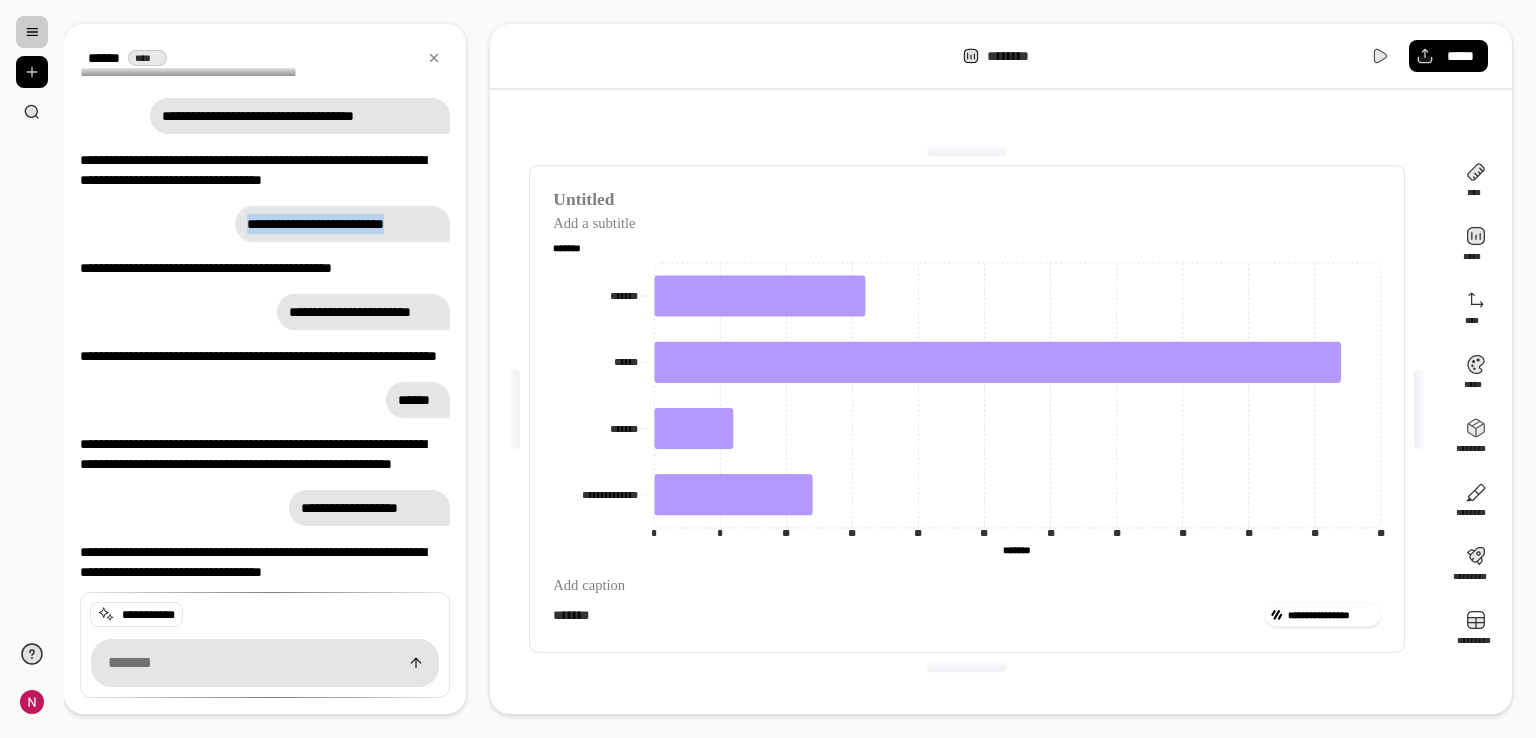 drag, startPoint x: 236, startPoint y: 223, endPoint x: 548, endPoint y: 230, distance: 312.07852 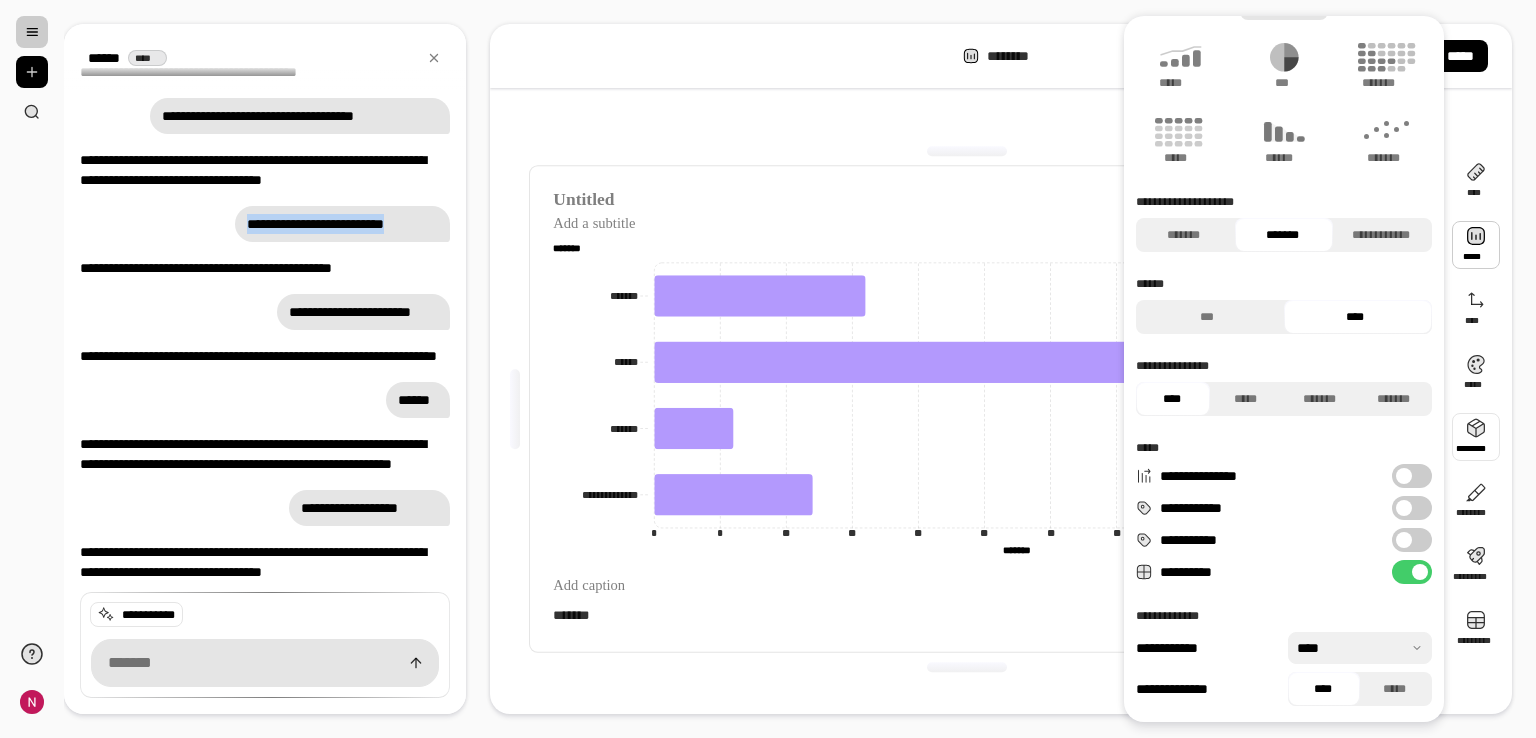 scroll, scrollTop: 0, scrollLeft: 0, axis: both 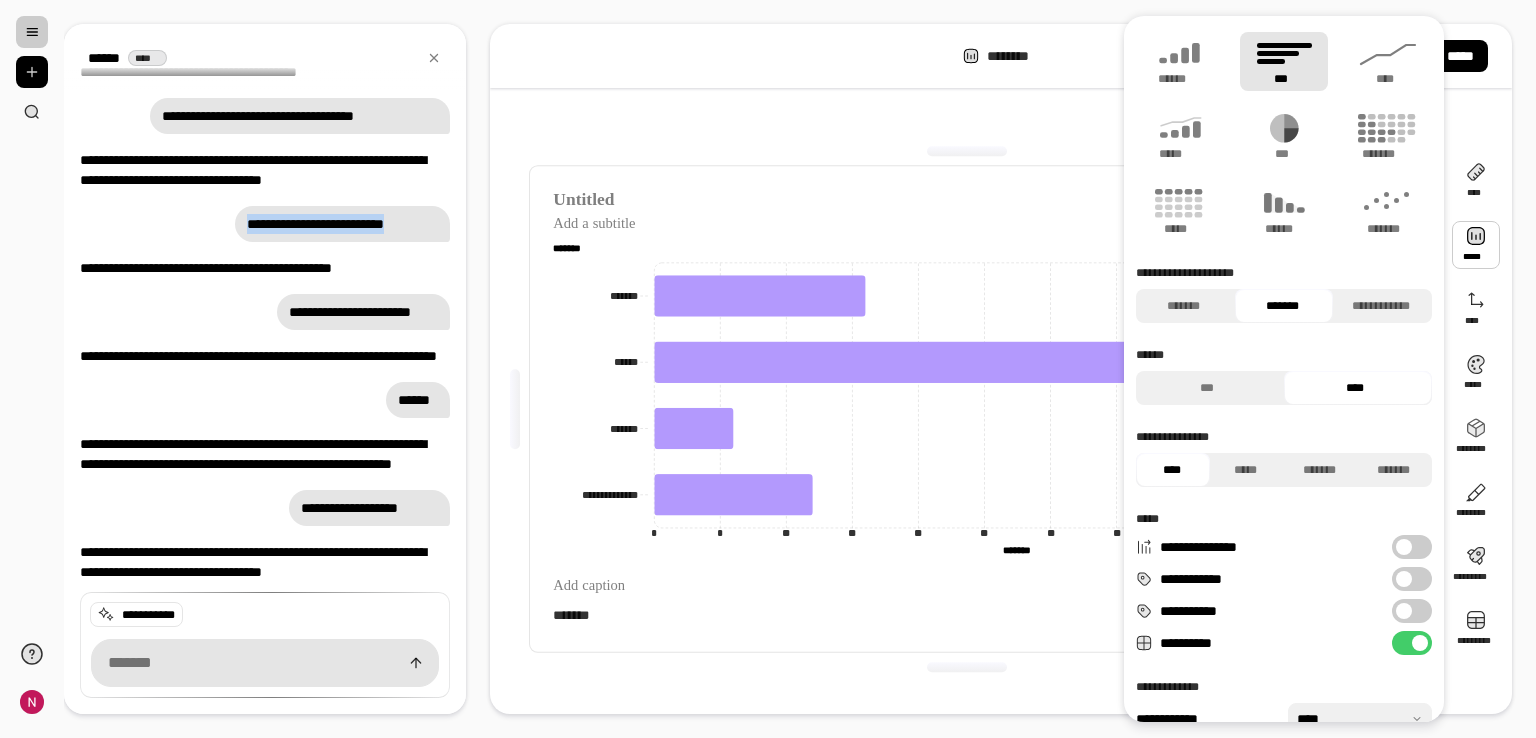 click on "**********" at bounding box center [1412, 611] 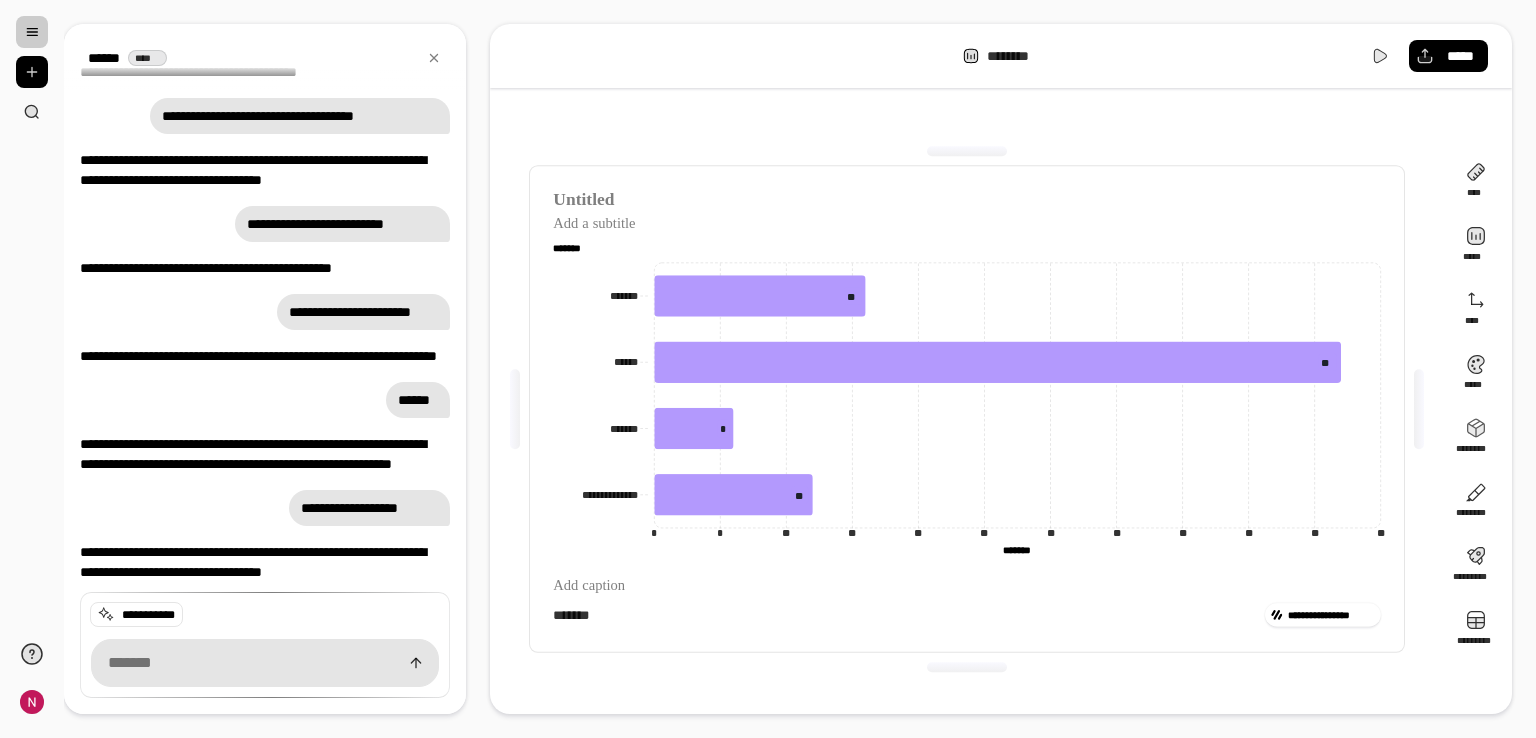 click on "**********" at bounding box center (967, 409) 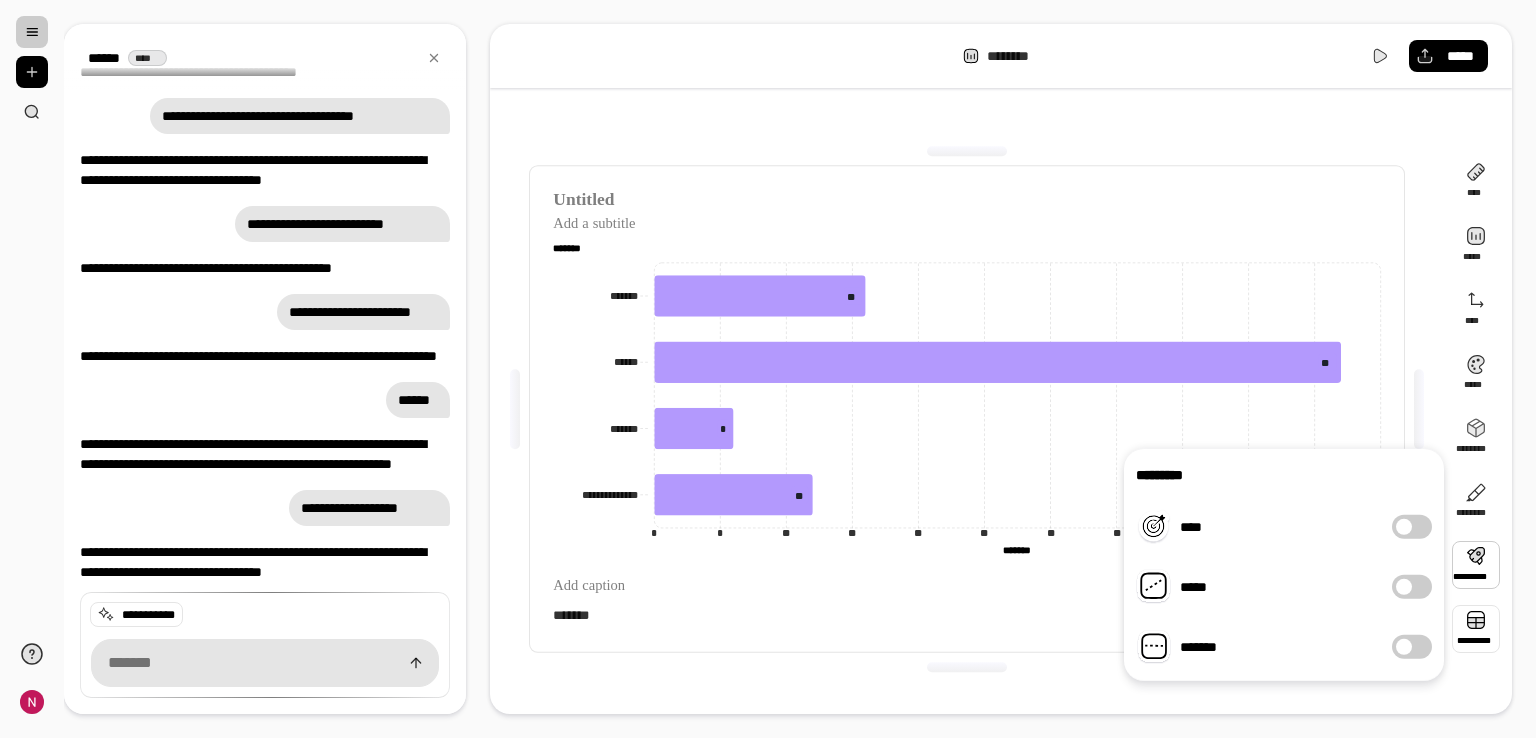 click at bounding box center [1476, 629] 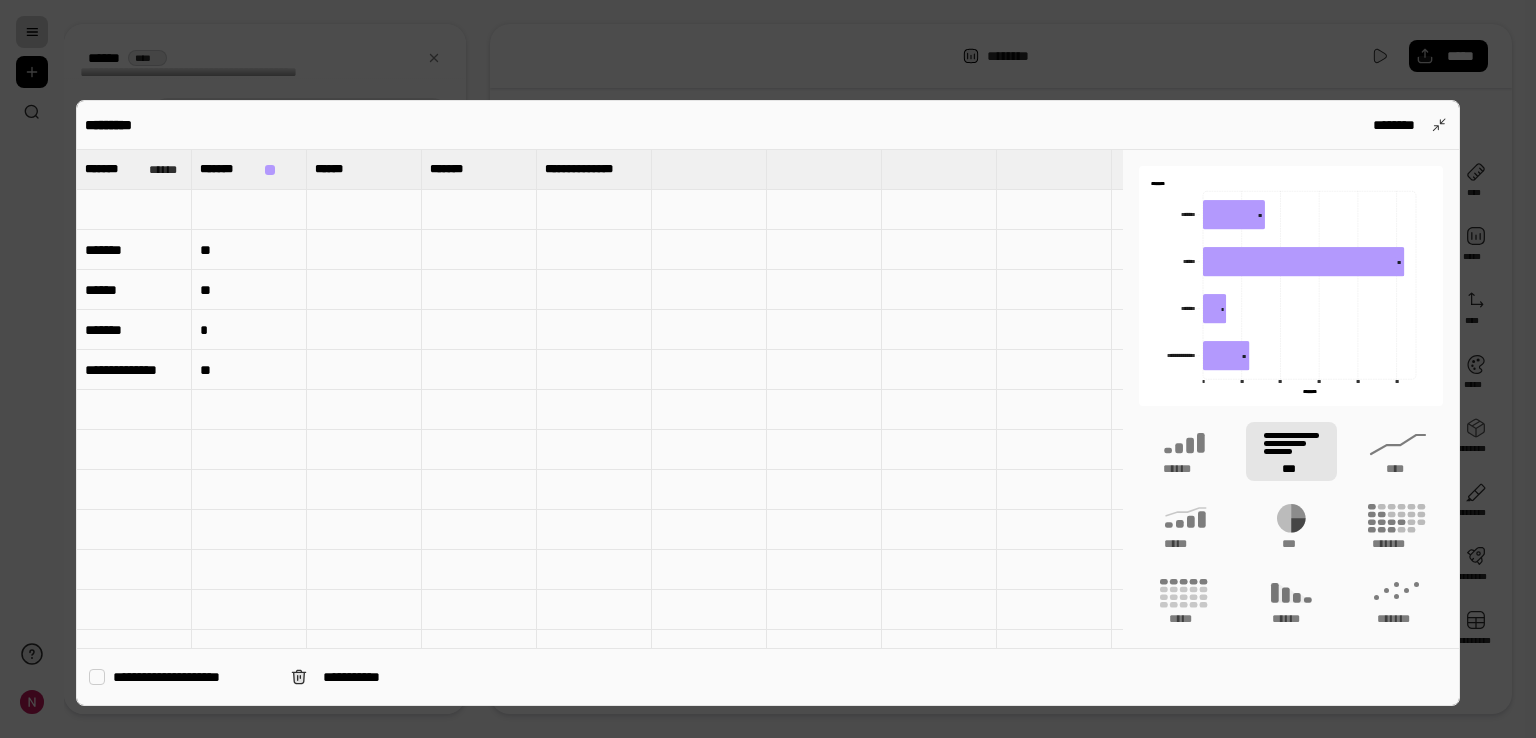 click on "**********" at bounding box center [134, 370] 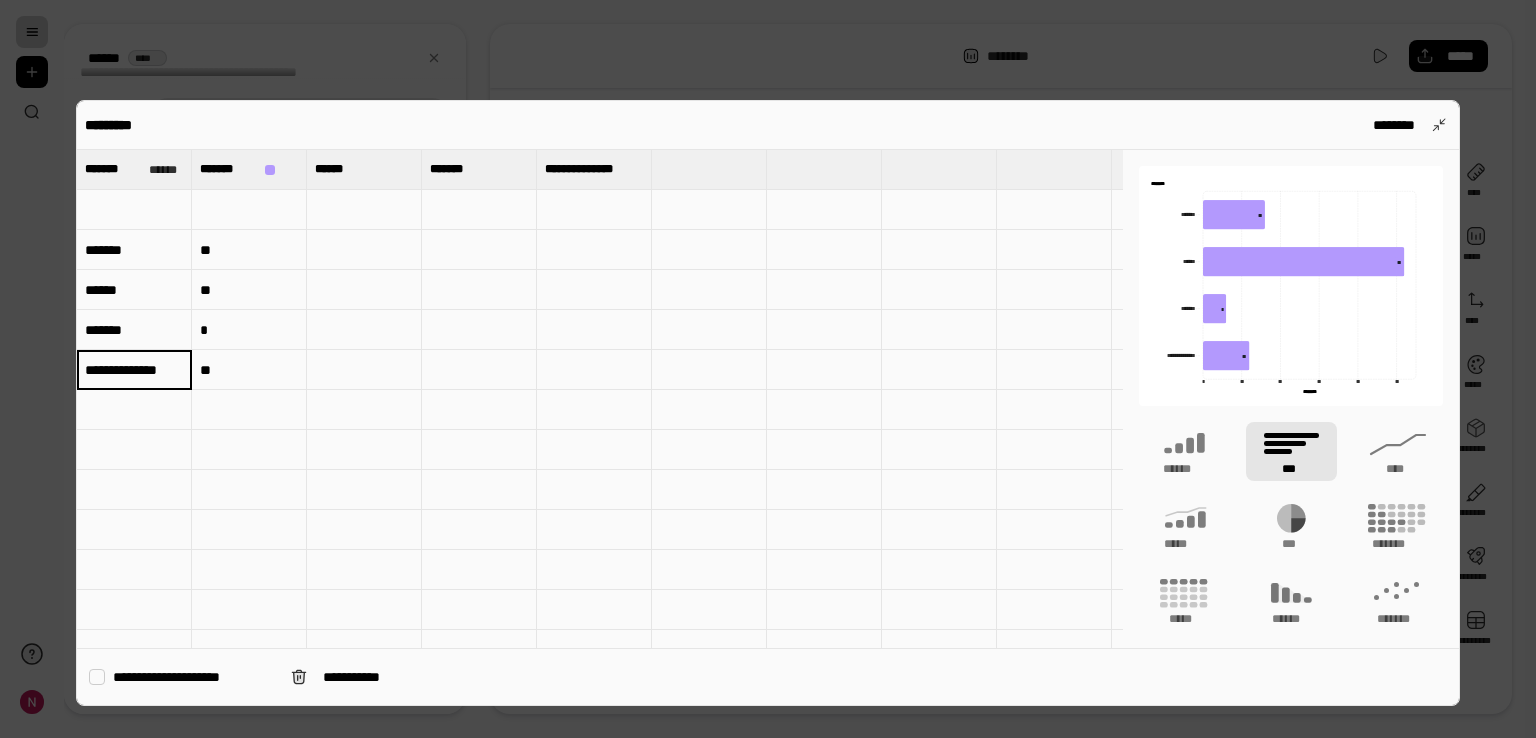click on "**********" at bounding box center [134, 370] 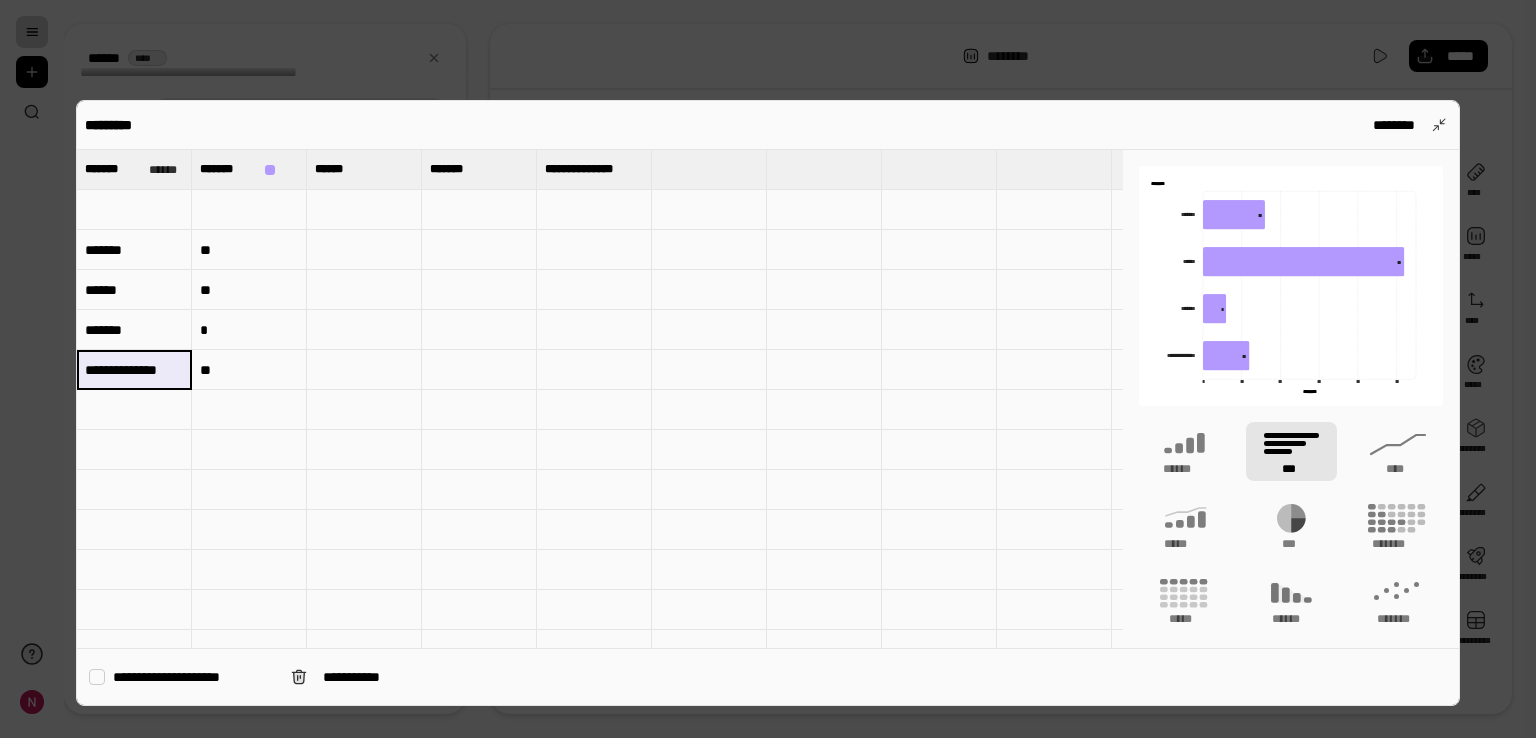 drag, startPoint x: 108, startPoint y: 367, endPoint x: 27, endPoint y: 369, distance: 81.02469 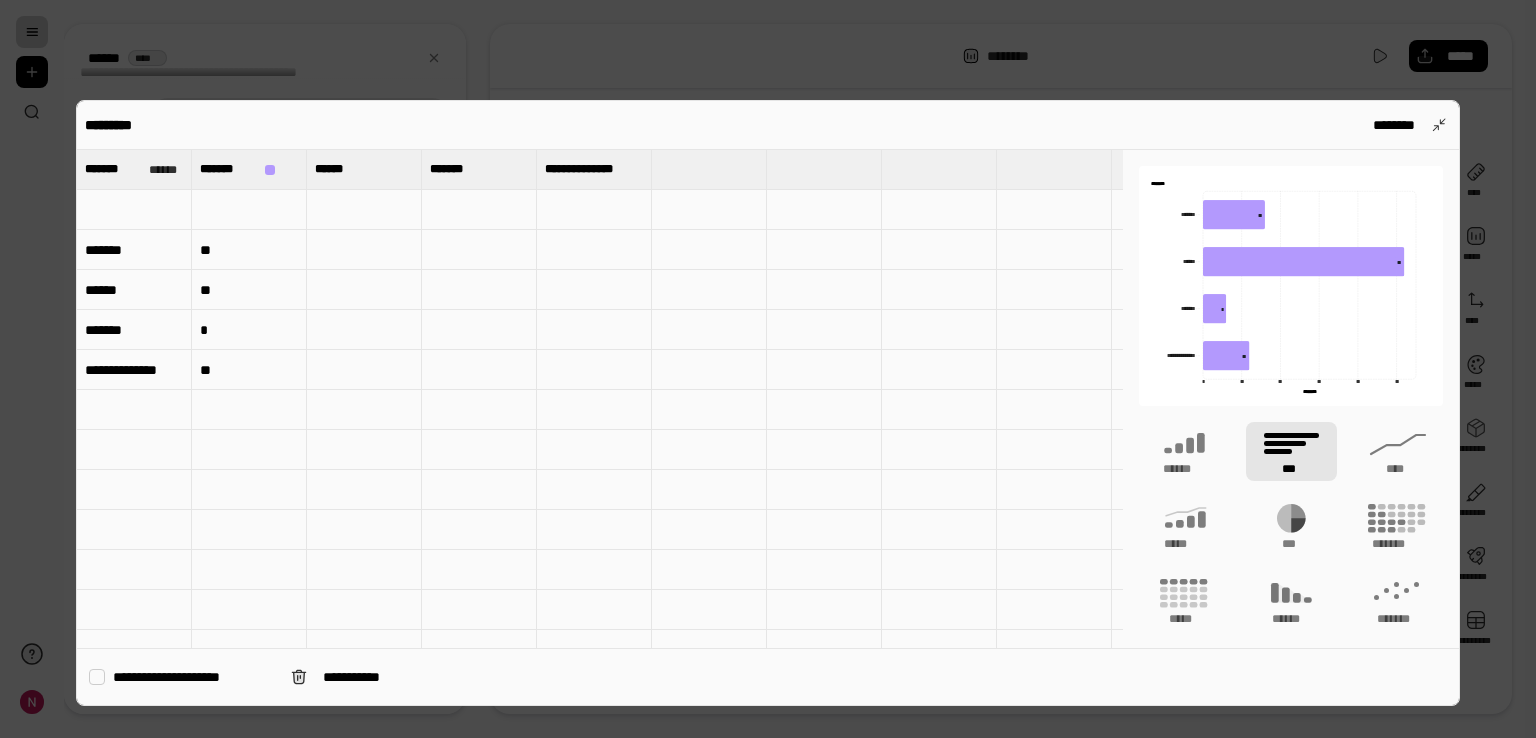 click on "**********" at bounding box center [134, 370] 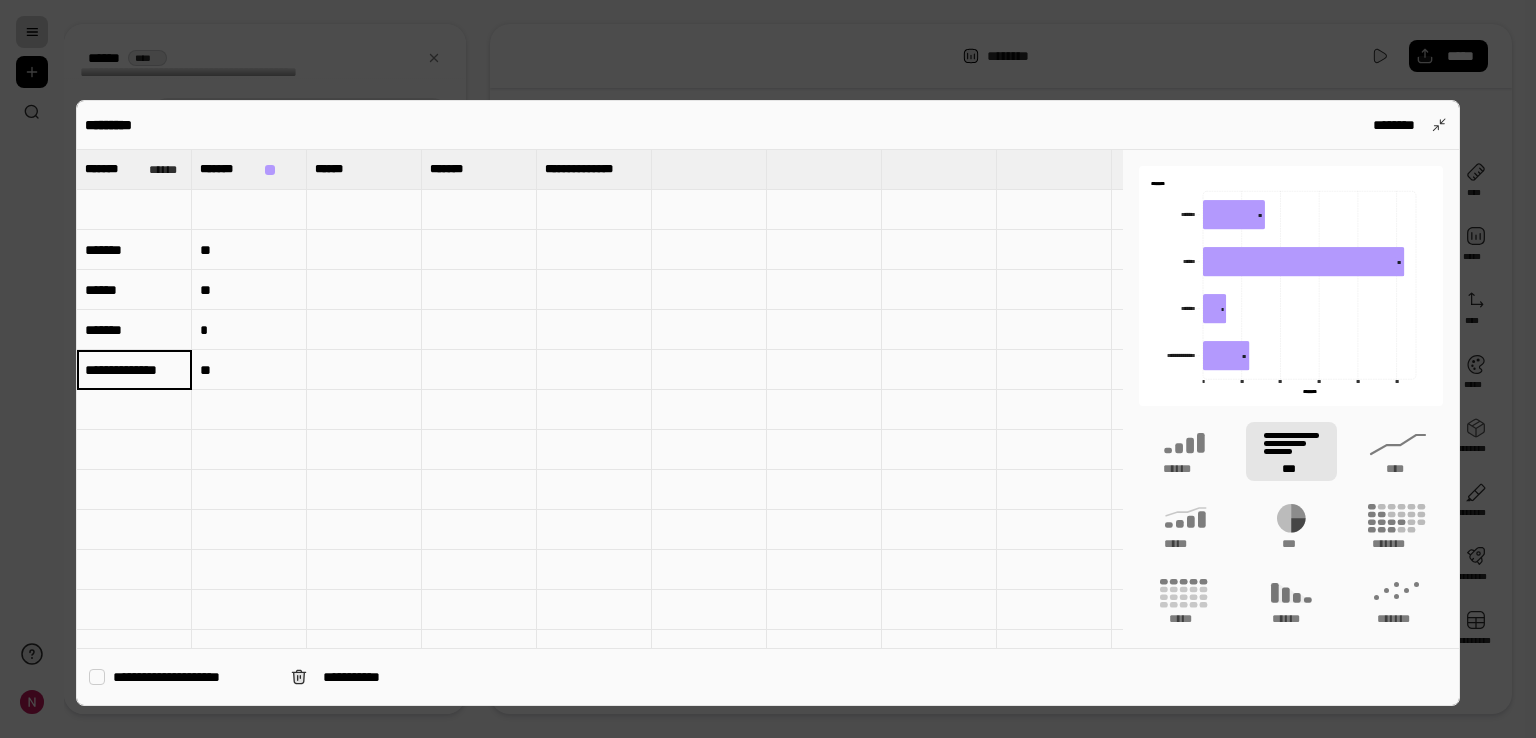 click on "**********" at bounding box center (134, 370) 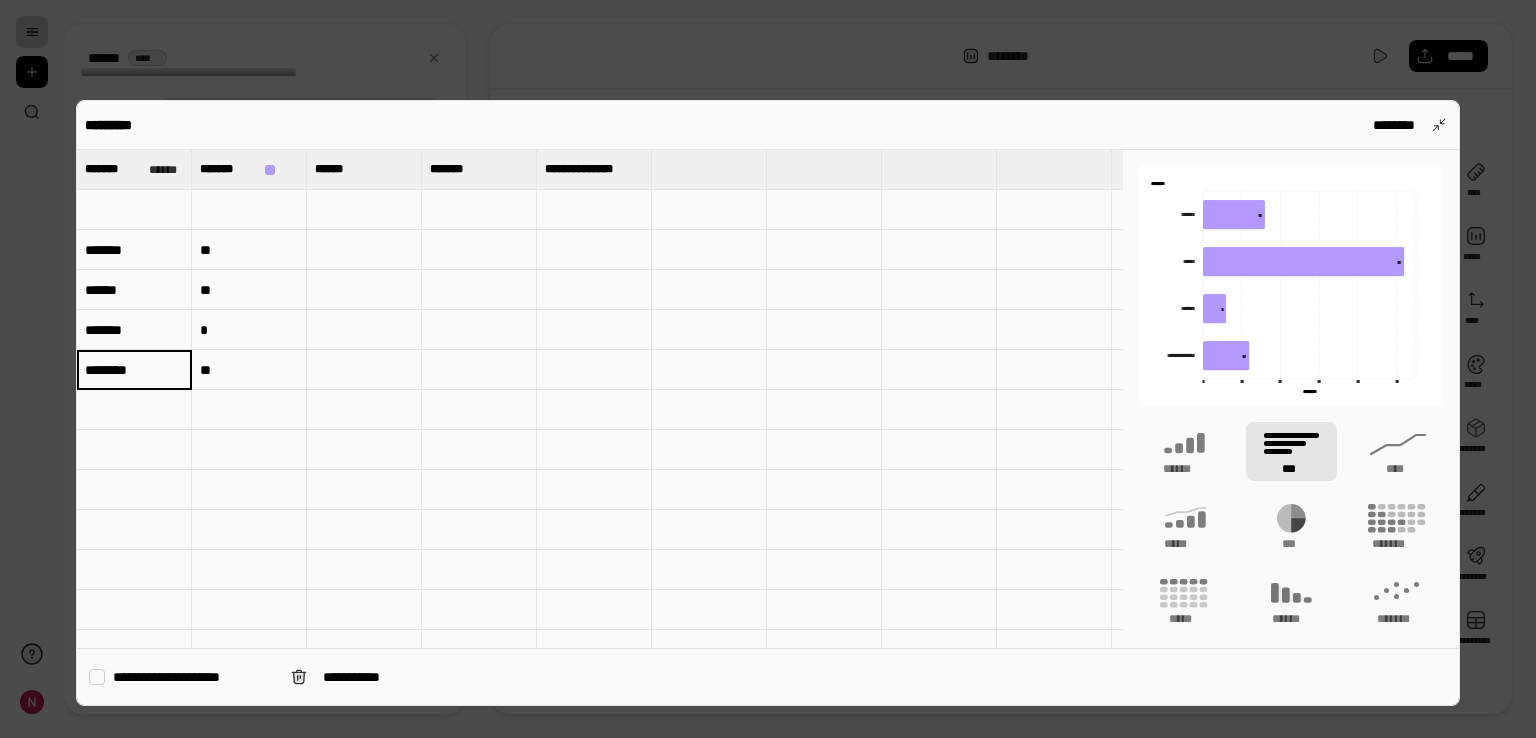 type on "********" 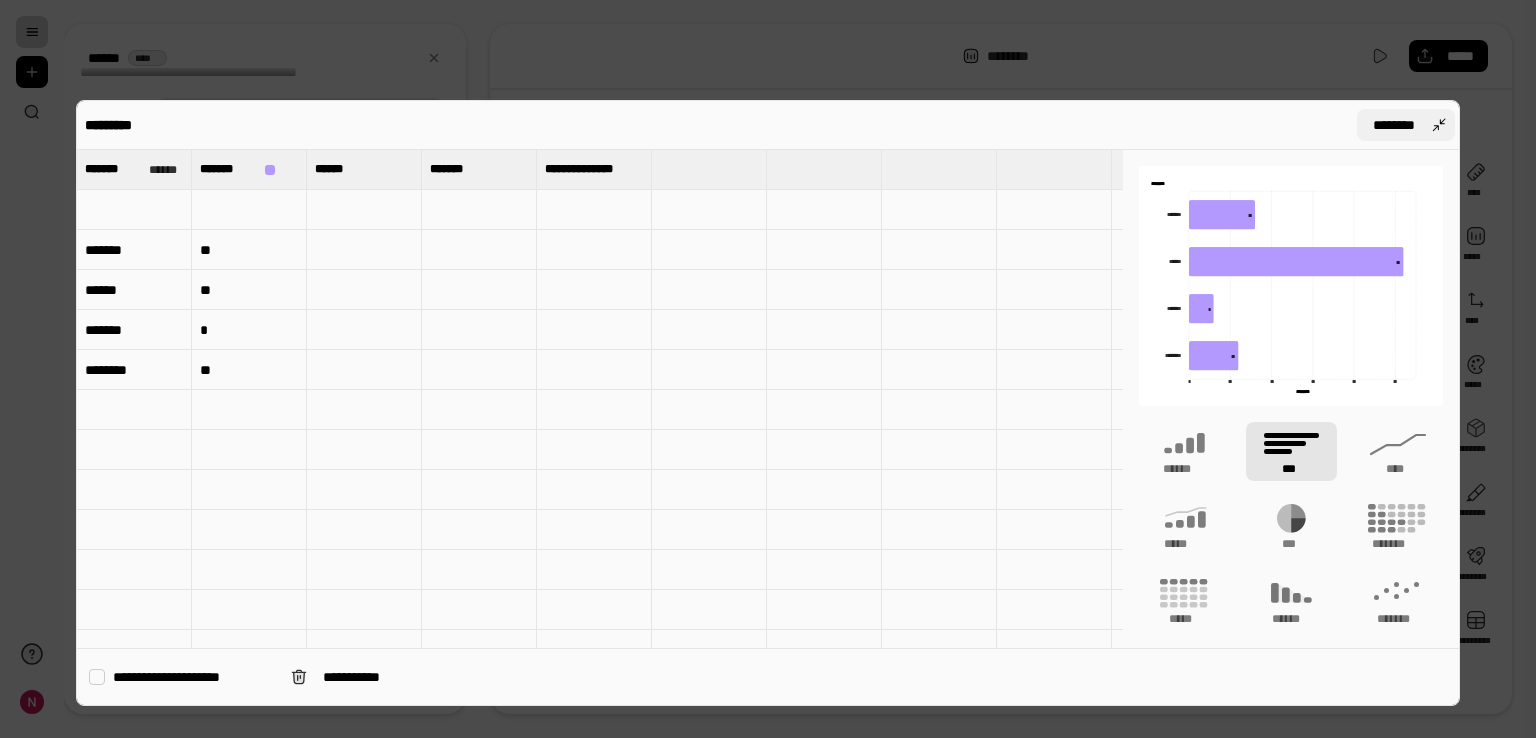 click on "********" at bounding box center (1394, 125) 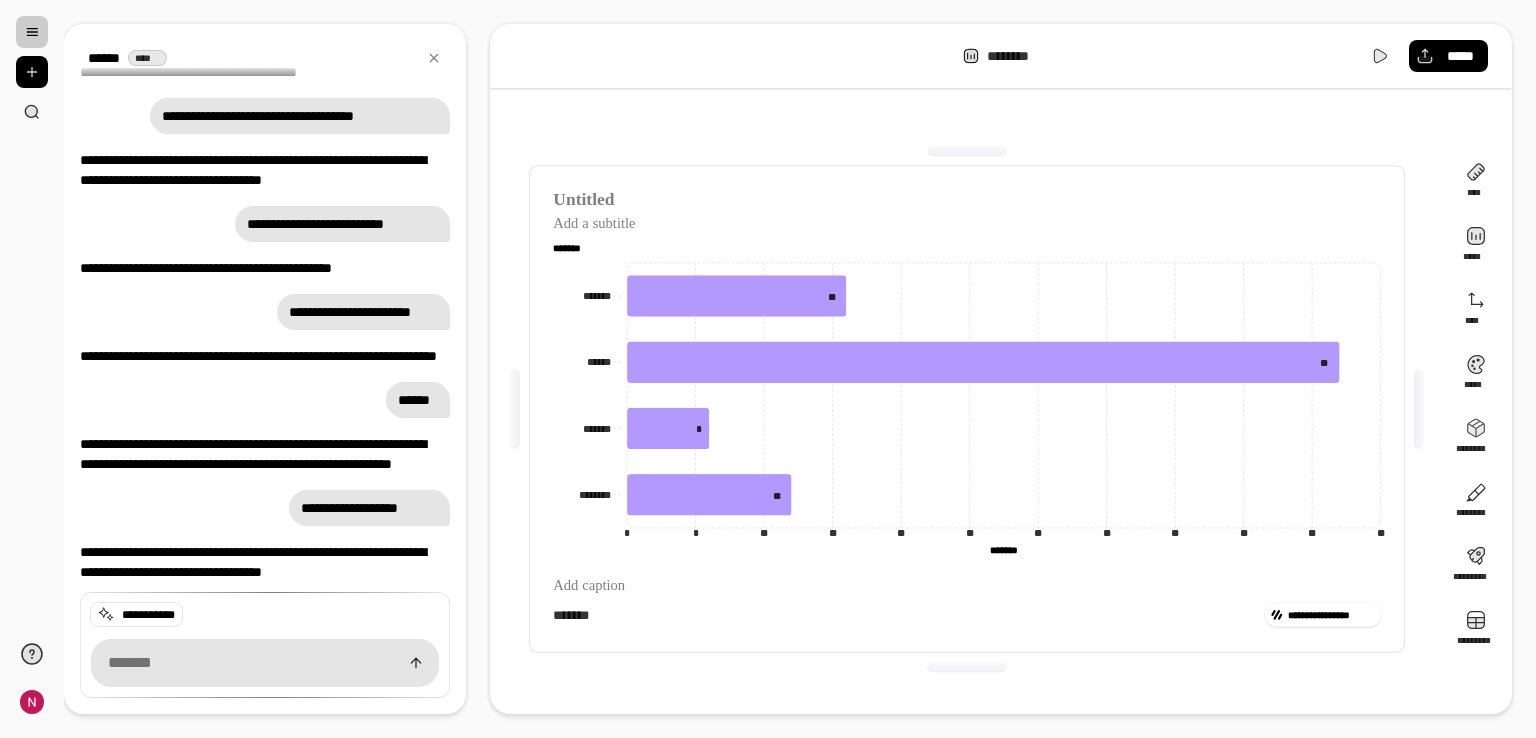 click on "**********" at bounding box center (967, 409) 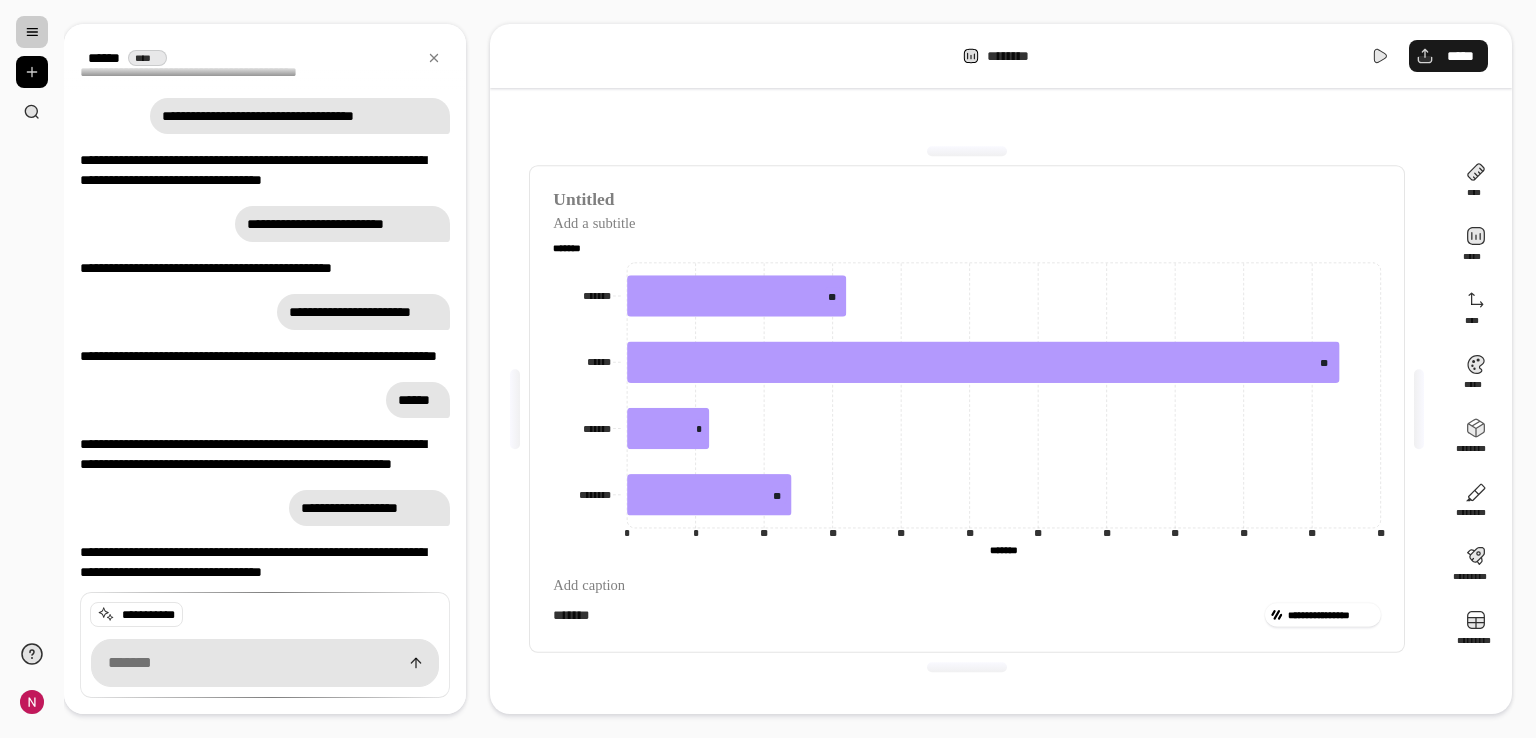 click on "*****" at bounding box center (1460, 56) 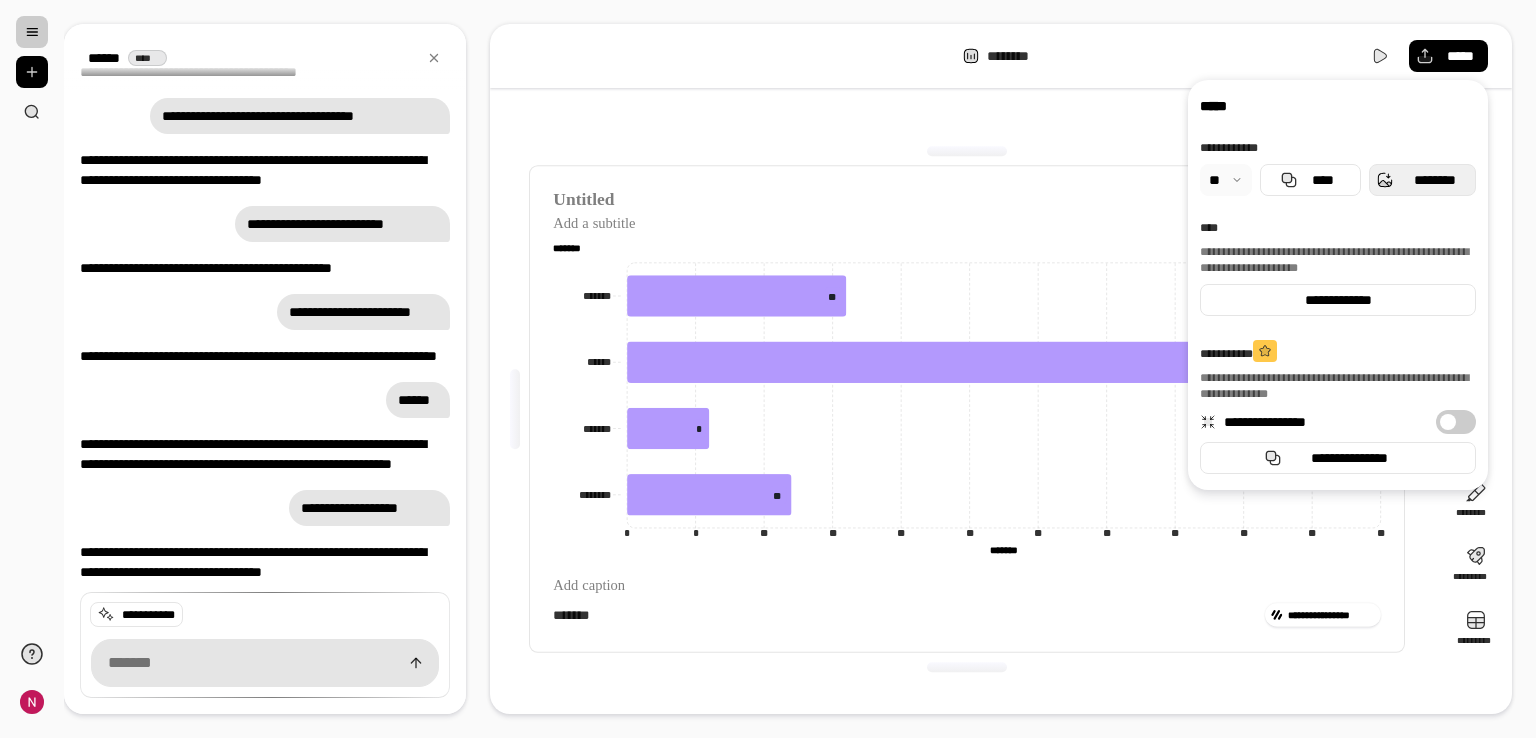click on "********" at bounding box center (1434, 180) 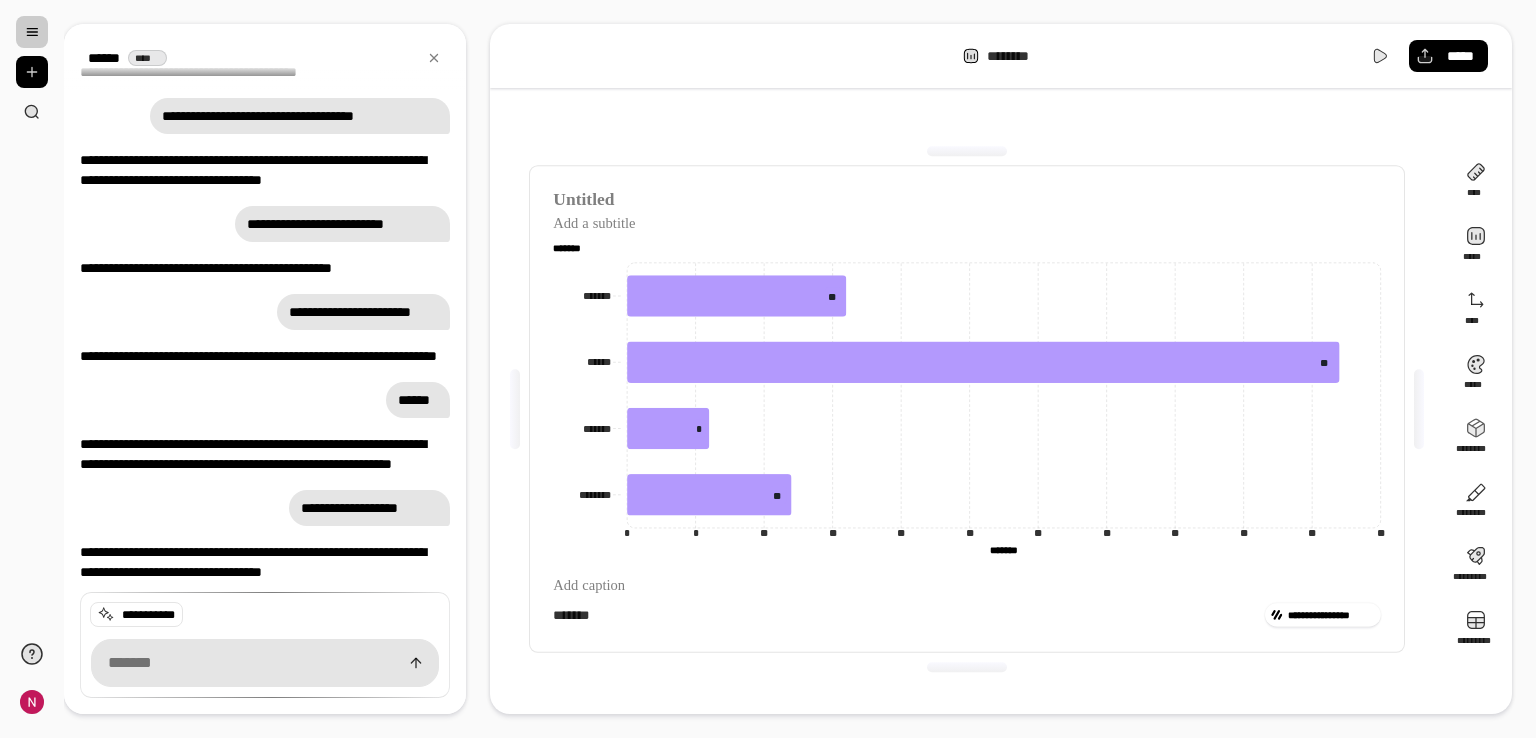 click on "**********" at bounding box center (967, 409) 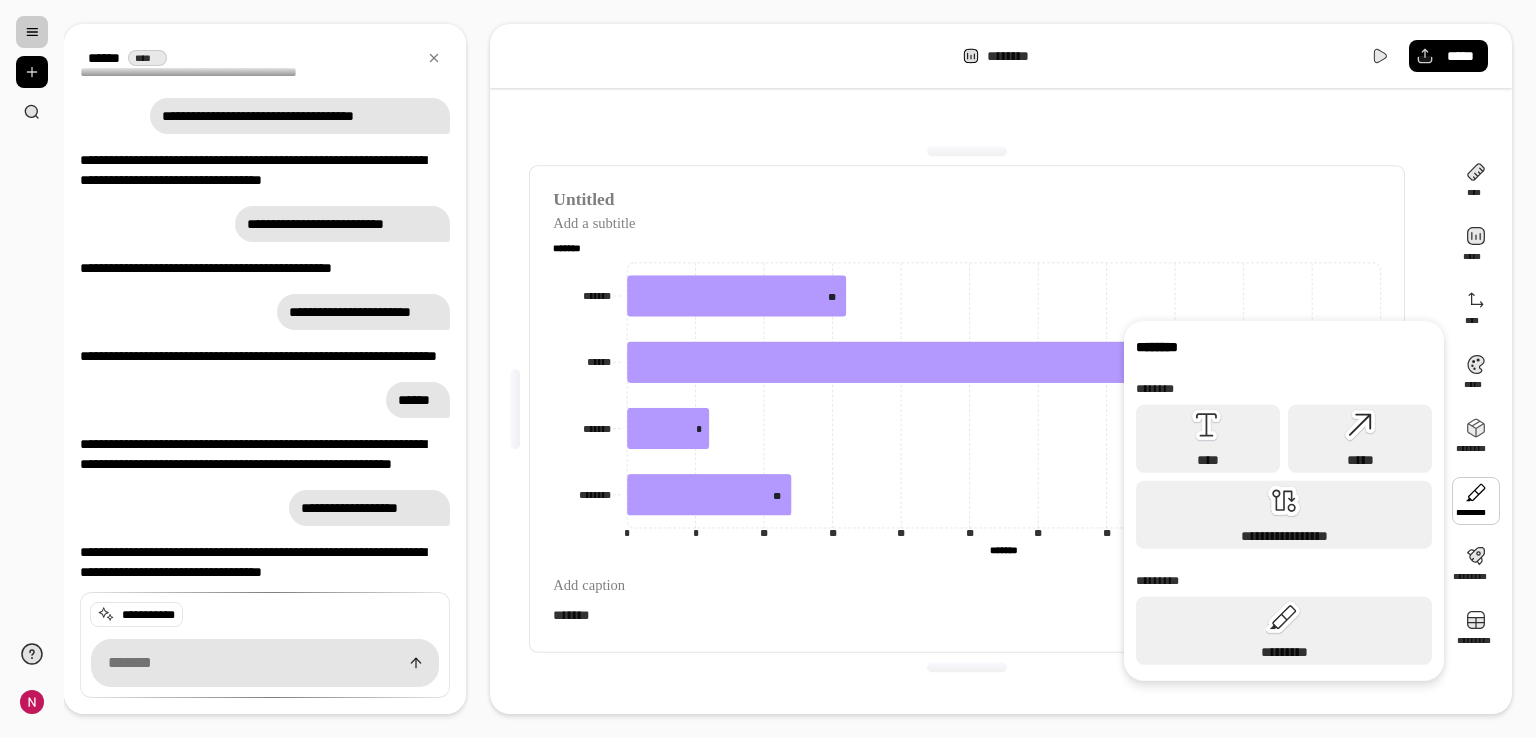 click on "*******" at bounding box center [906, 614] 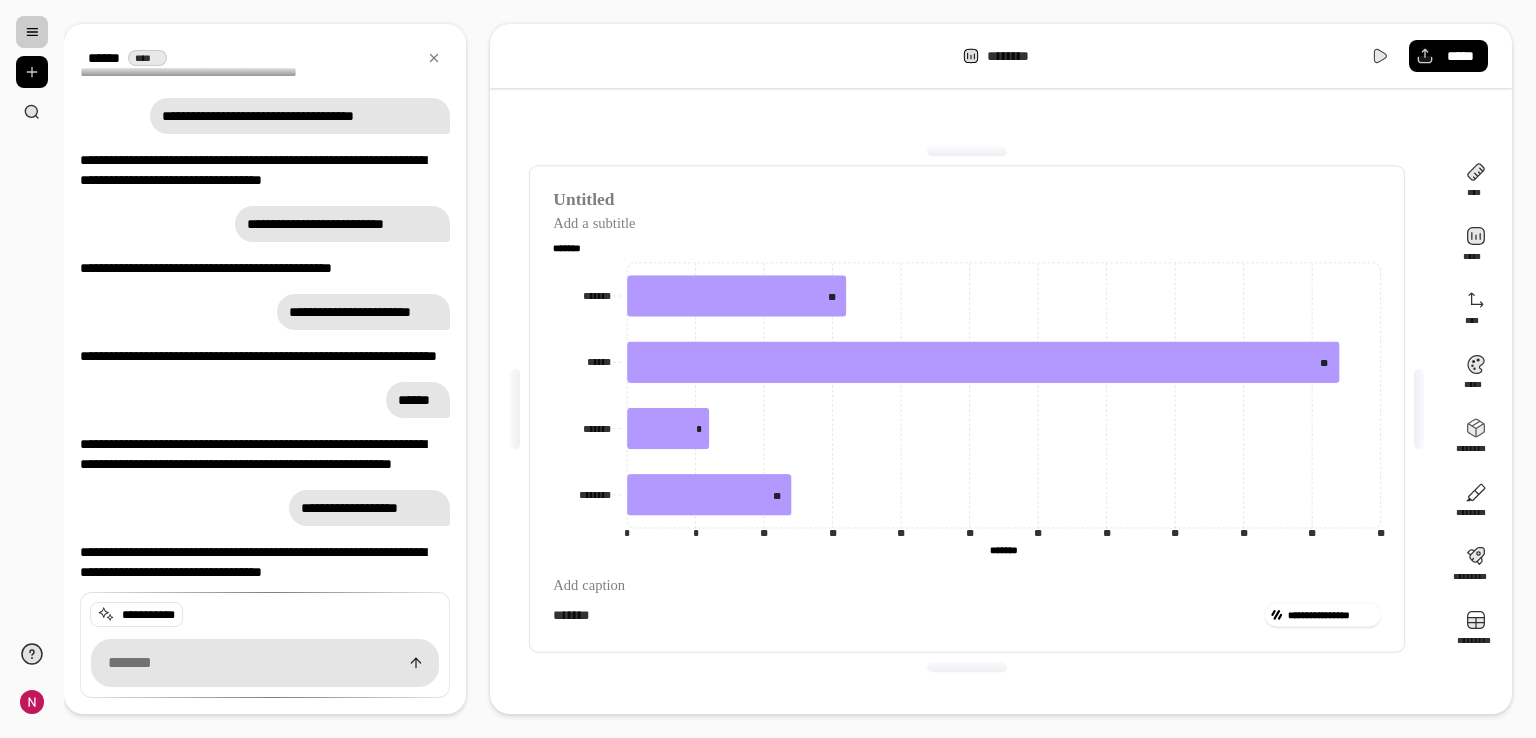 click on "*******" at bounding box center [906, 614] 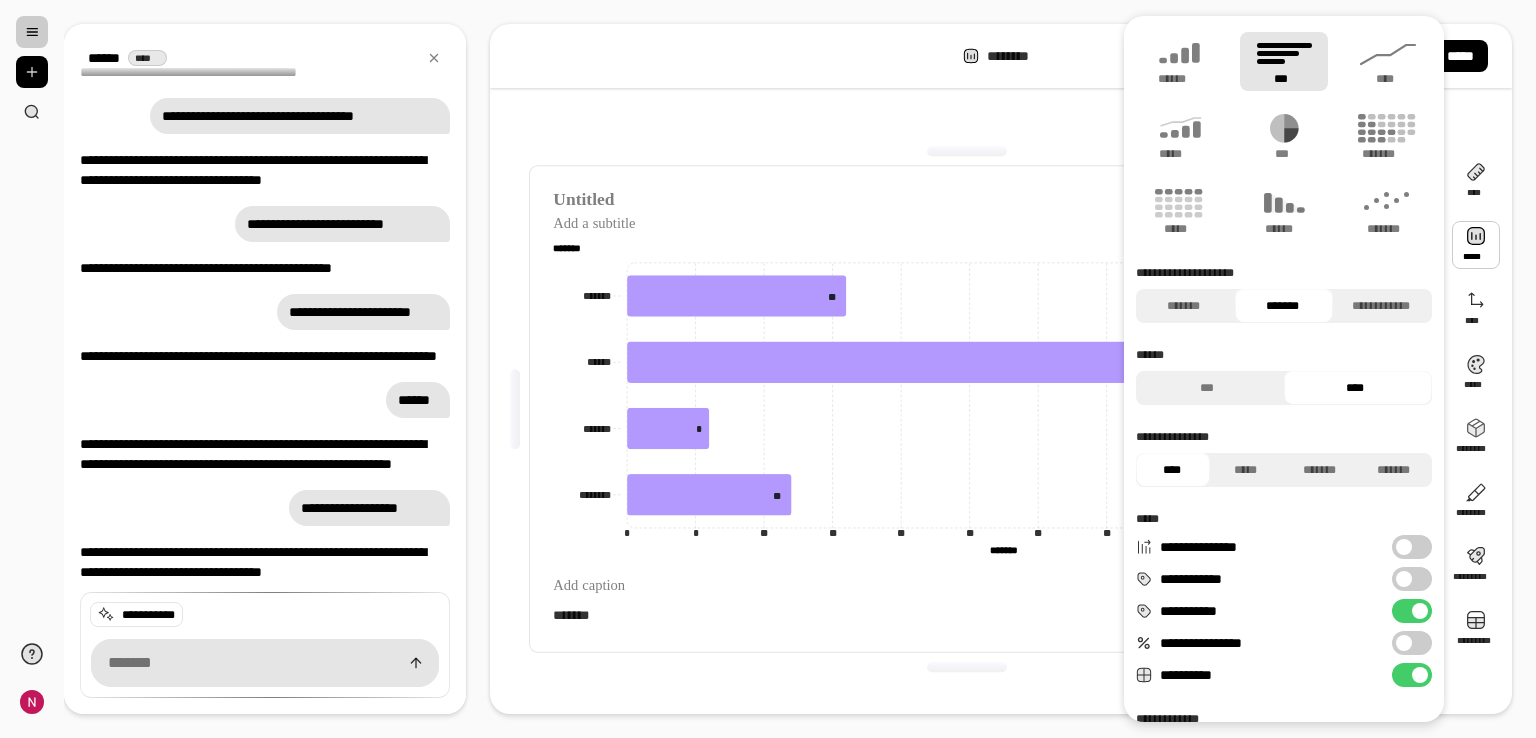 click on "**********" at bounding box center (1412, 675) 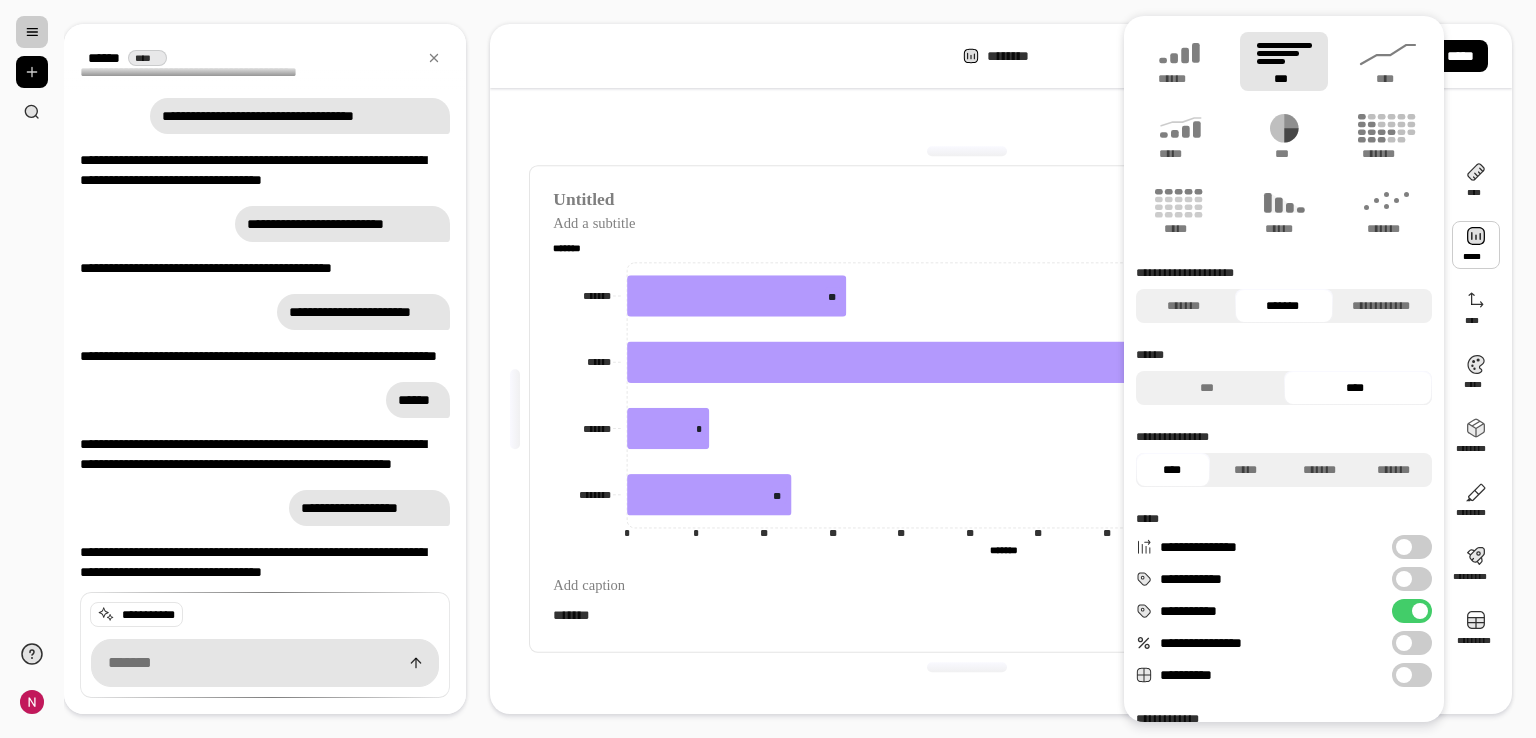 click on "**********" at bounding box center (1412, 675) 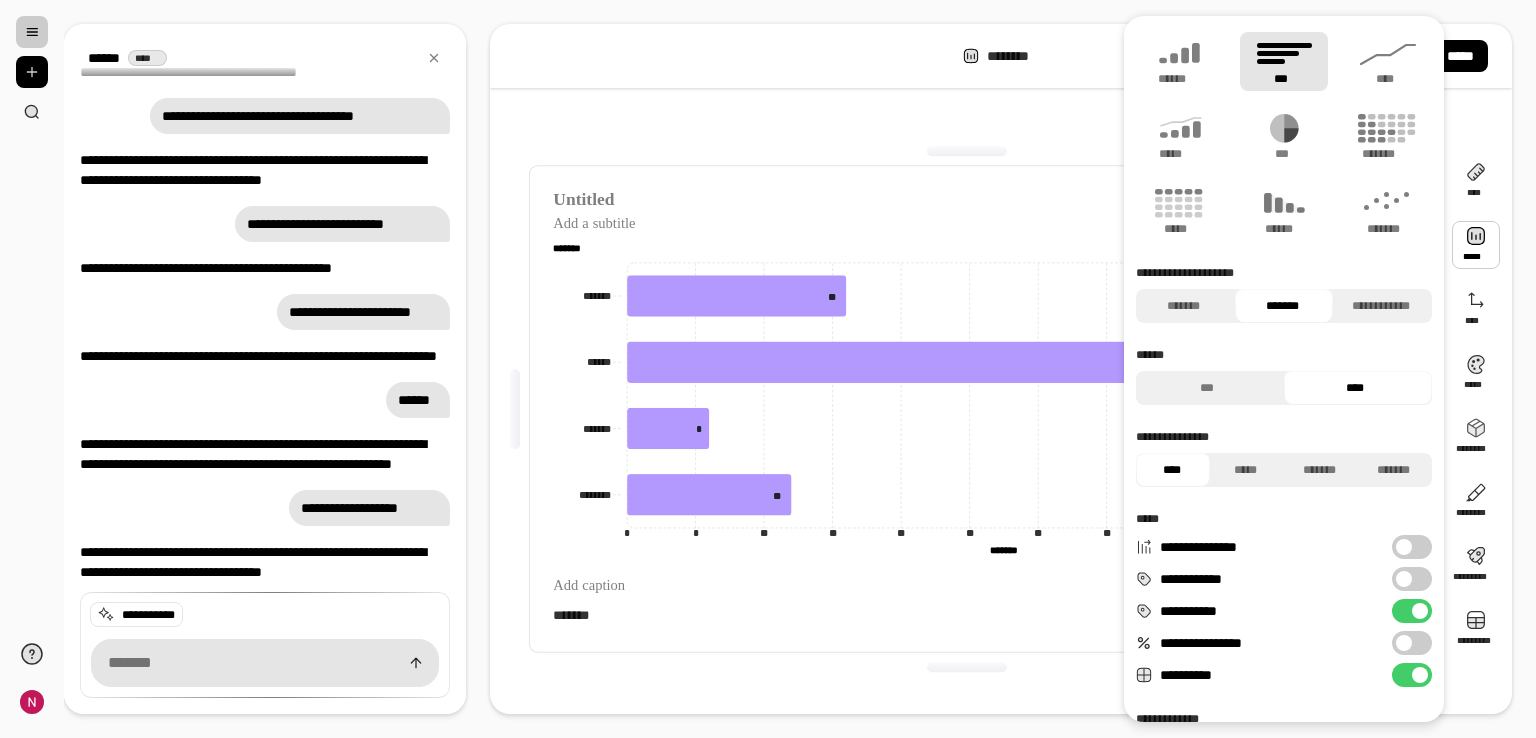 click at bounding box center [1420, 675] 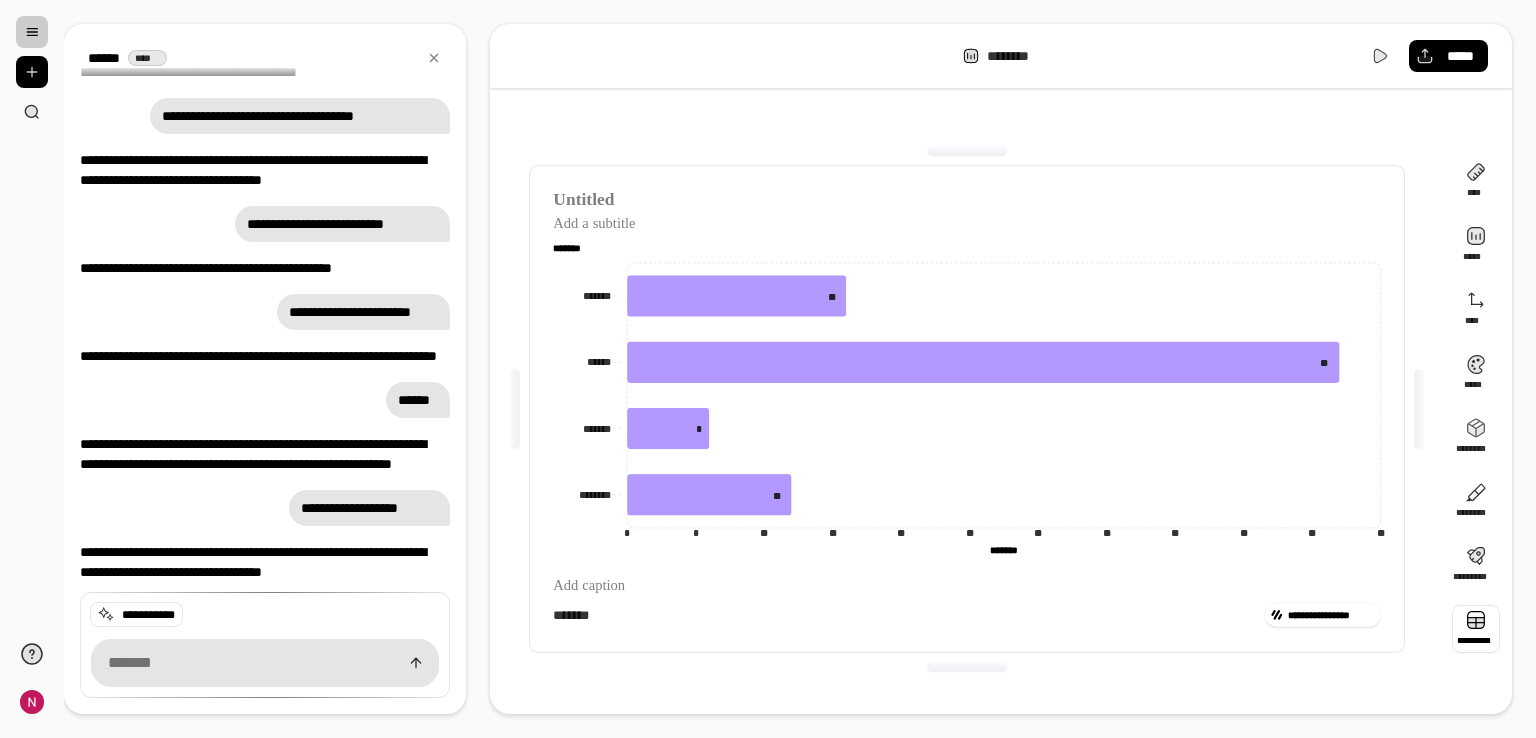 click at bounding box center (1476, 629) 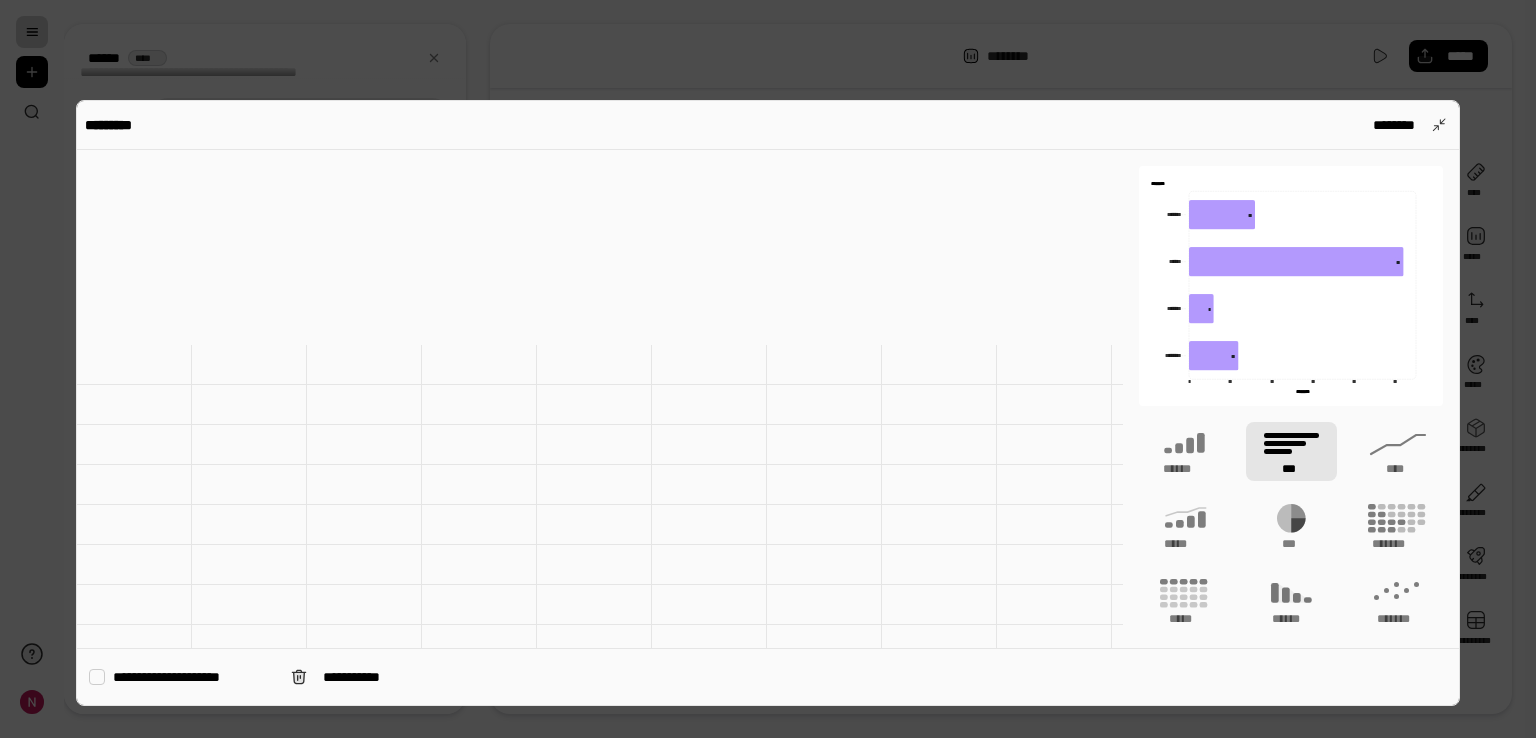 scroll, scrollTop: 0, scrollLeft: 0, axis: both 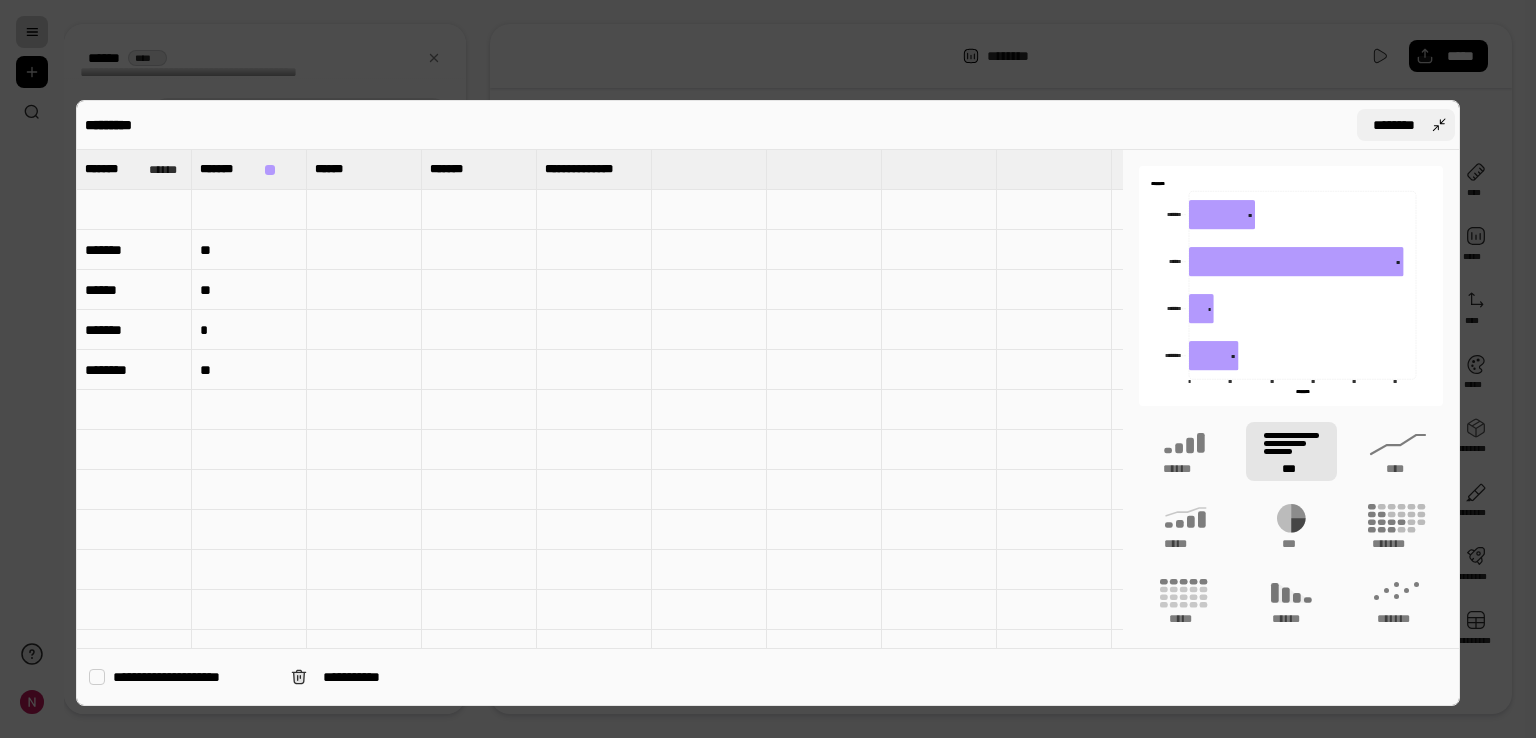 click on "********" at bounding box center (1394, 125) 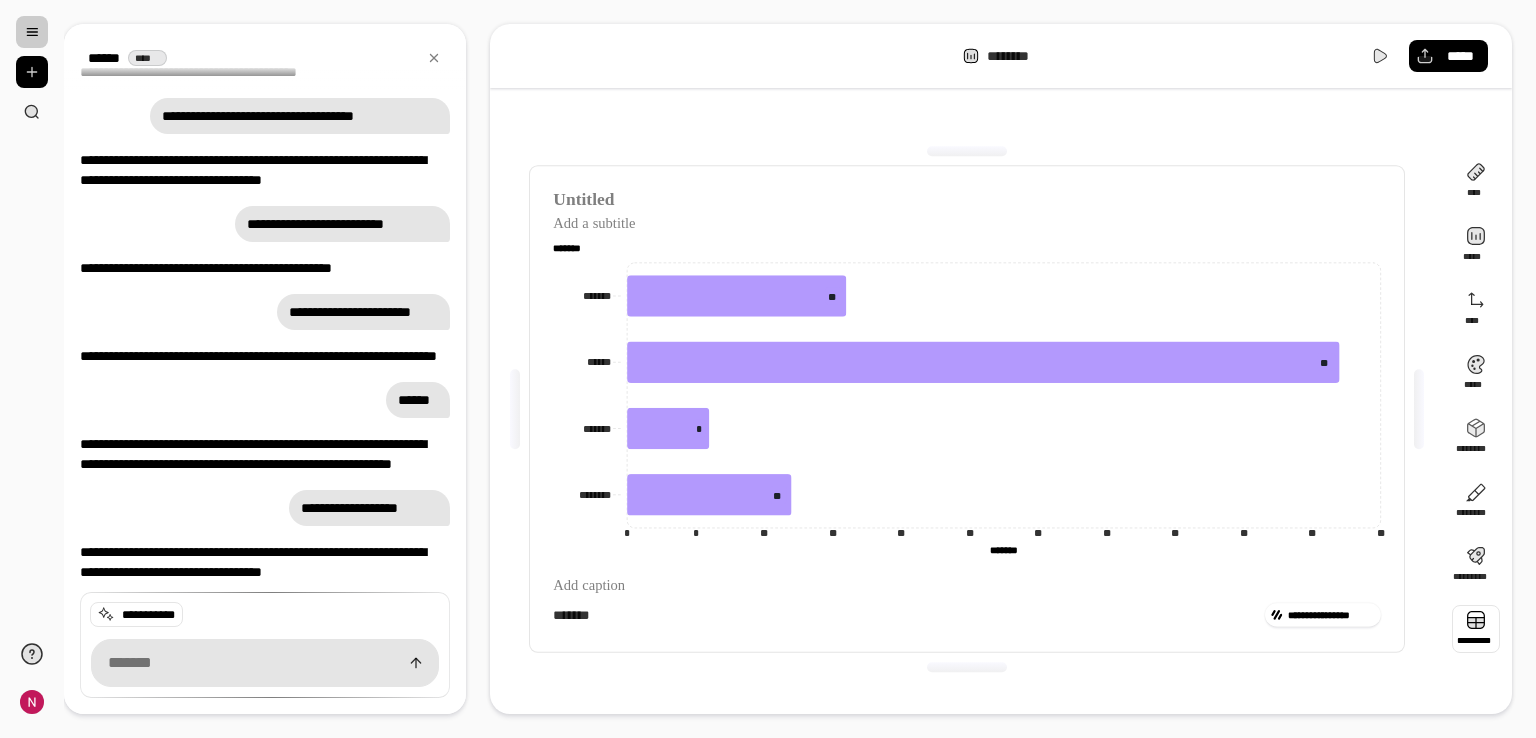 click at bounding box center (1476, 629) 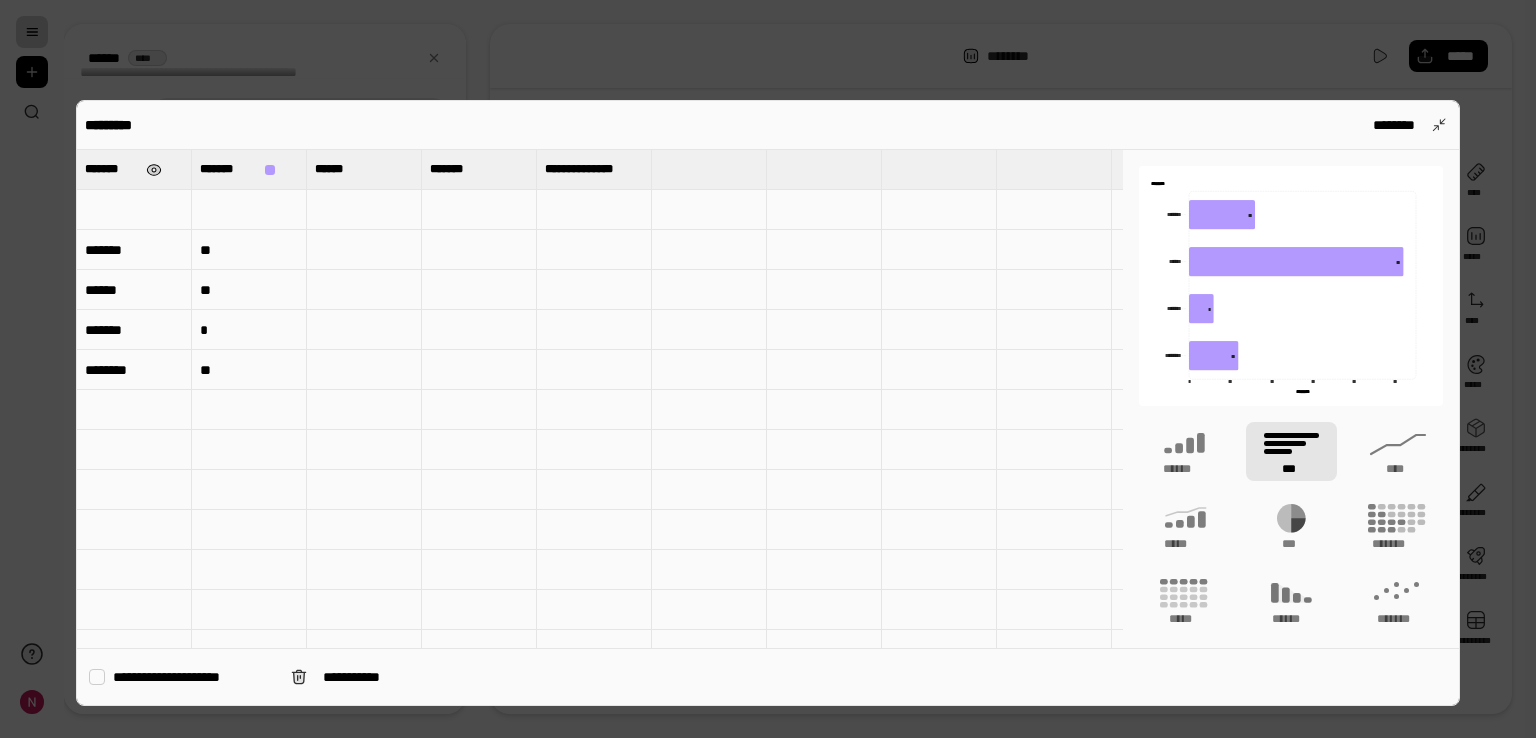 click at bounding box center (154, 170) 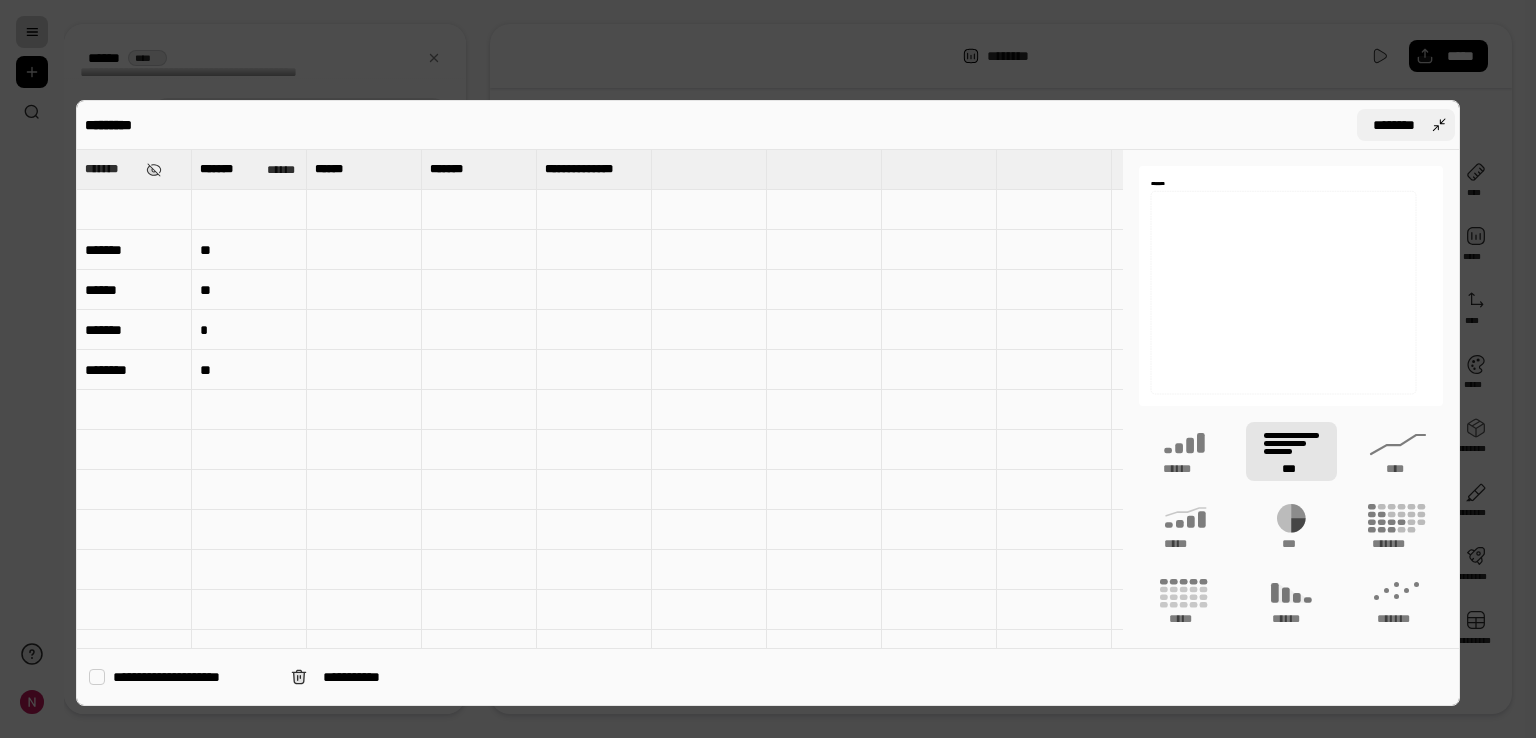 click on "********" at bounding box center (1394, 125) 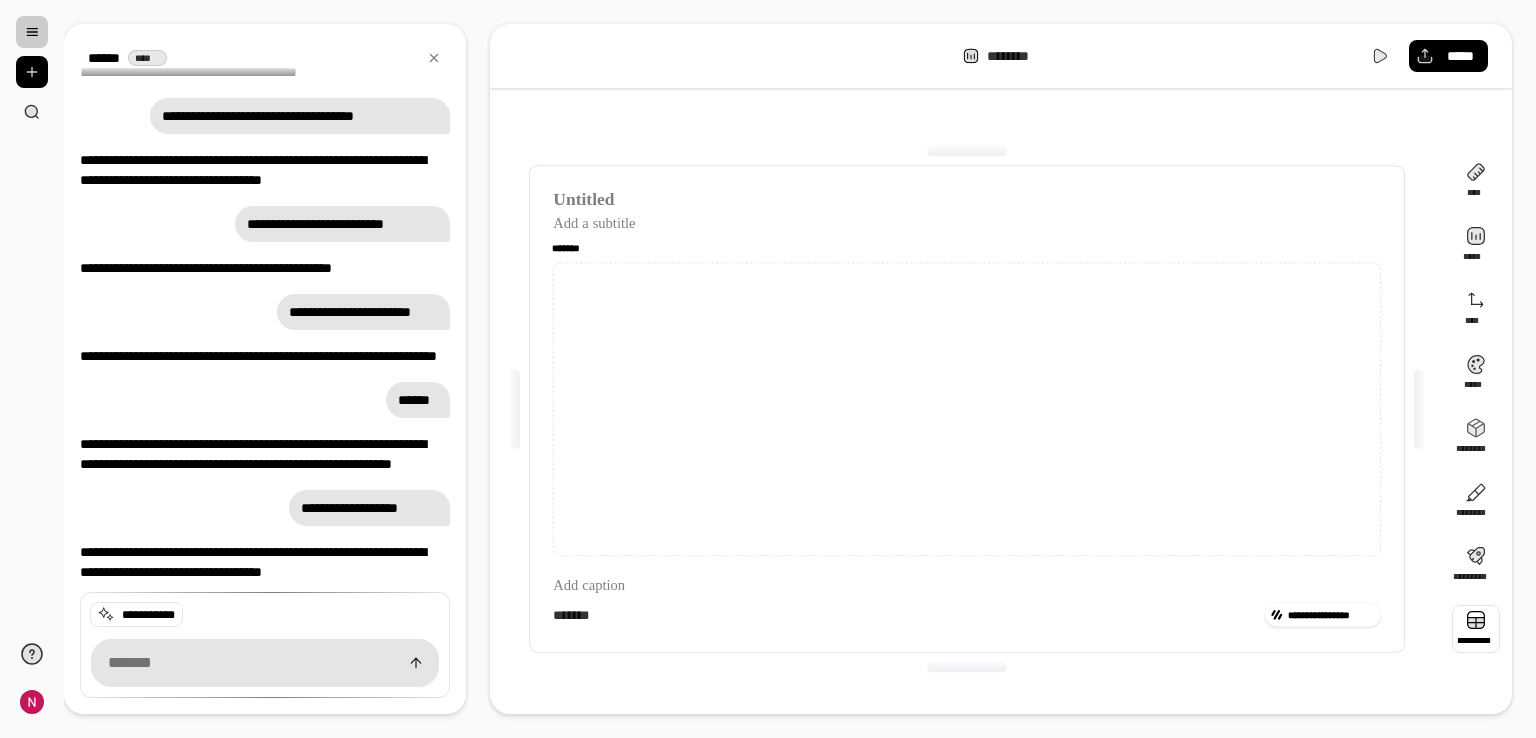 click at bounding box center [1476, 629] 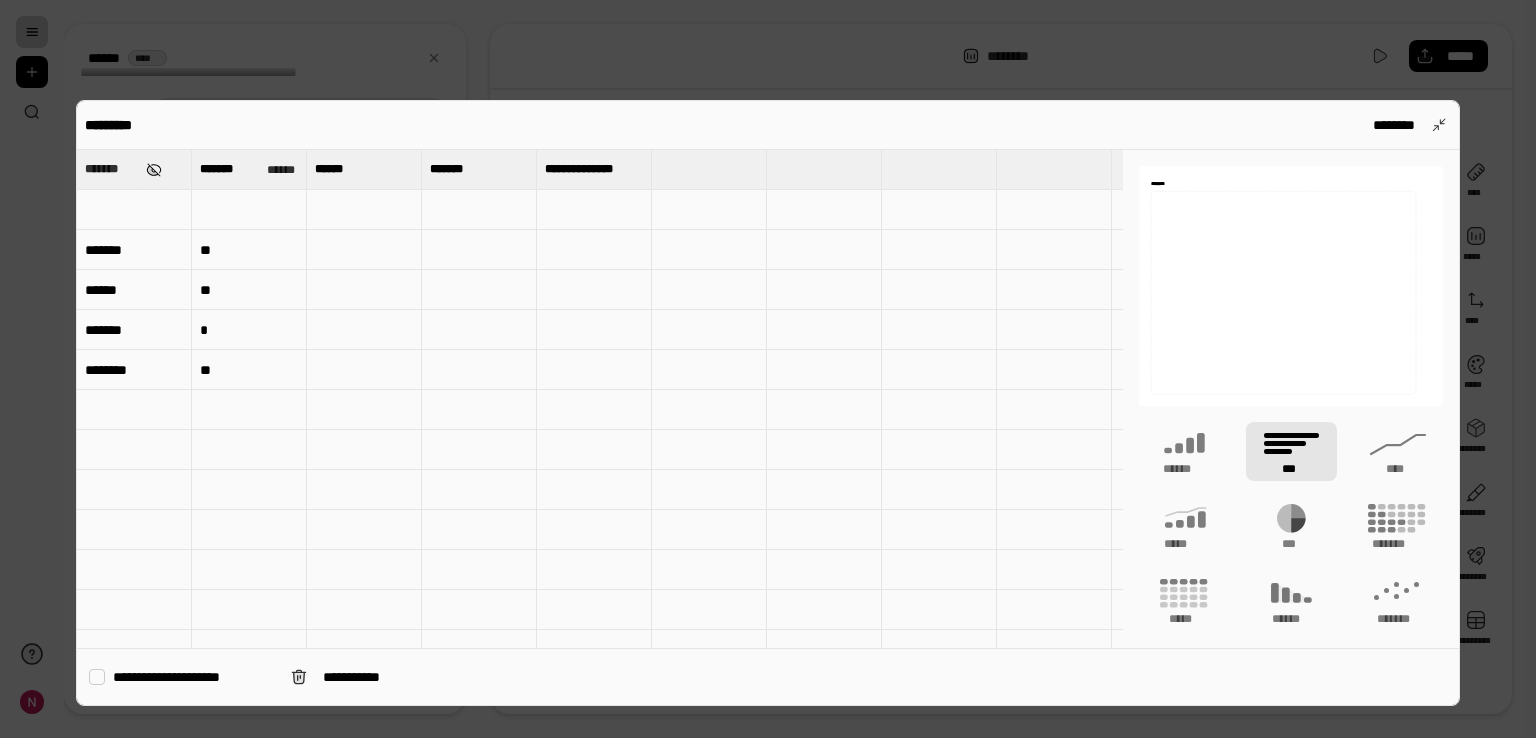 click at bounding box center [154, 170] 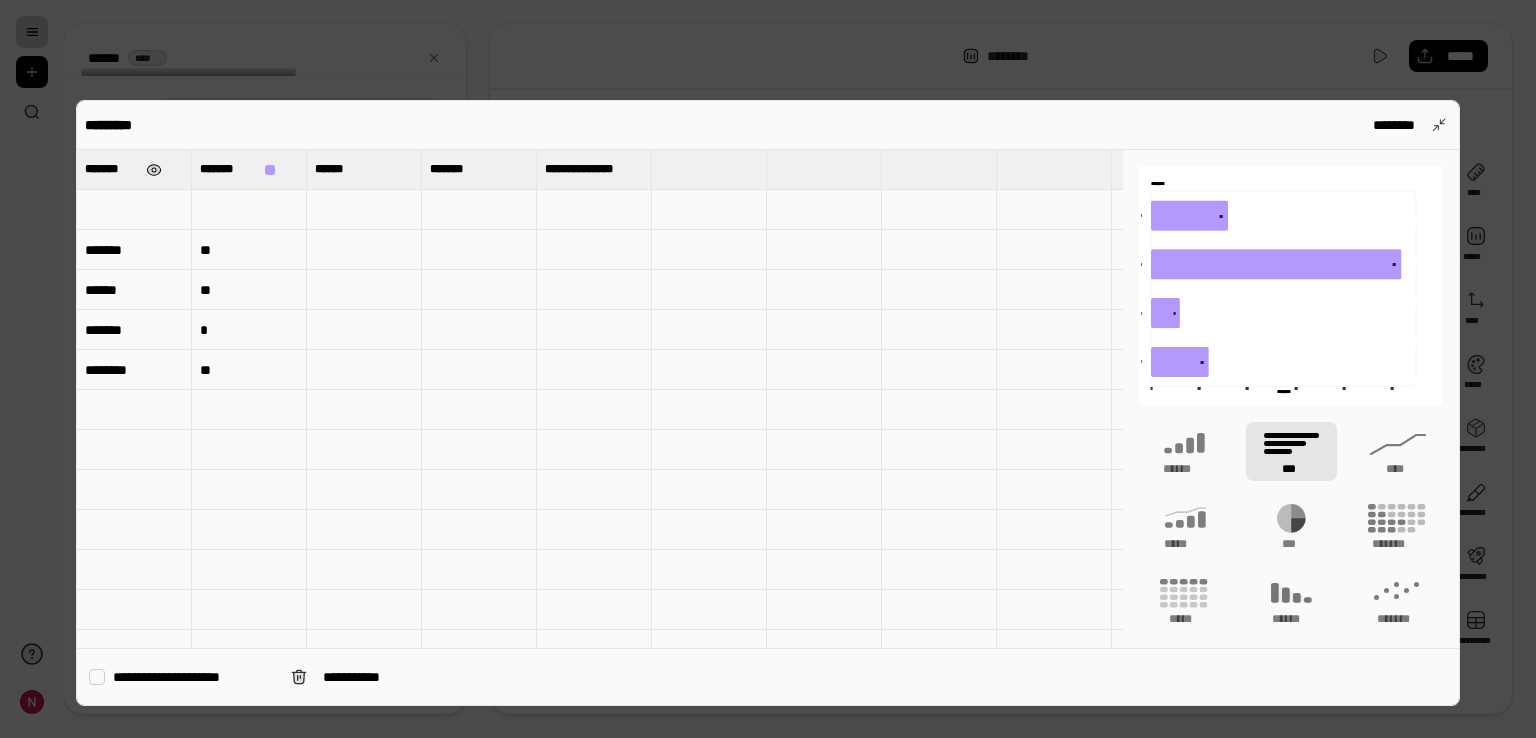 type on "*******" 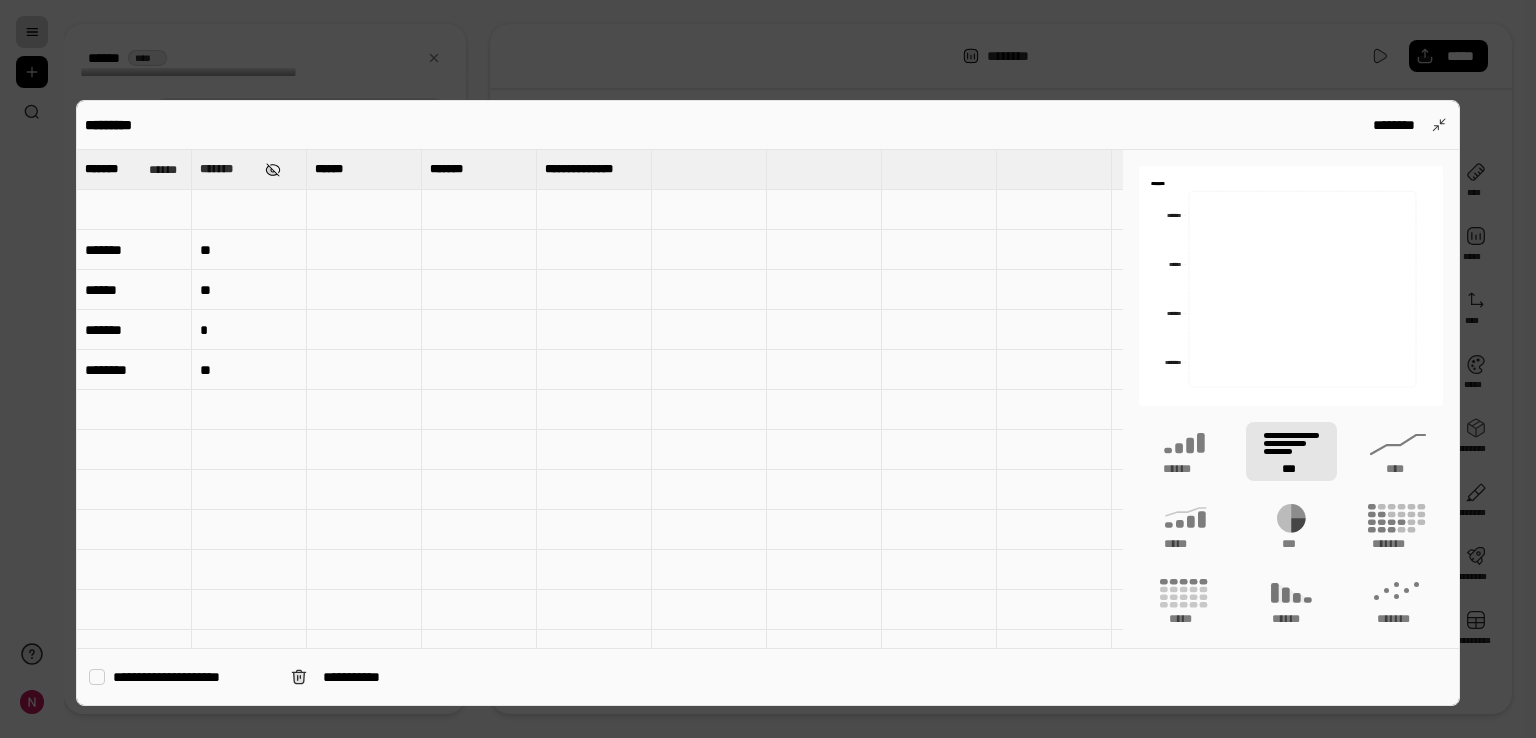 click at bounding box center [273, 170] 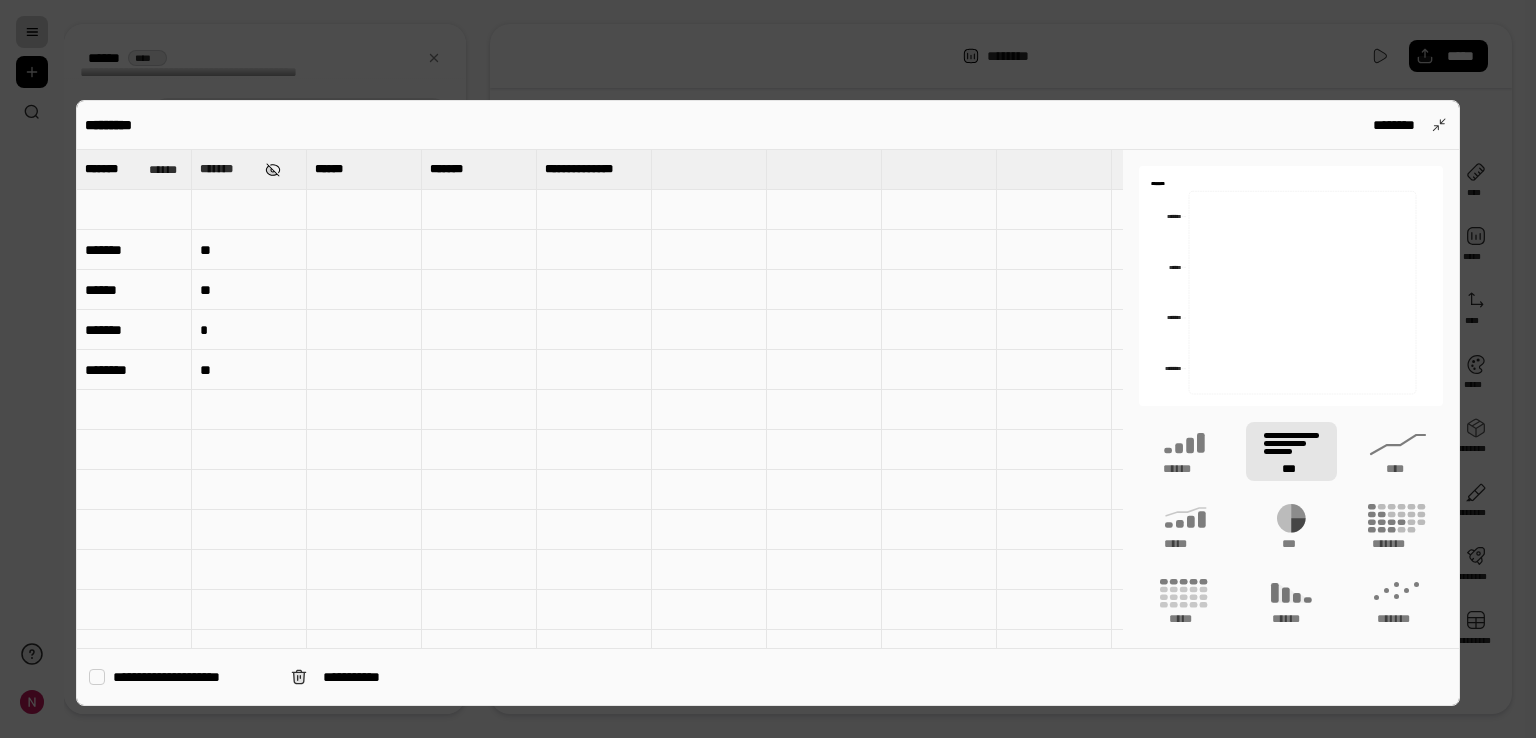 click at bounding box center (273, 170) 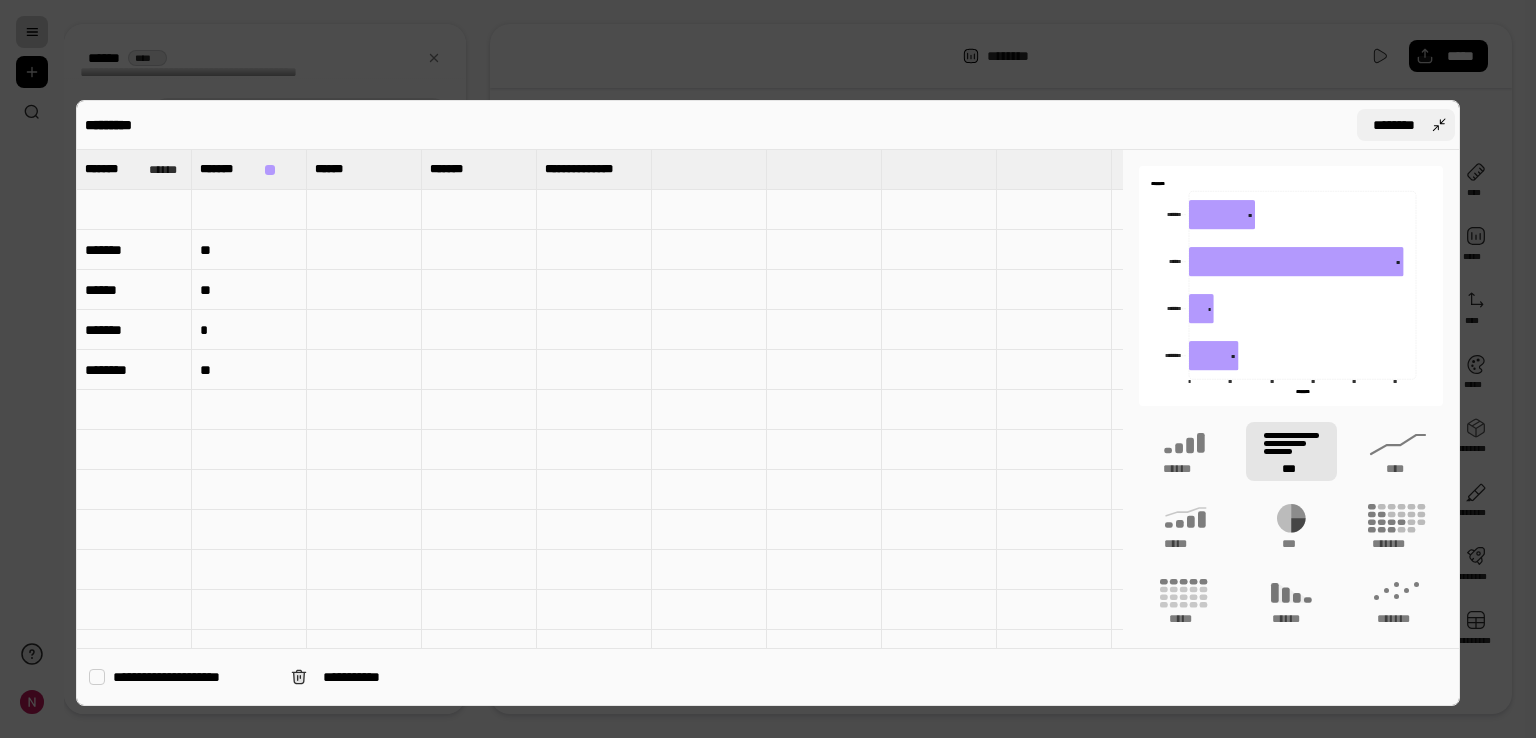 click on "********" at bounding box center [1394, 125] 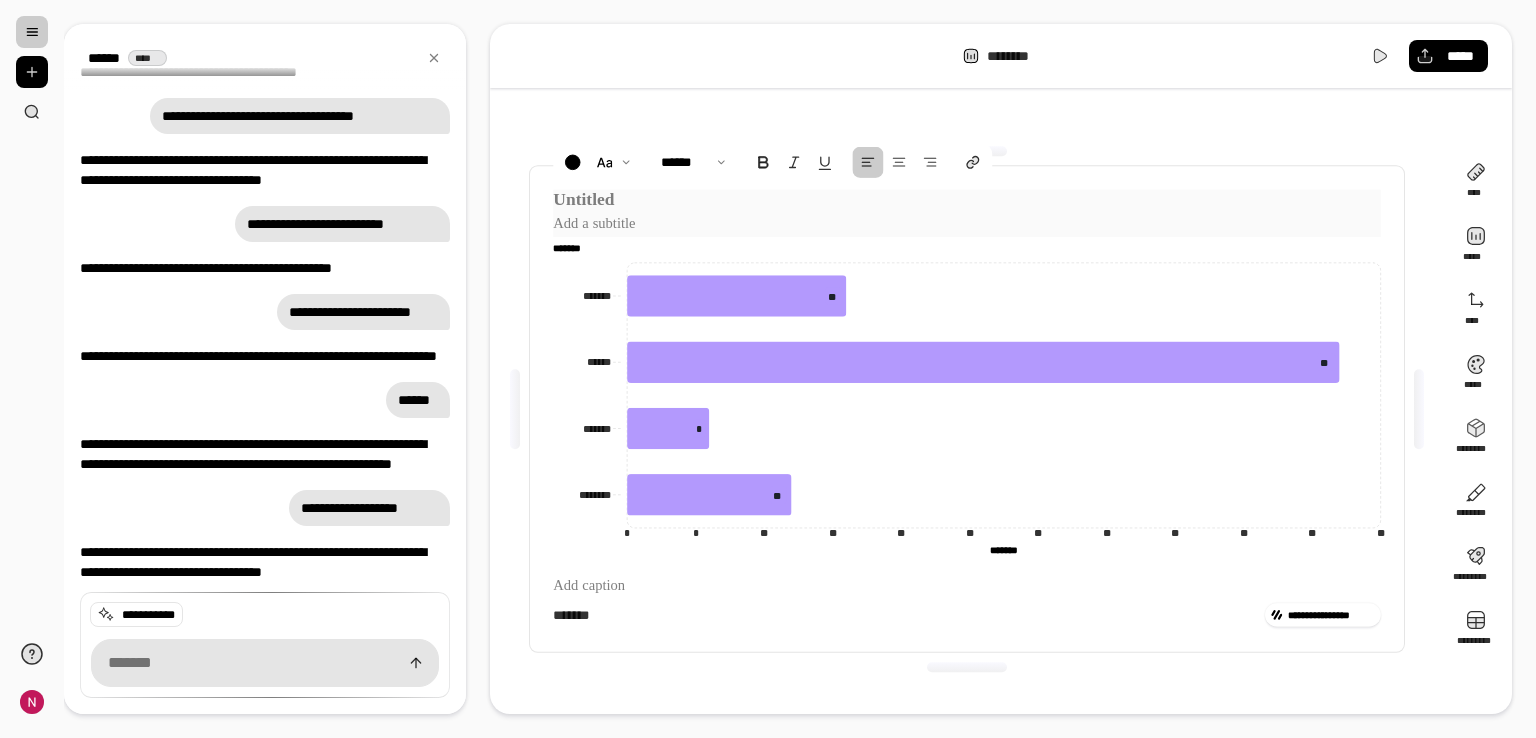 click at bounding box center [967, 223] 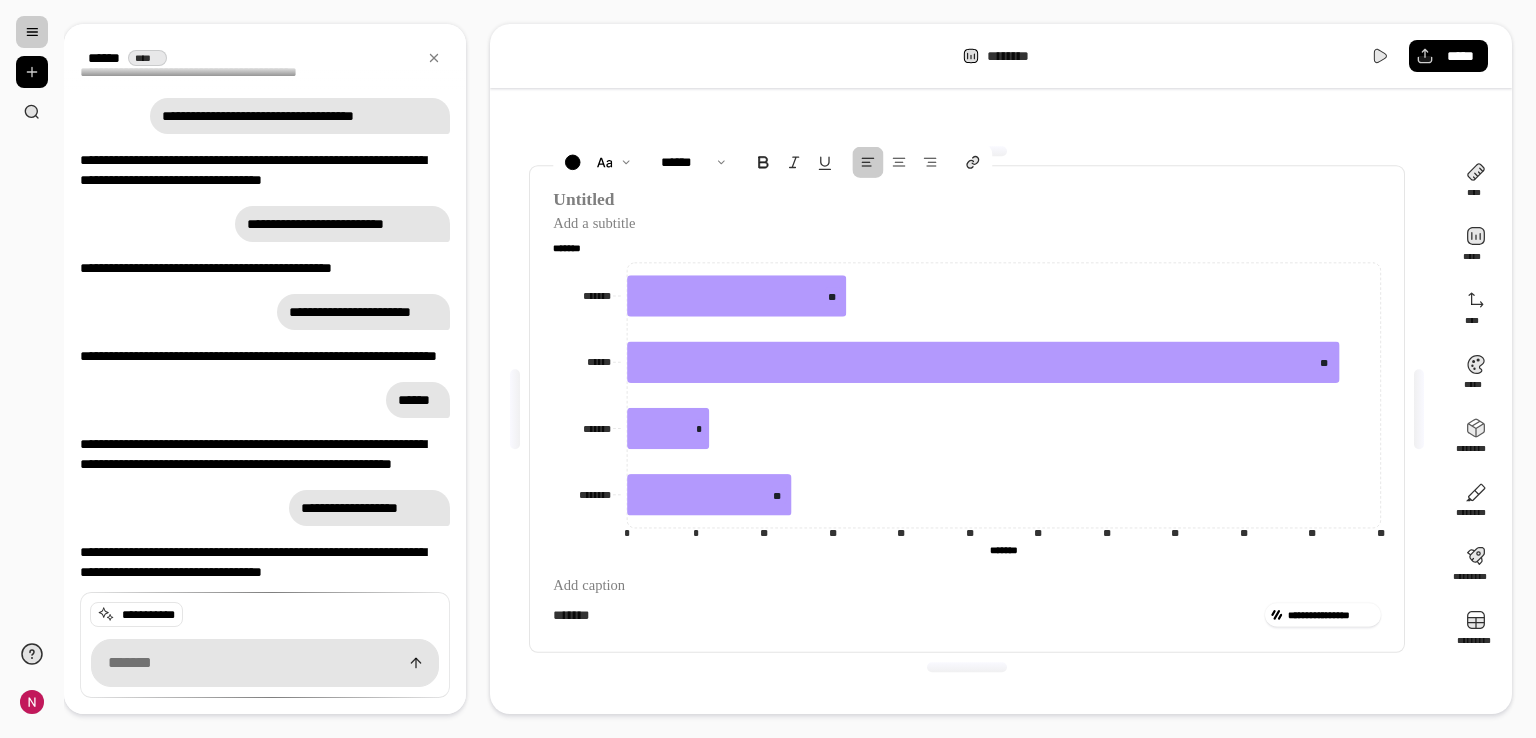 click on "*******" at bounding box center (906, 614) 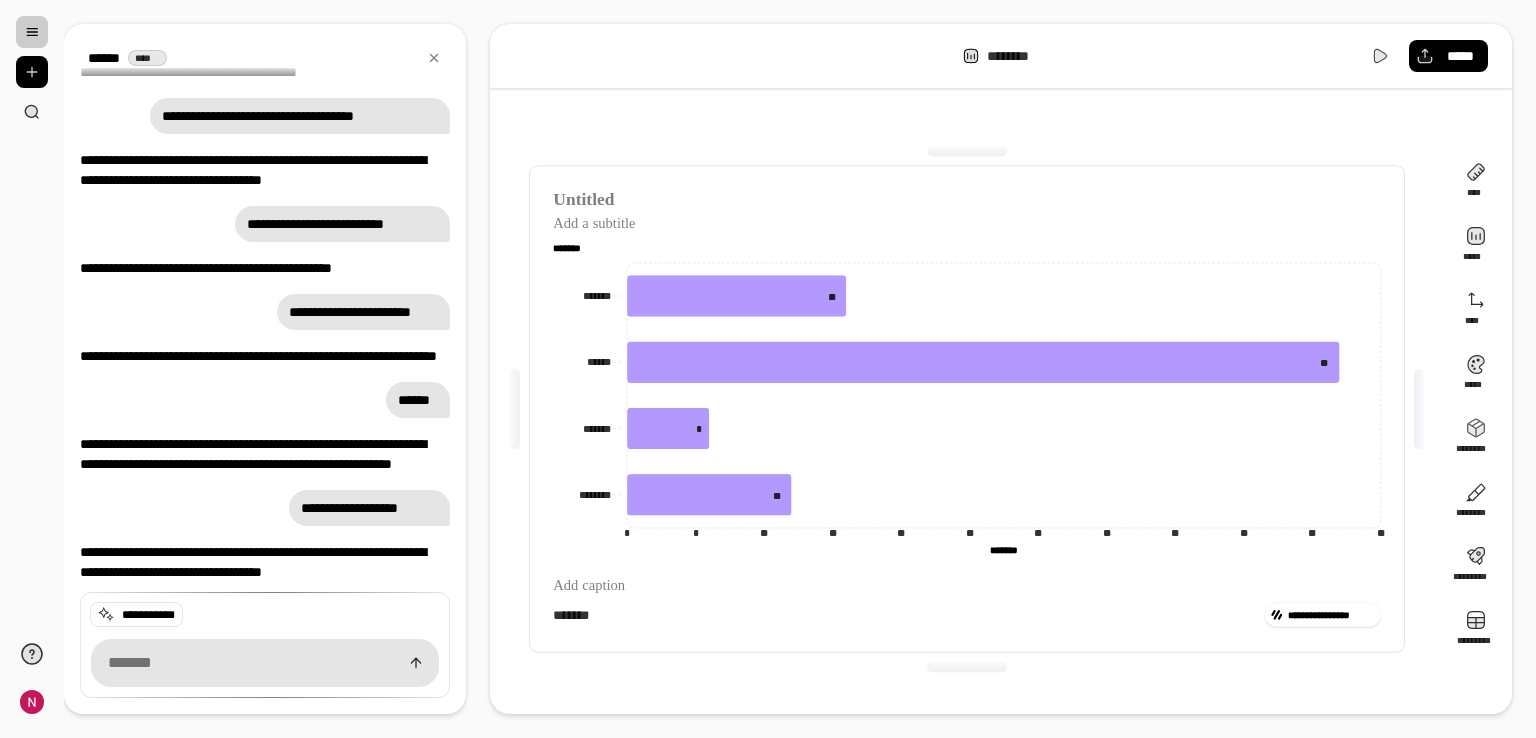 click on "*******" at bounding box center [906, 614] 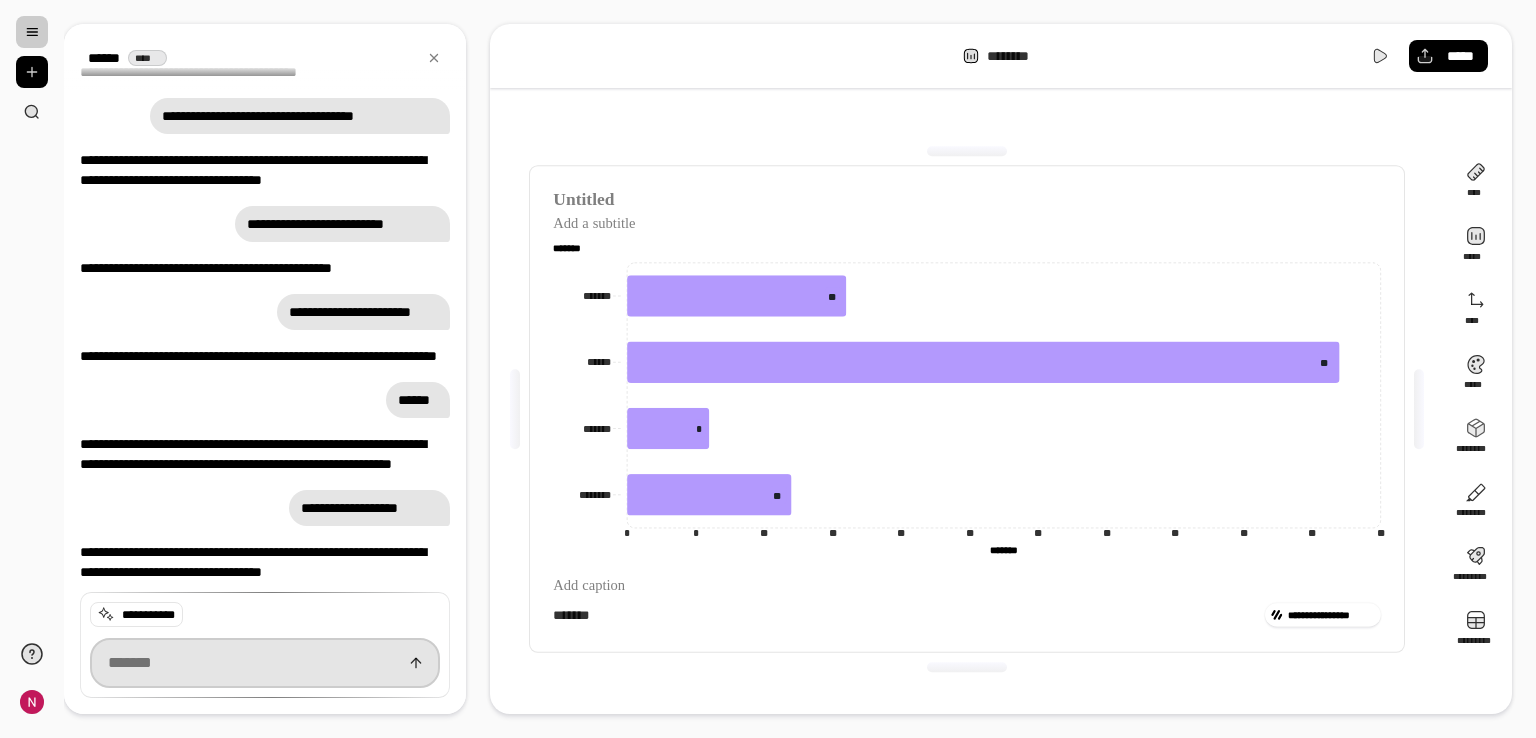 click at bounding box center (265, 662) 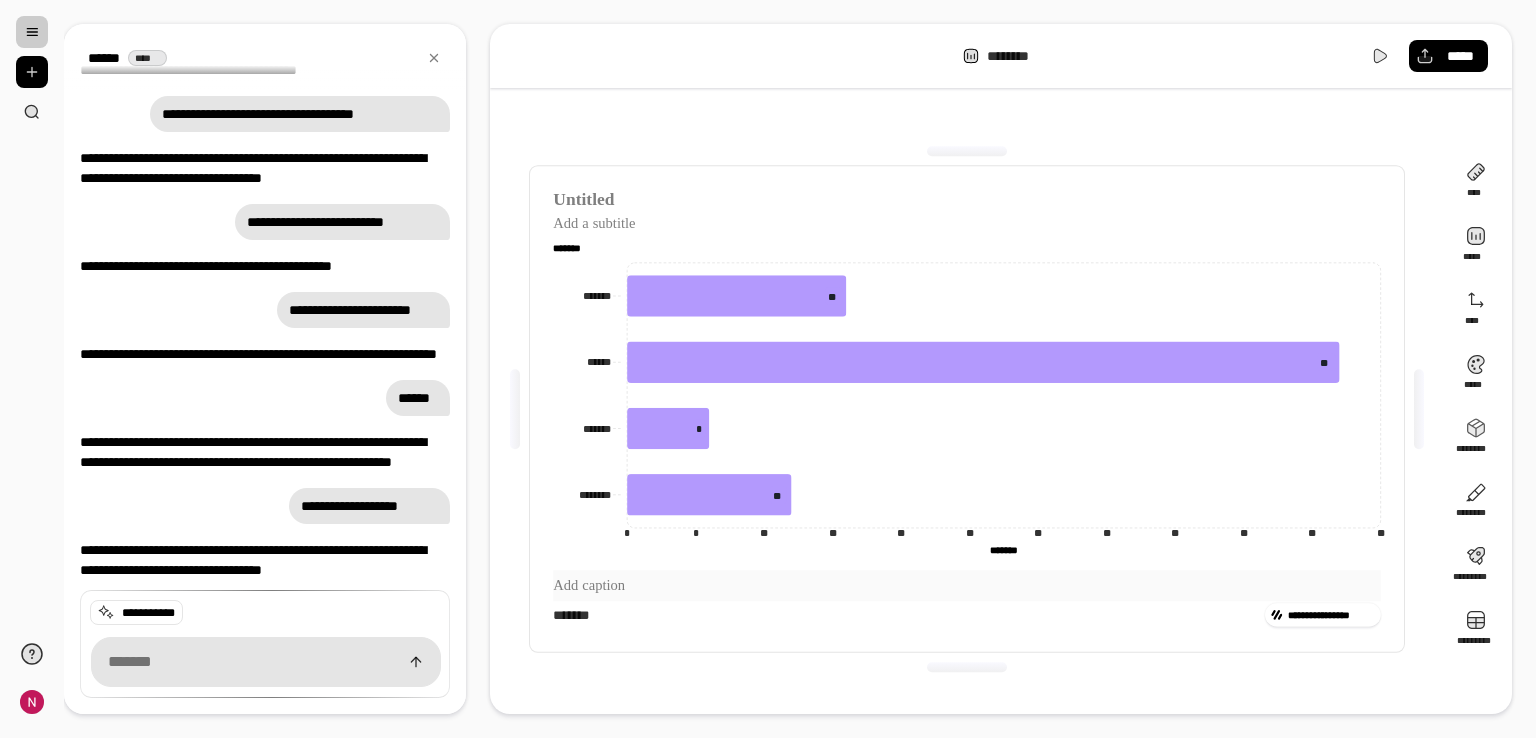 click at bounding box center [967, 585] 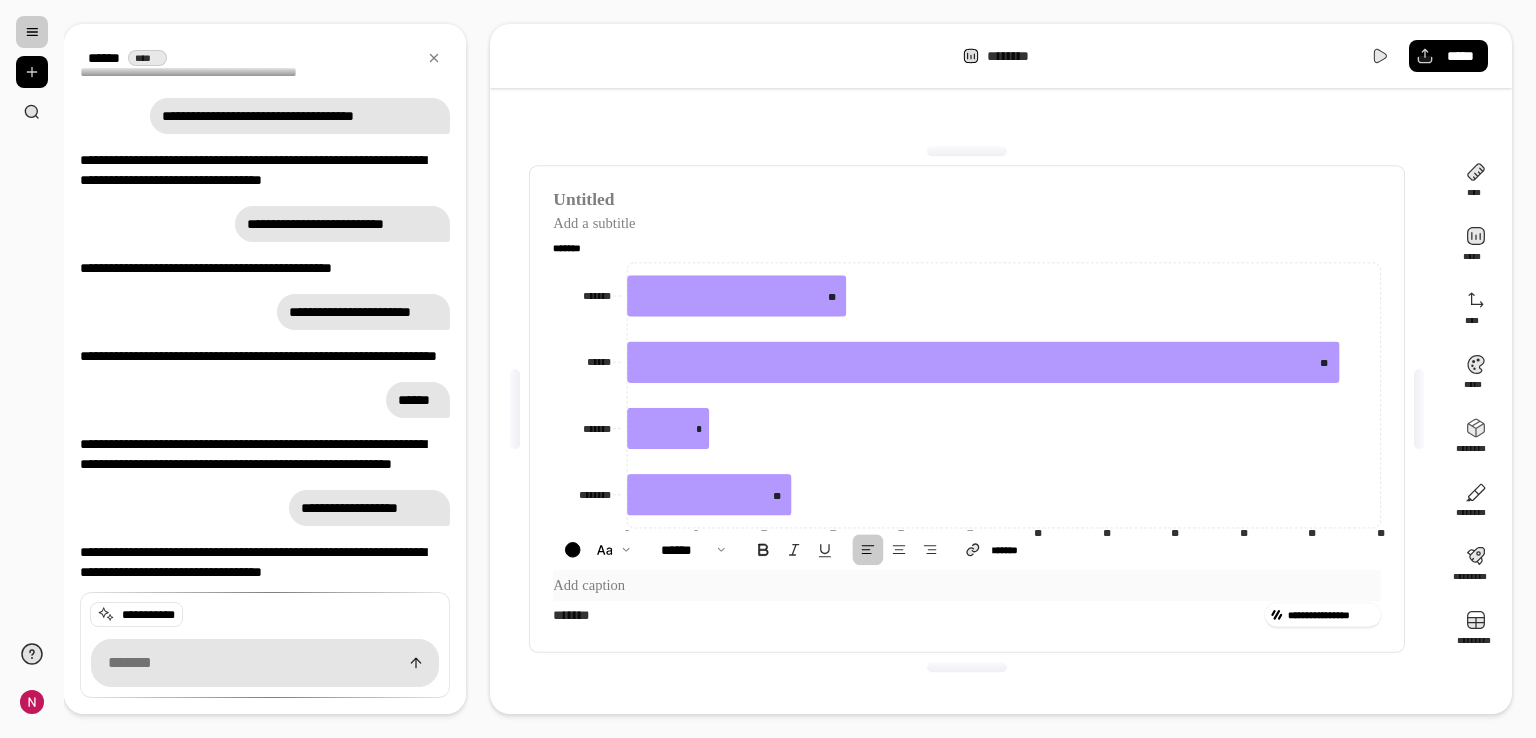 click at bounding box center [967, 585] 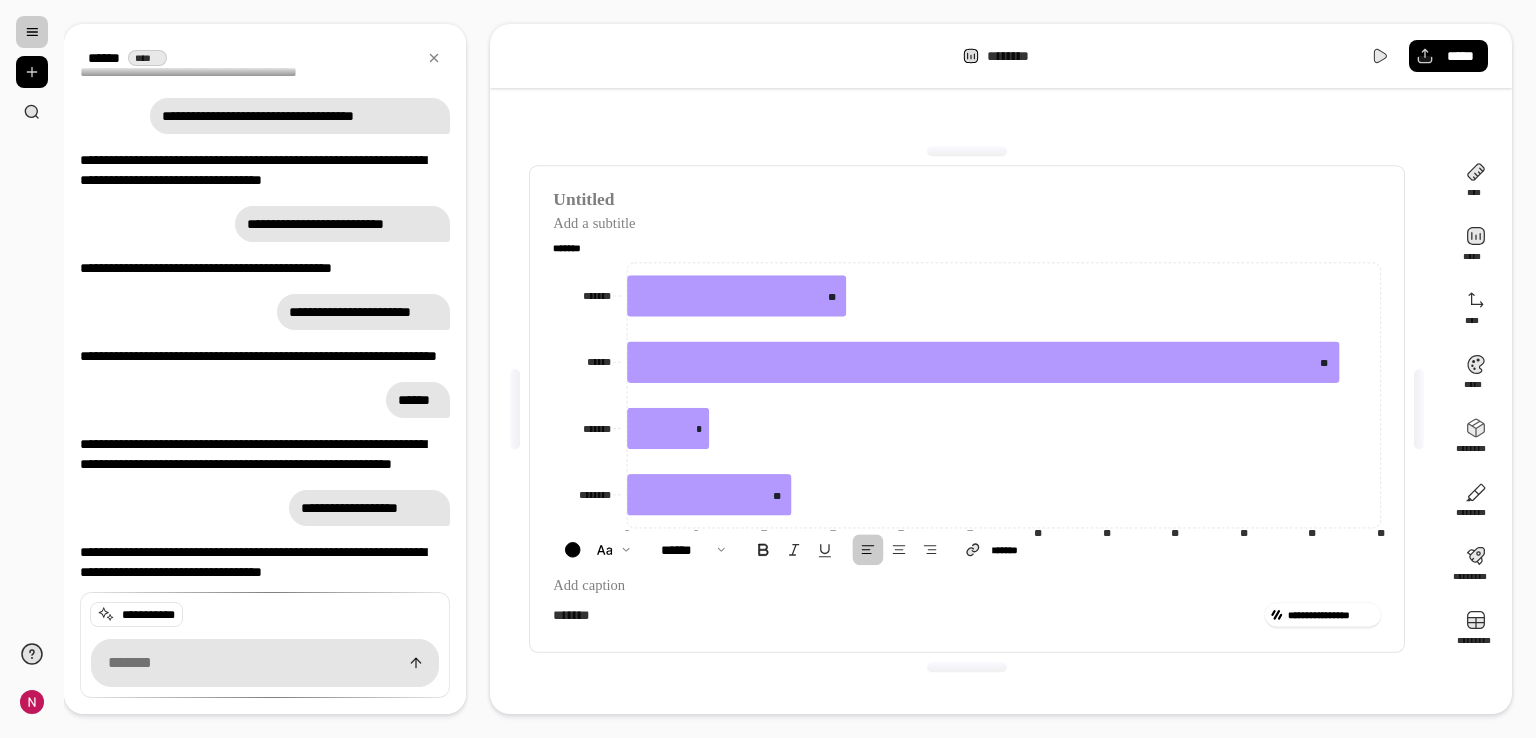 click on "******* *******" 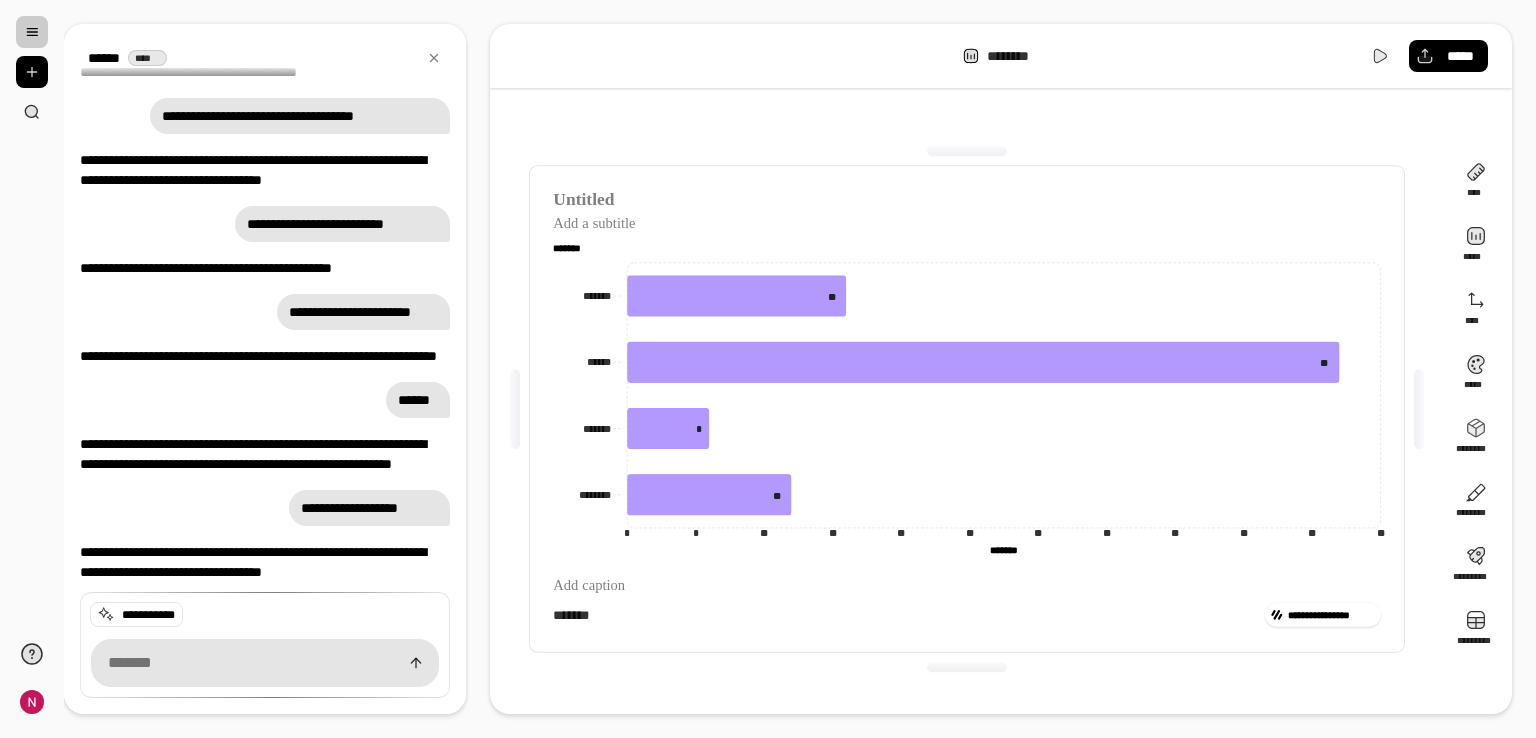 click on "******* *******" 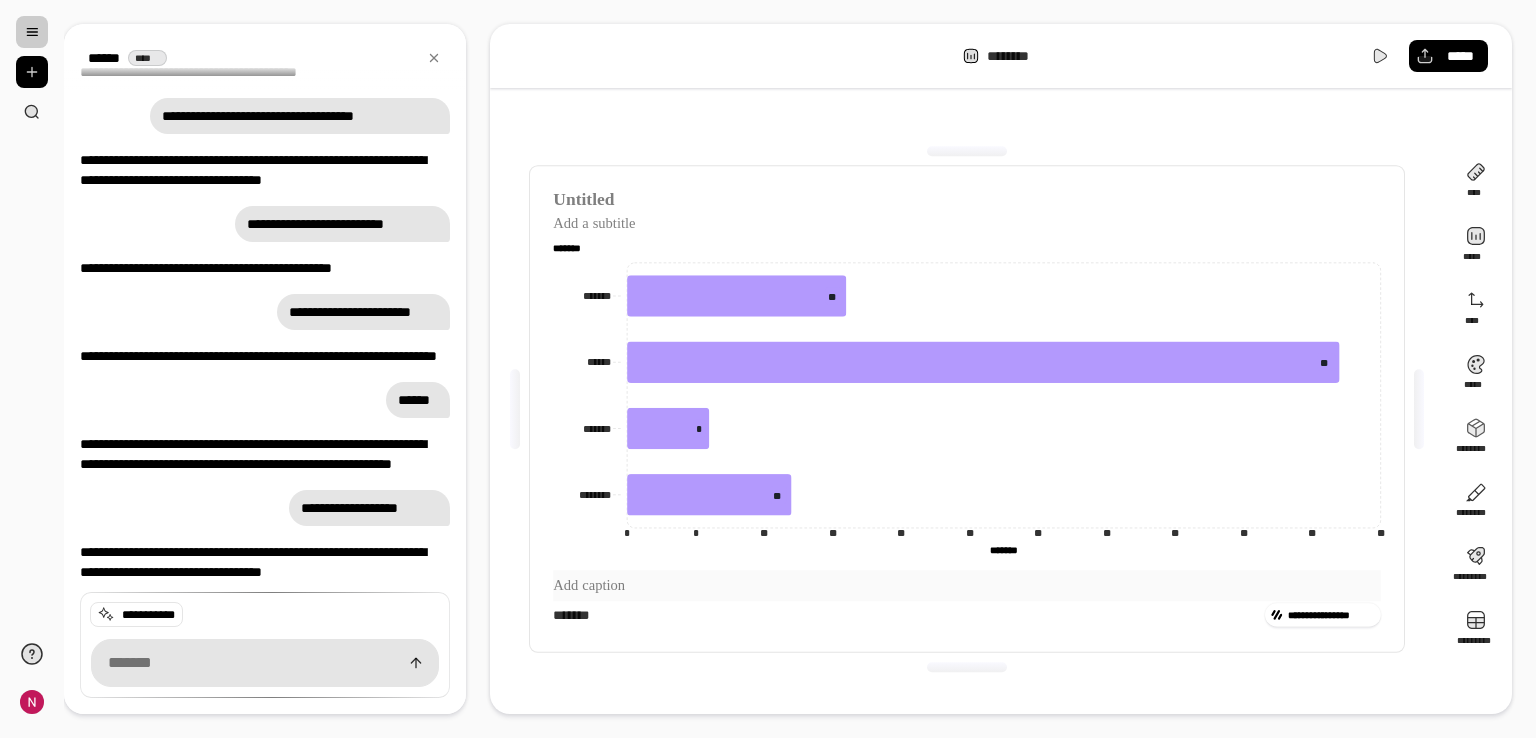 click at bounding box center [967, 585] 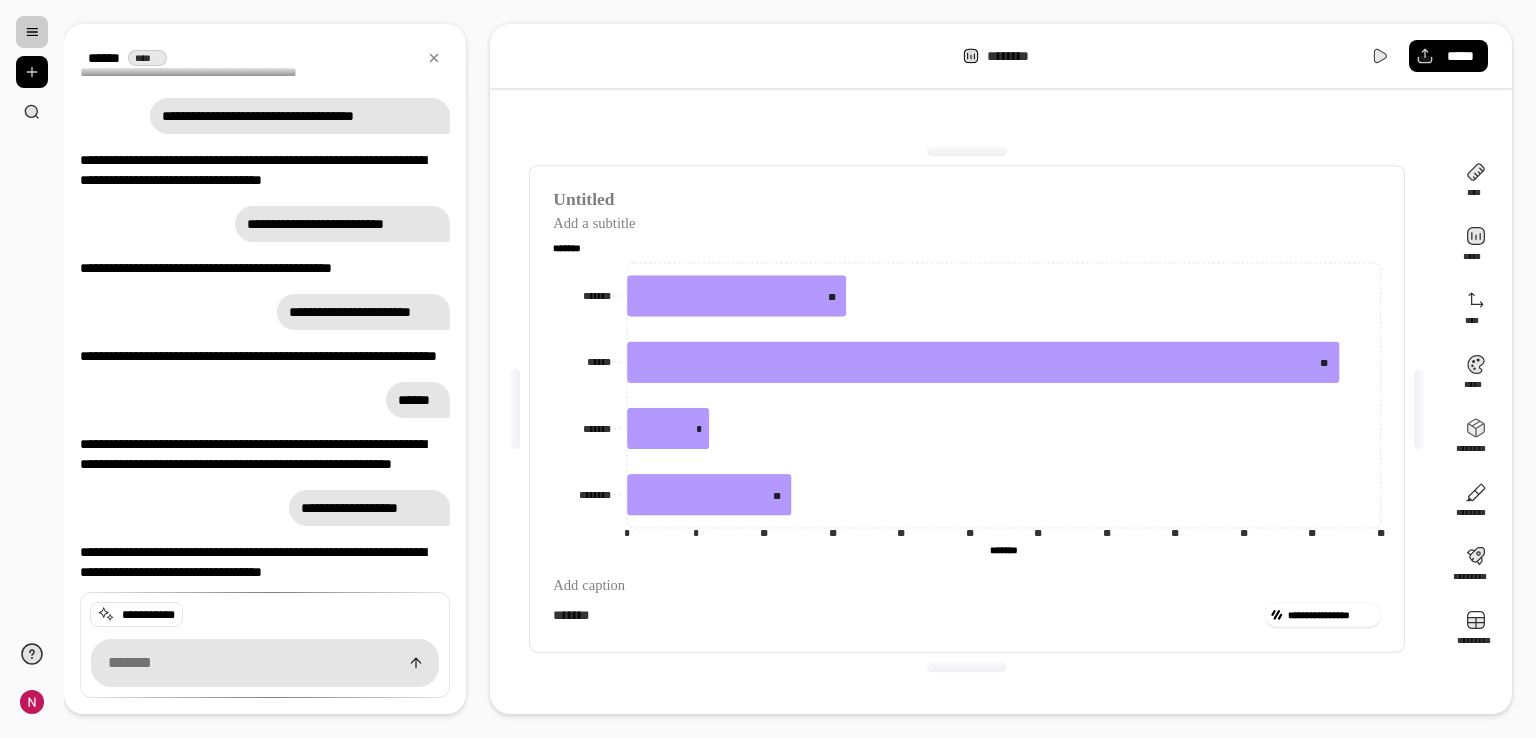 click on "*******" at bounding box center (906, 614) 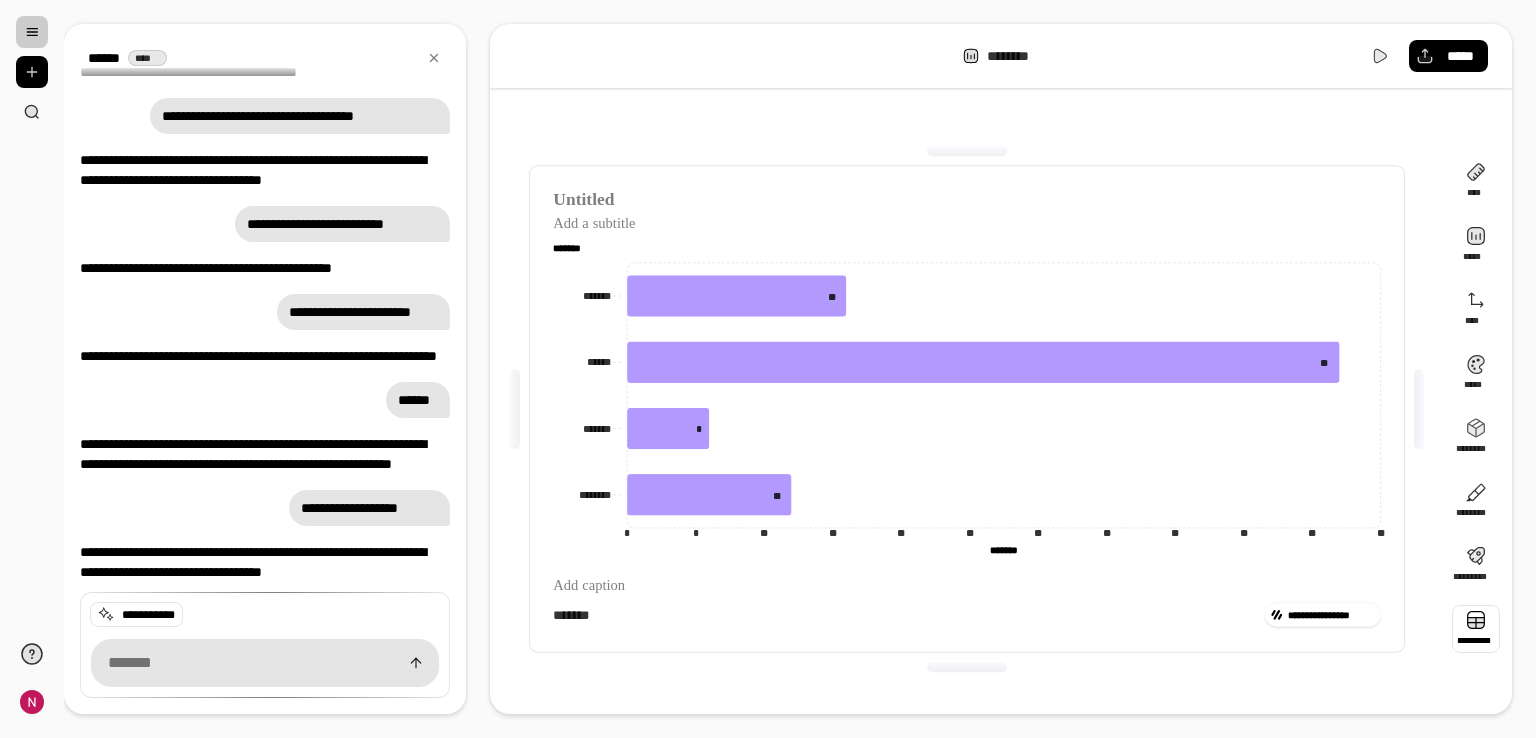 click at bounding box center (1476, 629) 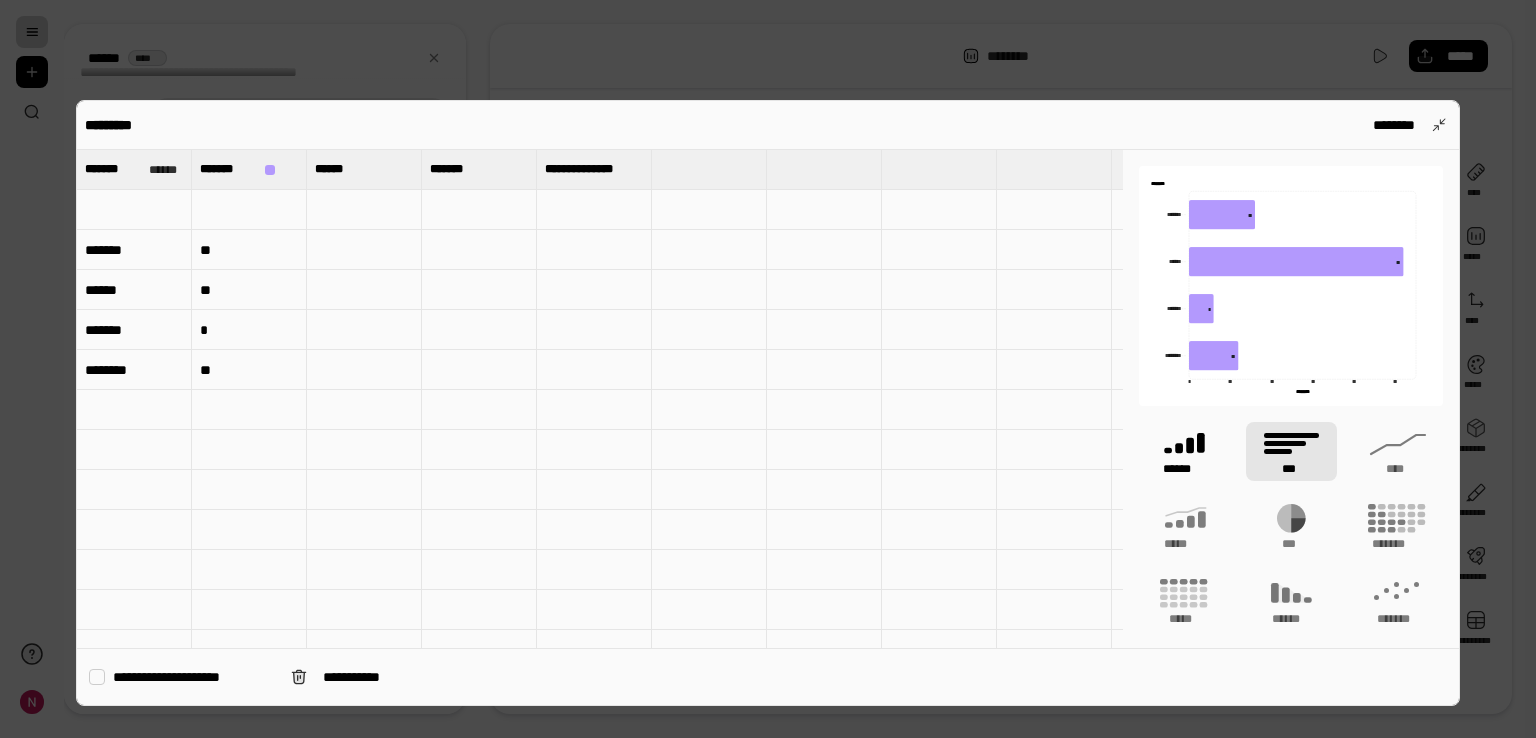 click 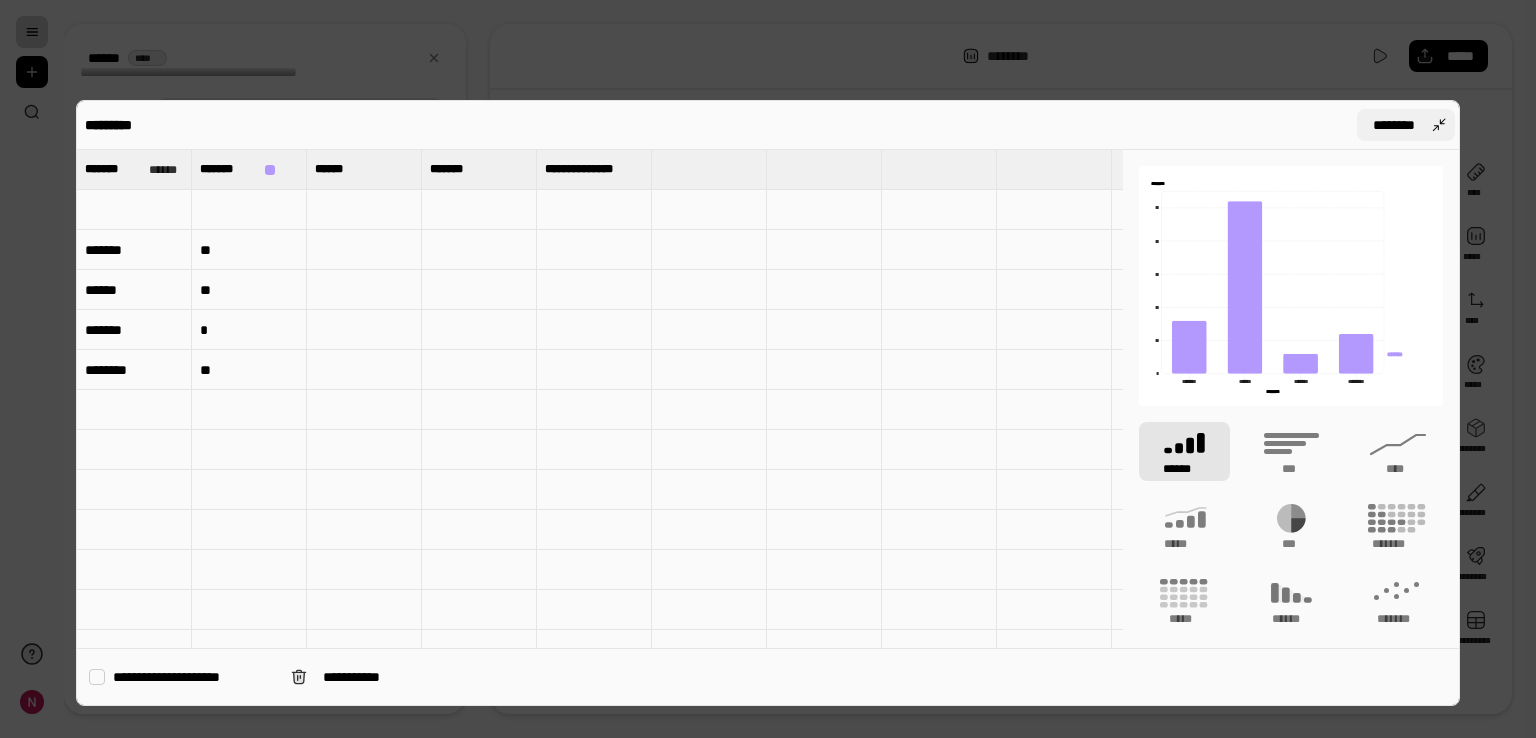 click on "********" at bounding box center (1394, 125) 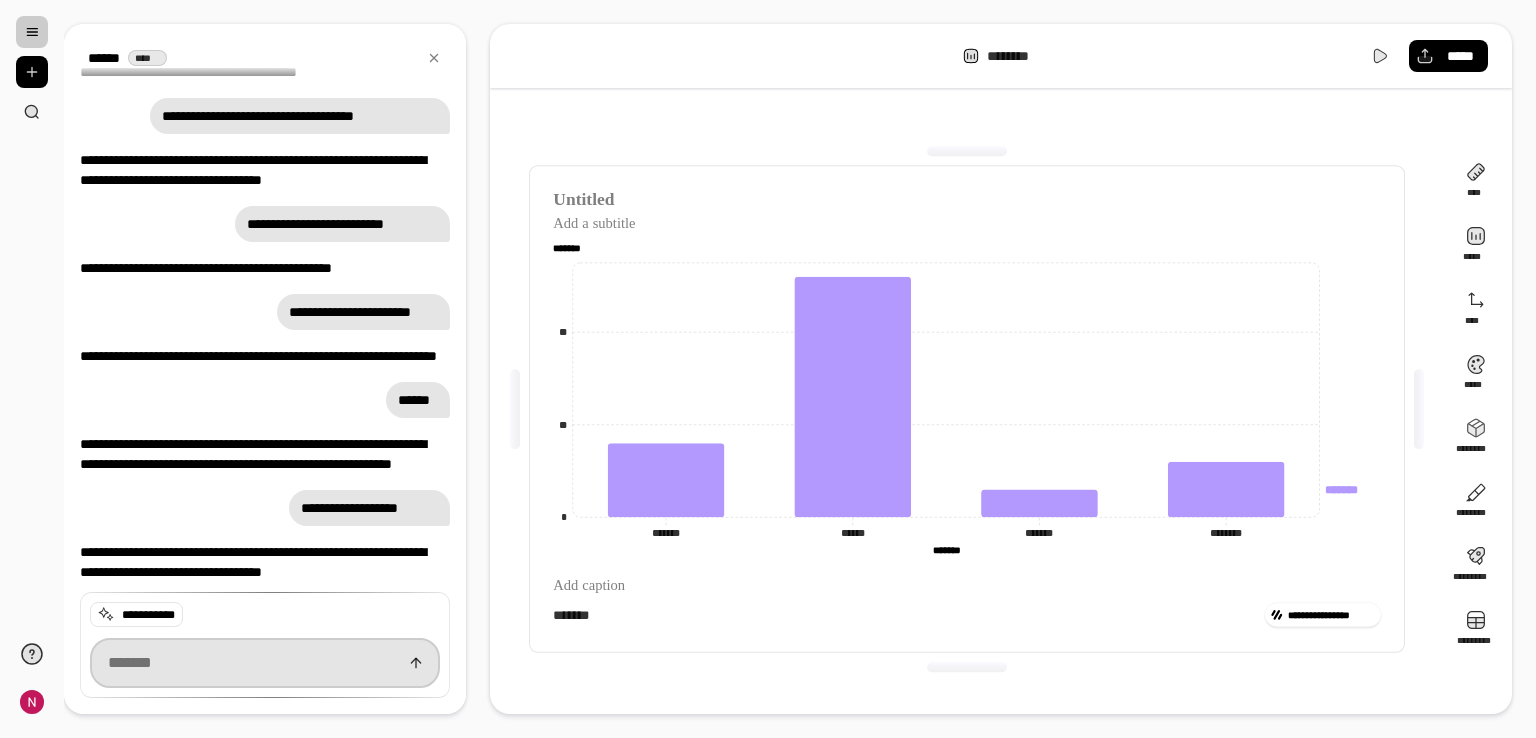 click at bounding box center (265, 662) 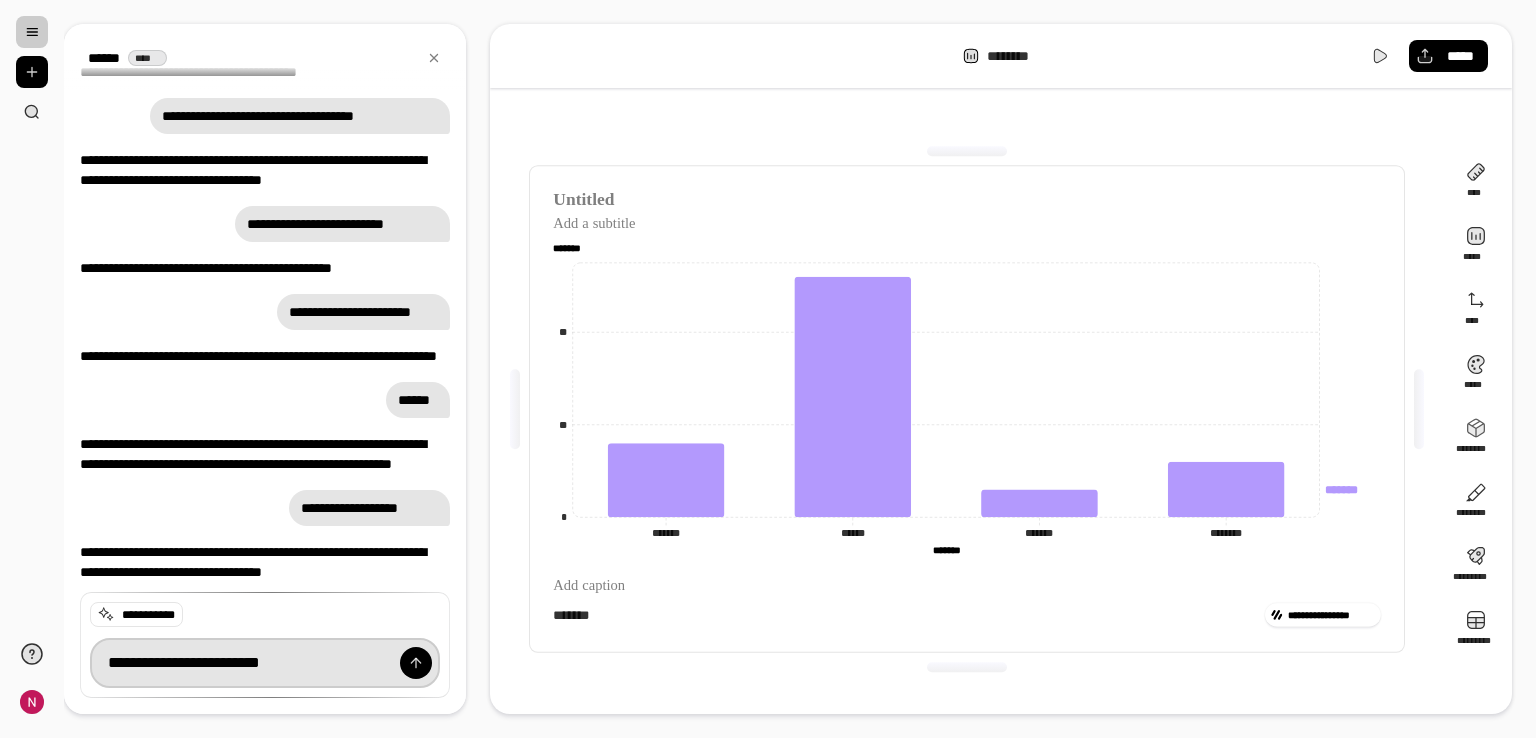 type on "**********" 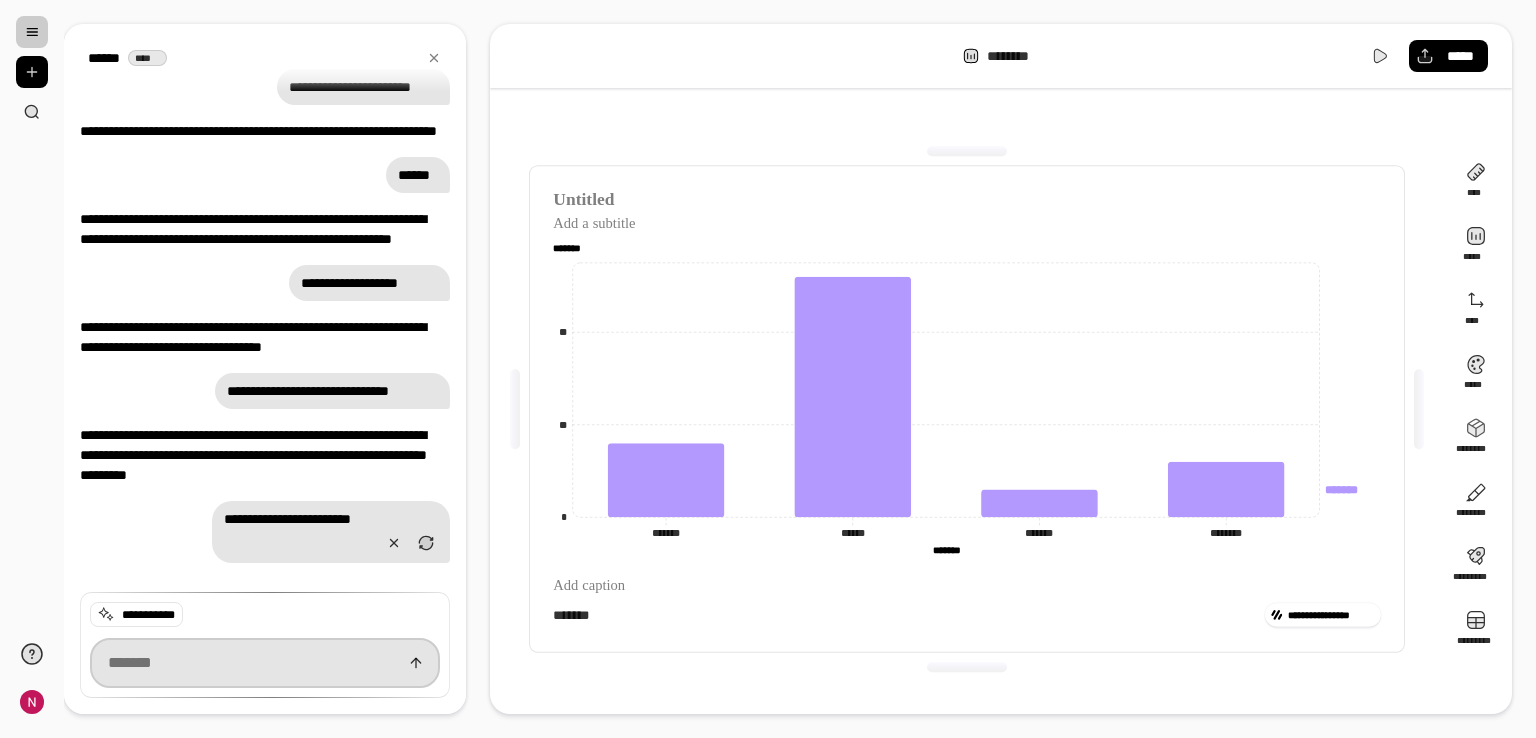 scroll, scrollTop: 1035, scrollLeft: 0, axis: vertical 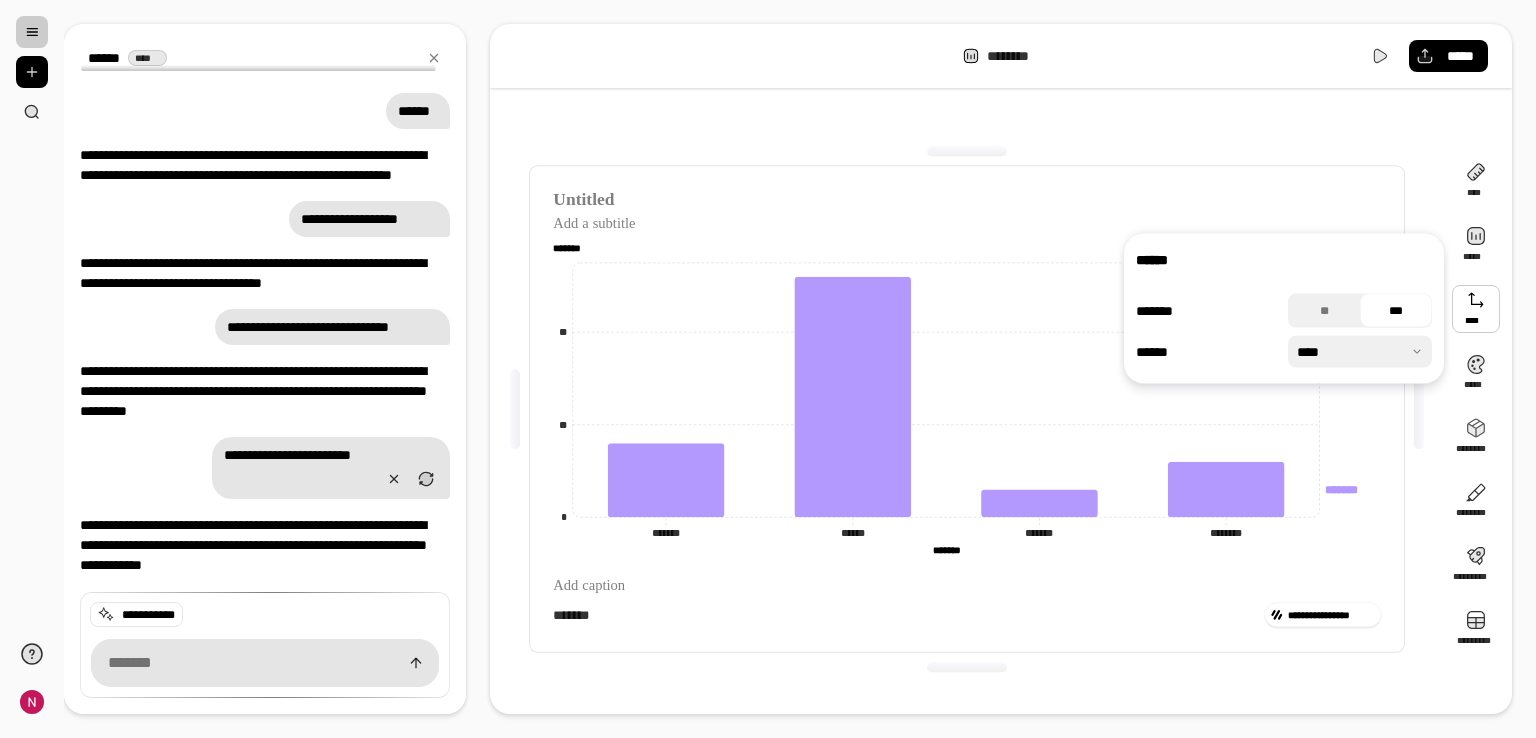 click at bounding box center [1476, 309] 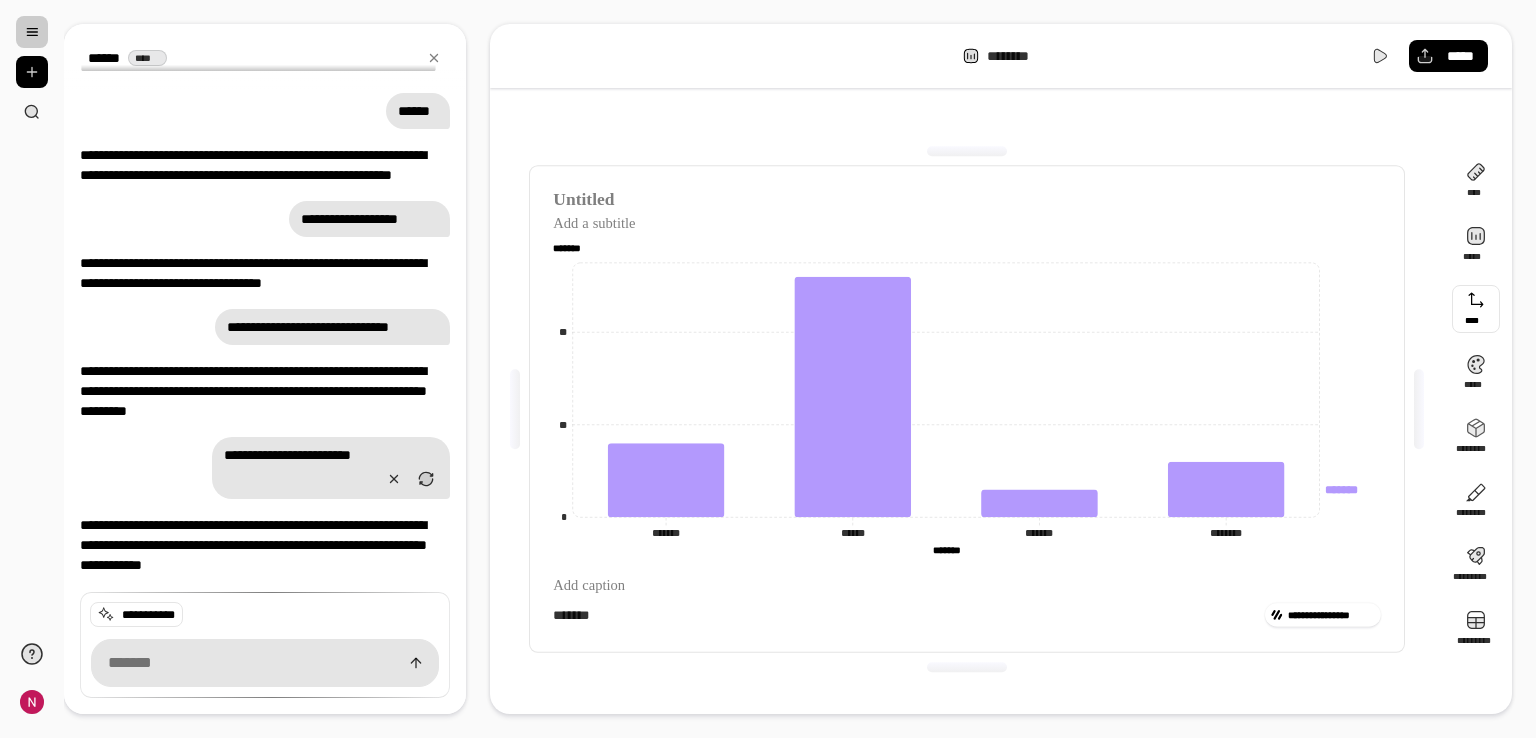 click at bounding box center (1476, 309) 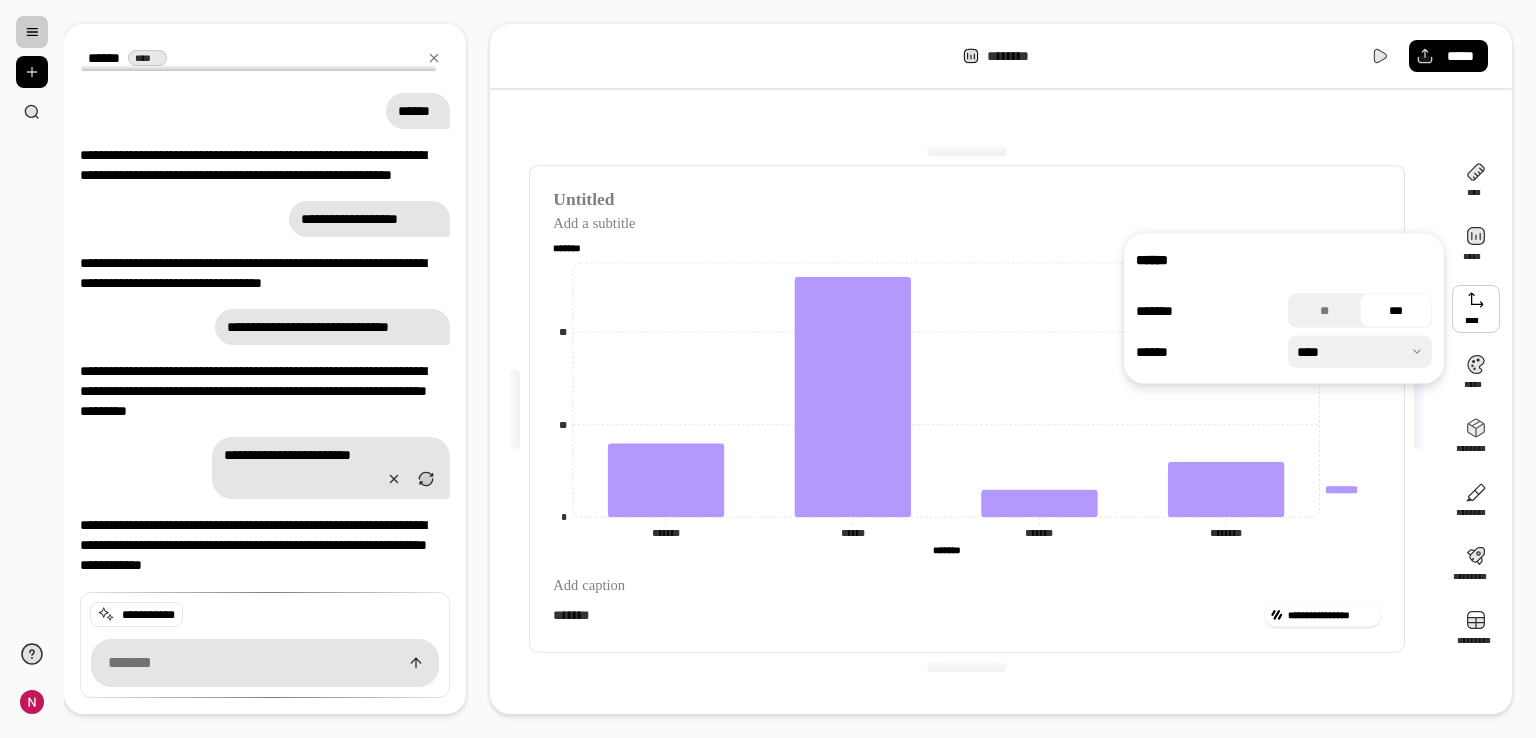 click on "***" at bounding box center (1396, 311) 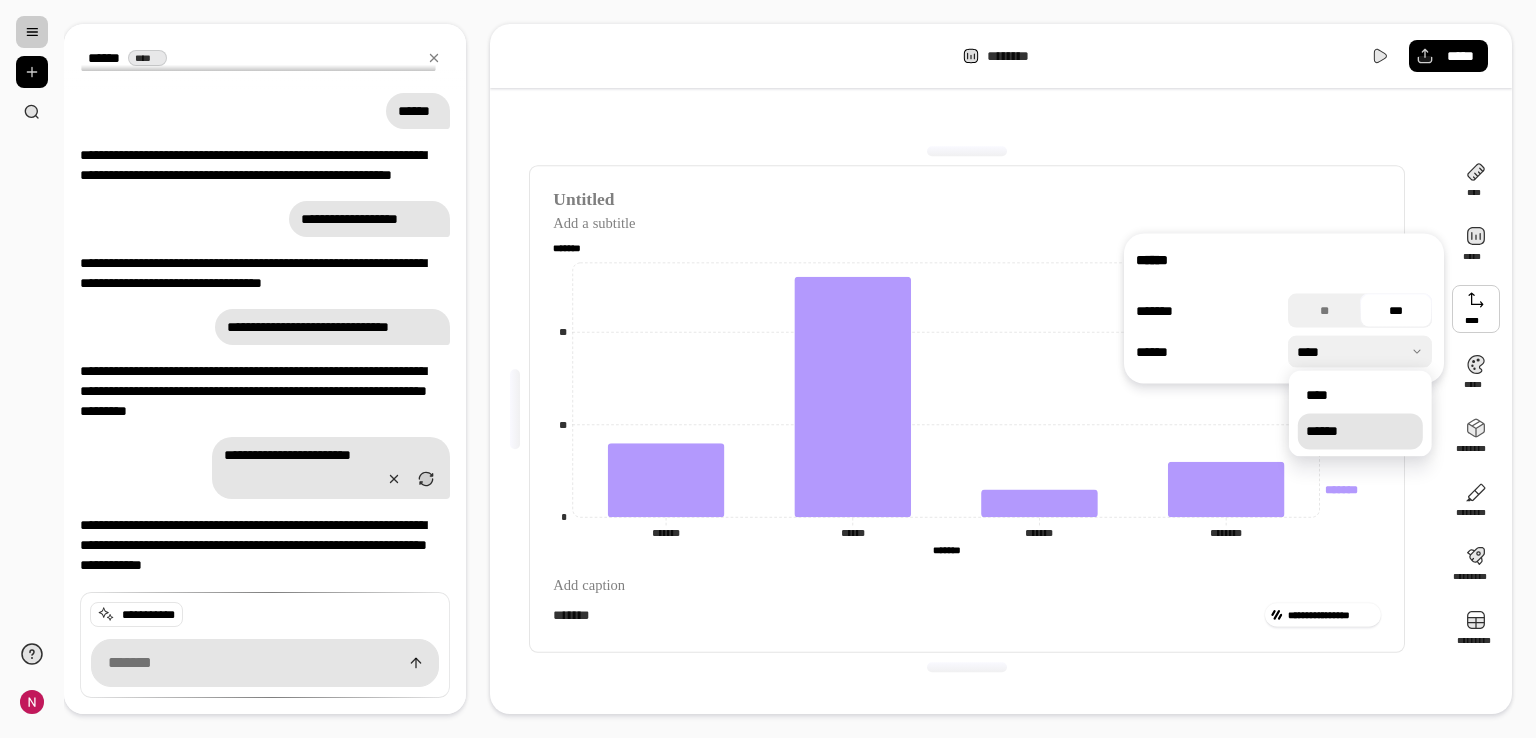 click on "******" at bounding box center [1360, 431] 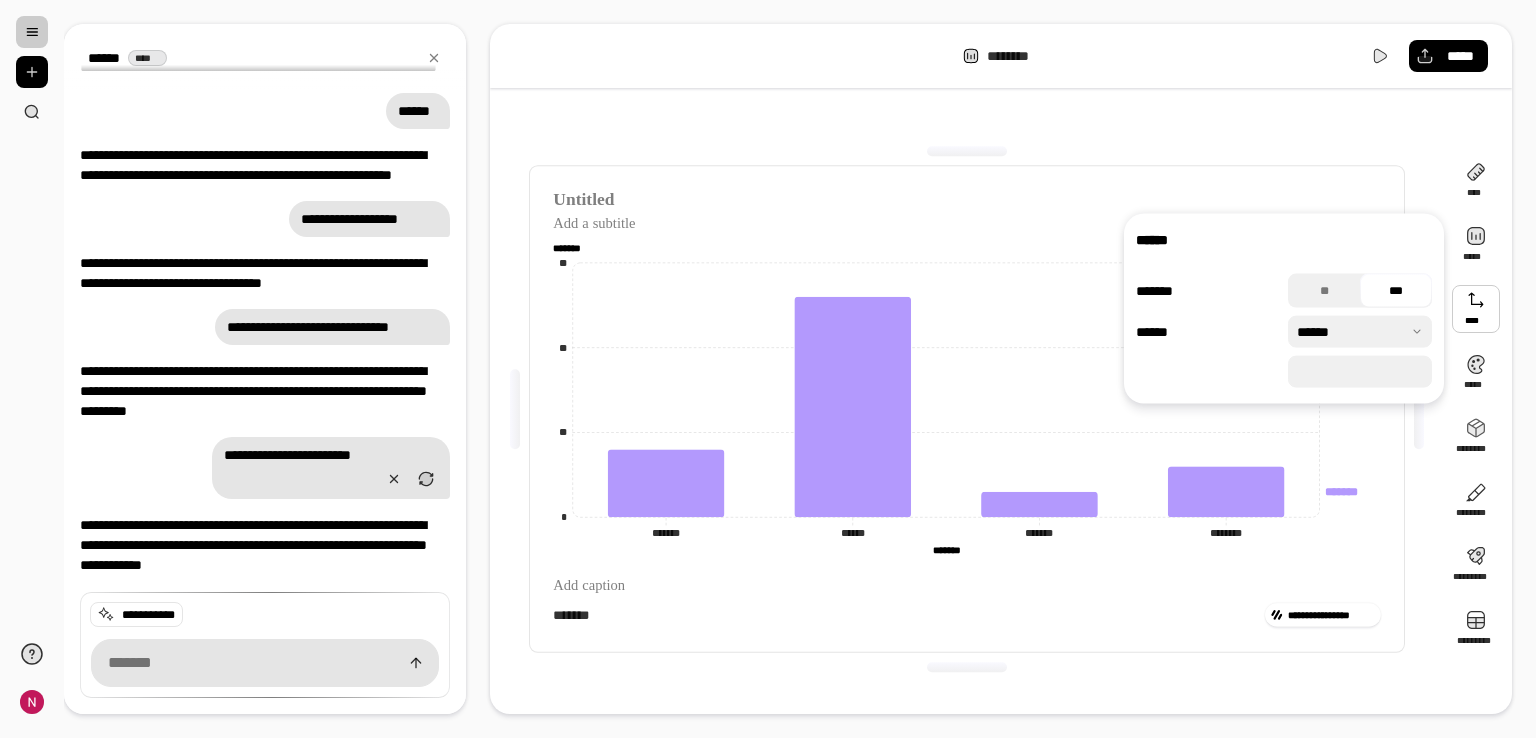 click on "***" at bounding box center [1396, 291] 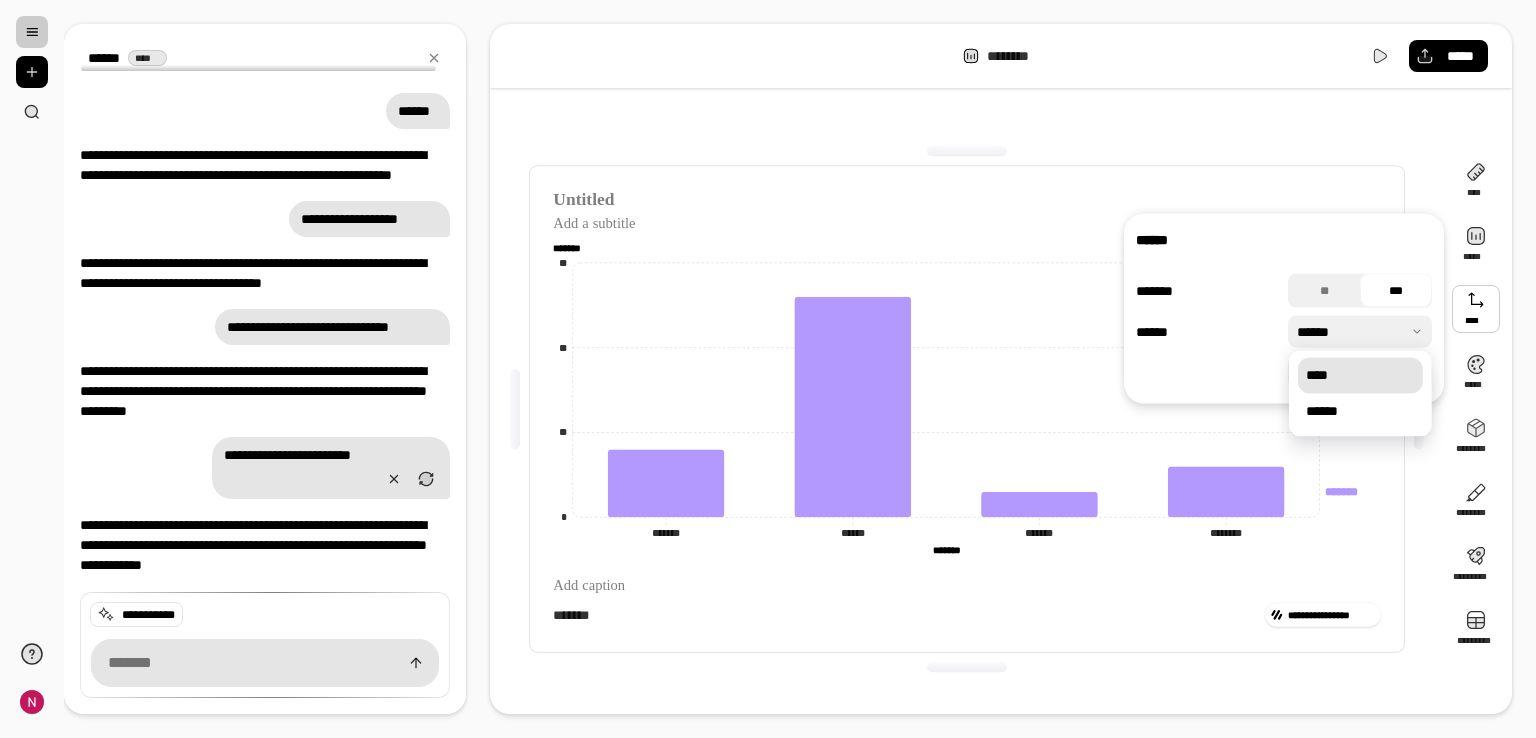 click on "****" at bounding box center (1360, 375) 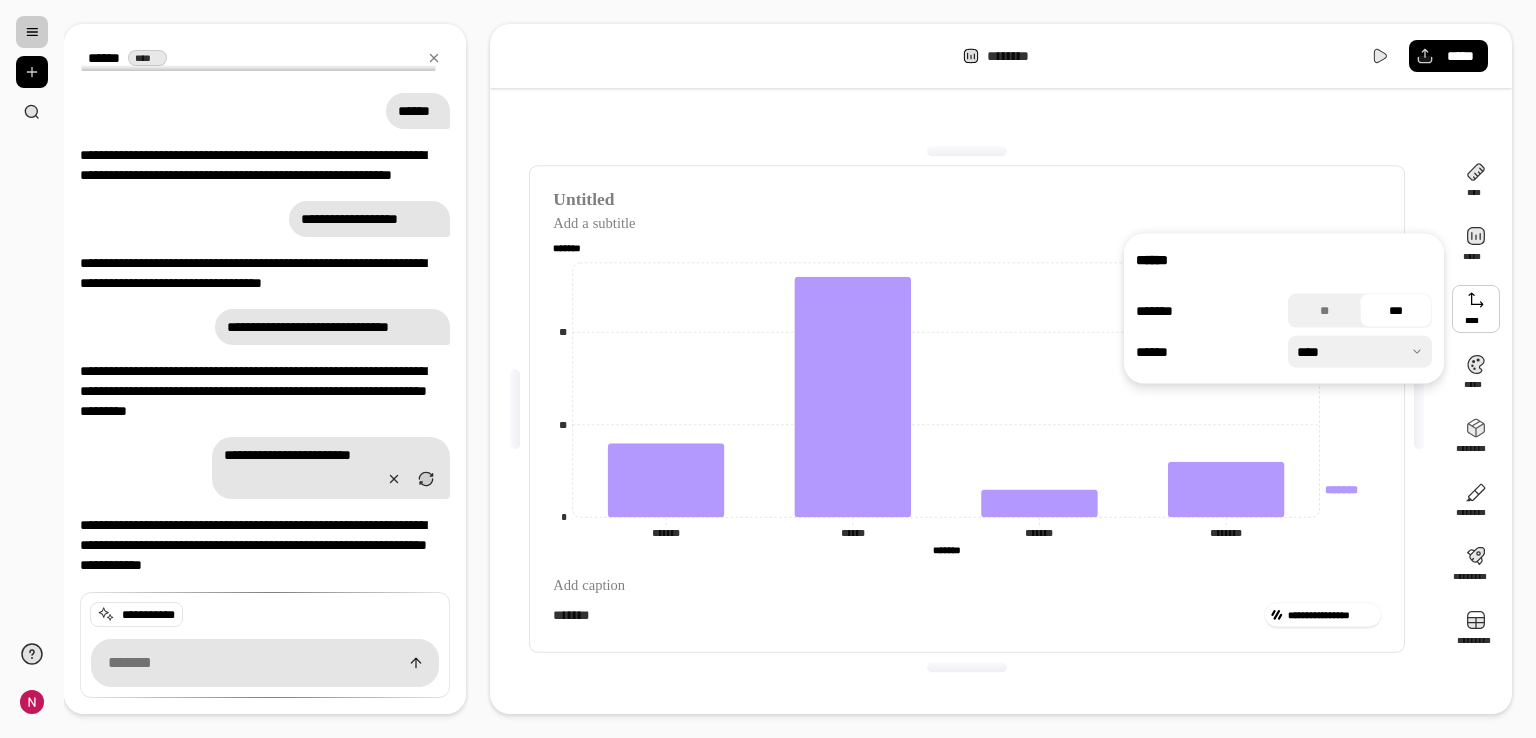 click at bounding box center (1360, 352) 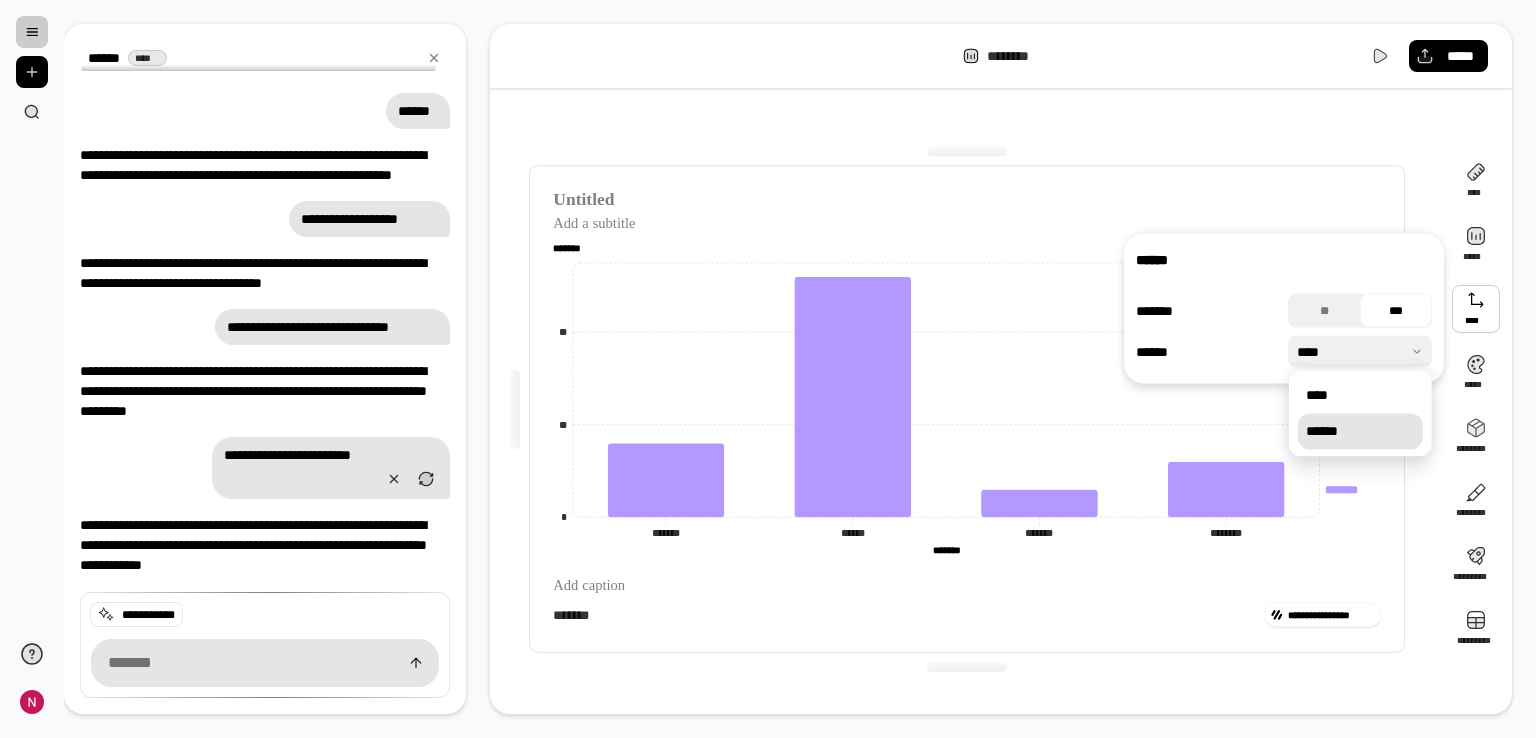 click on "******" at bounding box center (1360, 431) 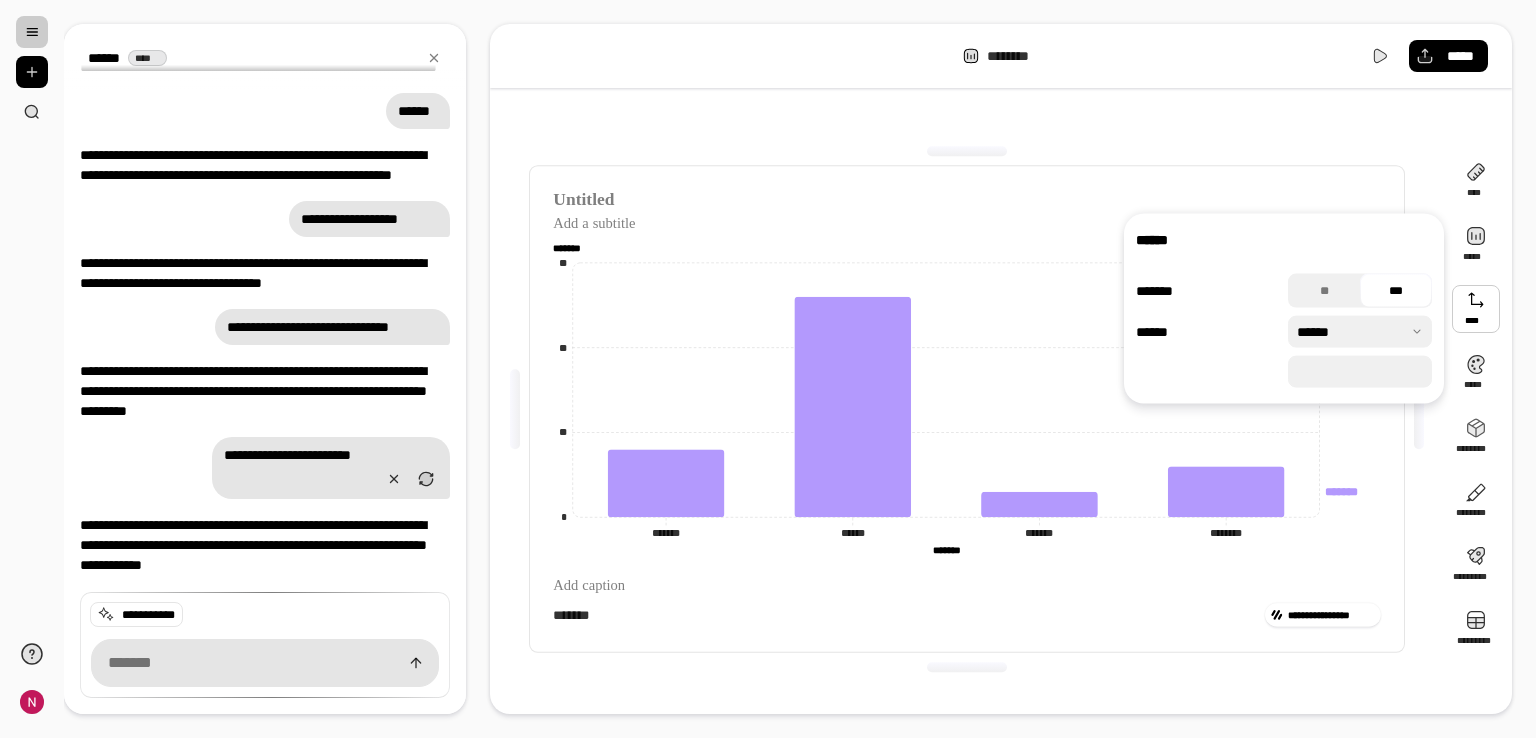 click on "**********" at bounding box center [967, 409] 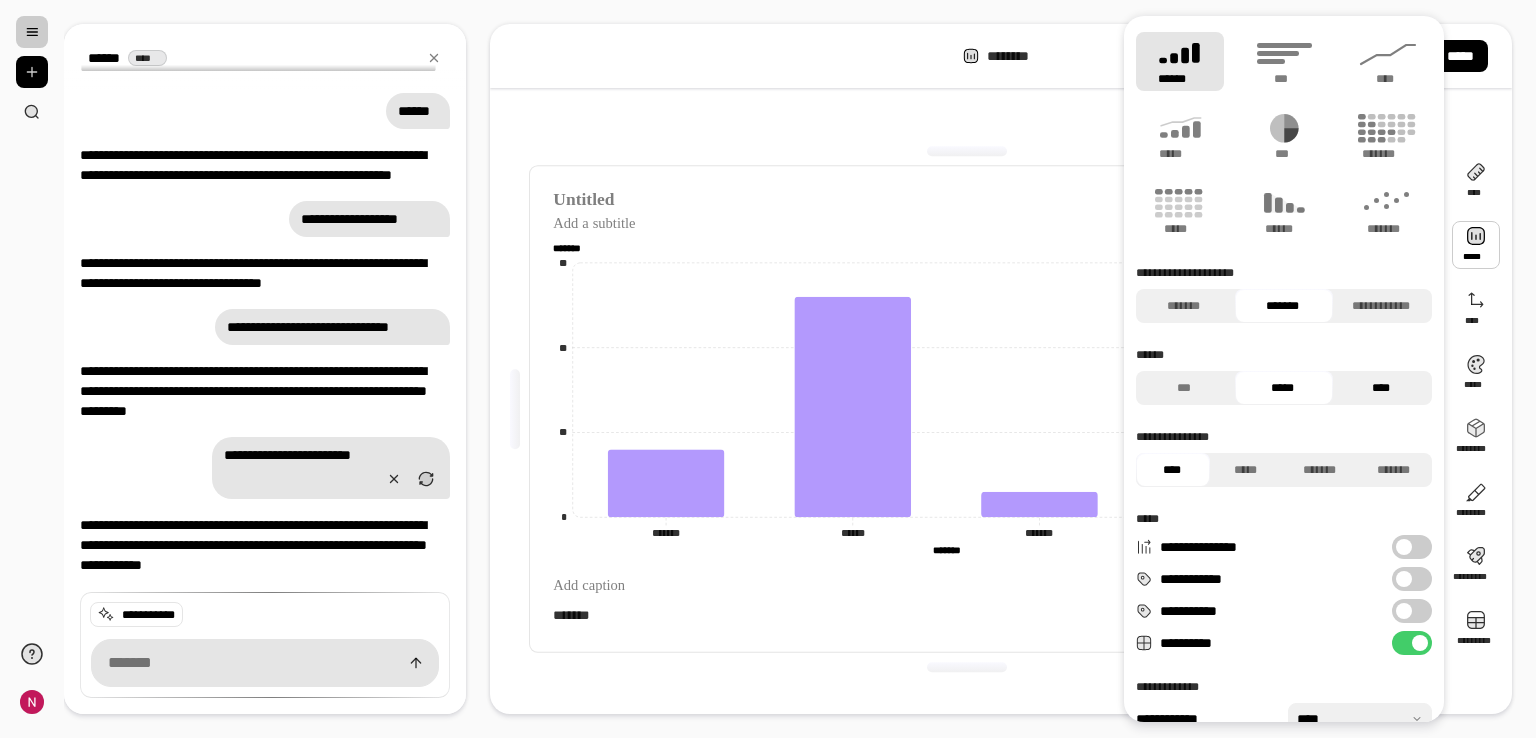 click on "****" at bounding box center [1380, 388] 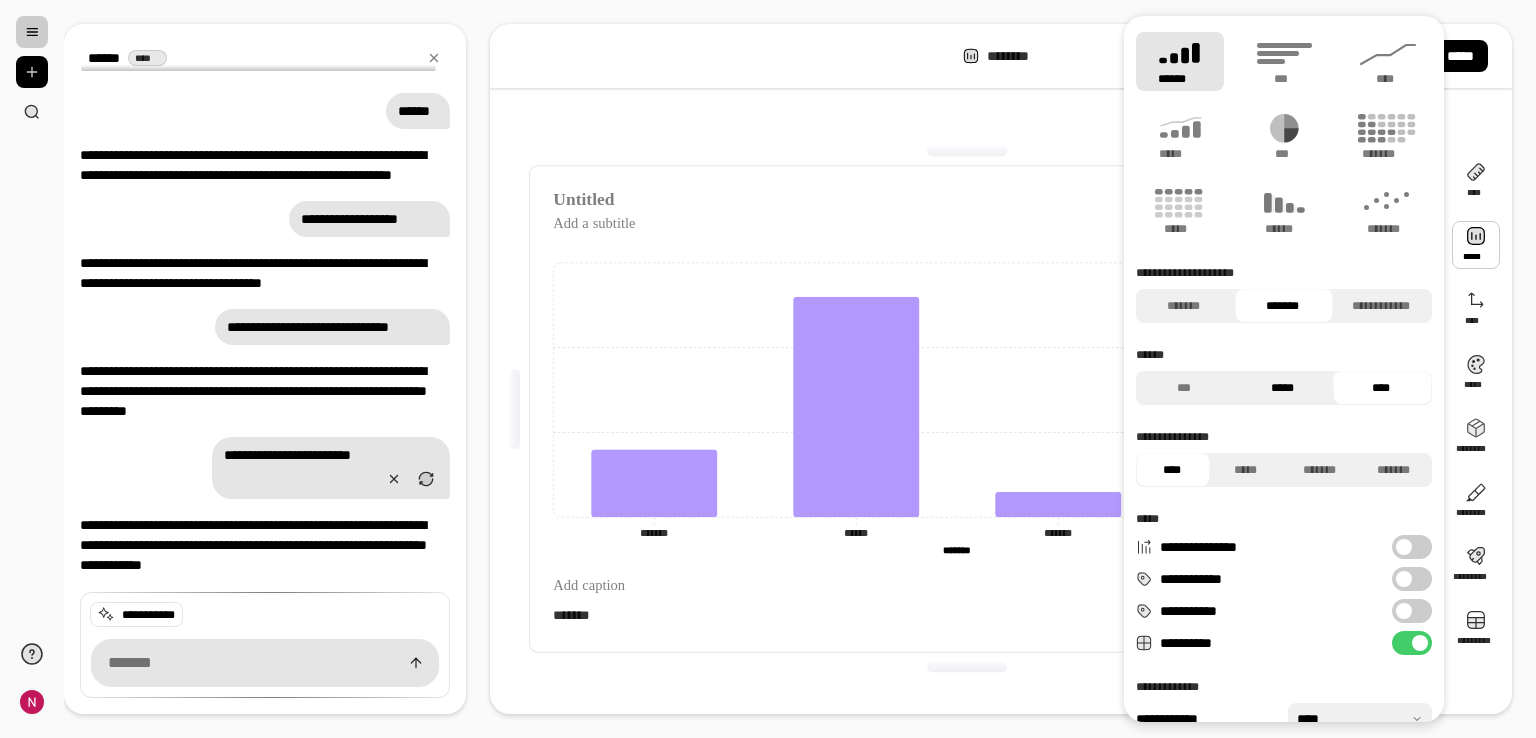 click on "*****" at bounding box center [1282, 388] 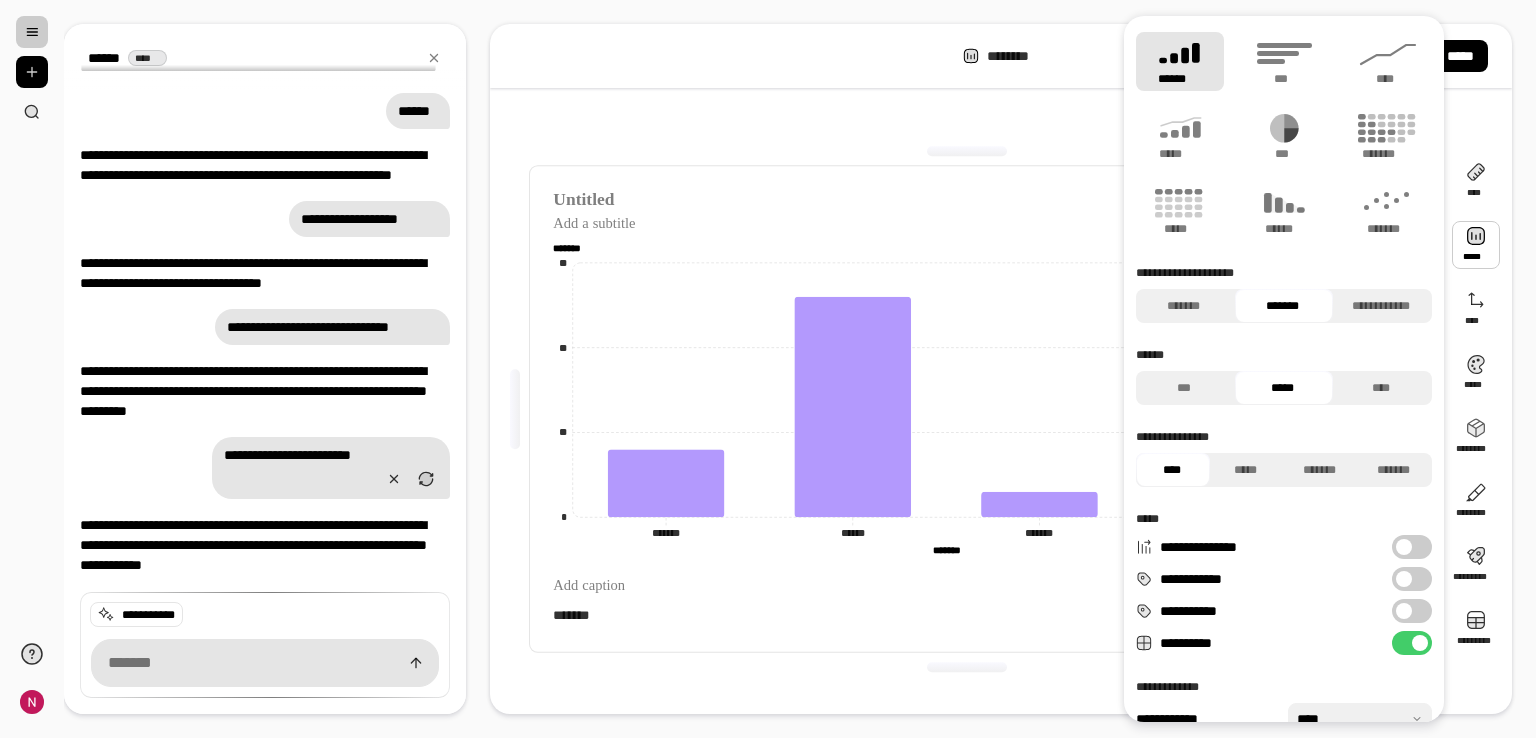 click on "*****" at bounding box center [1282, 388] 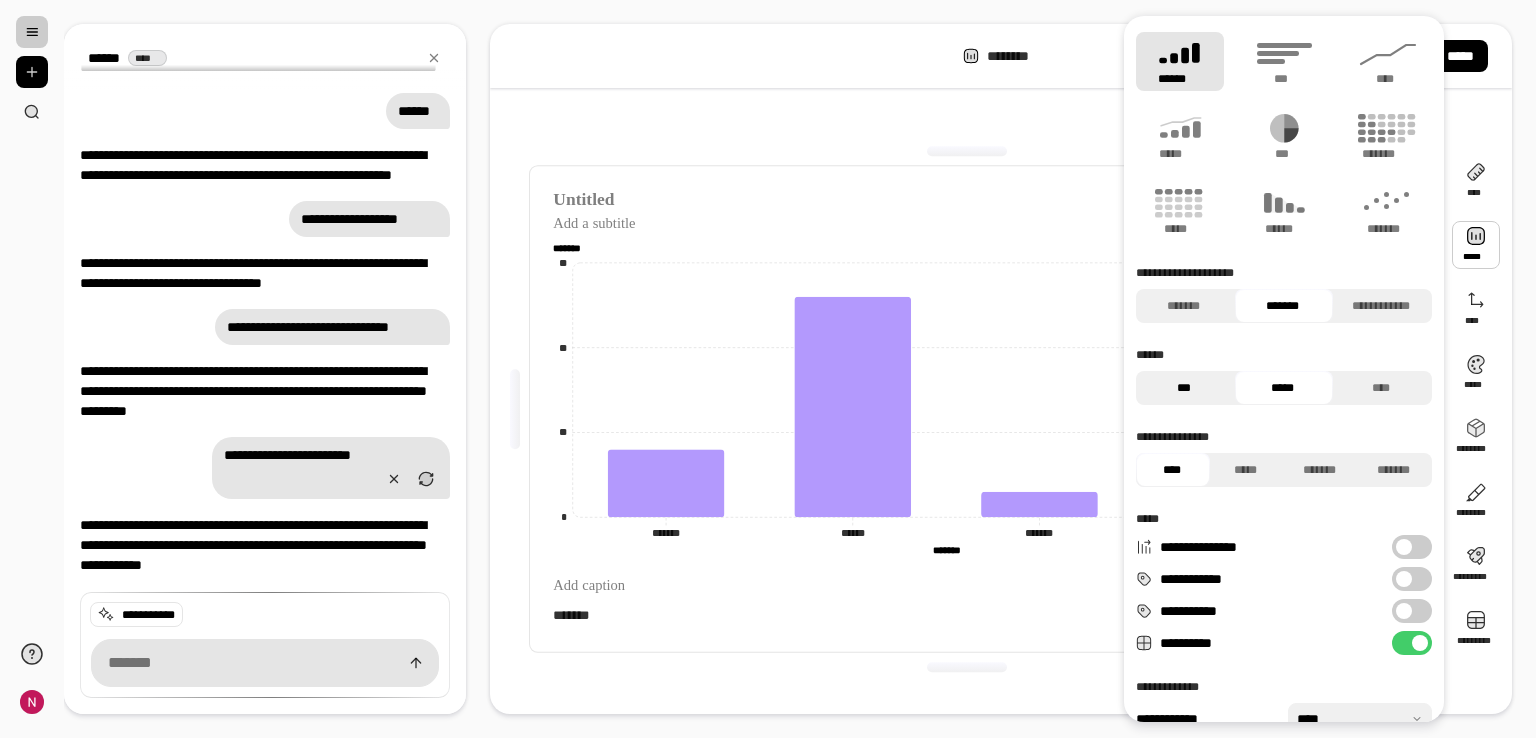 click on "***" at bounding box center [1183, 388] 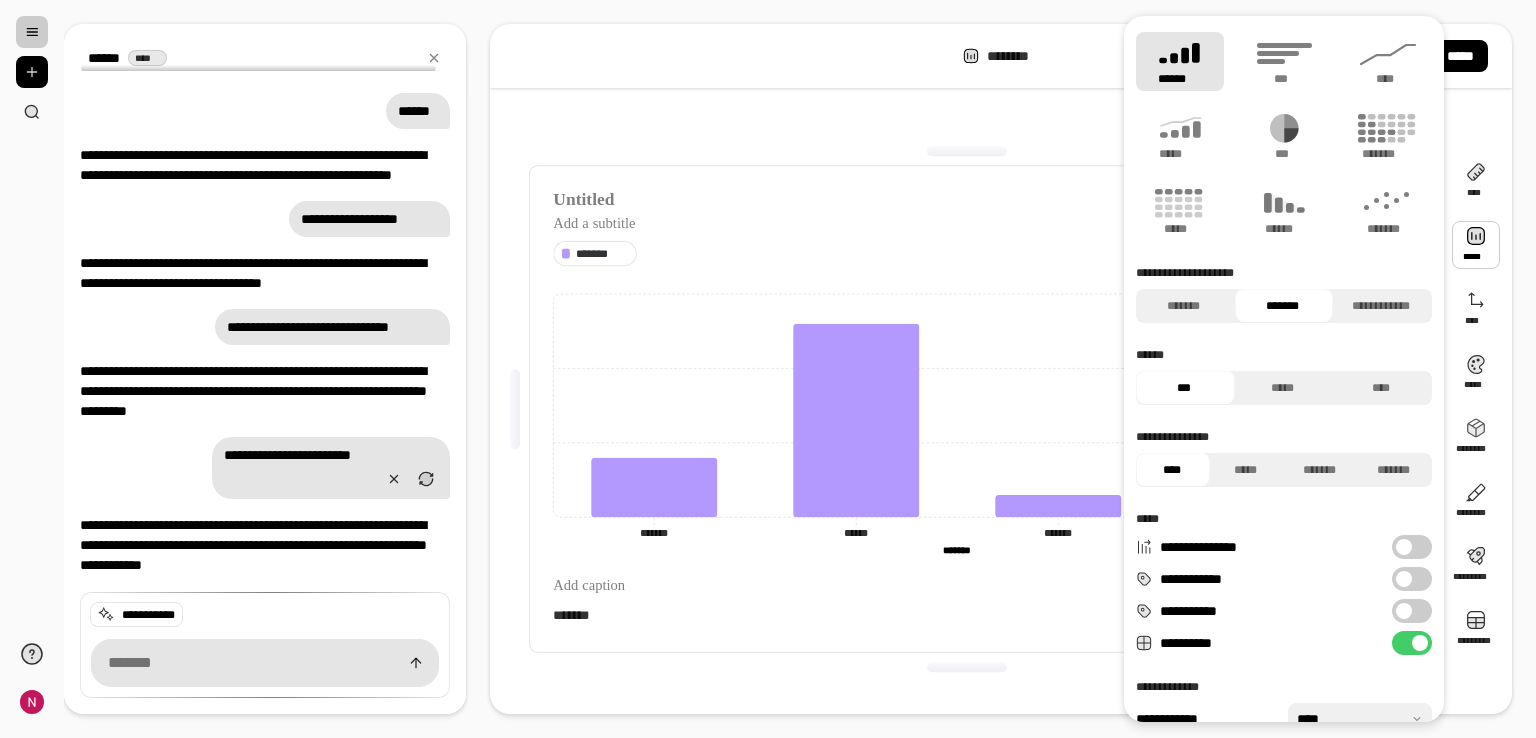 click on "***" at bounding box center [1183, 388] 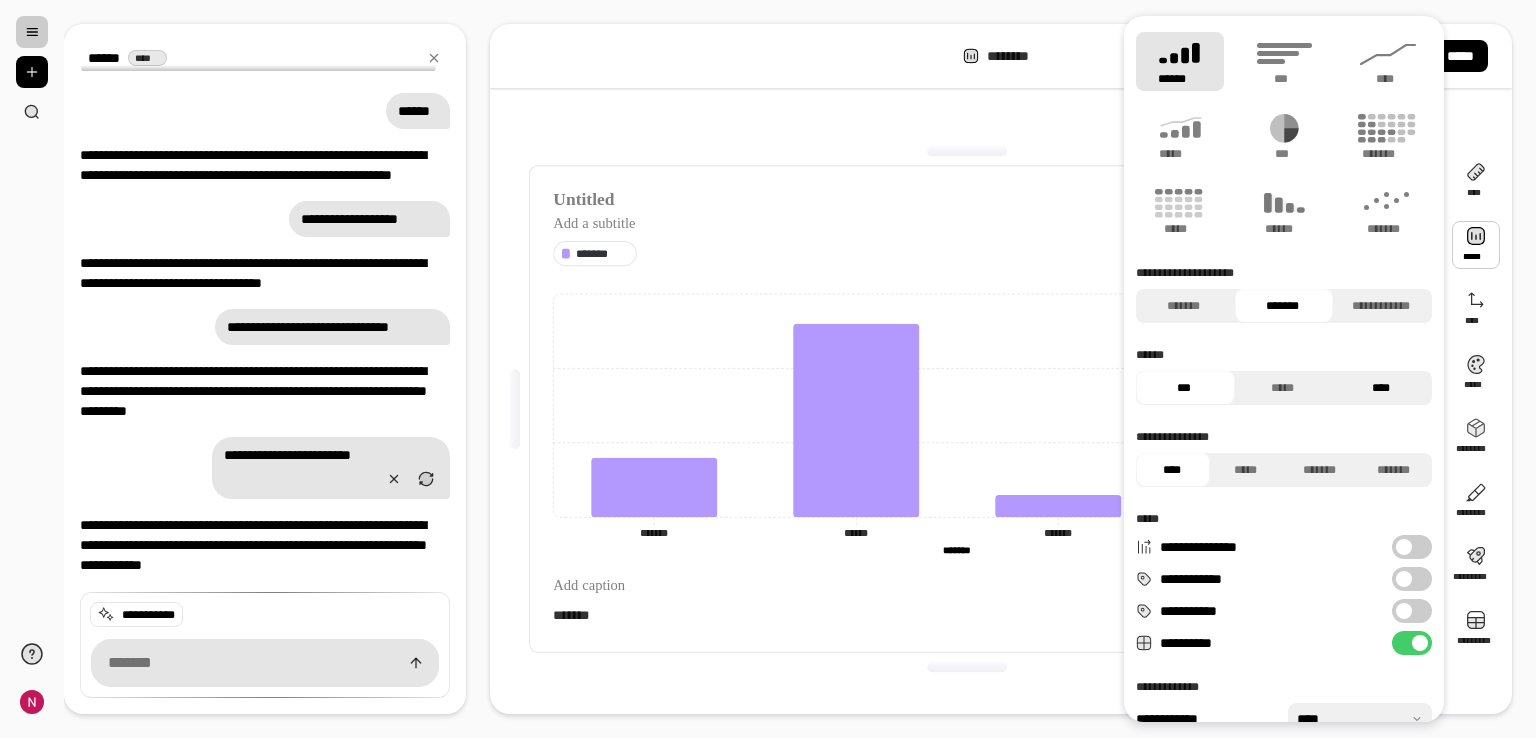 click on "****" at bounding box center [1380, 388] 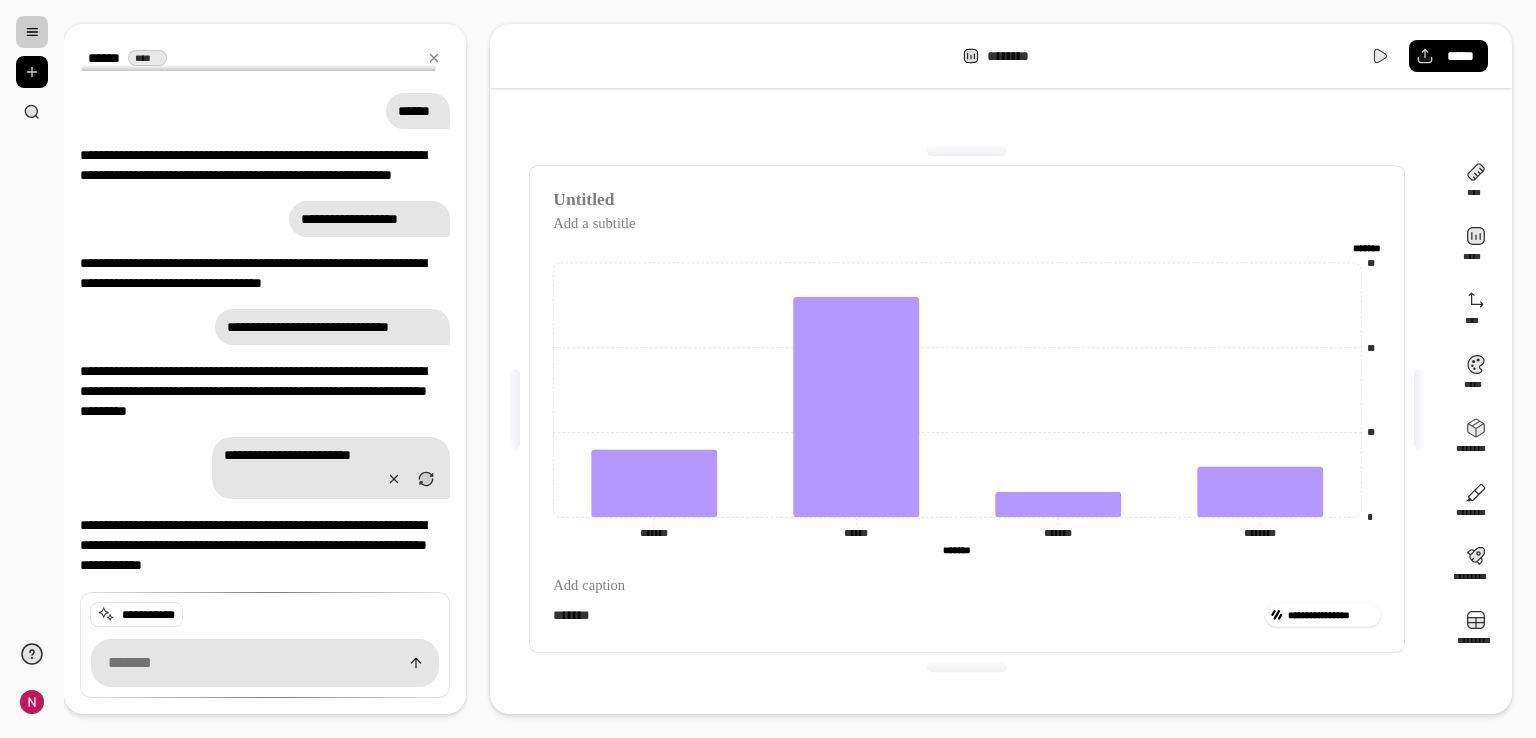 click on "**********" at bounding box center [967, 409] 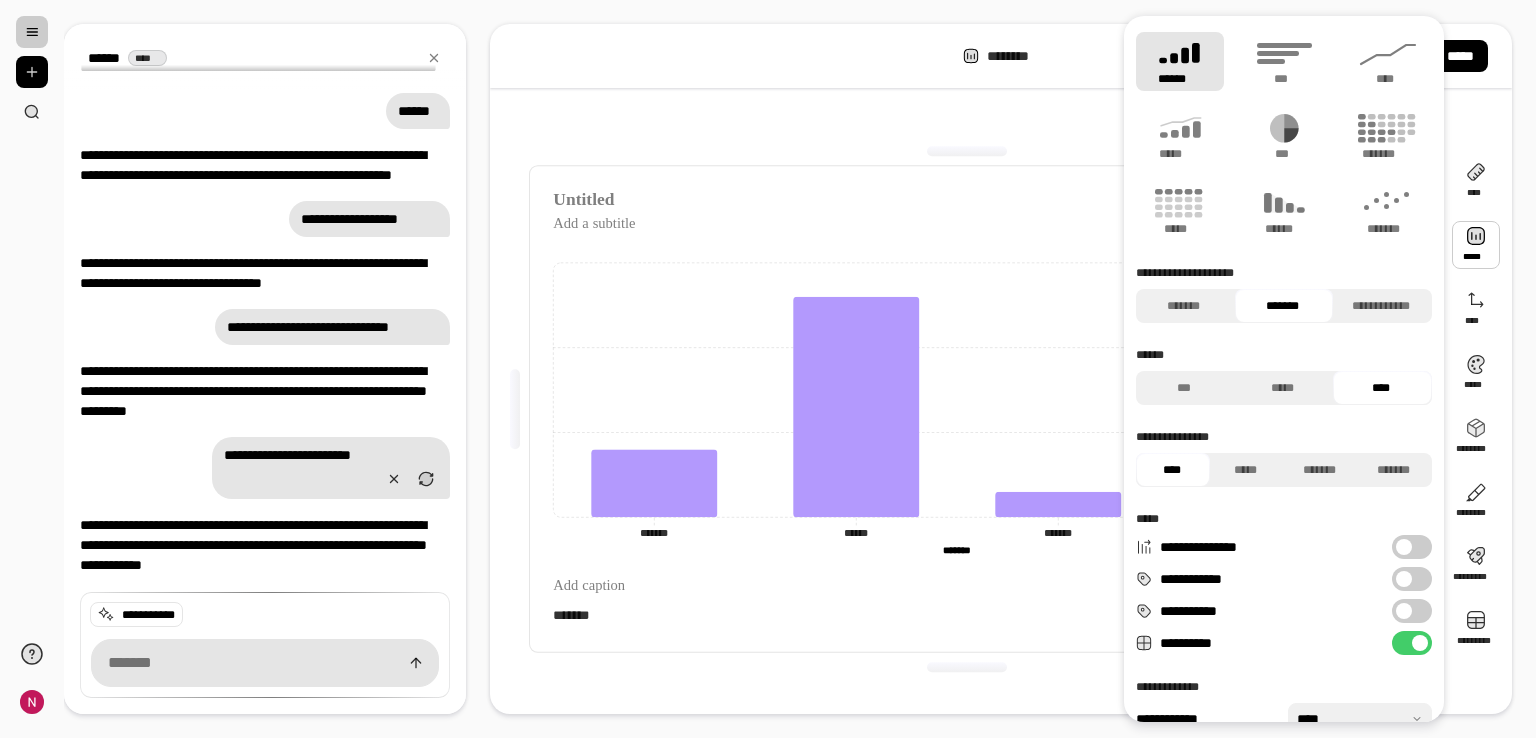 click on "**********" at bounding box center [1284, 404] 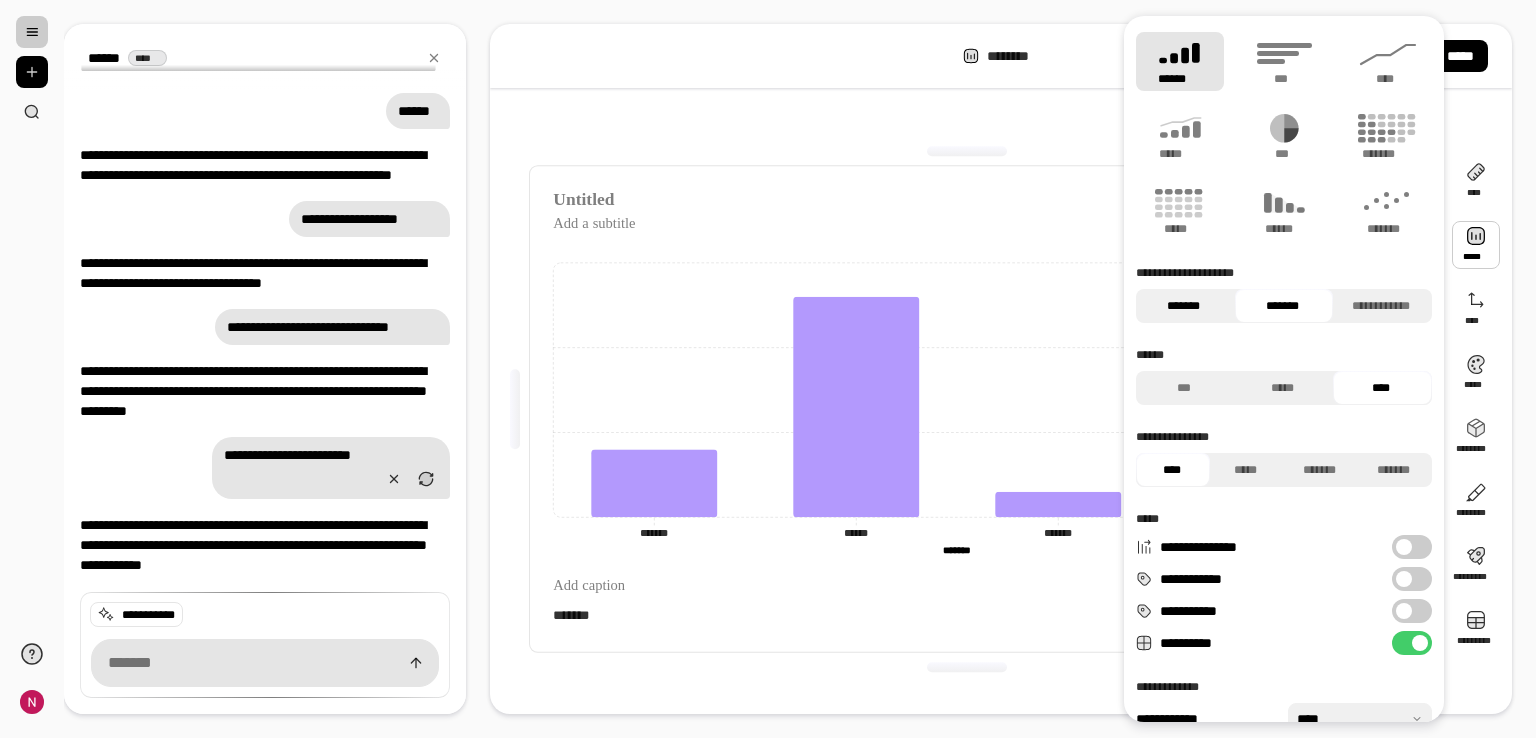 click on "*******" at bounding box center (1183, 306) 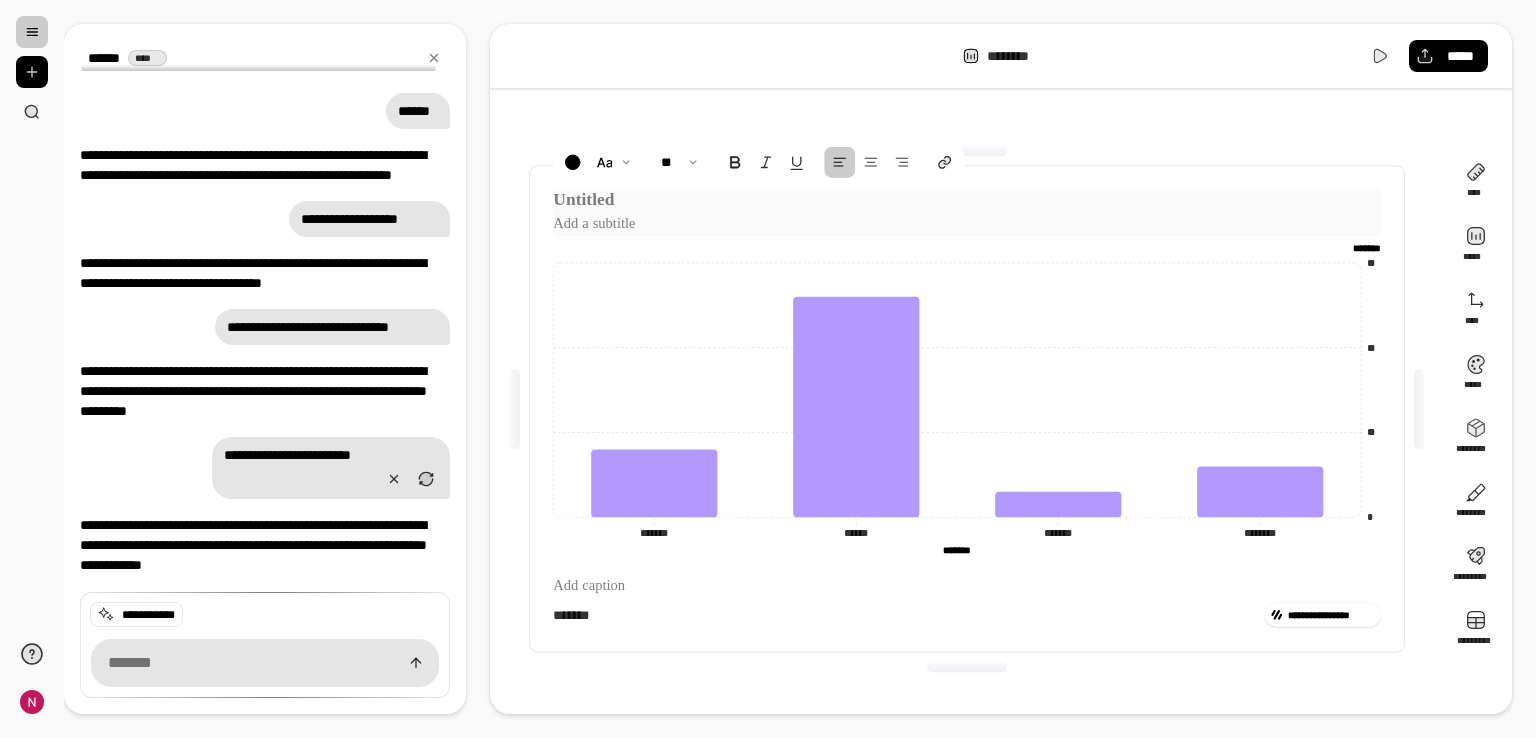 click at bounding box center (967, 201) 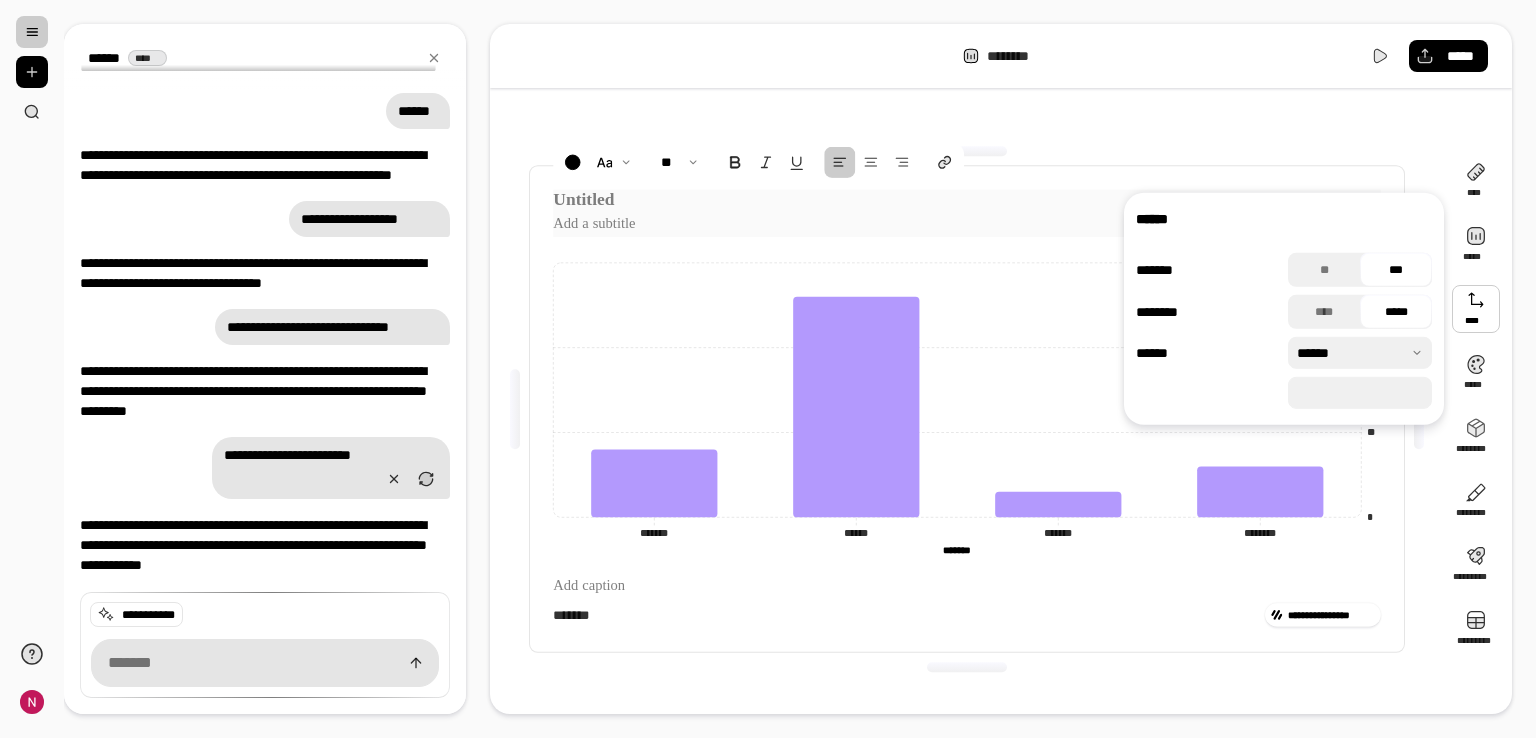 click at bounding box center [967, 201] 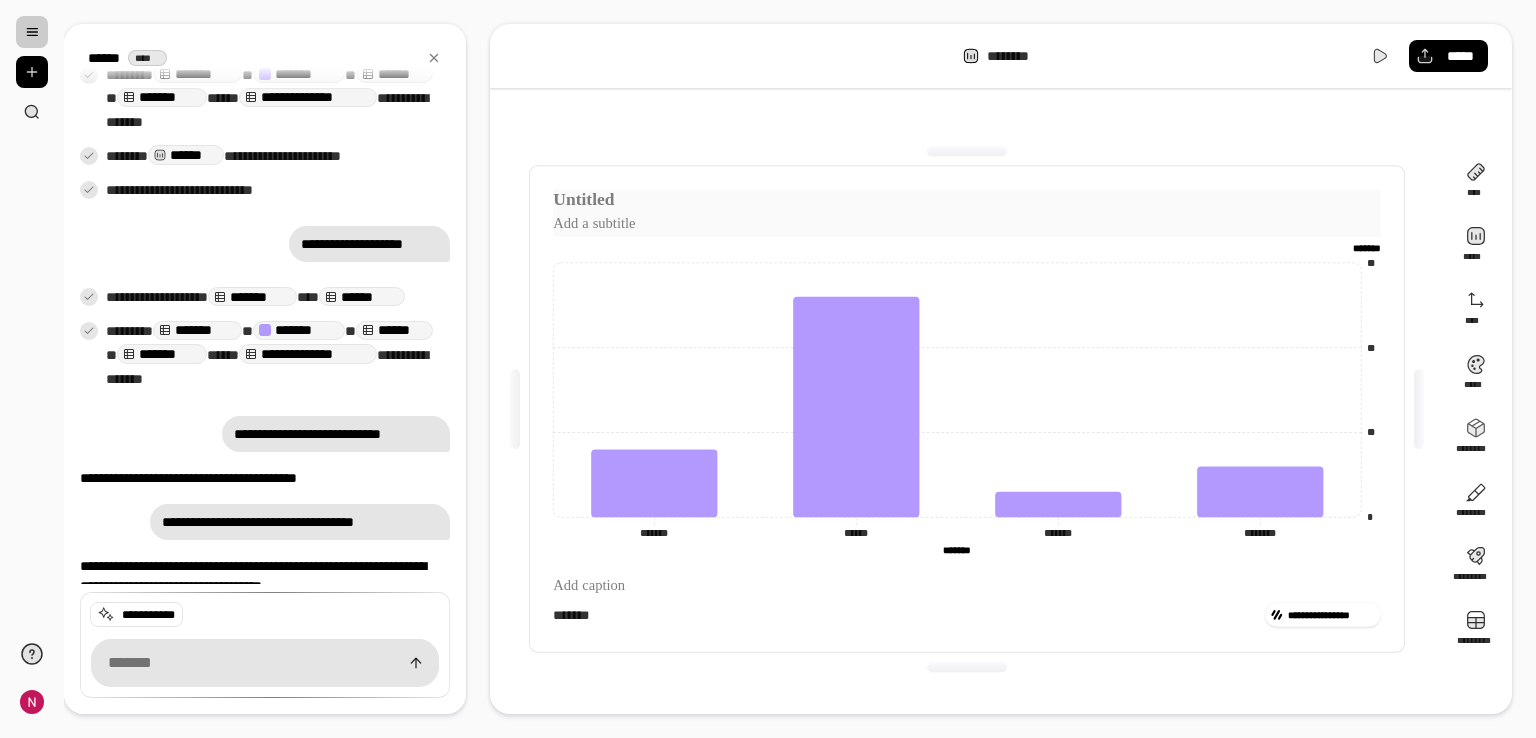 scroll, scrollTop: 318, scrollLeft: 0, axis: vertical 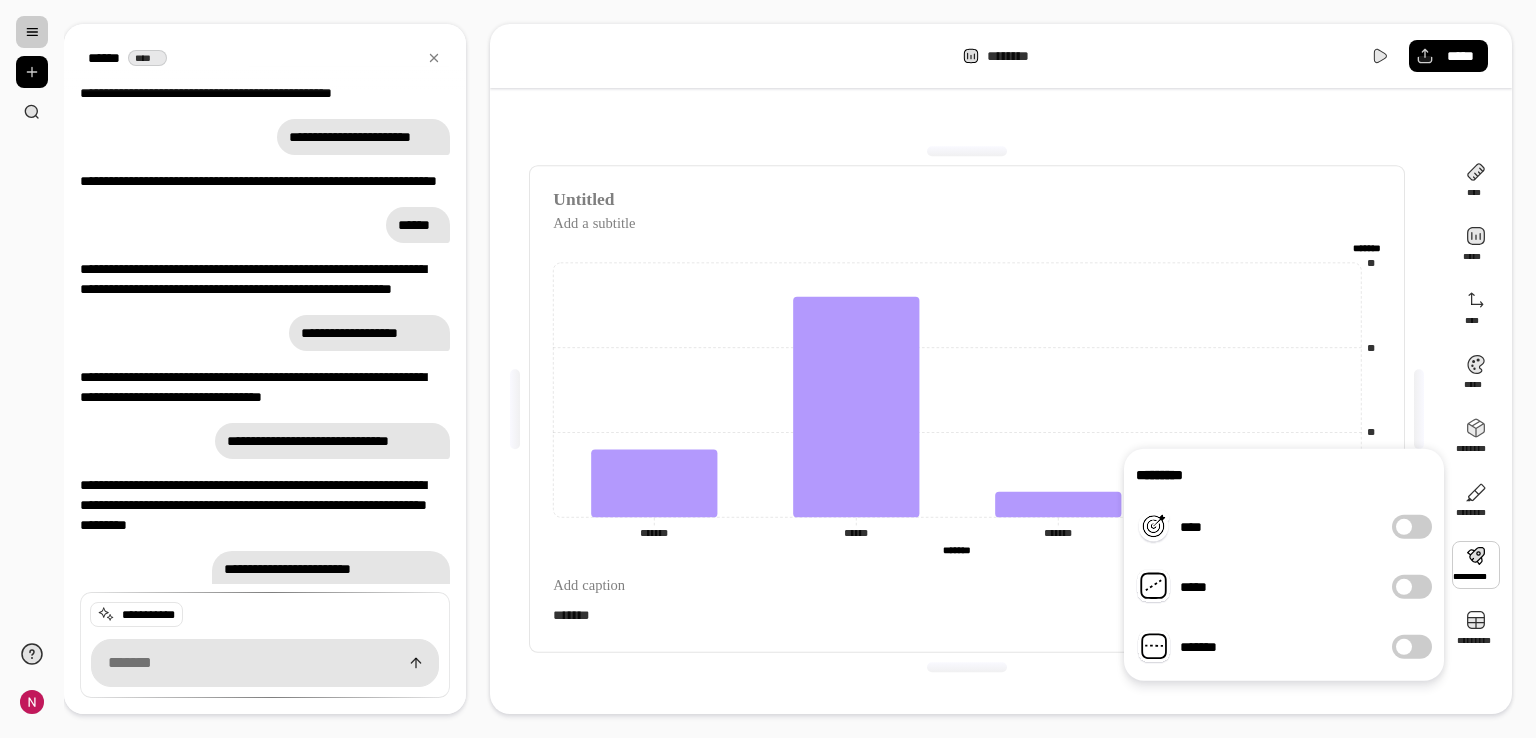 click on "*****" at bounding box center [1412, 587] 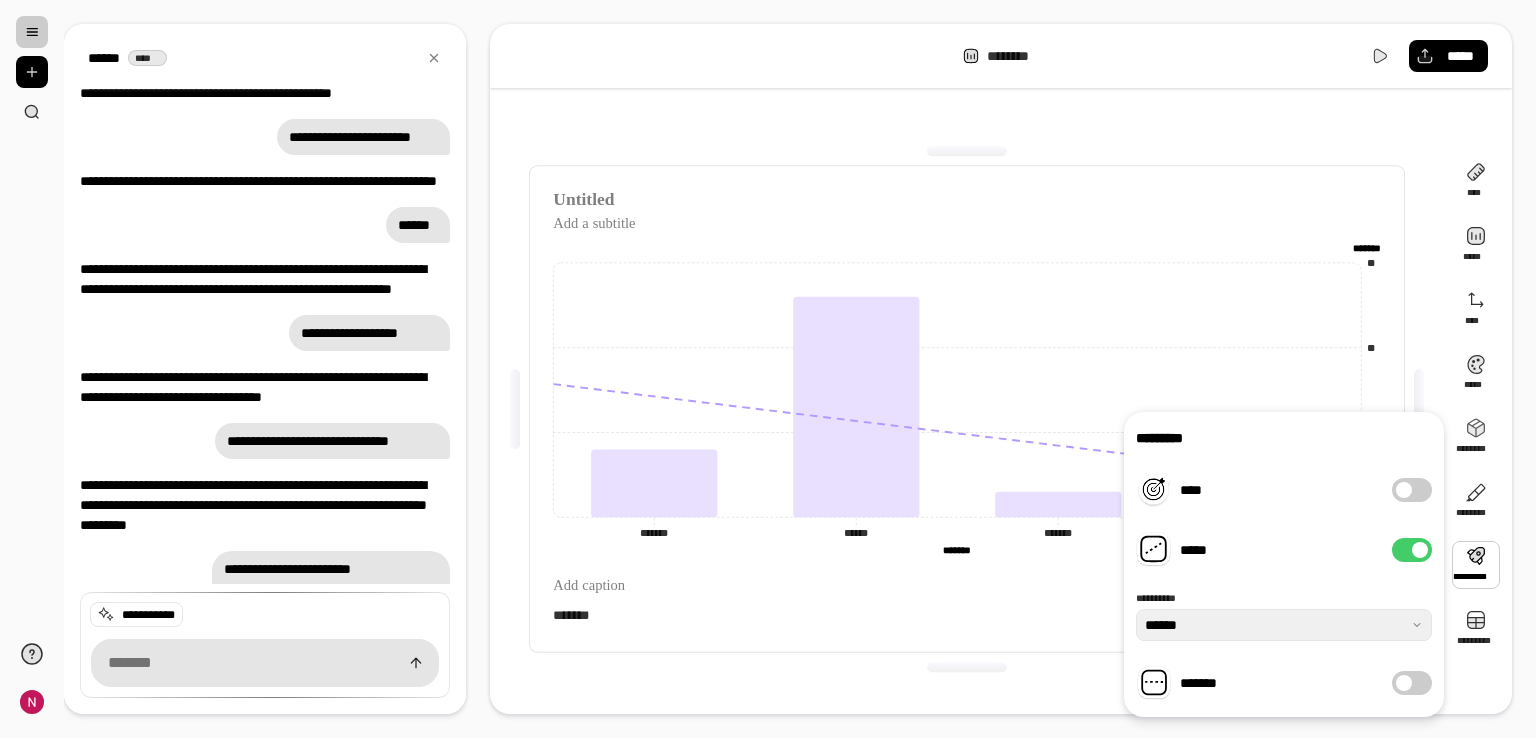 click on "**********" at bounding box center (1284, 564) 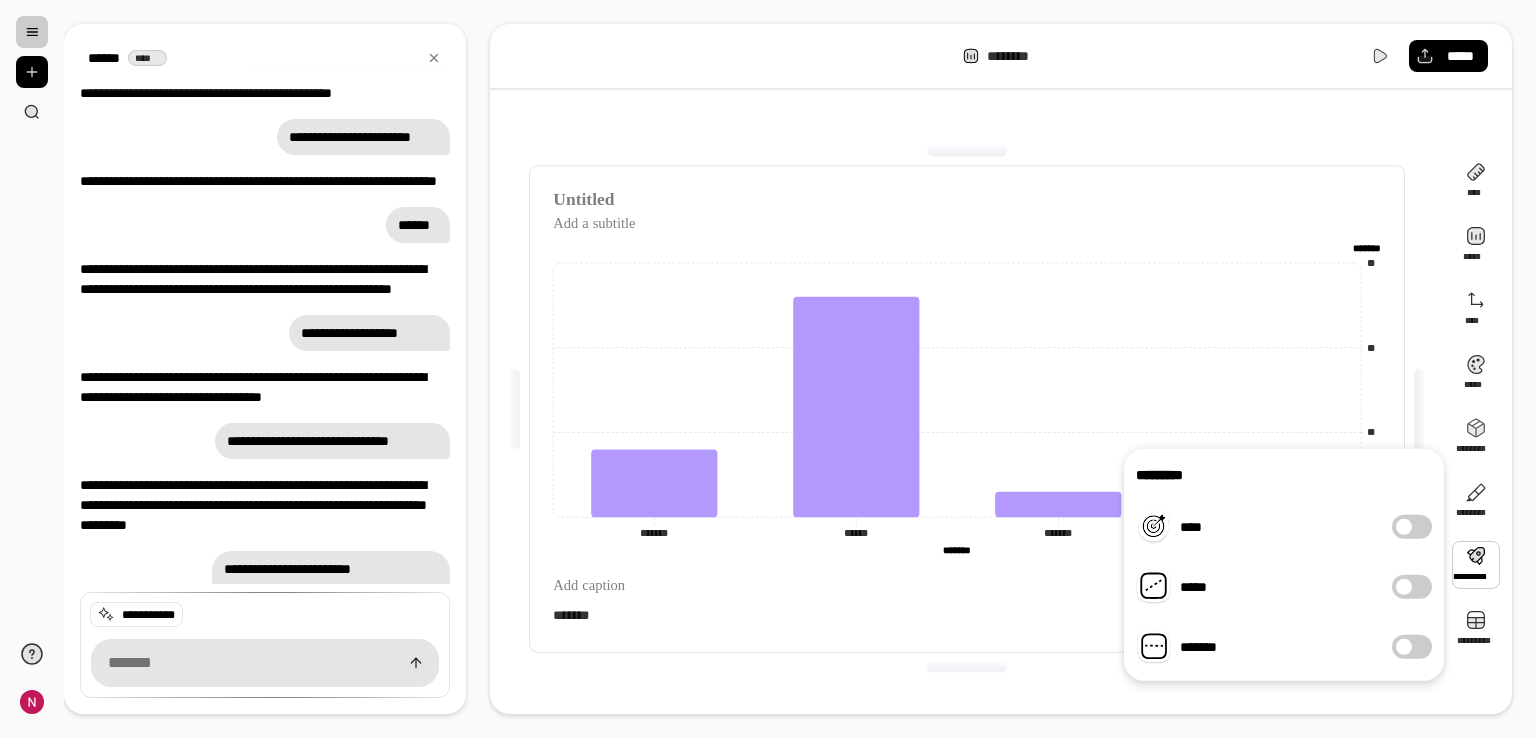 click on "****" at bounding box center [1412, 527] 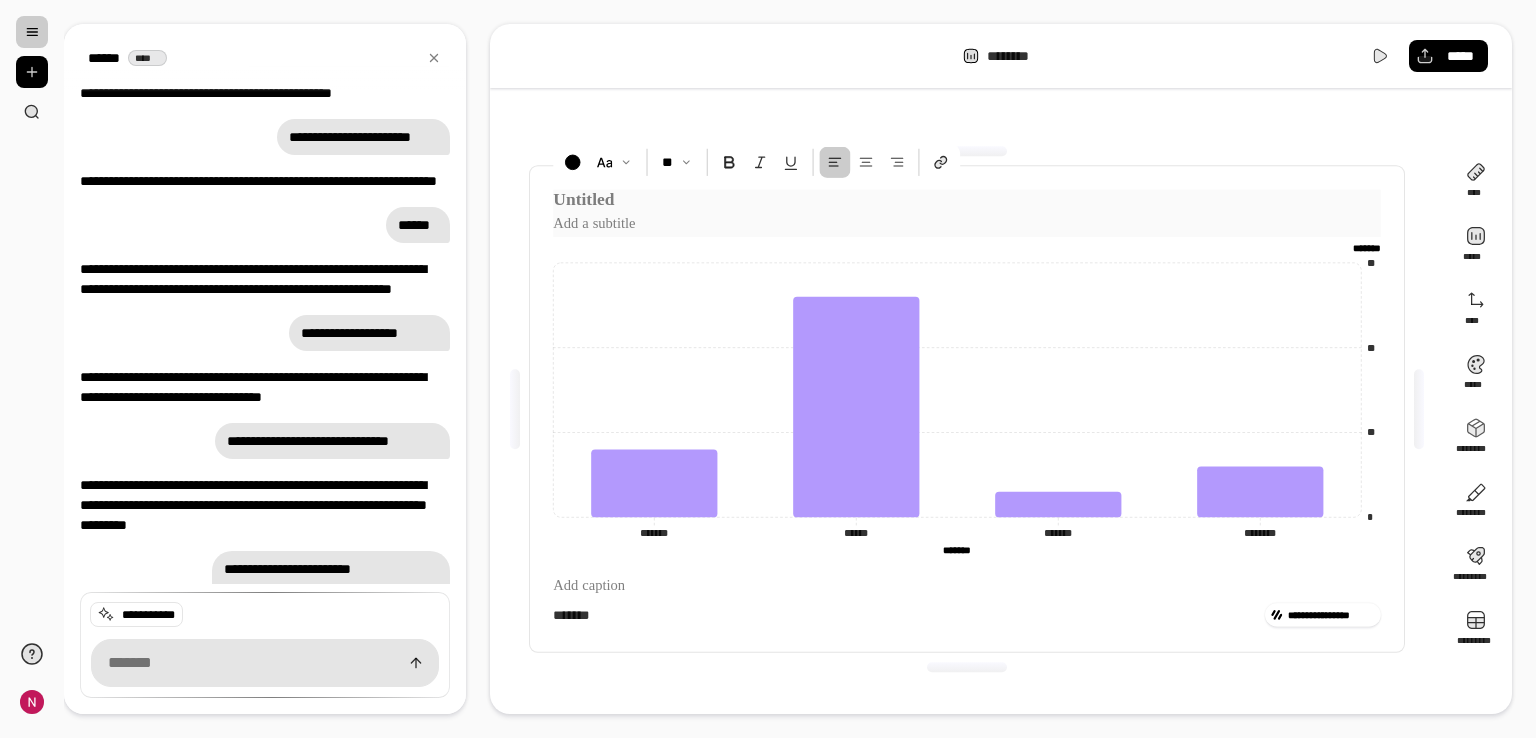 click at bounding box center [967, 201] 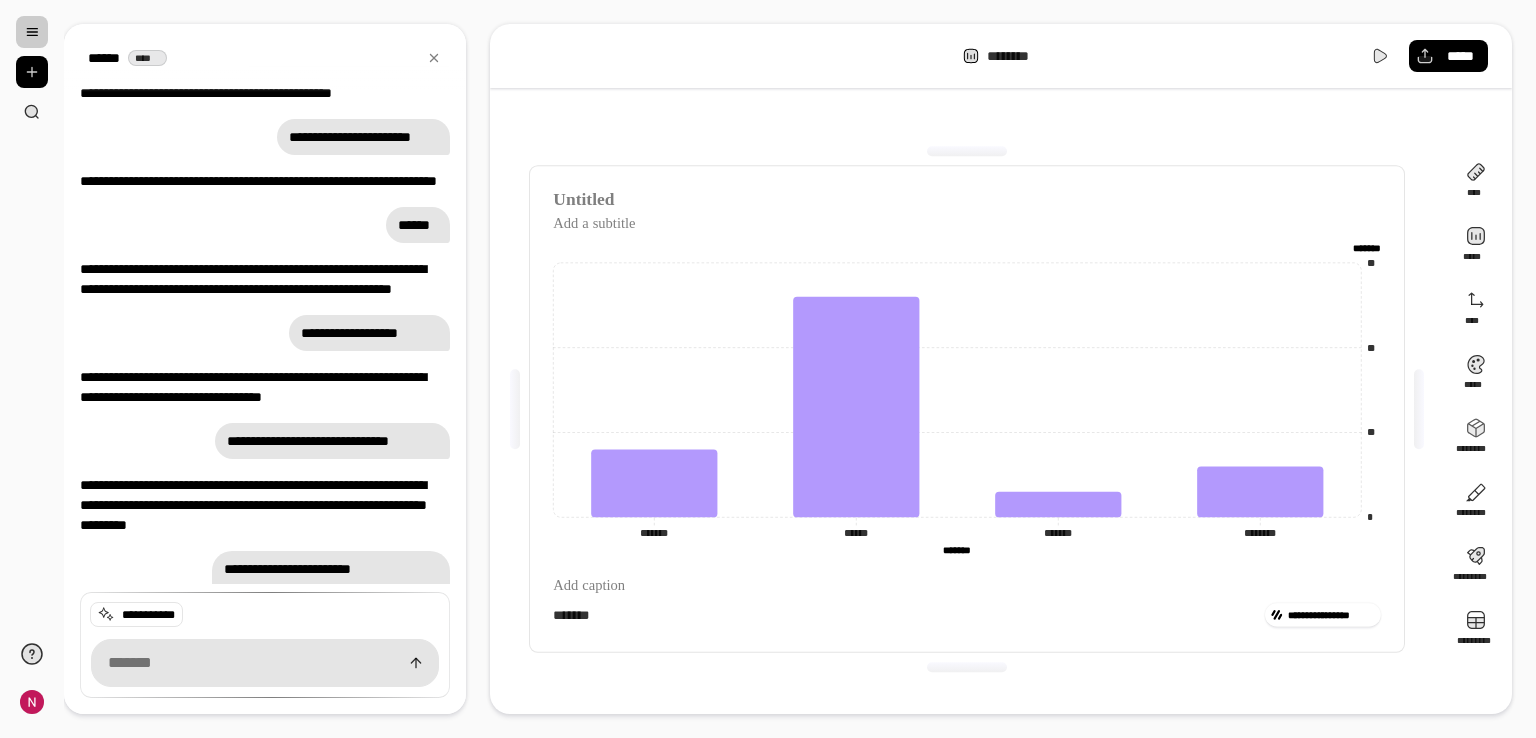 click on "**********" at bounding box center [800, 369] 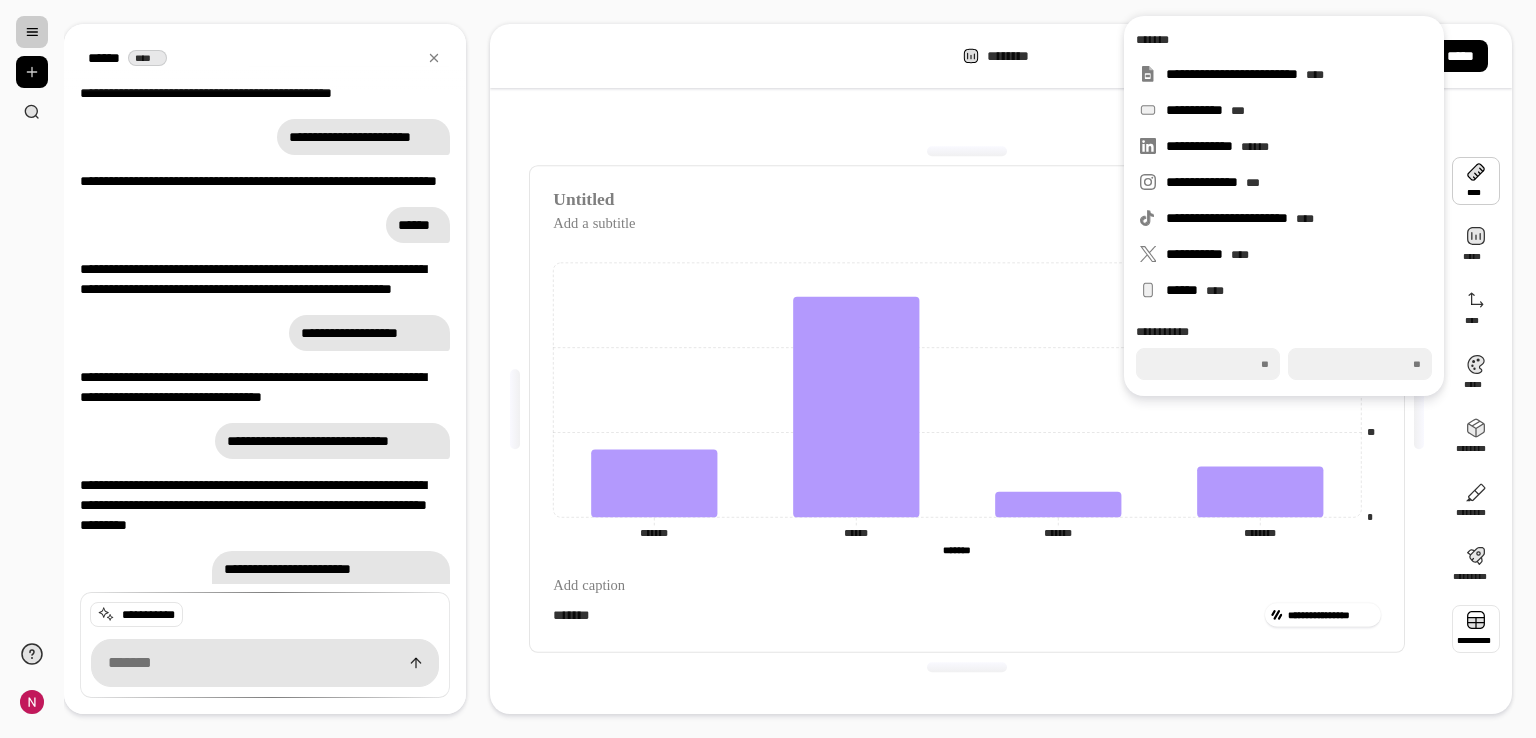 click at bounding box center [1476, 629] 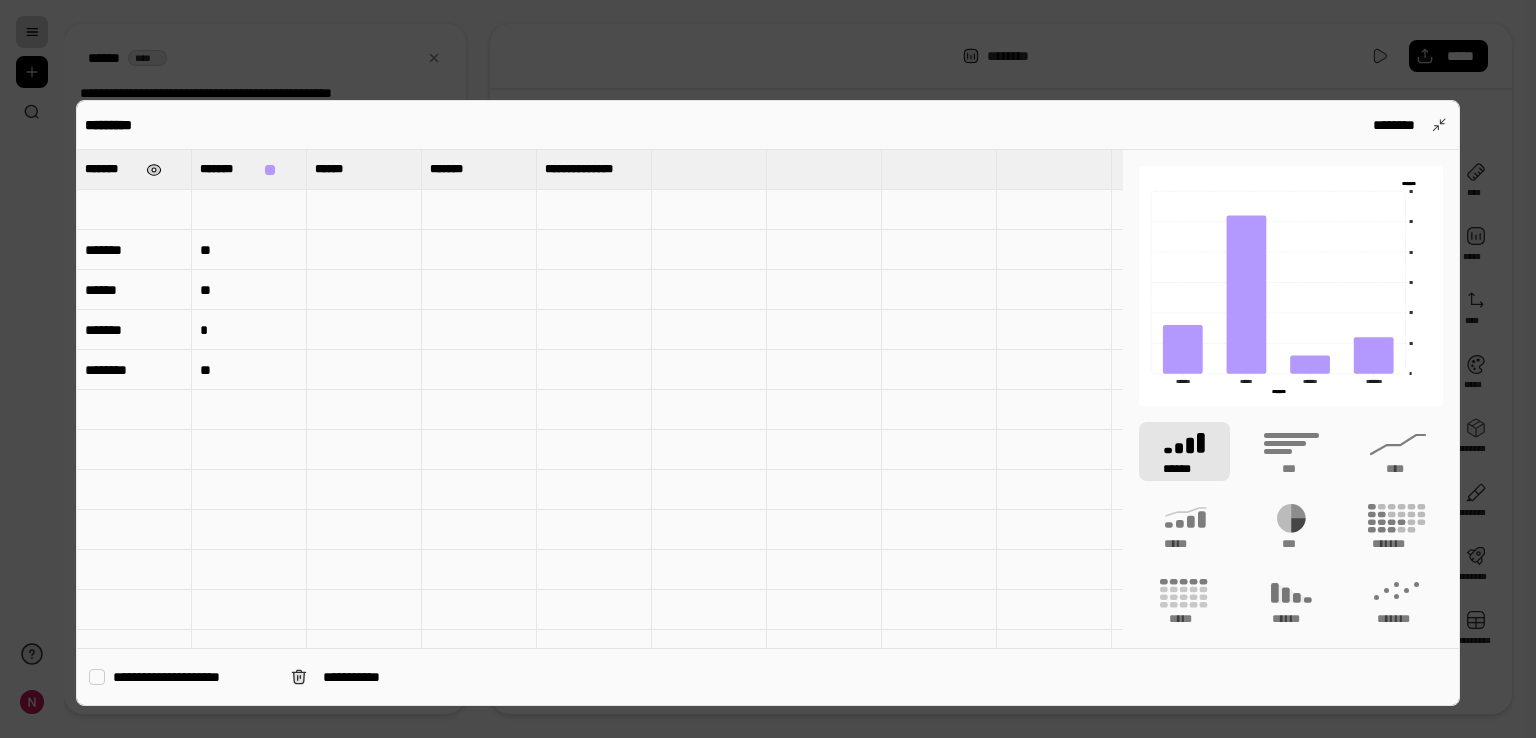type on "*******" 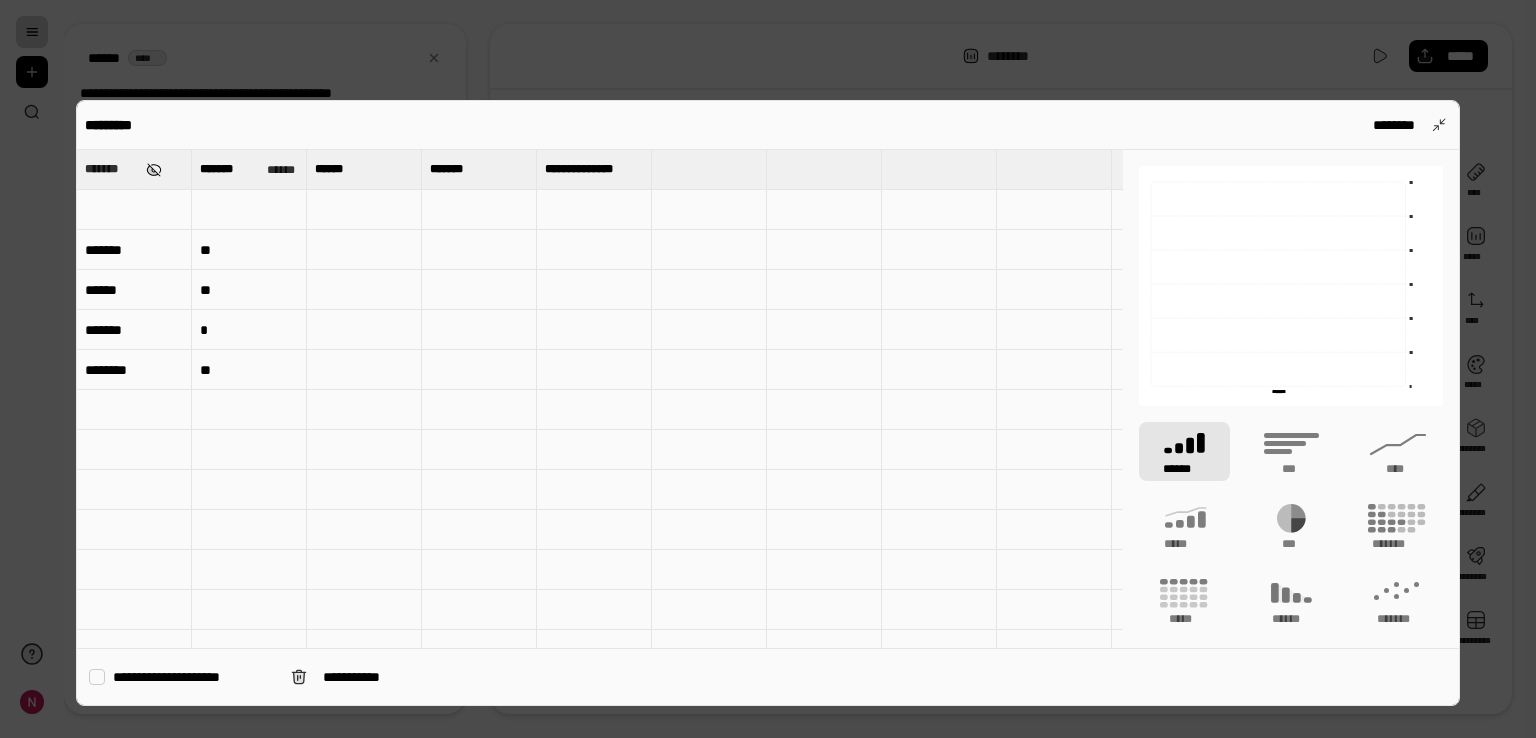click at bounding box center (154, 170) 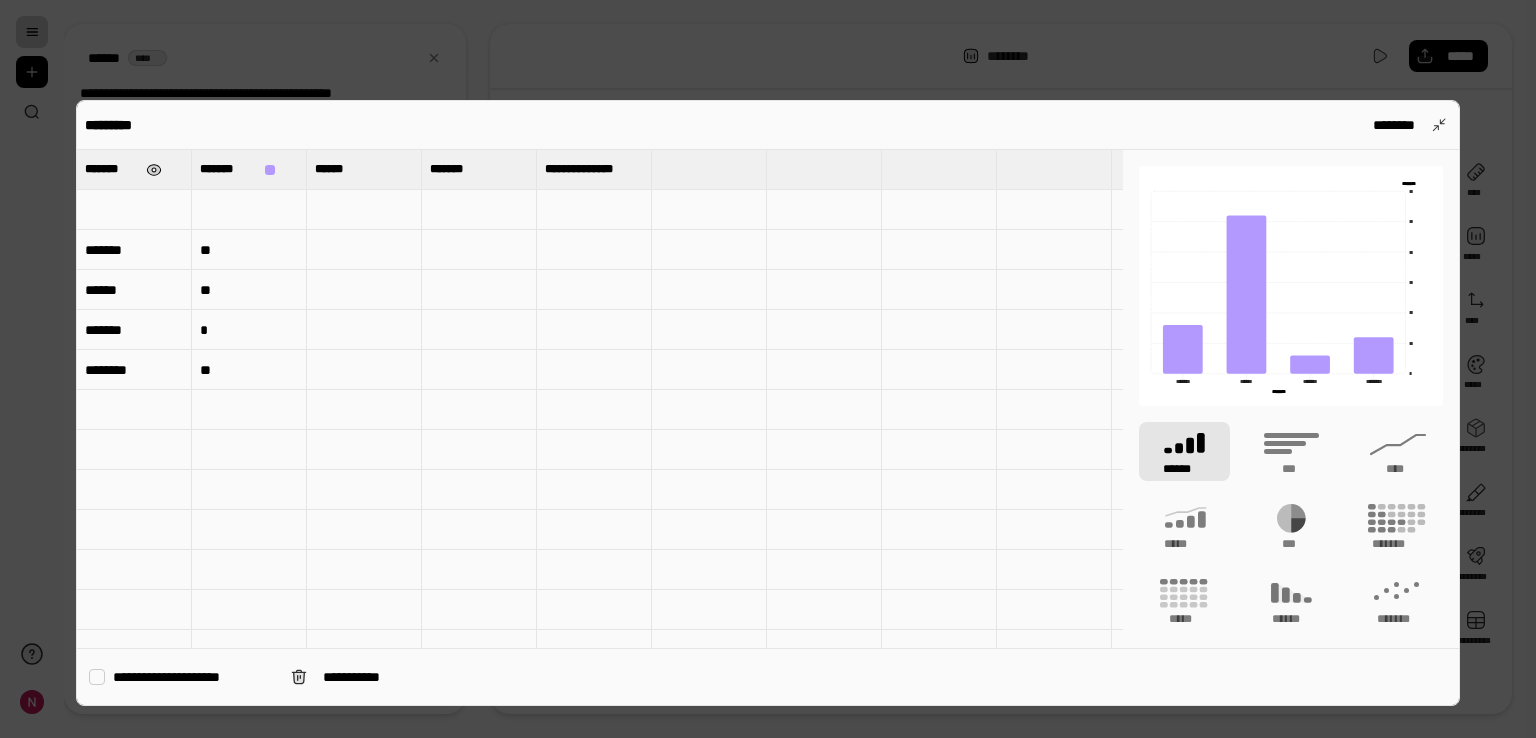 click at bounding box center [154, 170] 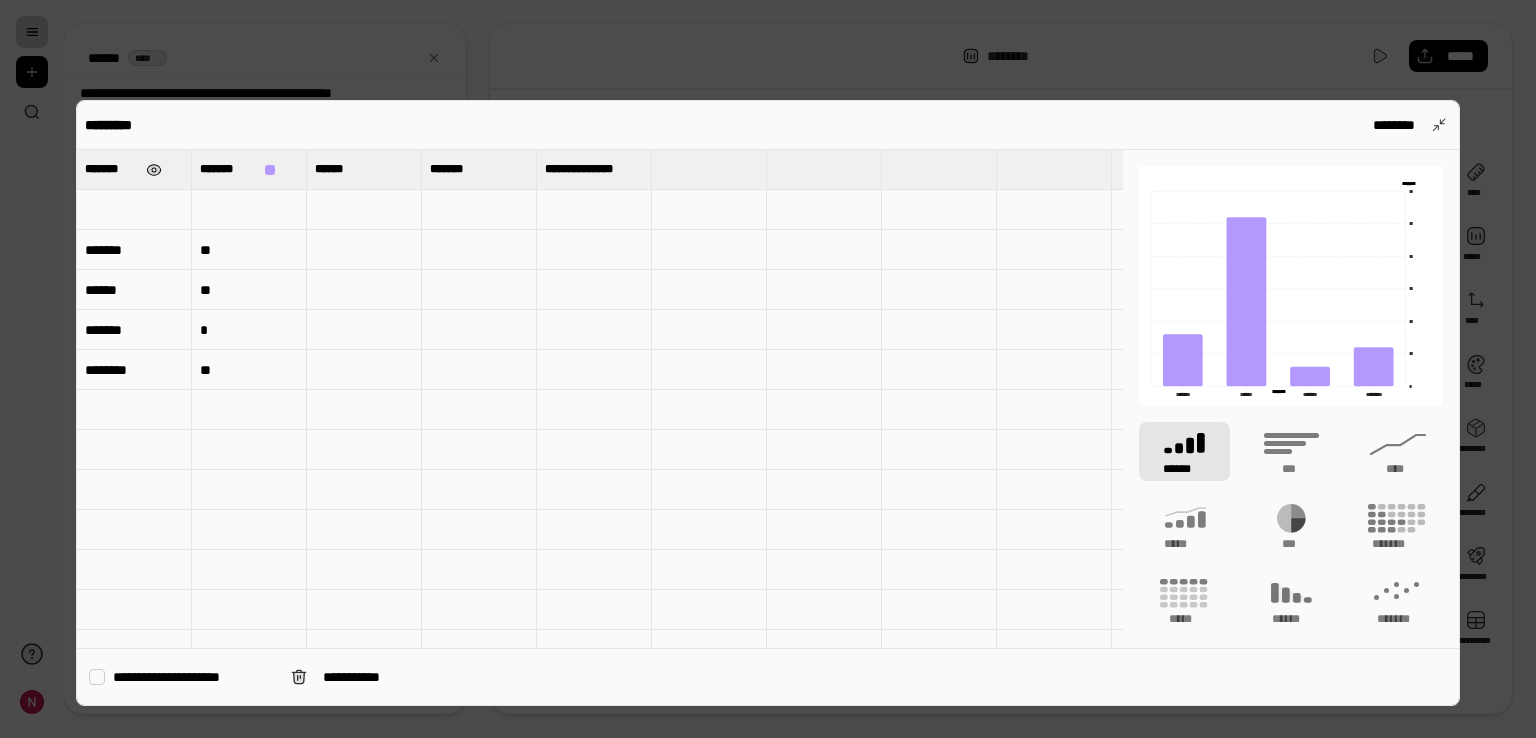 click at bounding box center [154, 170] 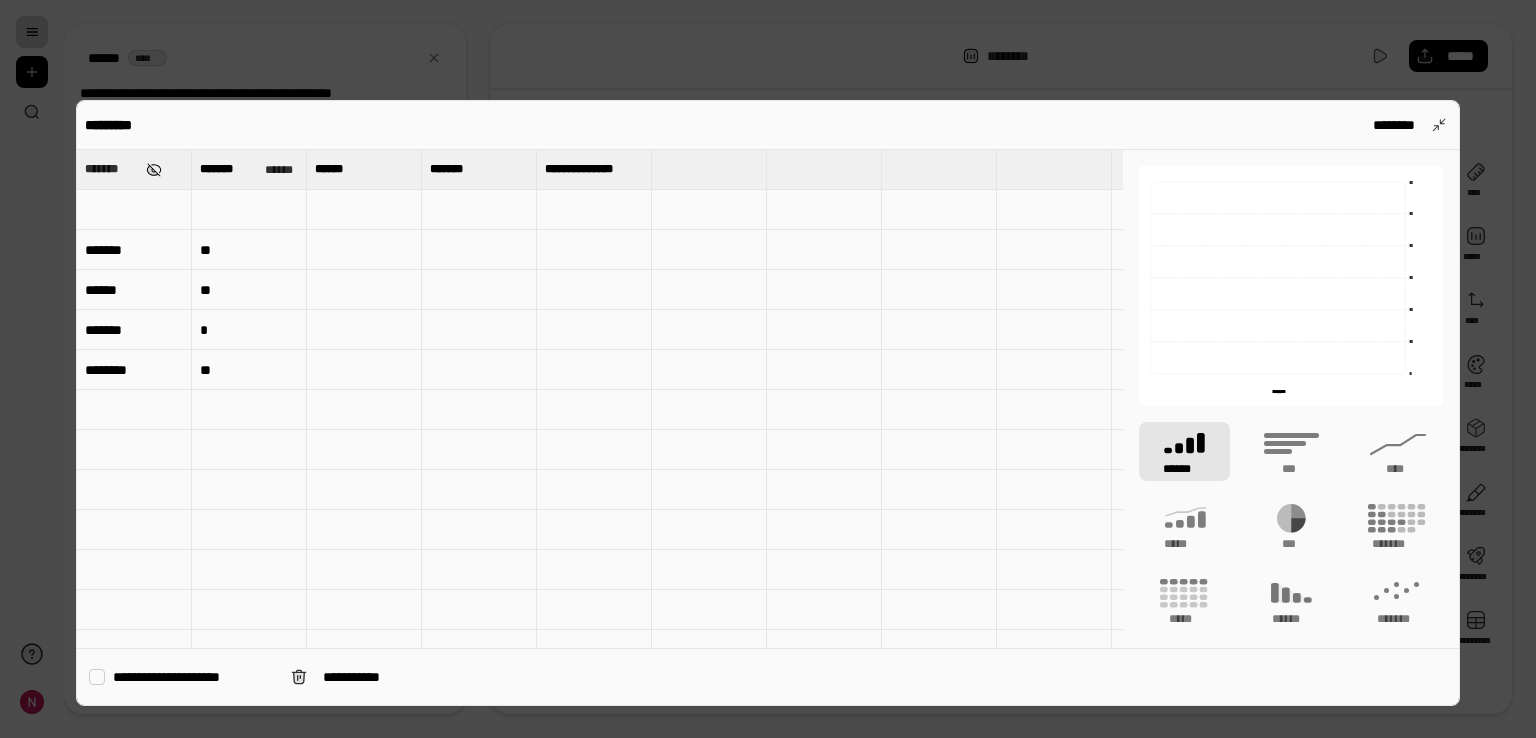 type on "*******" 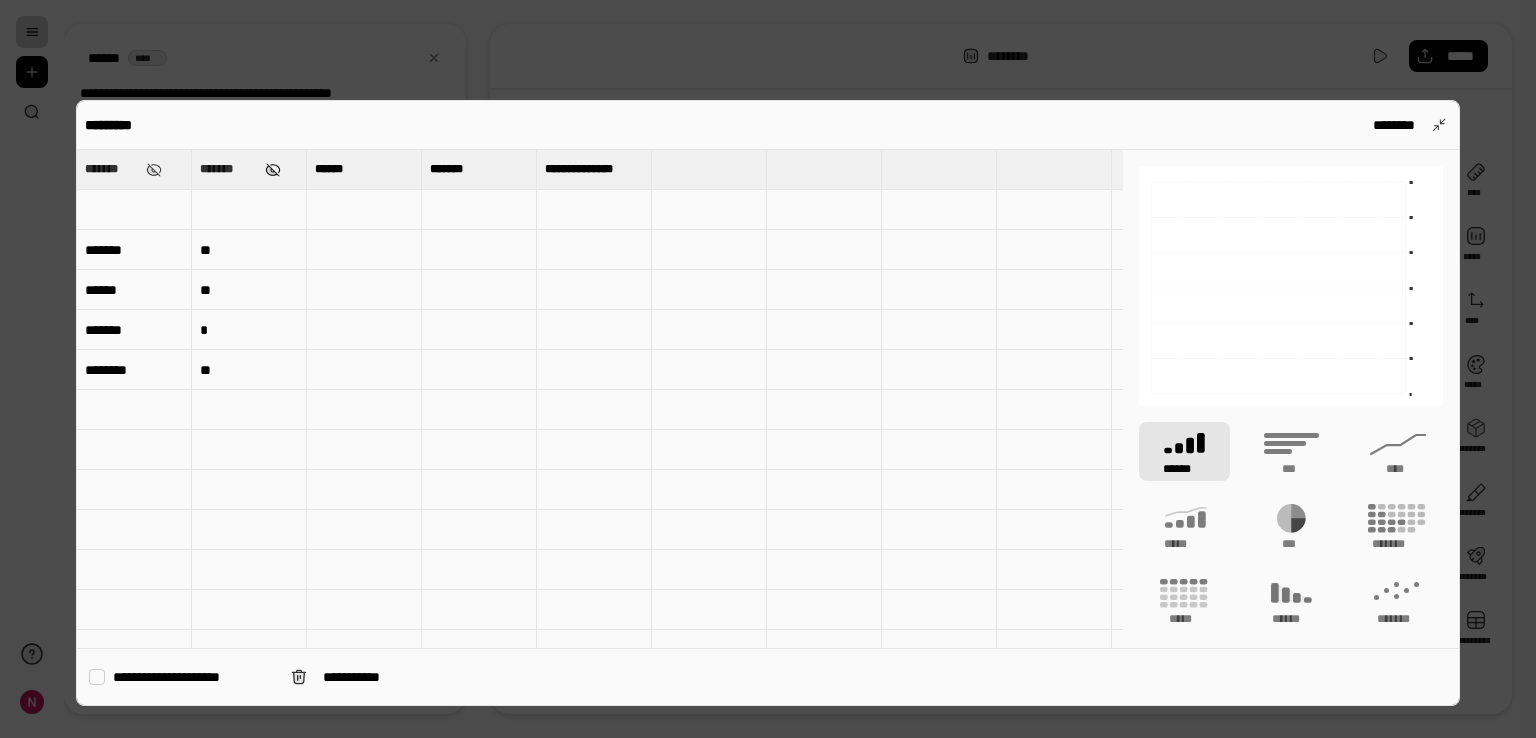 click at bounding box center [273, 170] 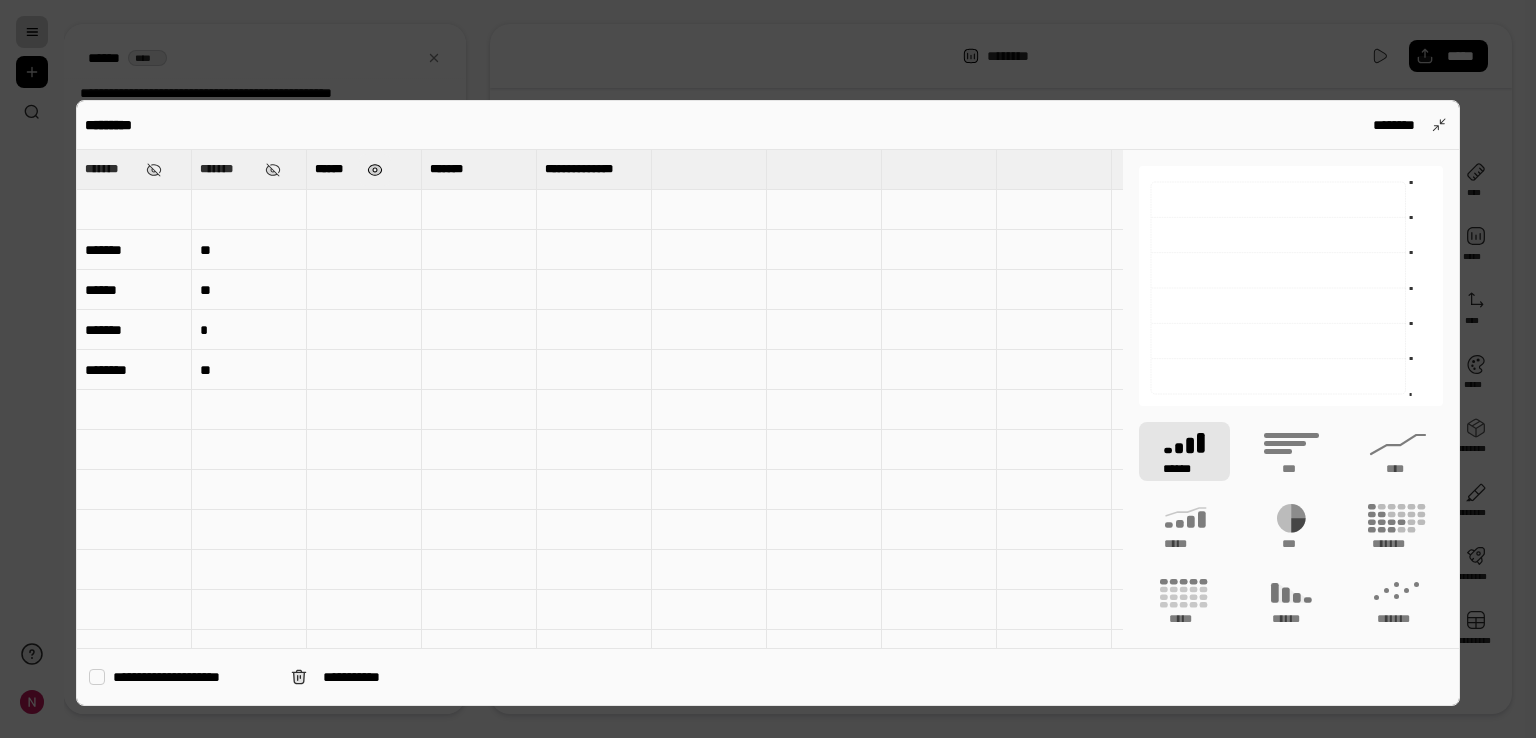 click at bounding box center (375, 170) 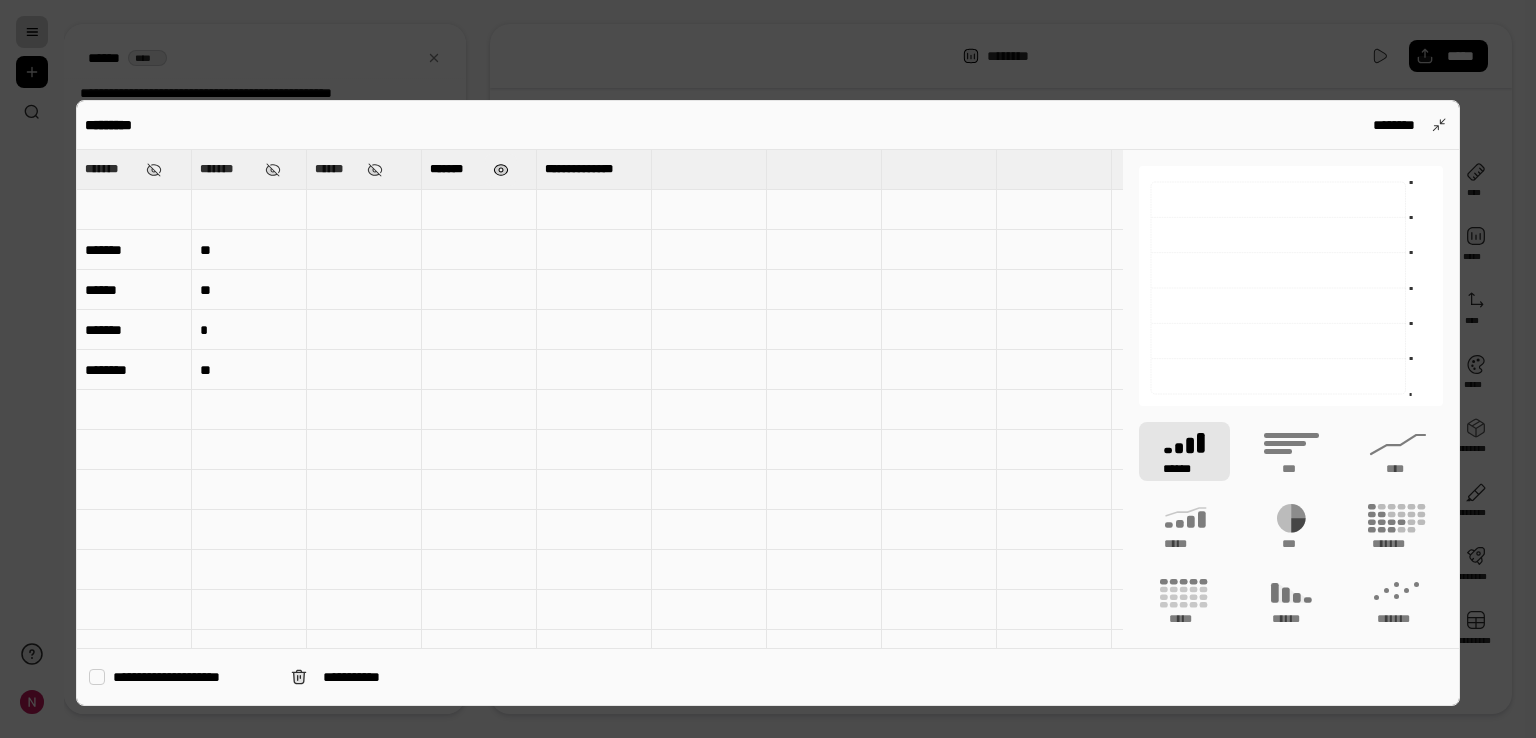 click at bounding box center (501, 170) 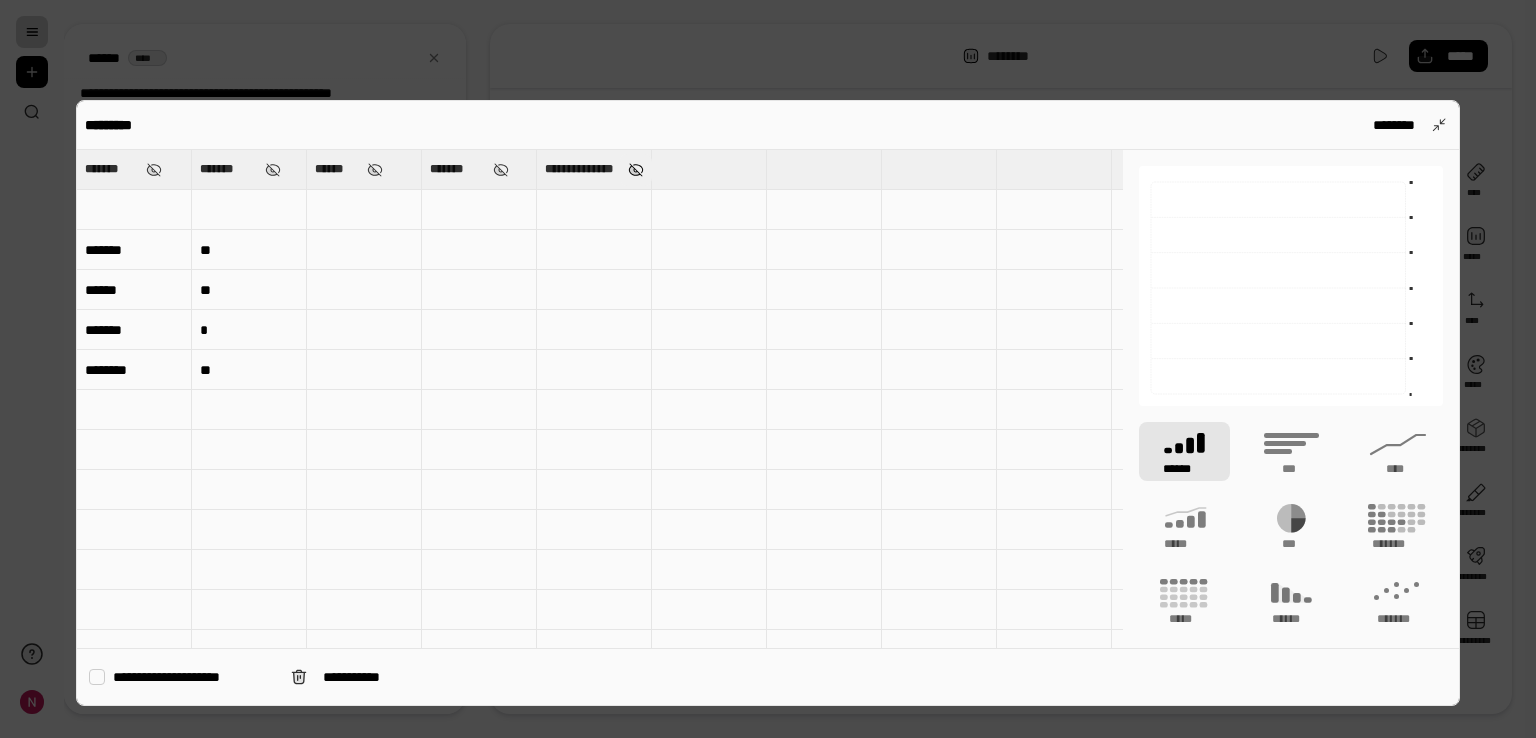 click at bounding box center (635, 170) 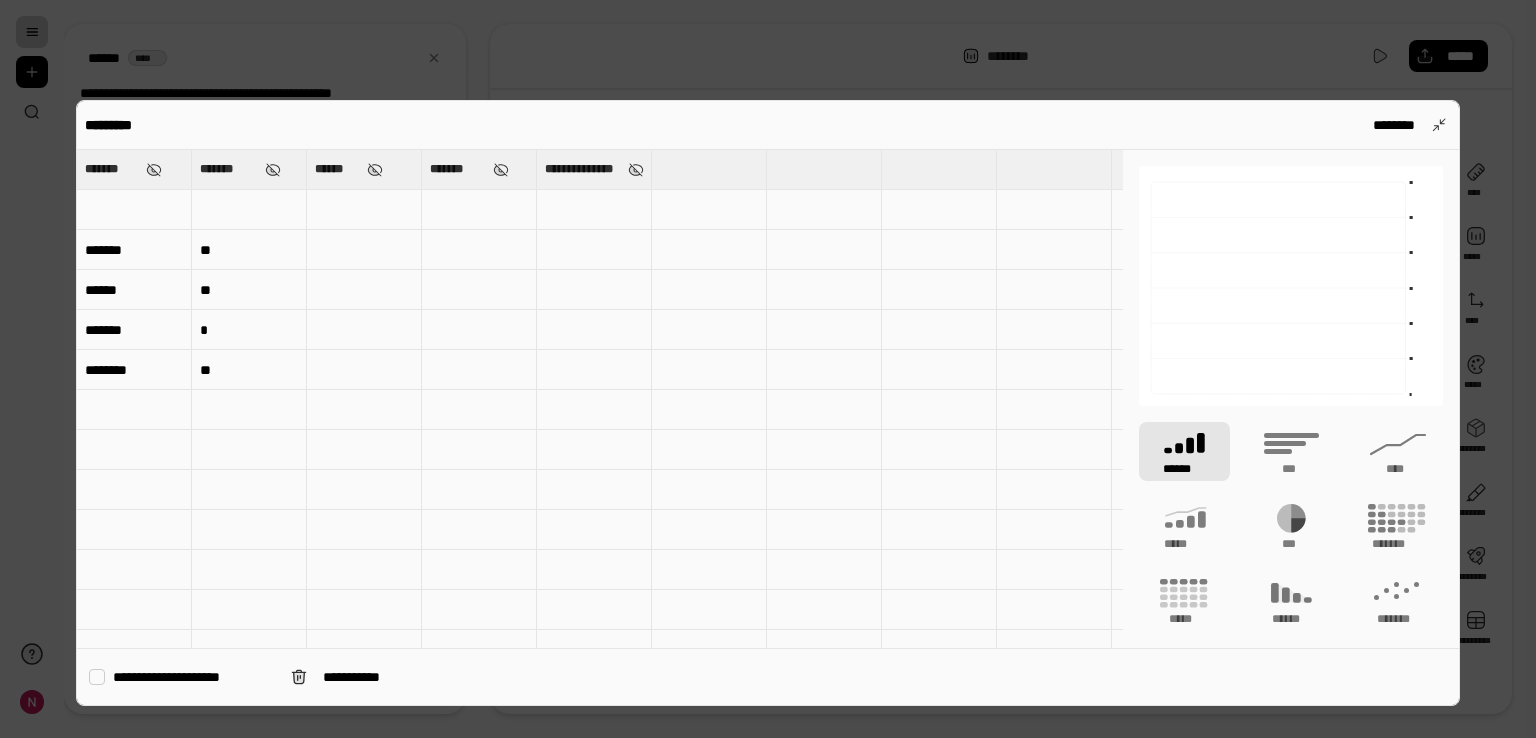 click at bounding box center (97, 677) 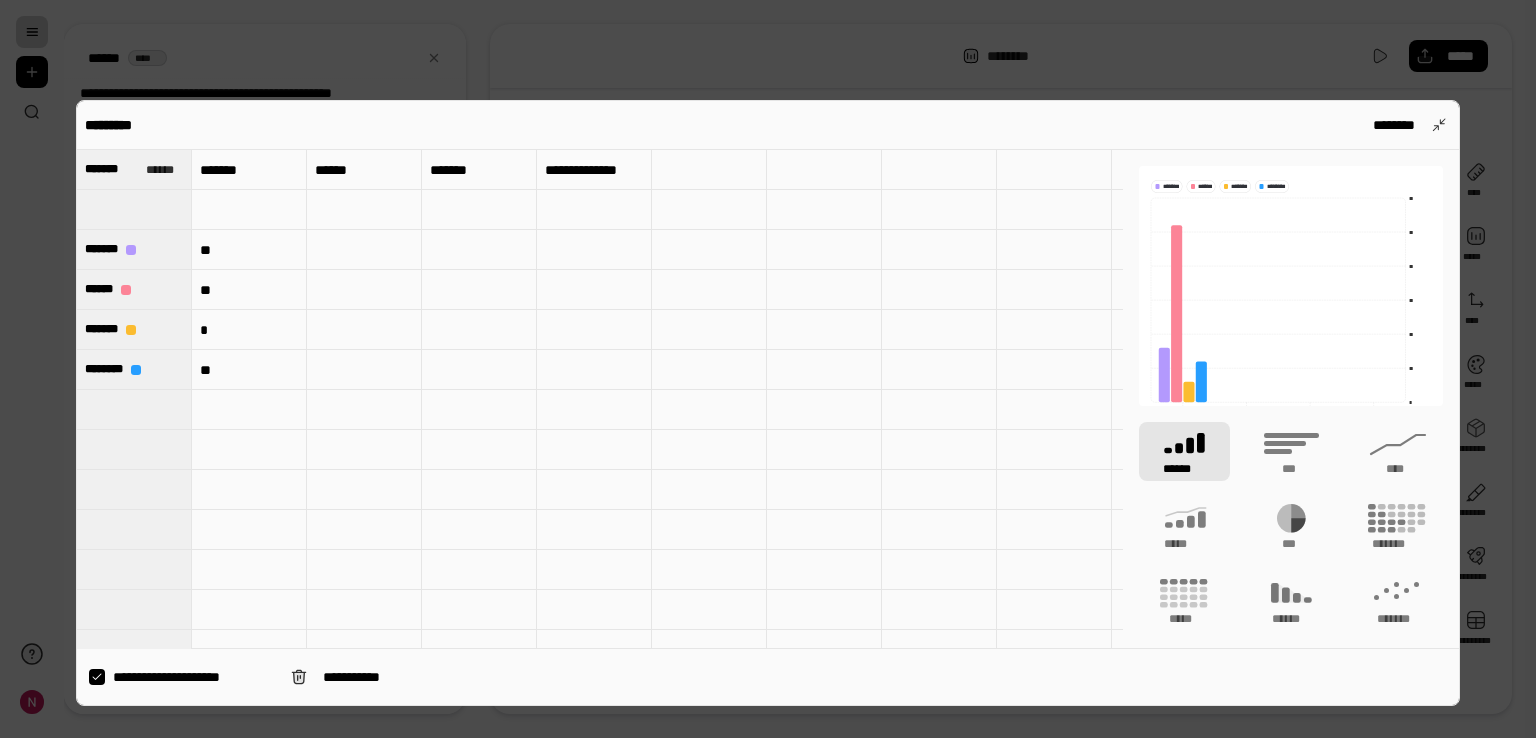 type on "*******" 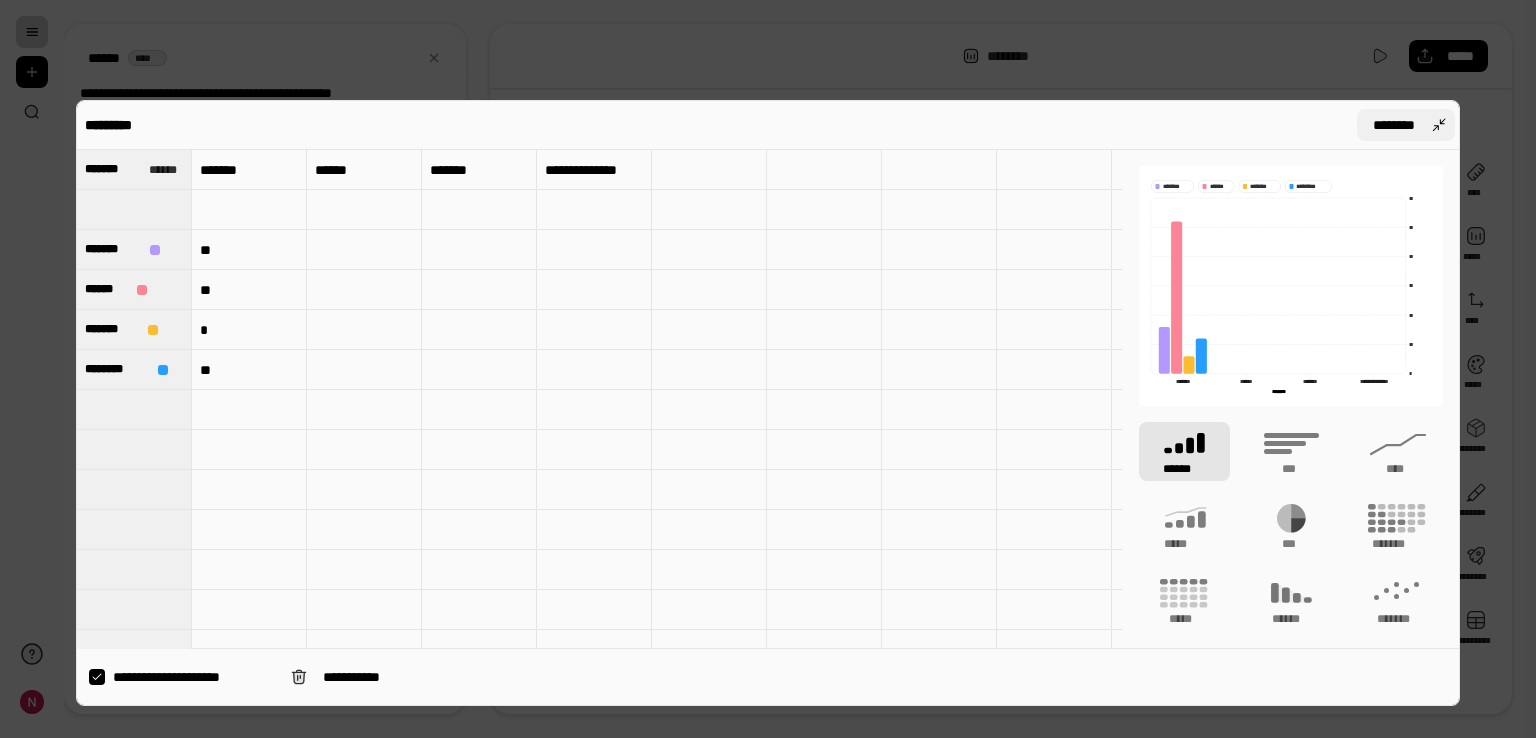 click on "********" at bounding box center (1394, 125) 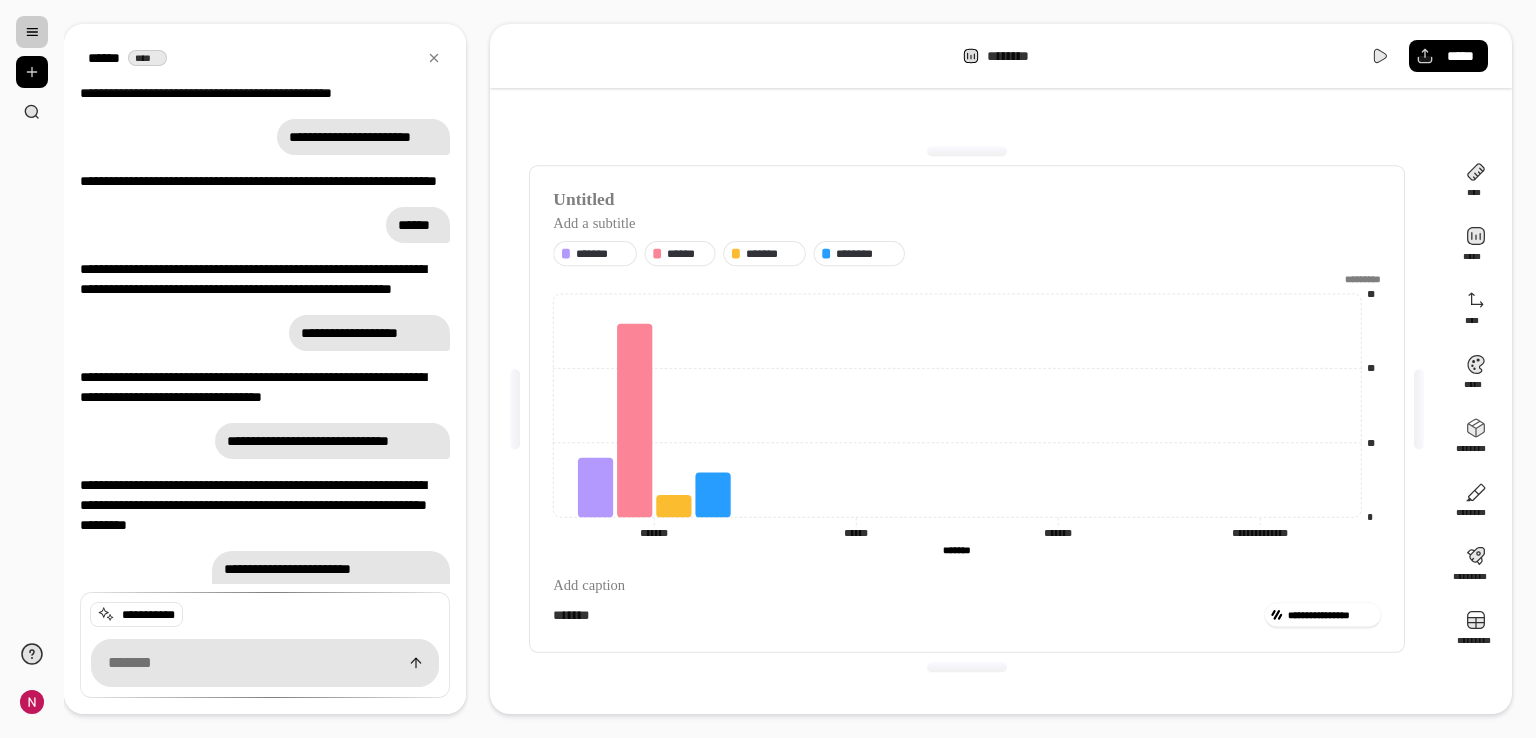 click on "******* *******" 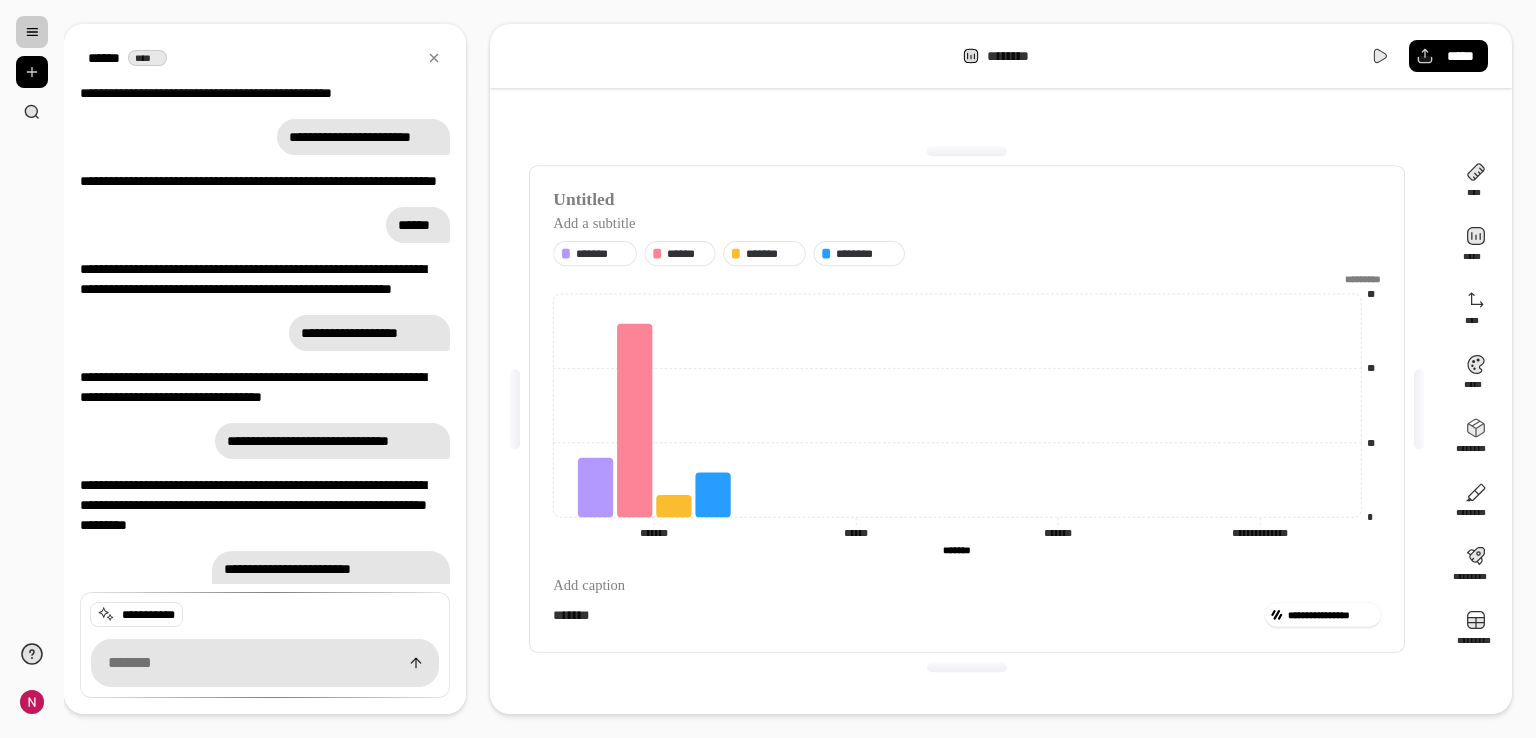 click on "******* *******" 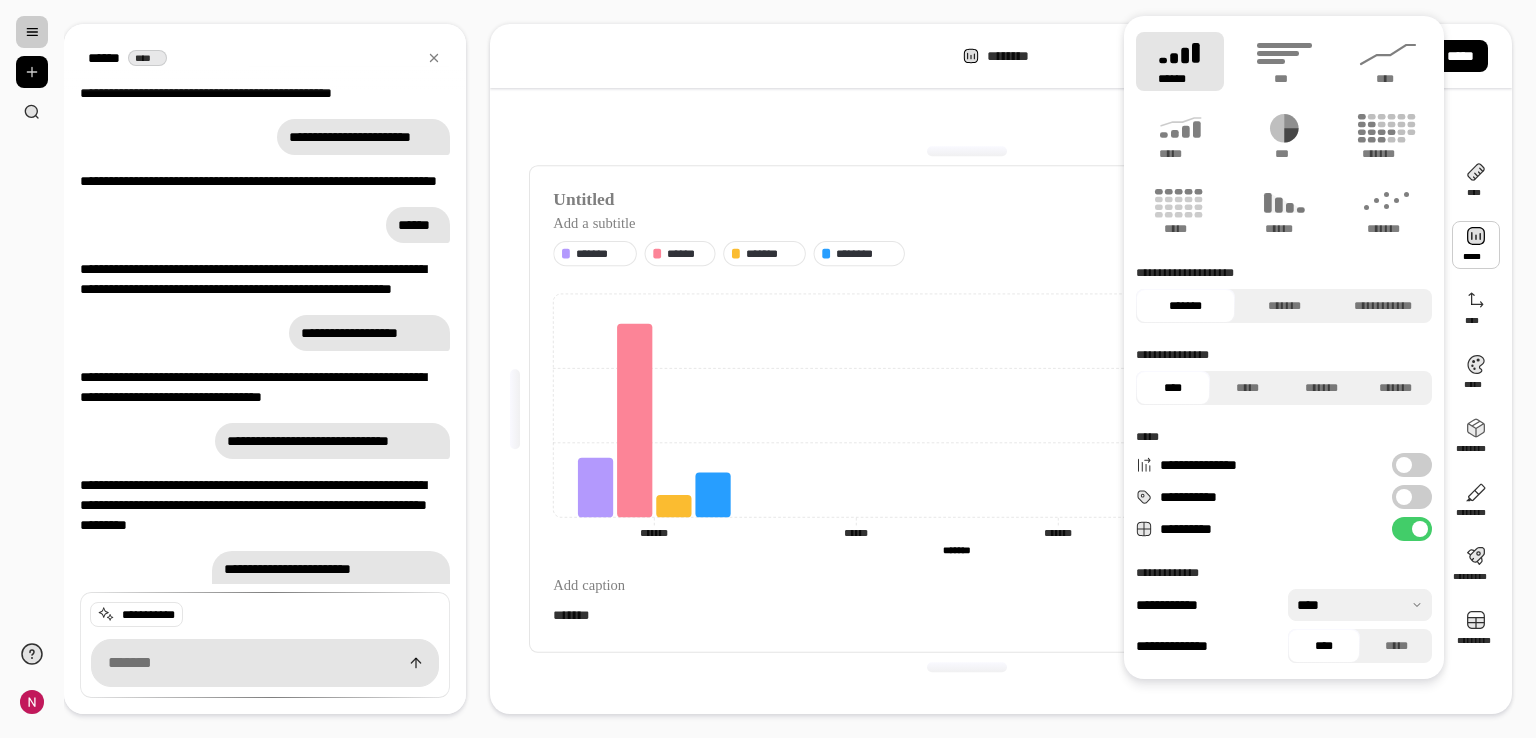 click at bounding box center (1476, 245) 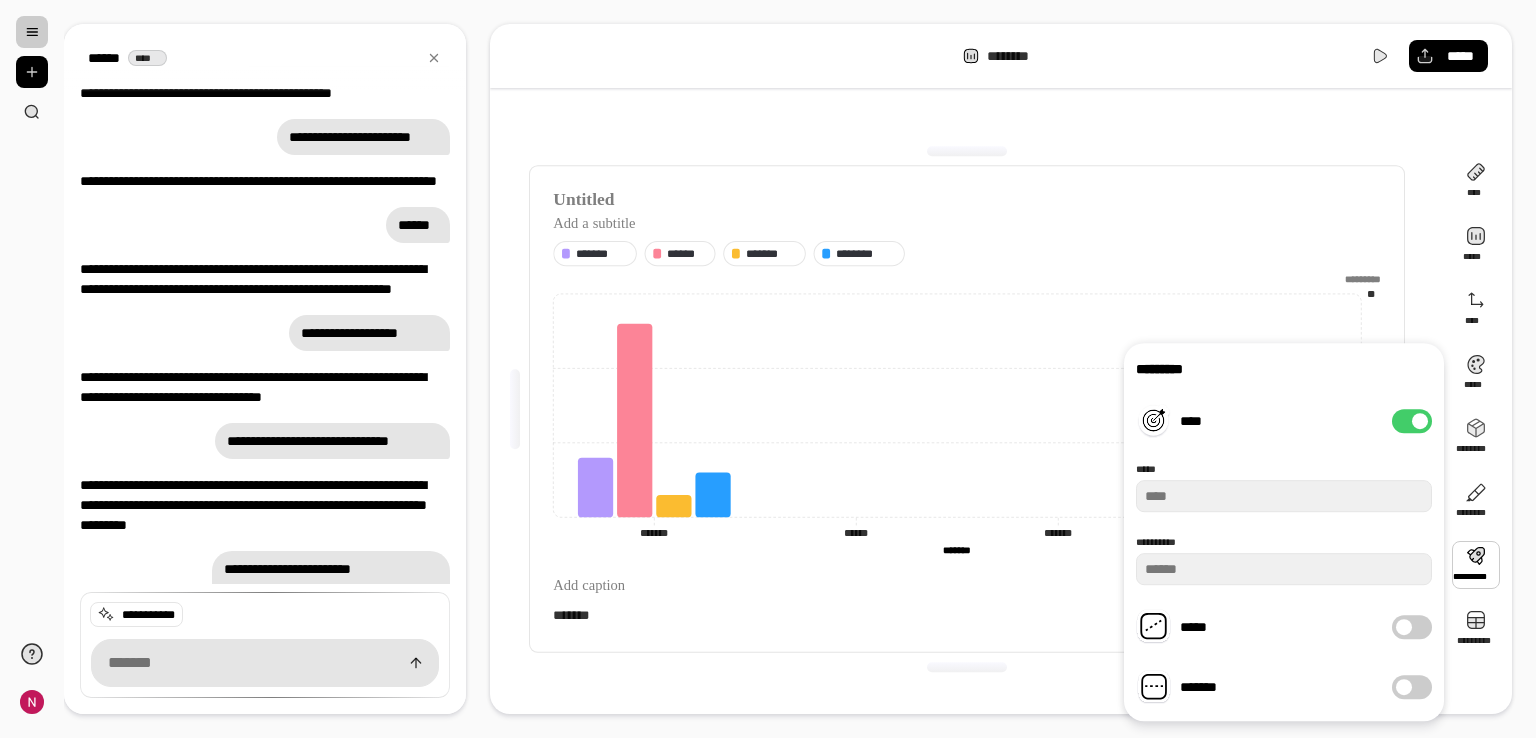 click on "****" at bounding box center [1412, 421] 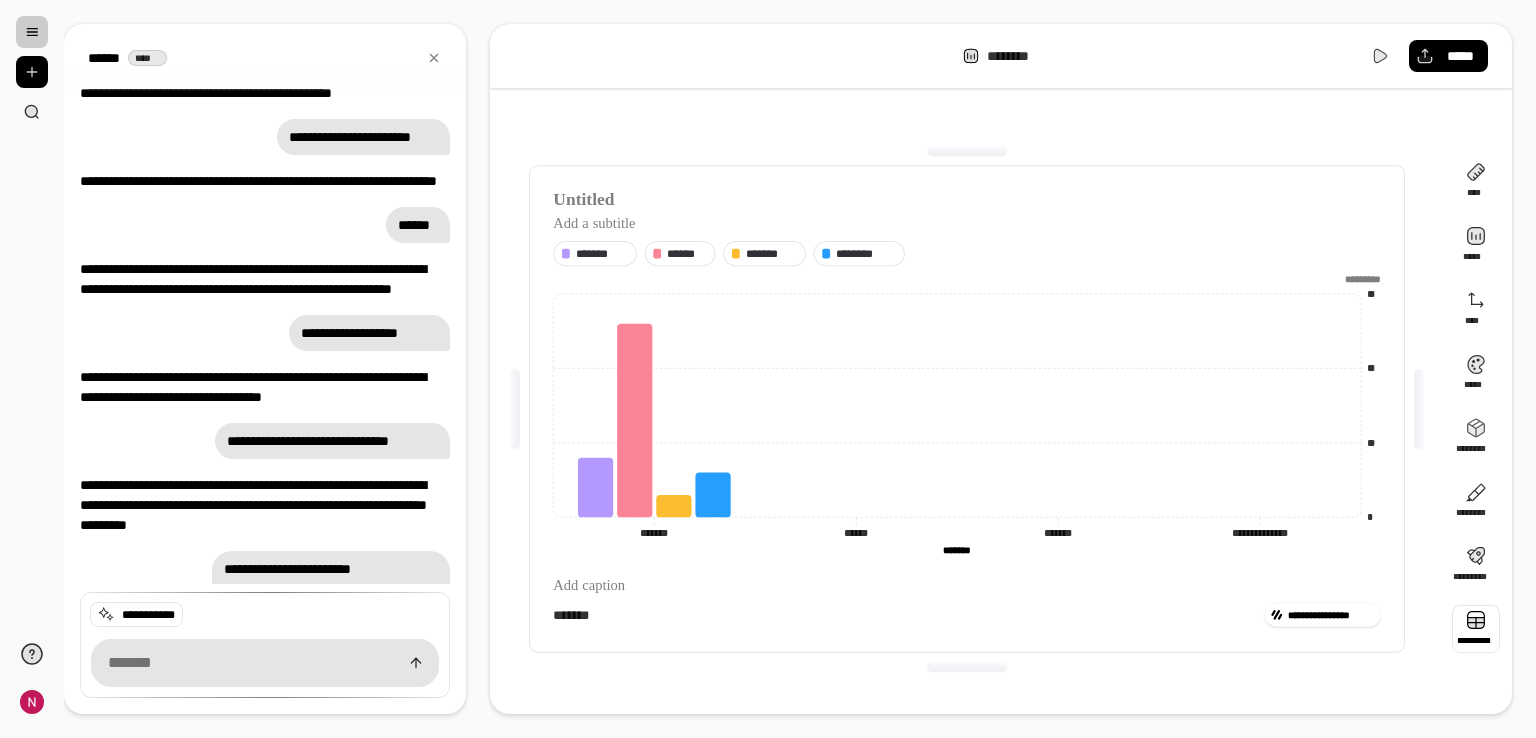 click at bounding box center (1476, 629) 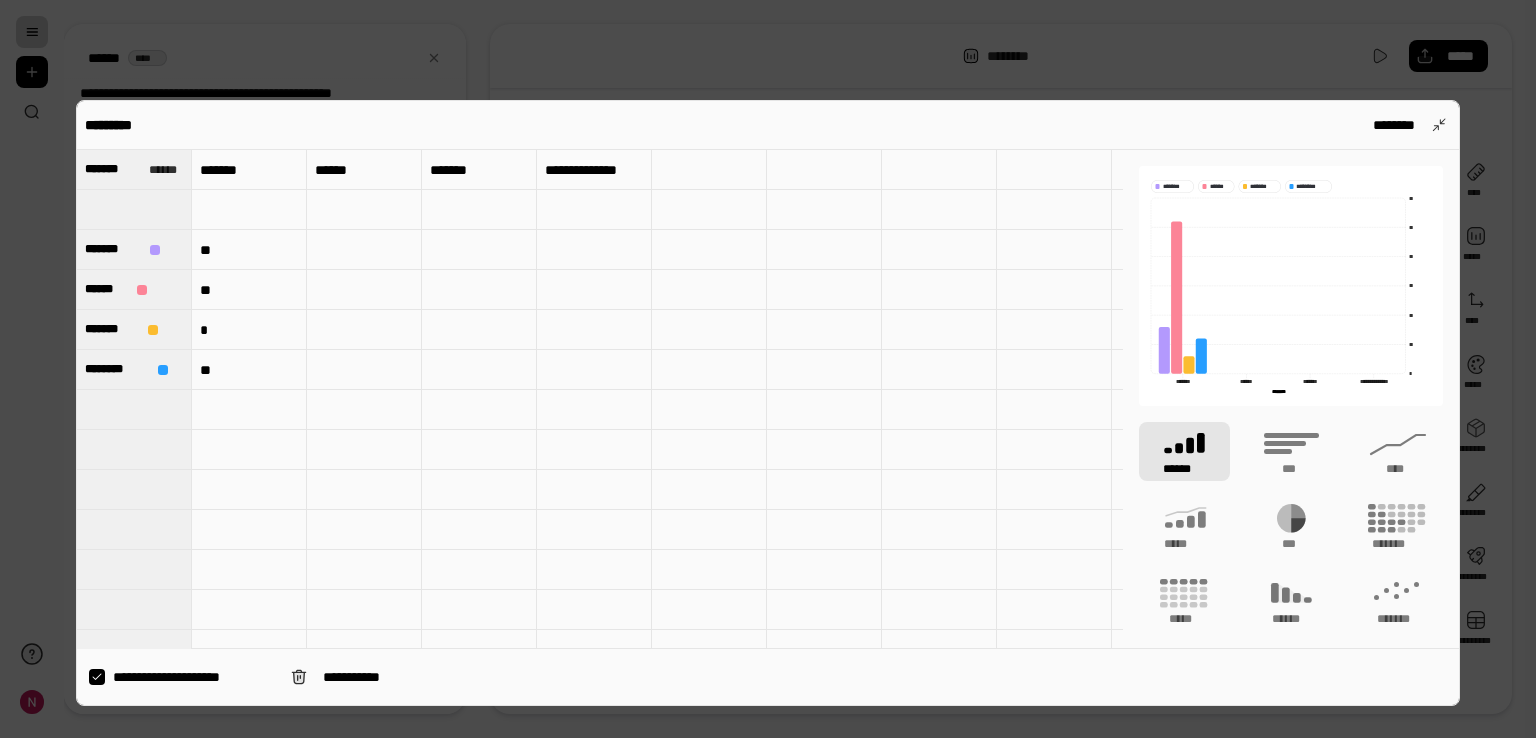 click 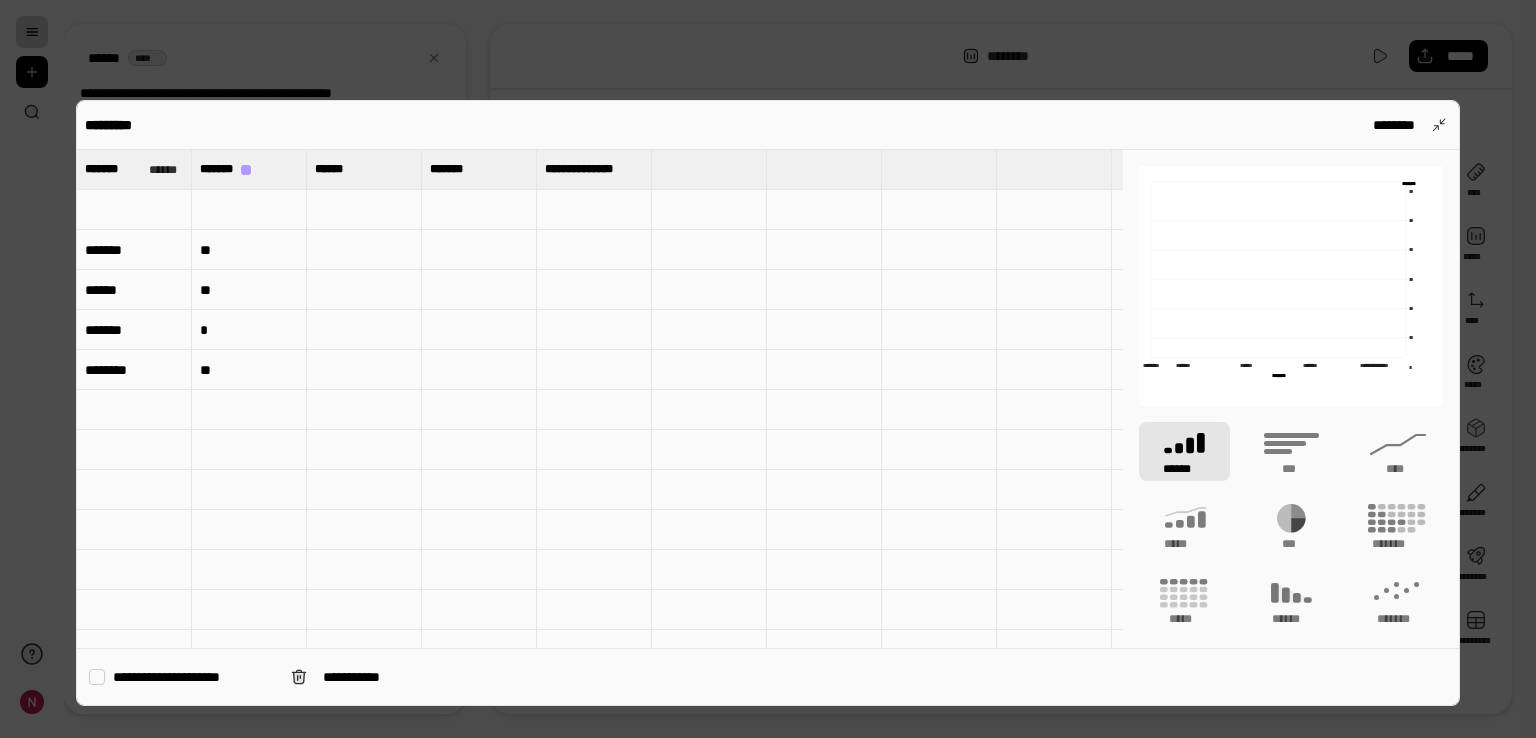type on "*******" 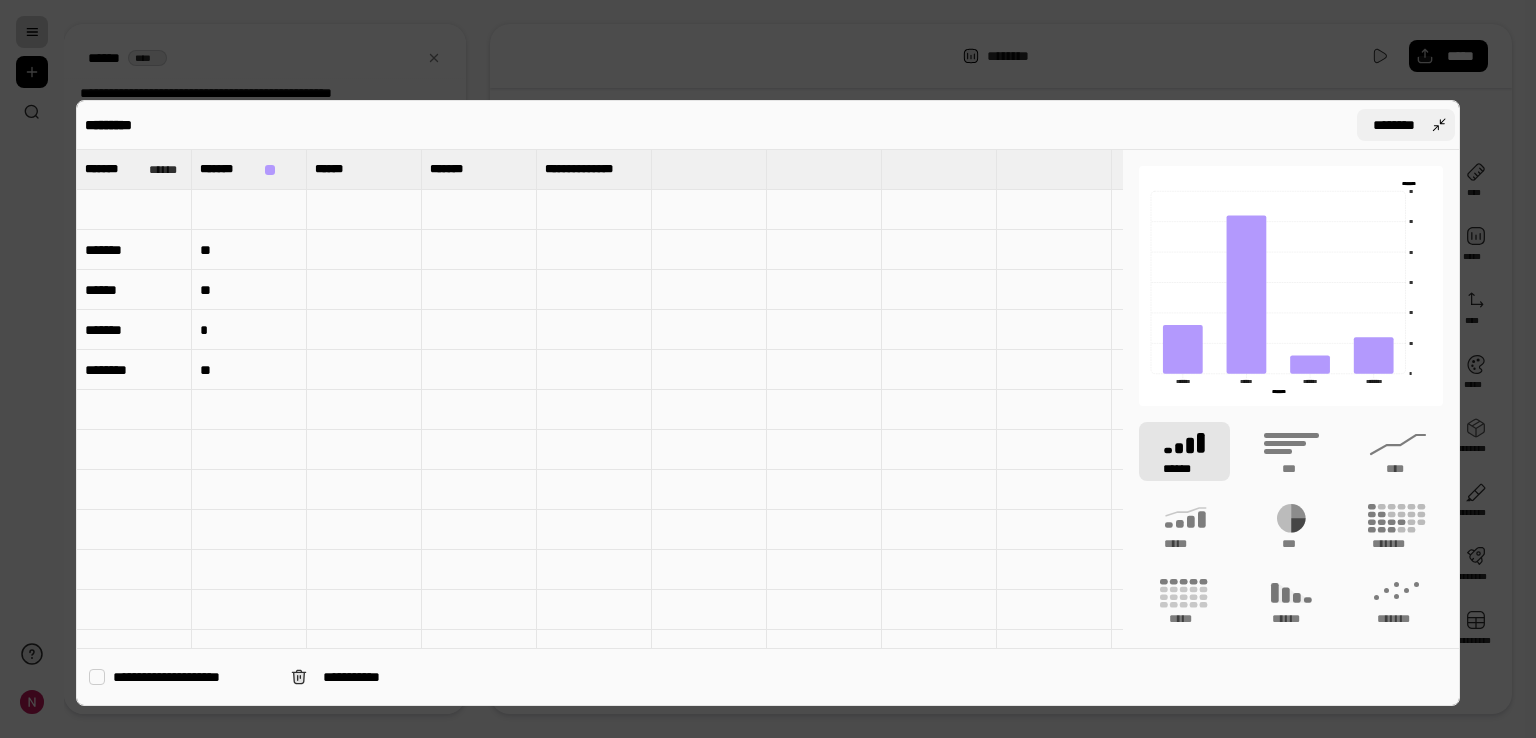 click on "********" at bounding box center [1394, 125] 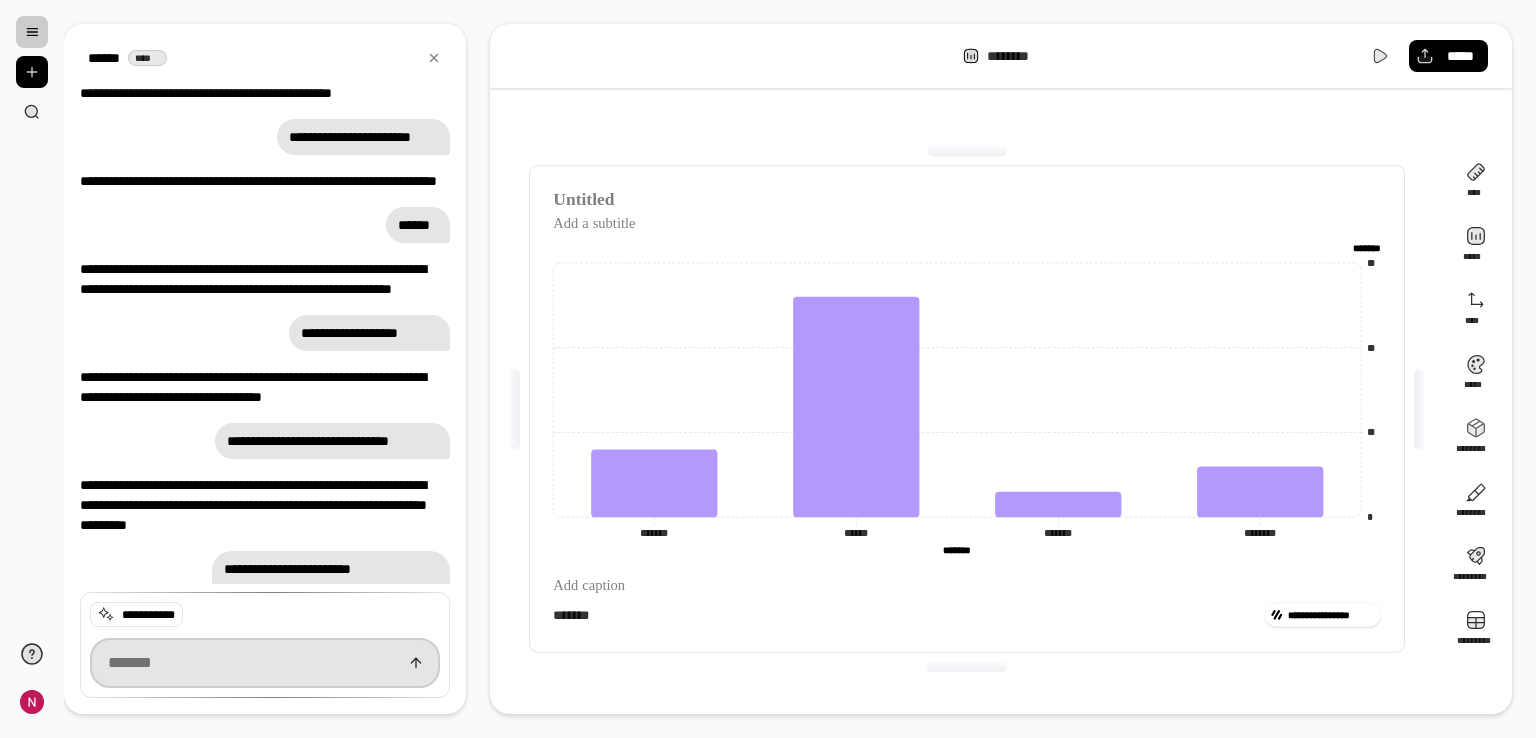 click at bounding box center [265, 662] 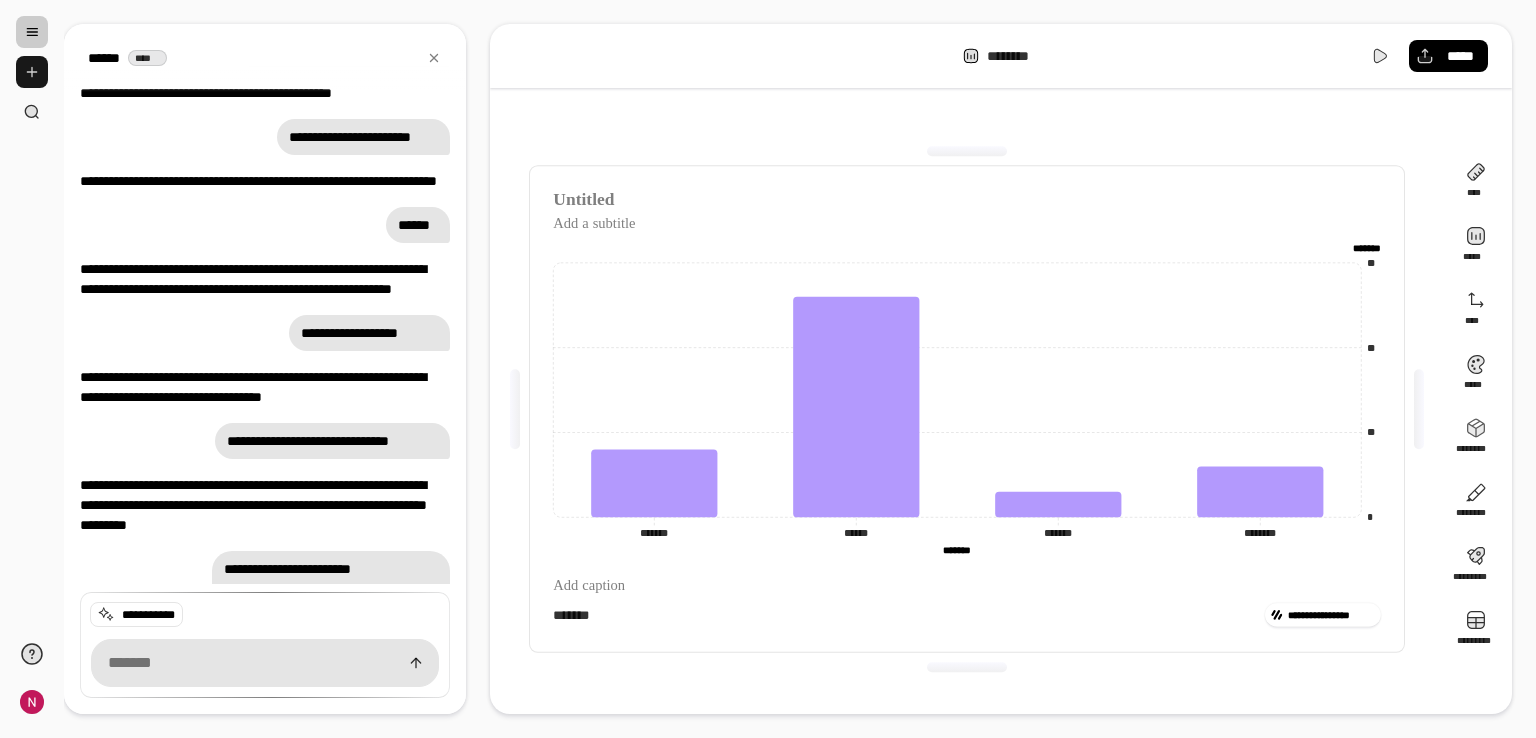 click at bounding box center [32, 72] 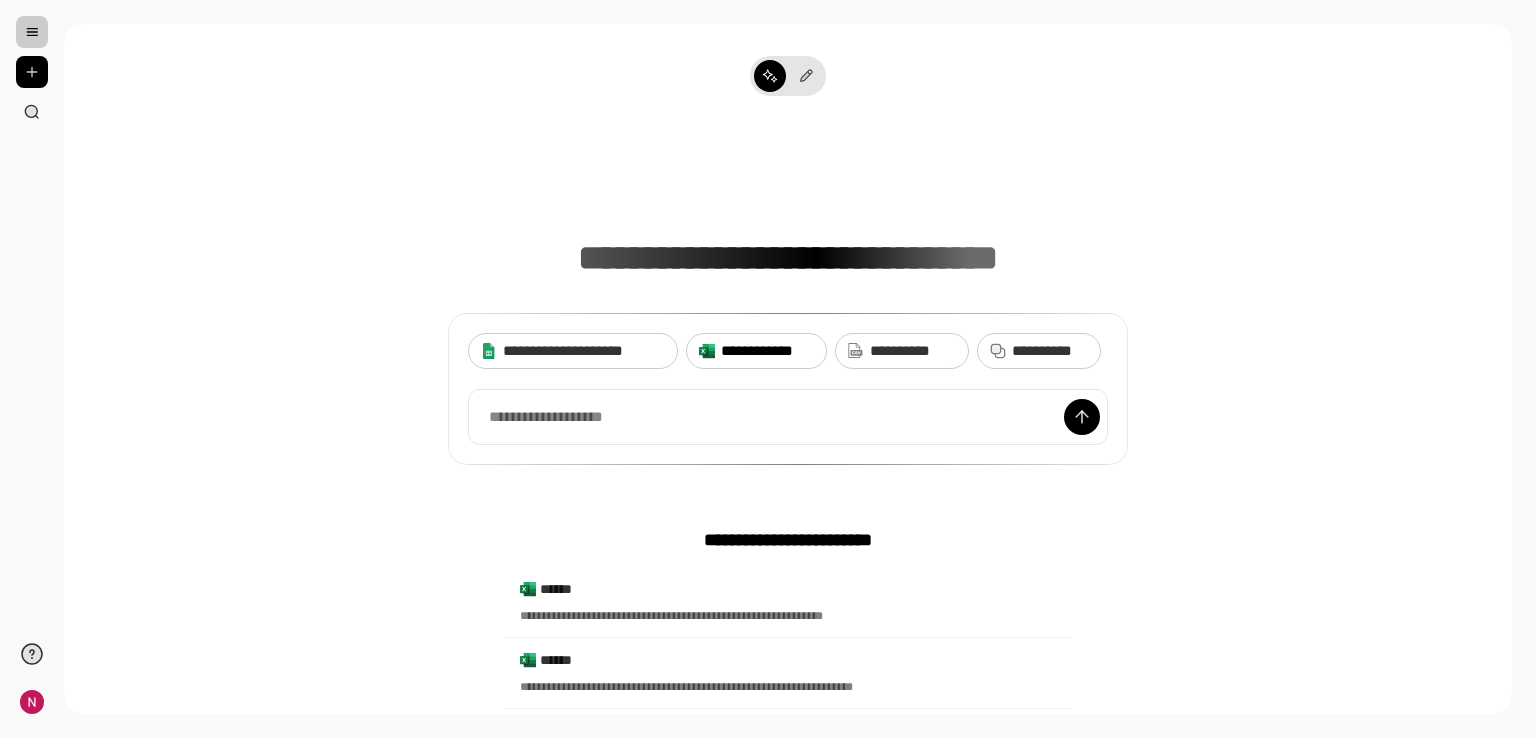 click on "**********" at bounding box center [767, 351] 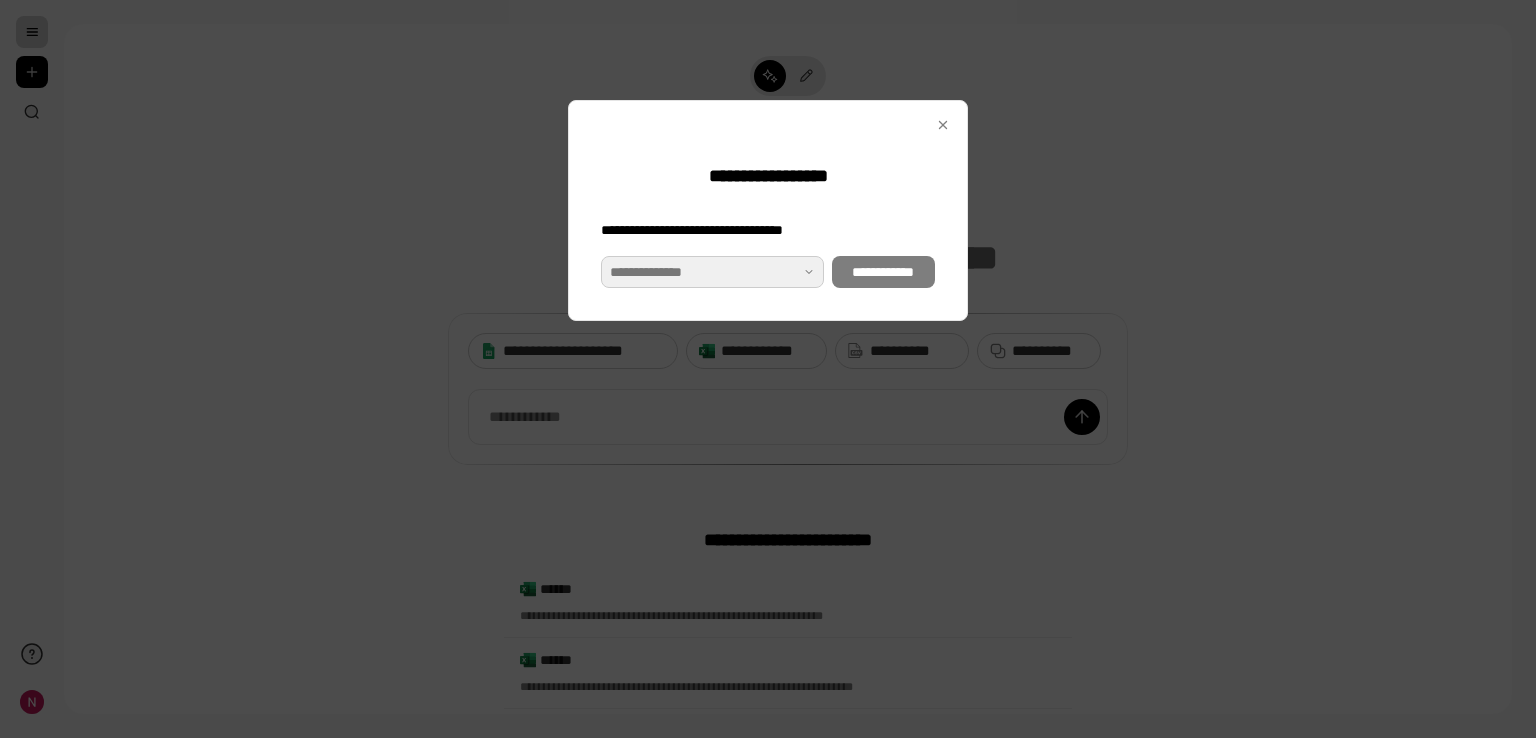 click at bounding box center (712, 272) 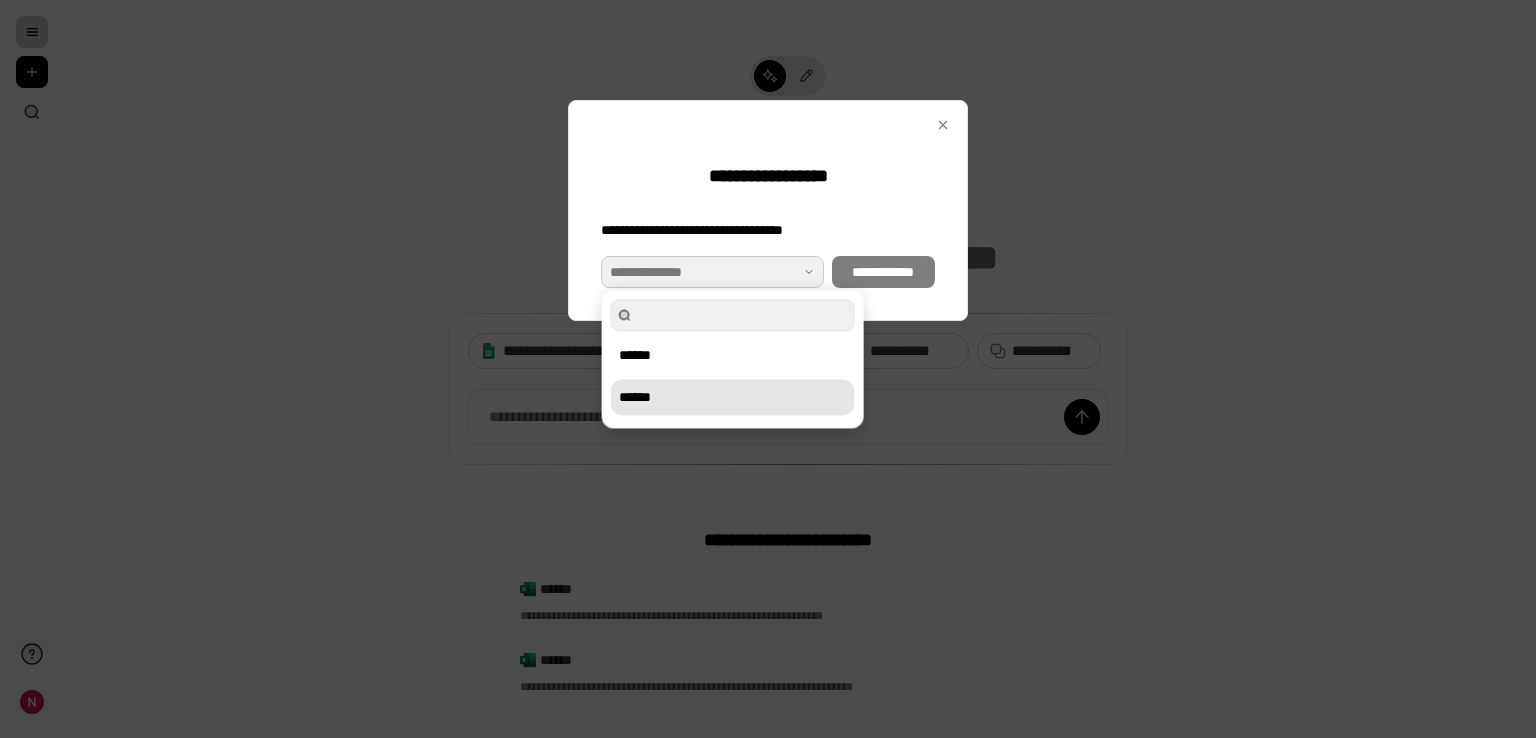 click on "******" at bounding box center (733, 397) 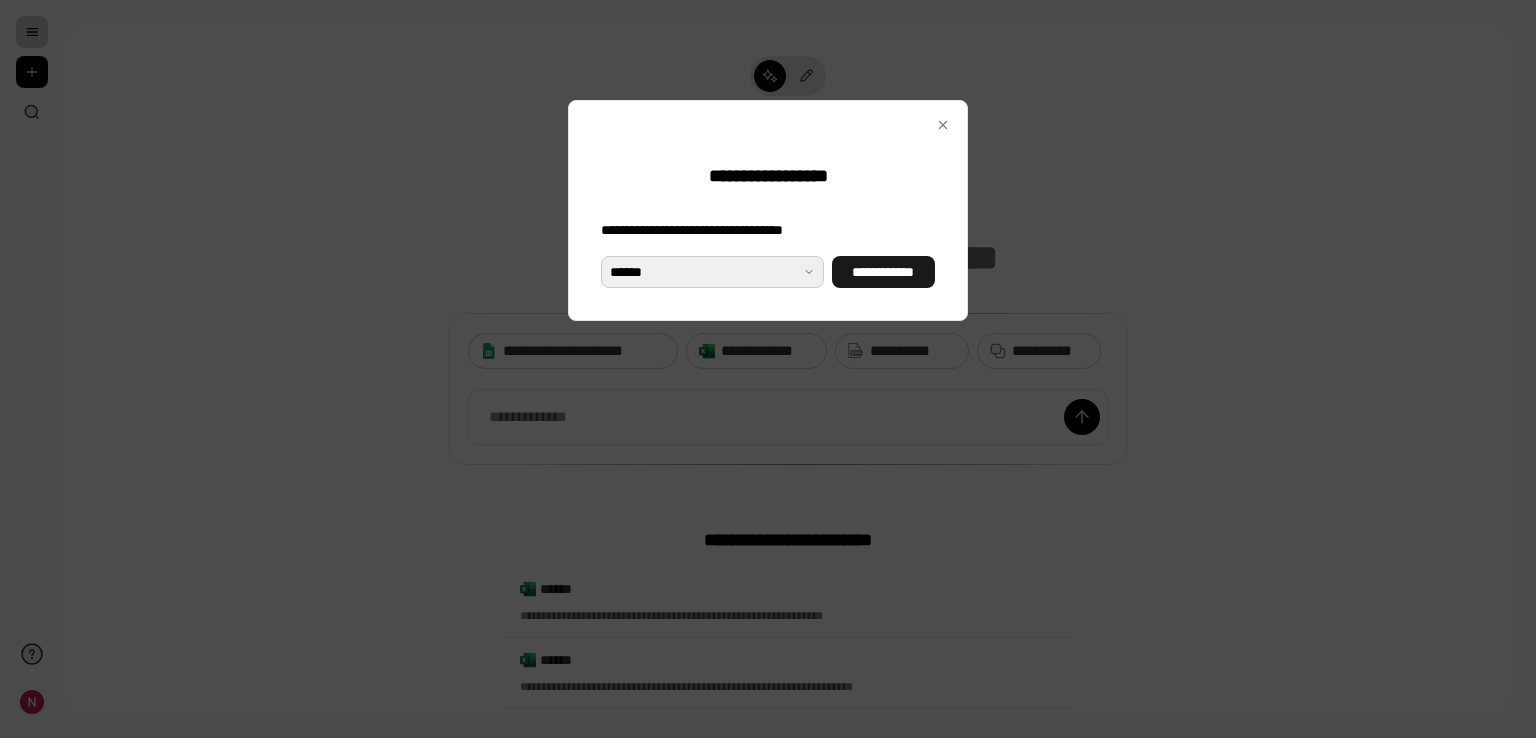 click on "**********" at bounding box center (883, 272) 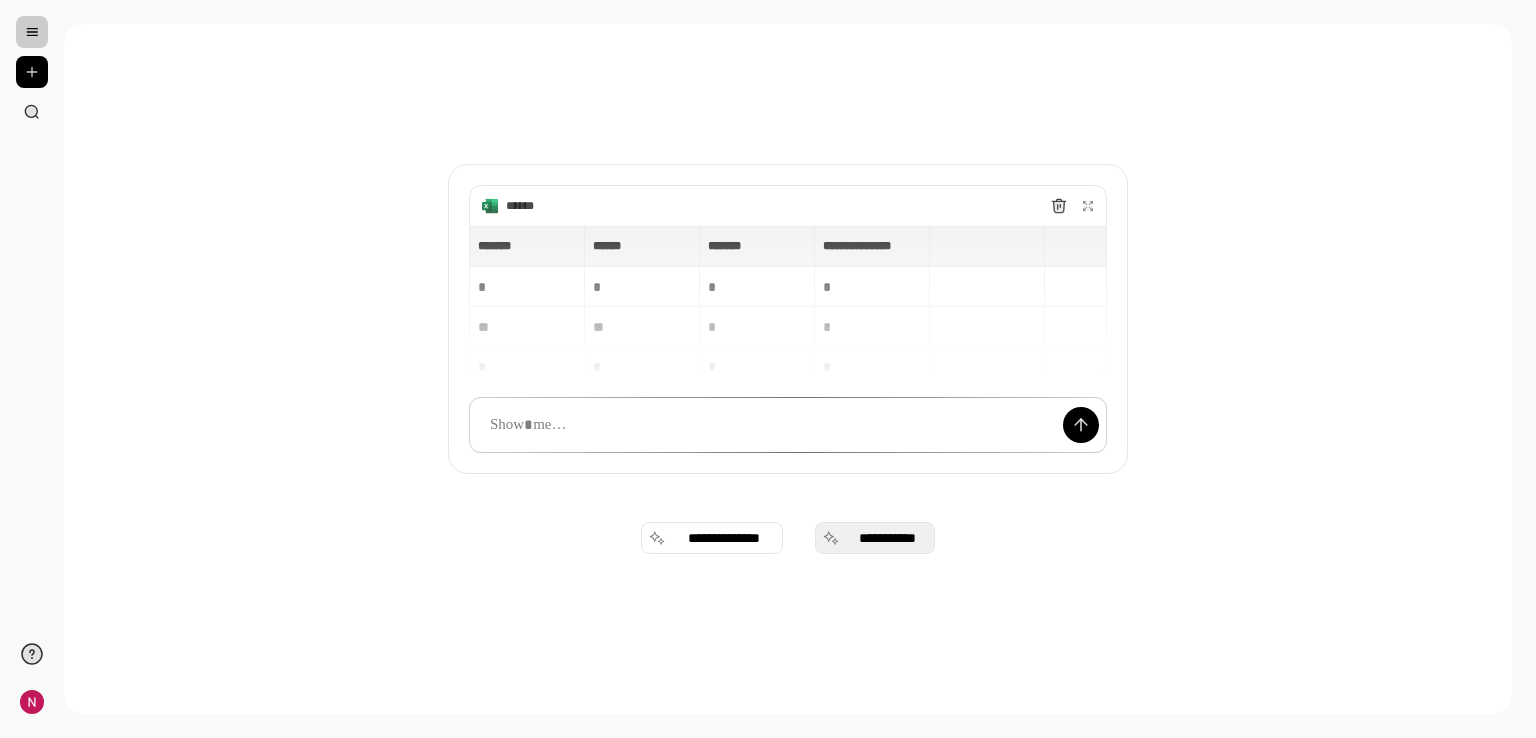 click on "**********" at bounding box center [887, 538] 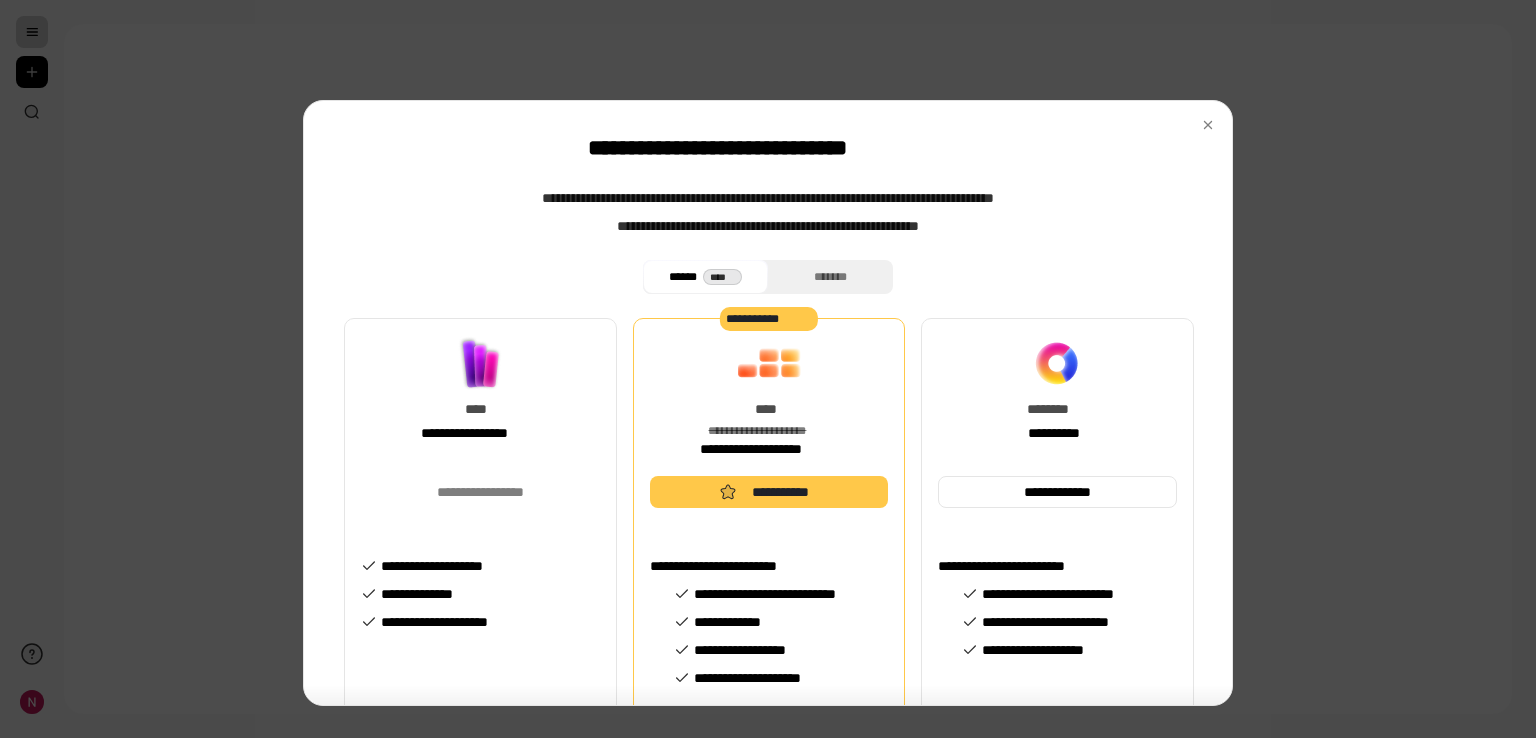 click on "**********" at bounding box center [480, 397] 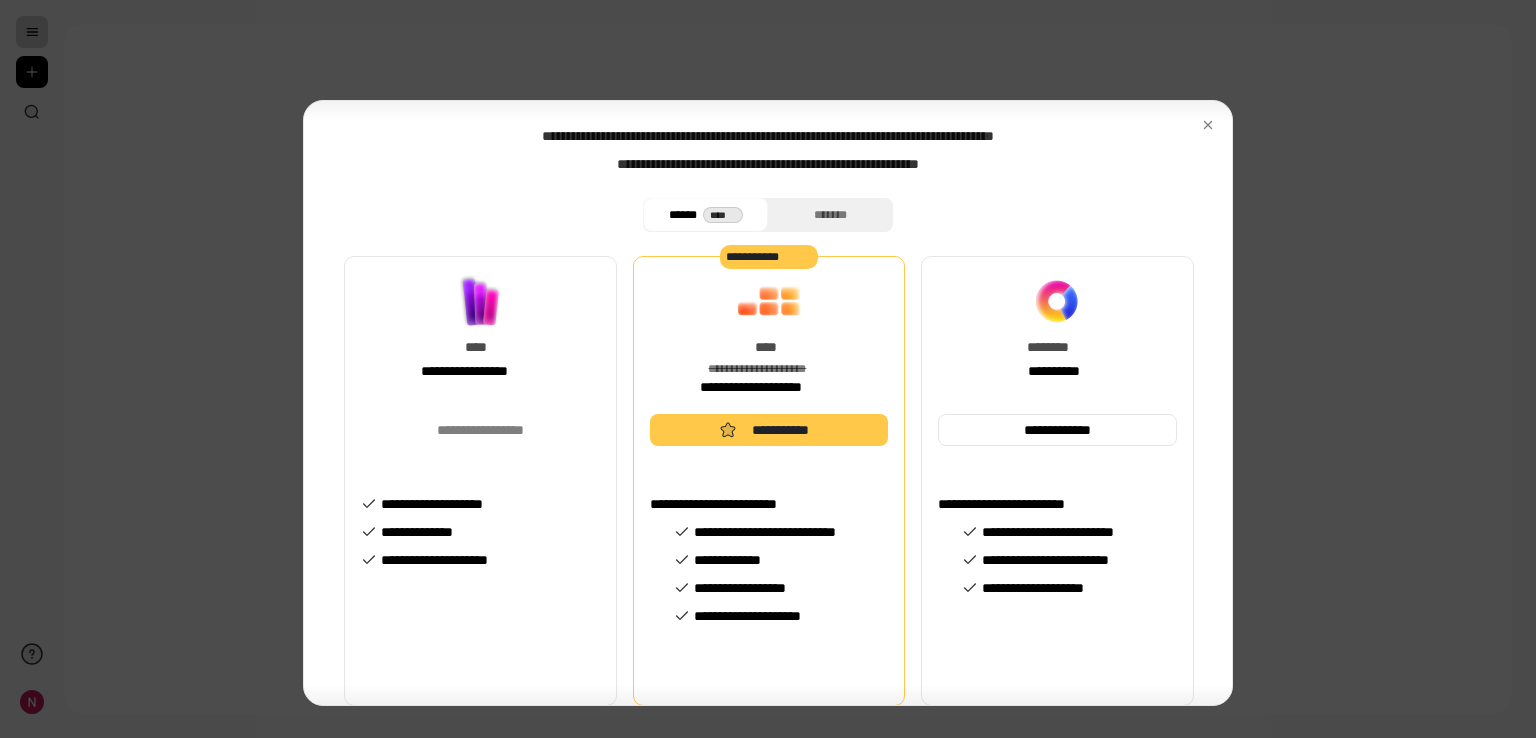 scroll, scrollTop: 95, scrollLeft: 0, axis: vertical 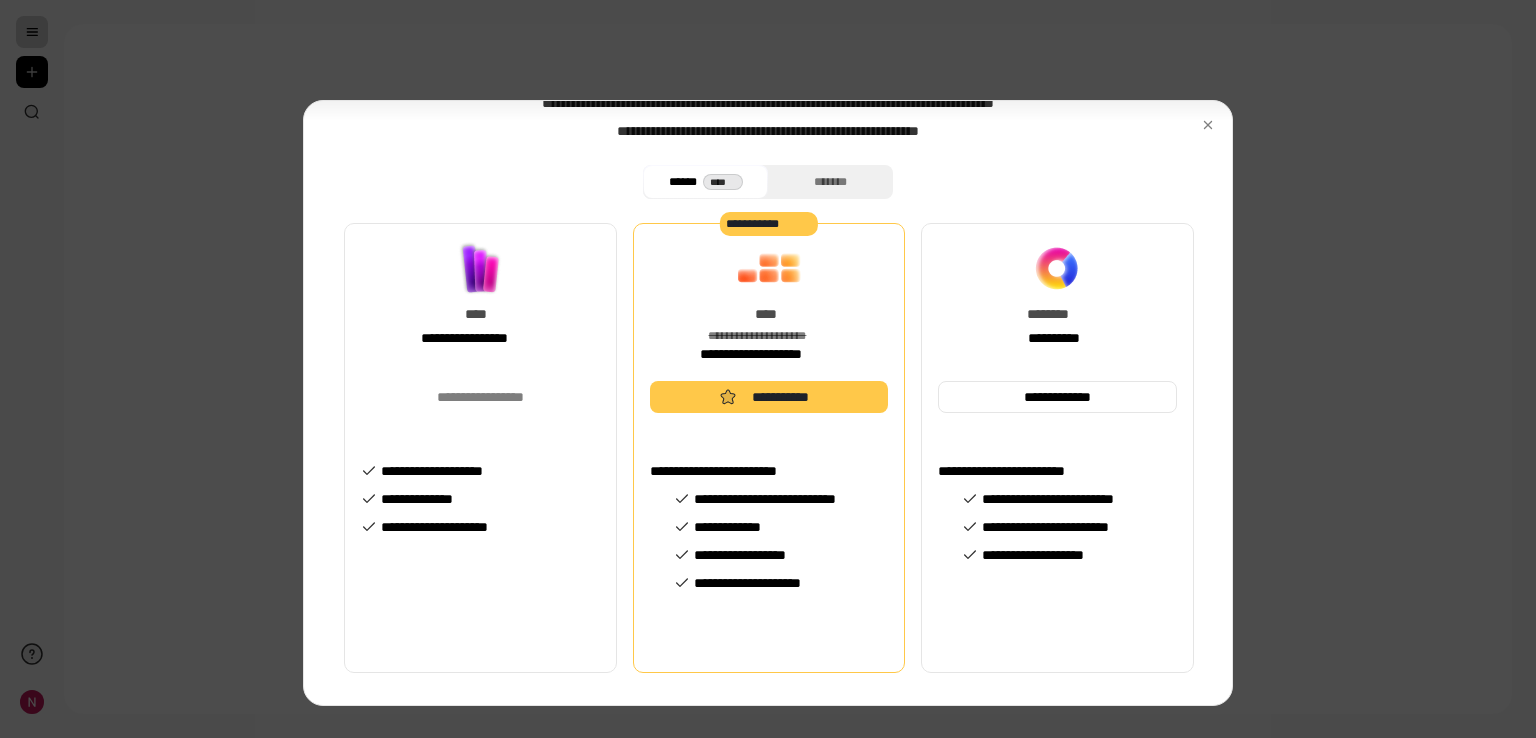 click on "****" at bounding box center [723, 182] 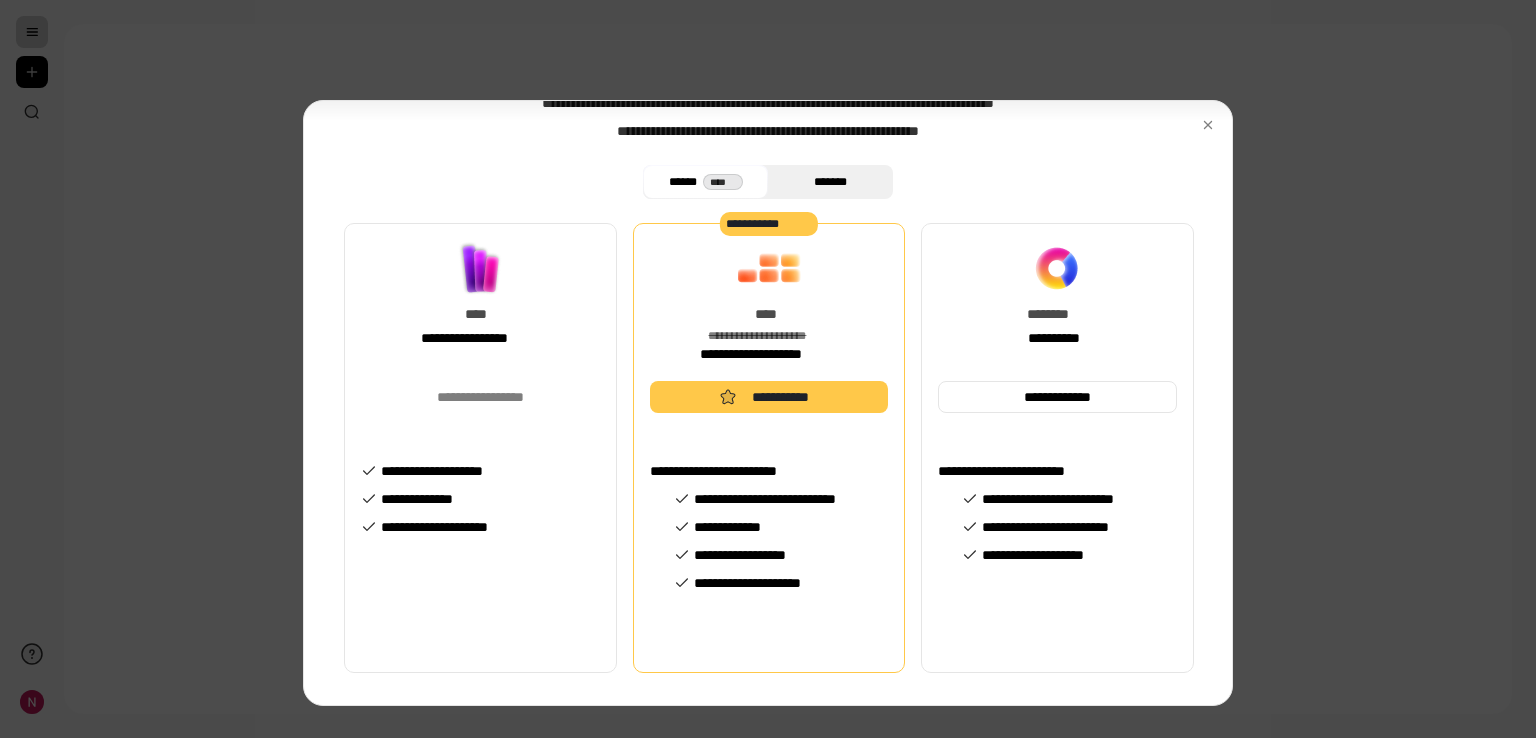 click on "*******" at bounding box center [830, 182] 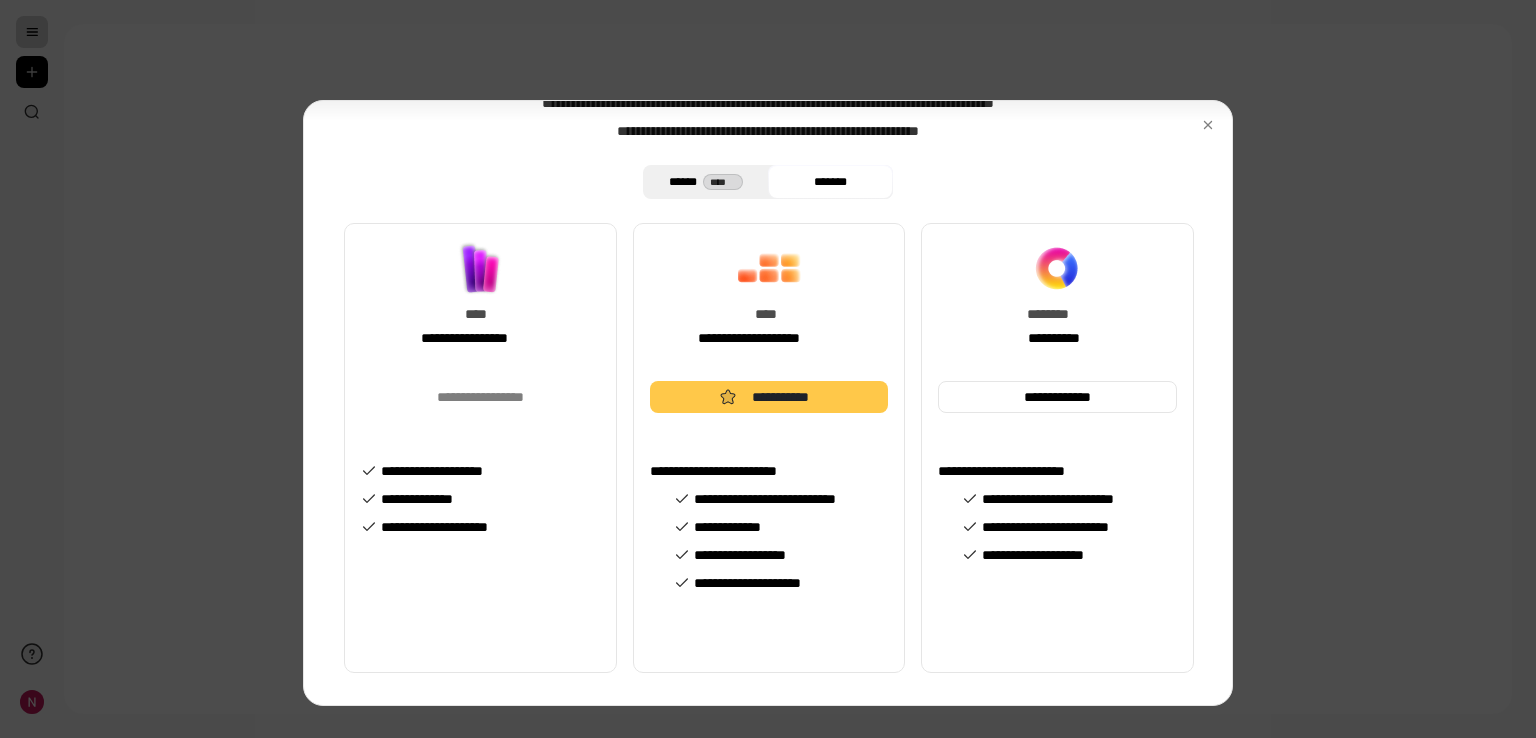 click on "****" at bounding box center [723, 182] 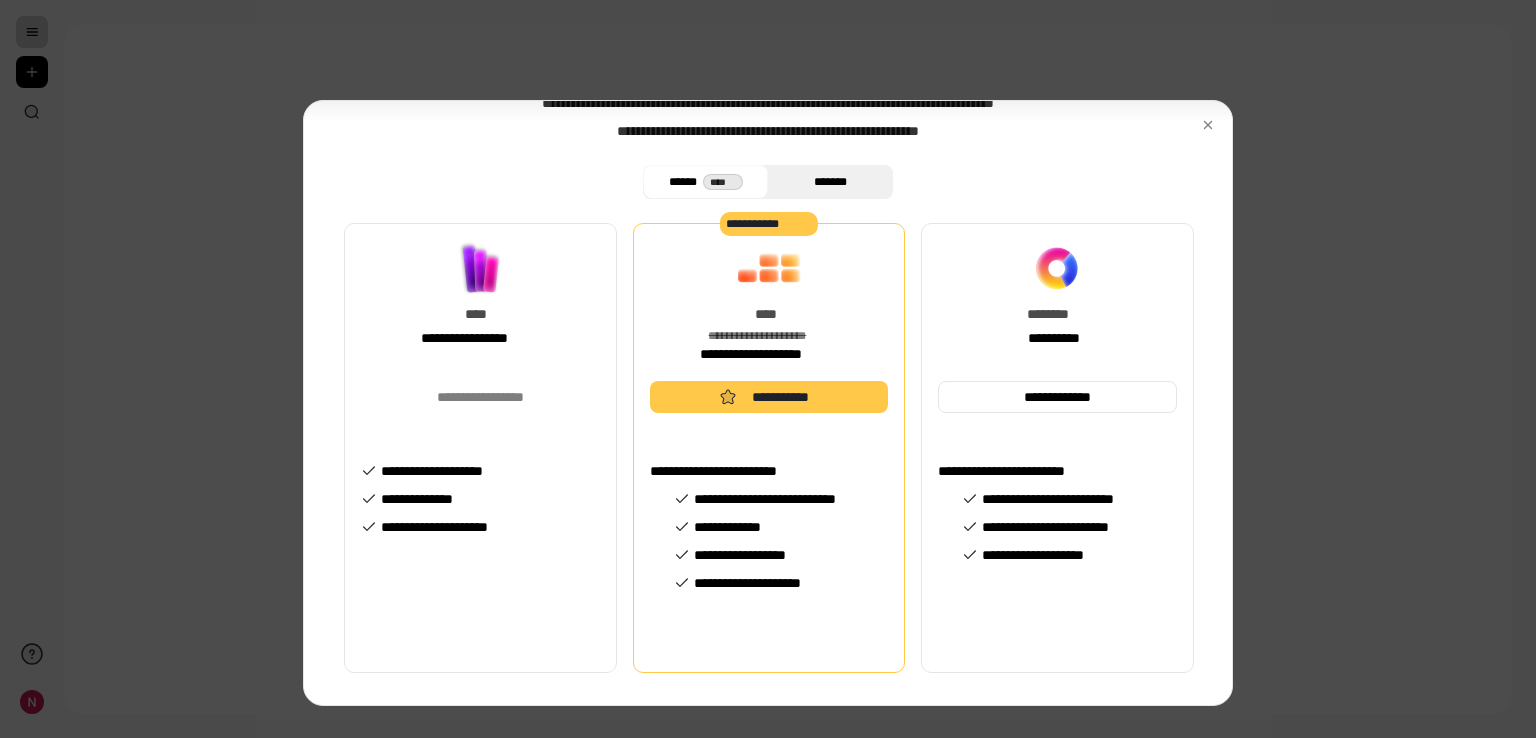 click on "*******" at bounding box center [830, 182] 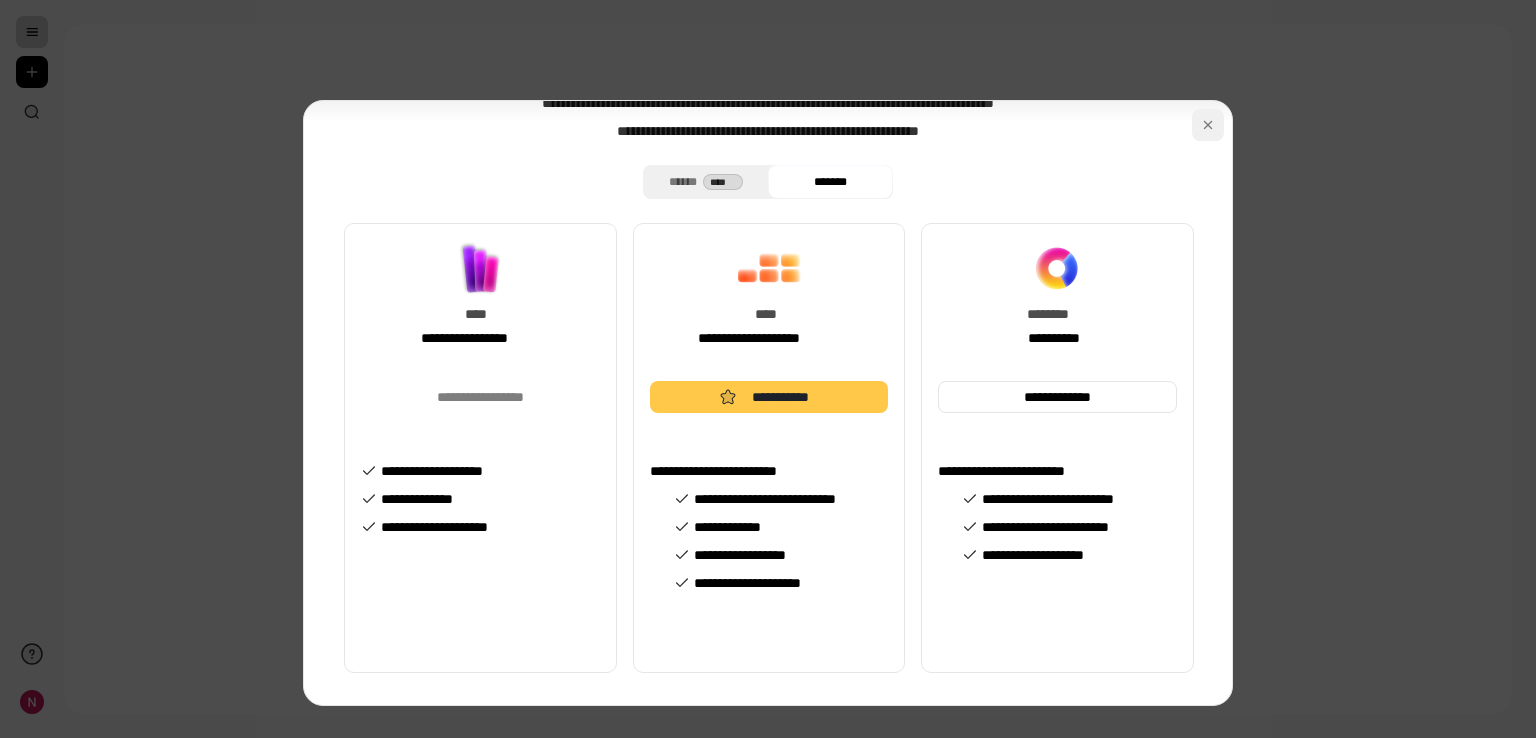 click at bounding box center (1208, 125) 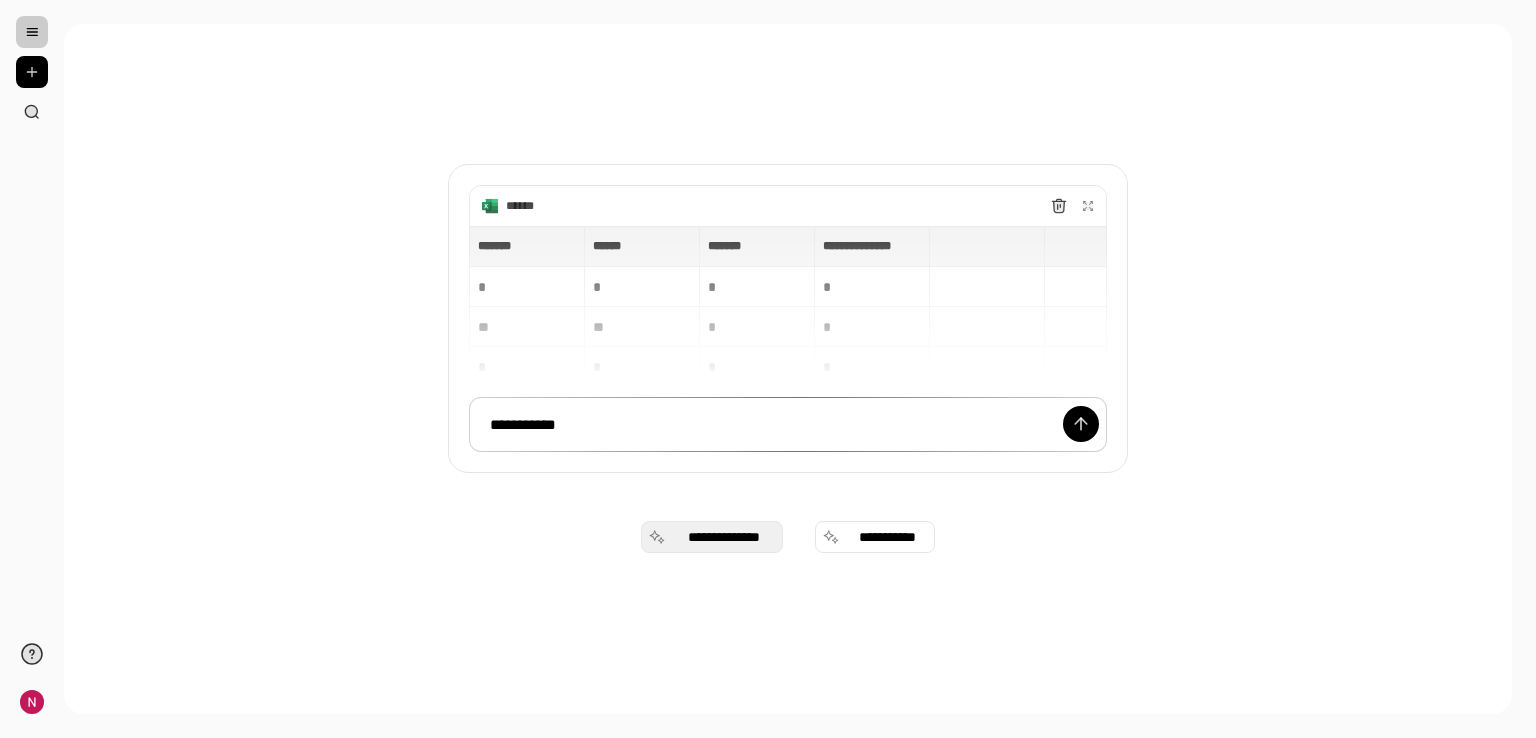 click on "**********" at bounding box center (724, 537) 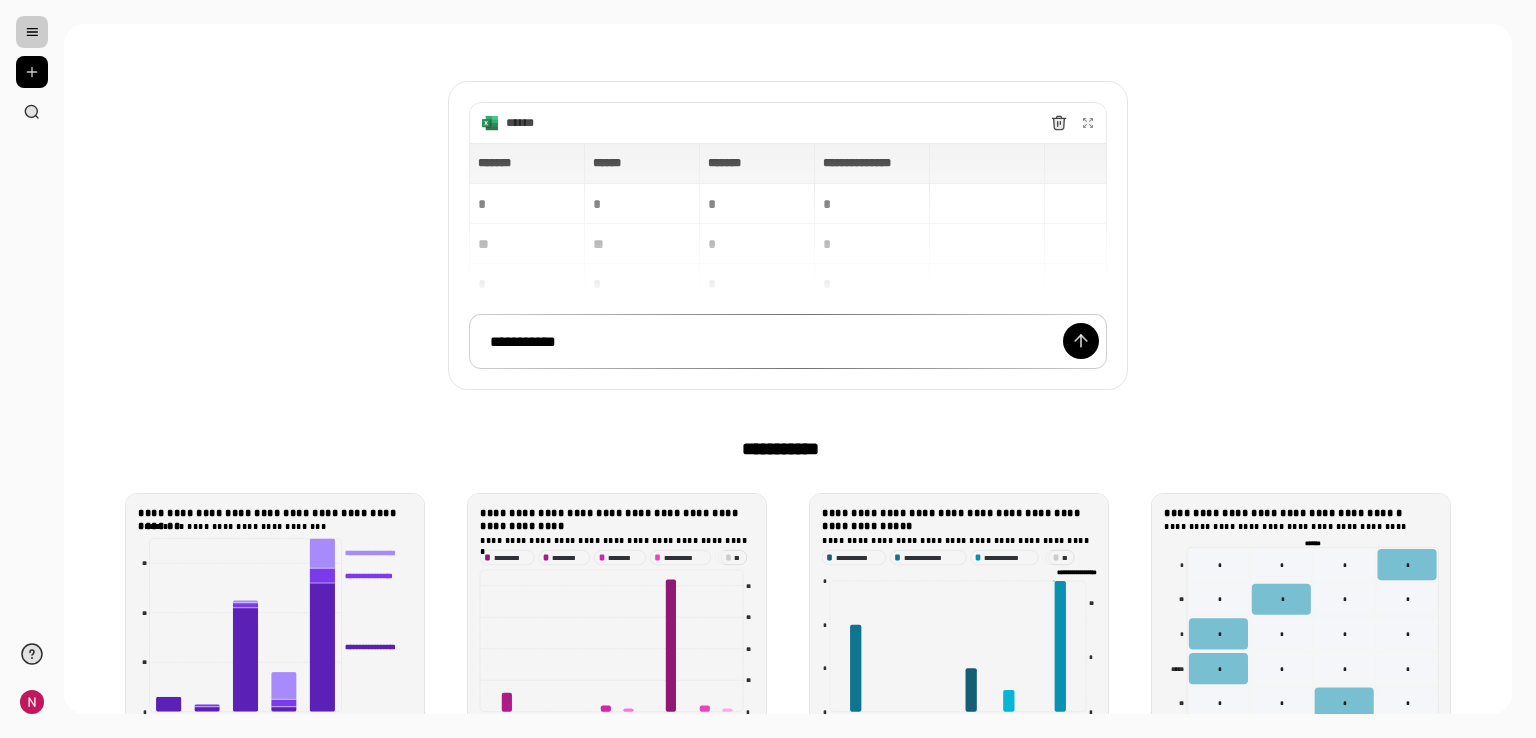 scroll, scrollTop: 0, scrollLeft: 0, axis: both 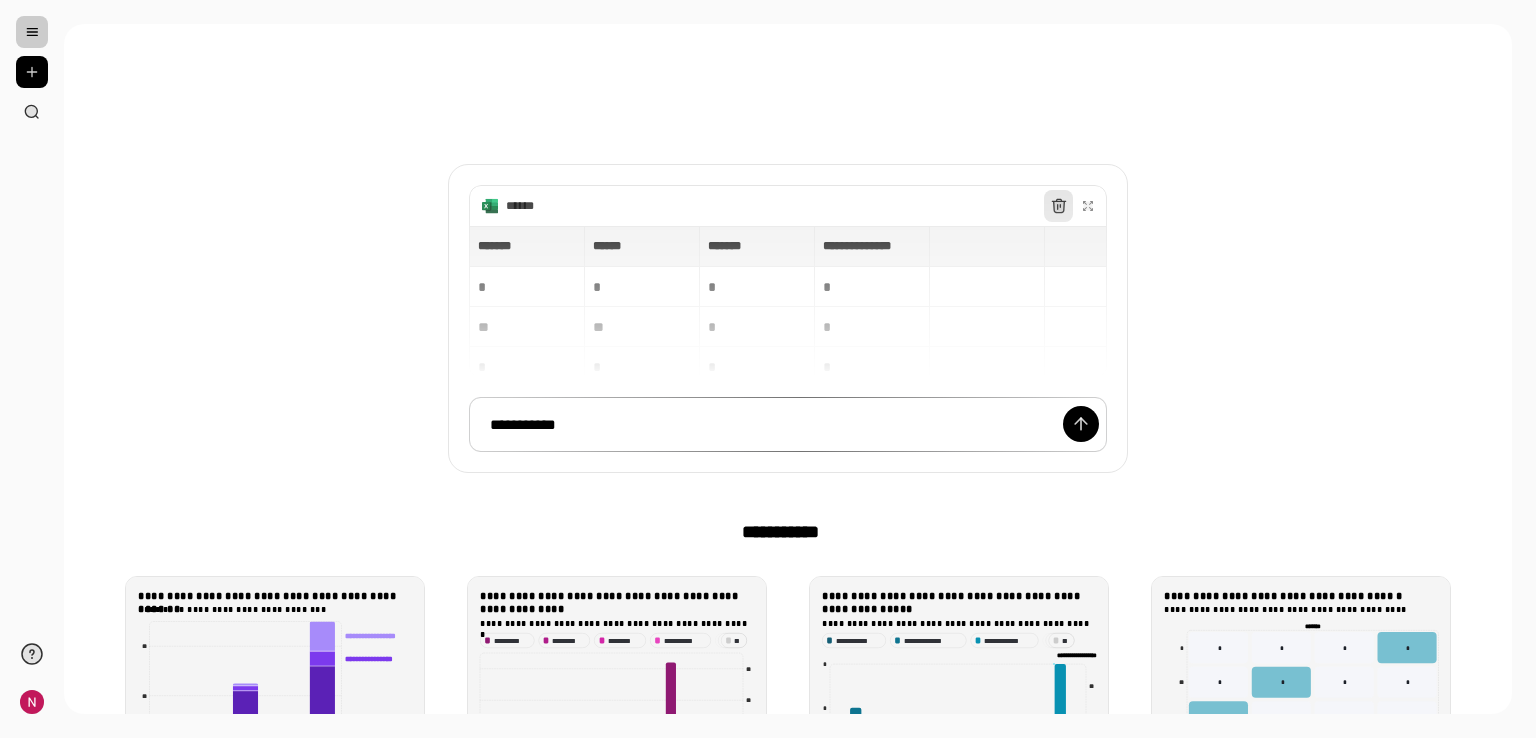 click 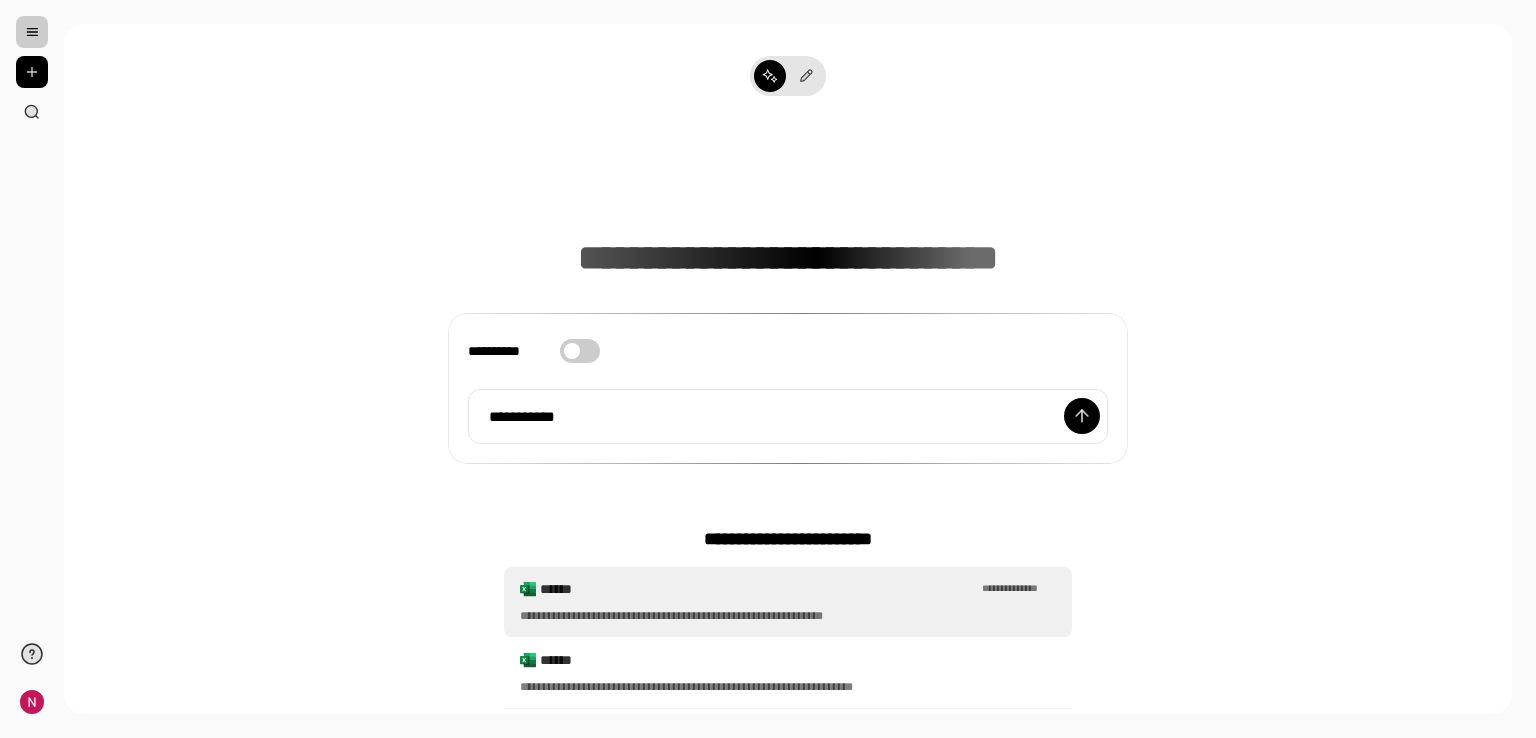 scroll, scrollTop: 184, scrollLeft: 0, axis: vertical 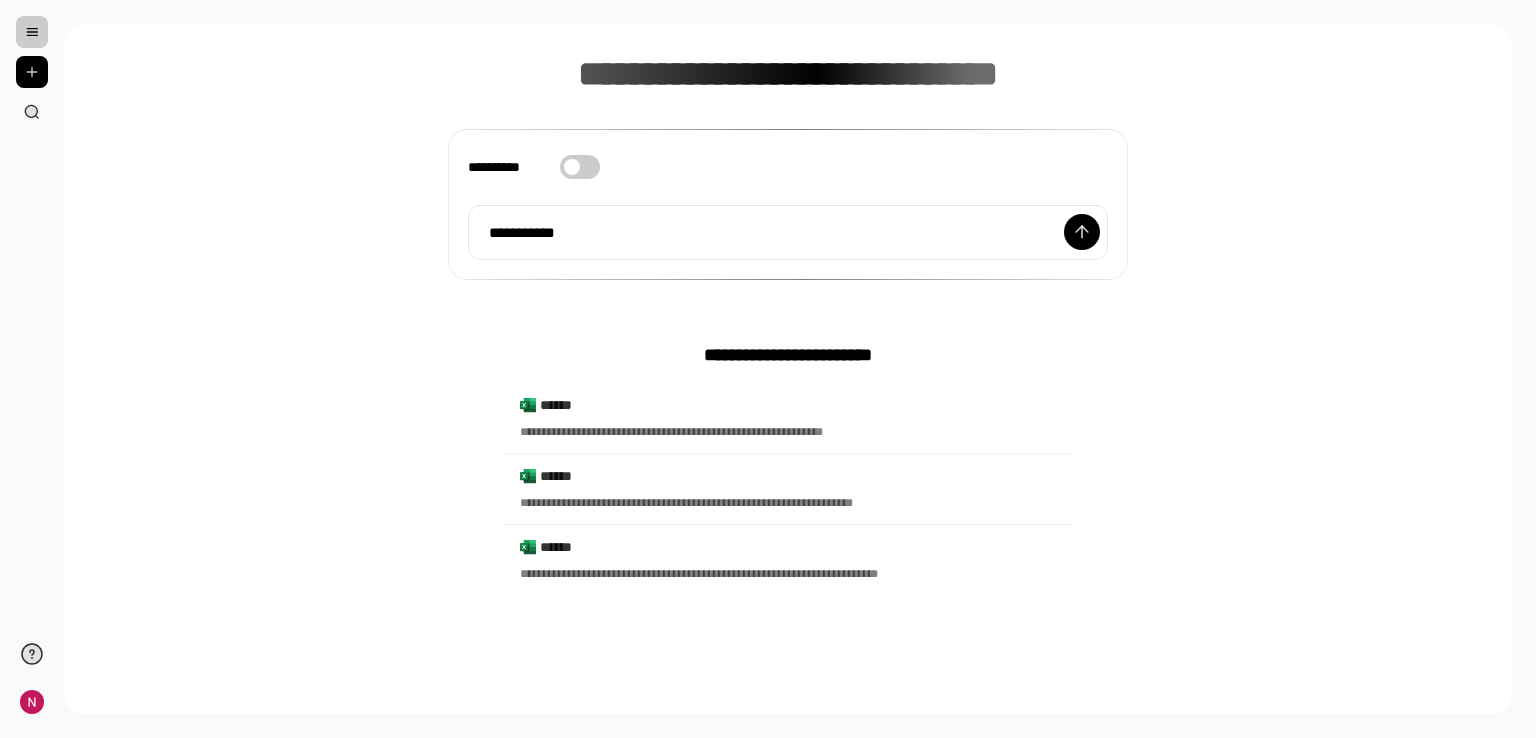 drag, startPoint x: 644, startPoint y: 249, endPoint x: 418, endPoint y: 227, distance: 227.06827 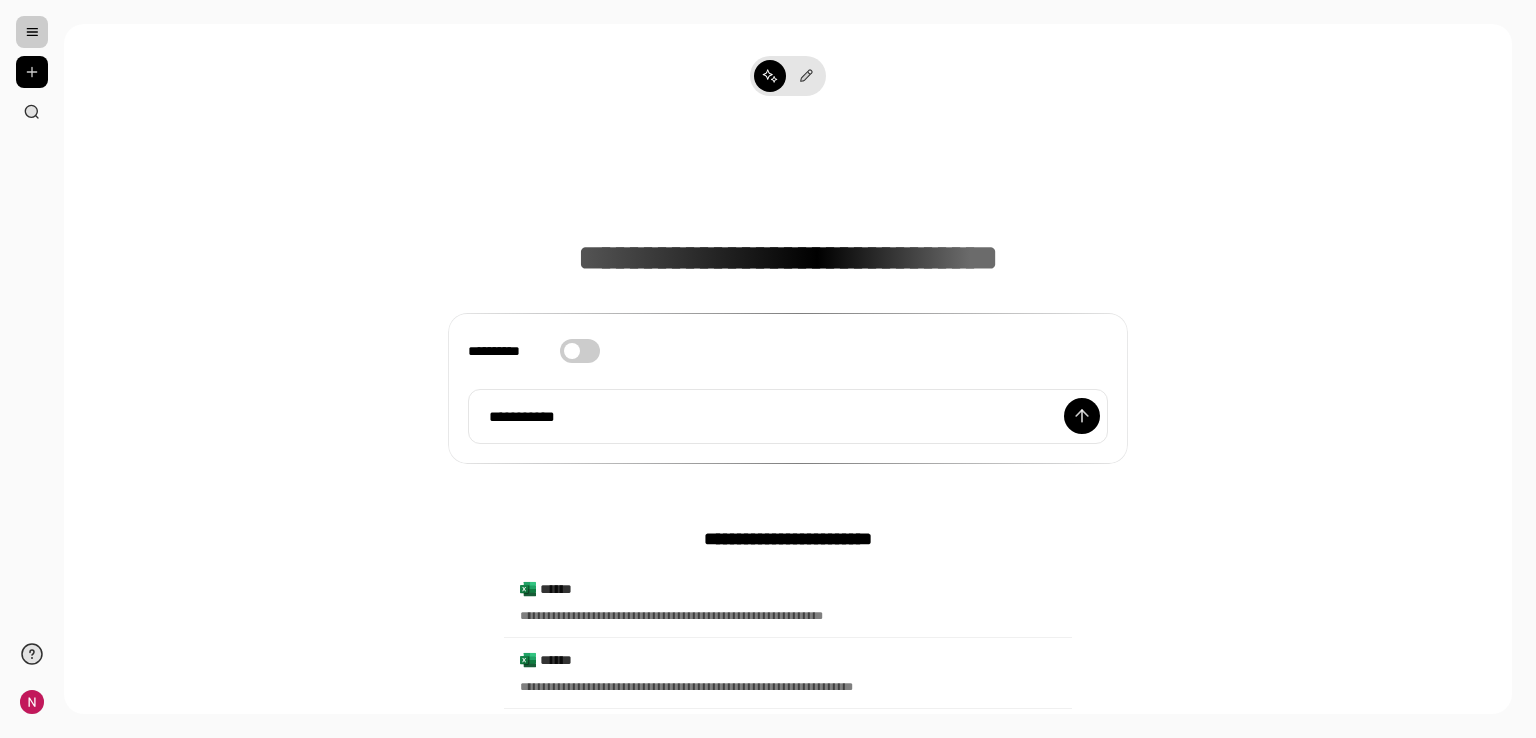 click on "**********" at bounding box center [788, 296] 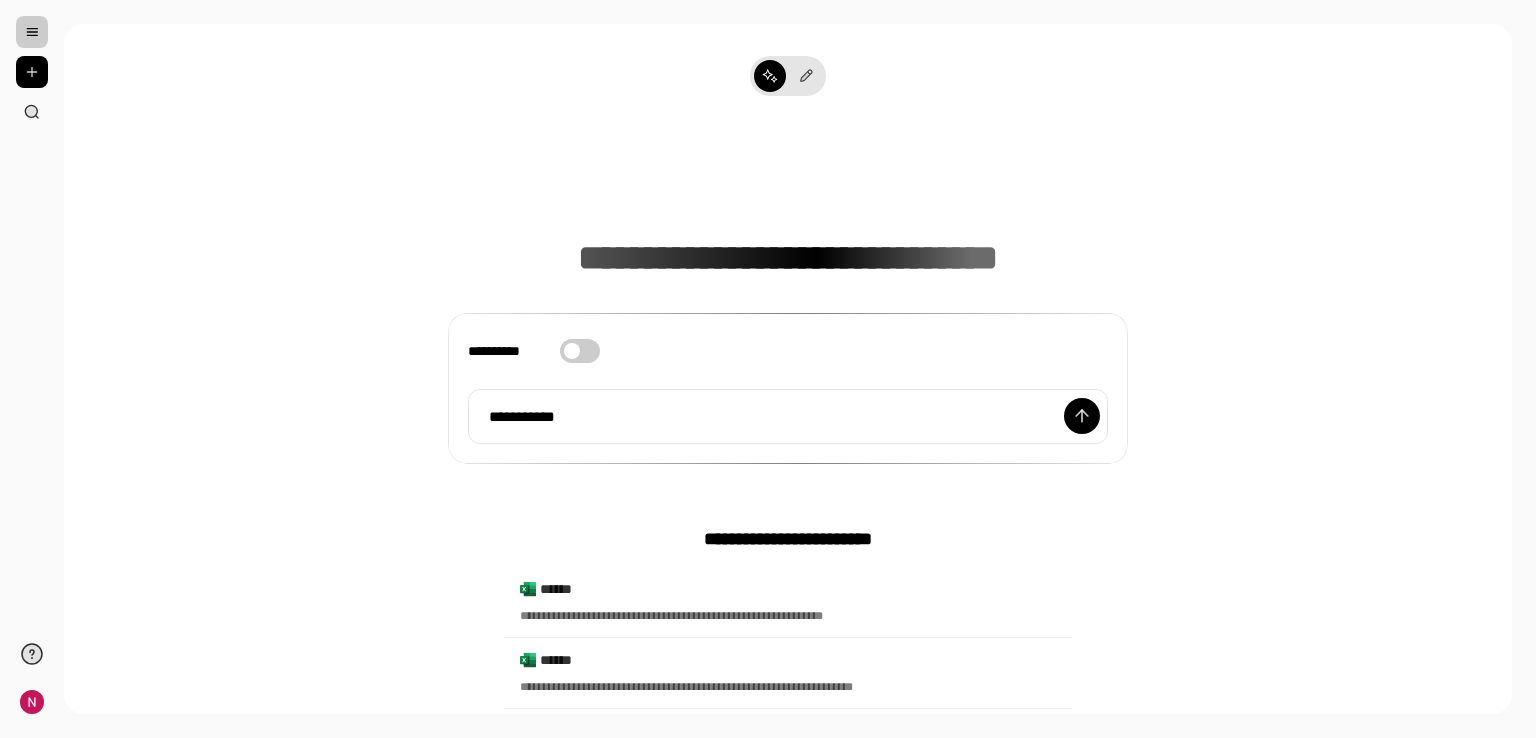 click on "**********" at bounding box center (788, 296) 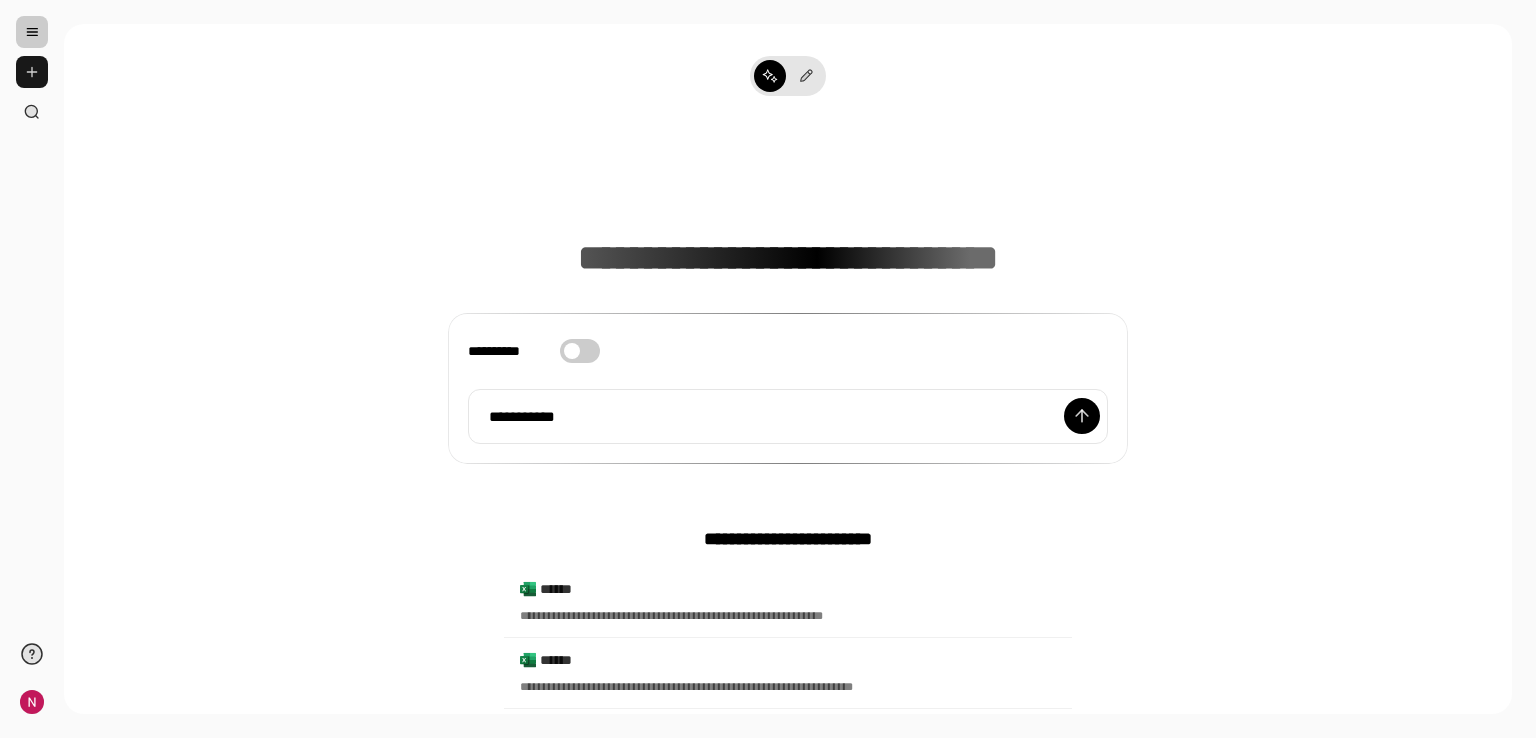 click at bounding box center [32, 72] 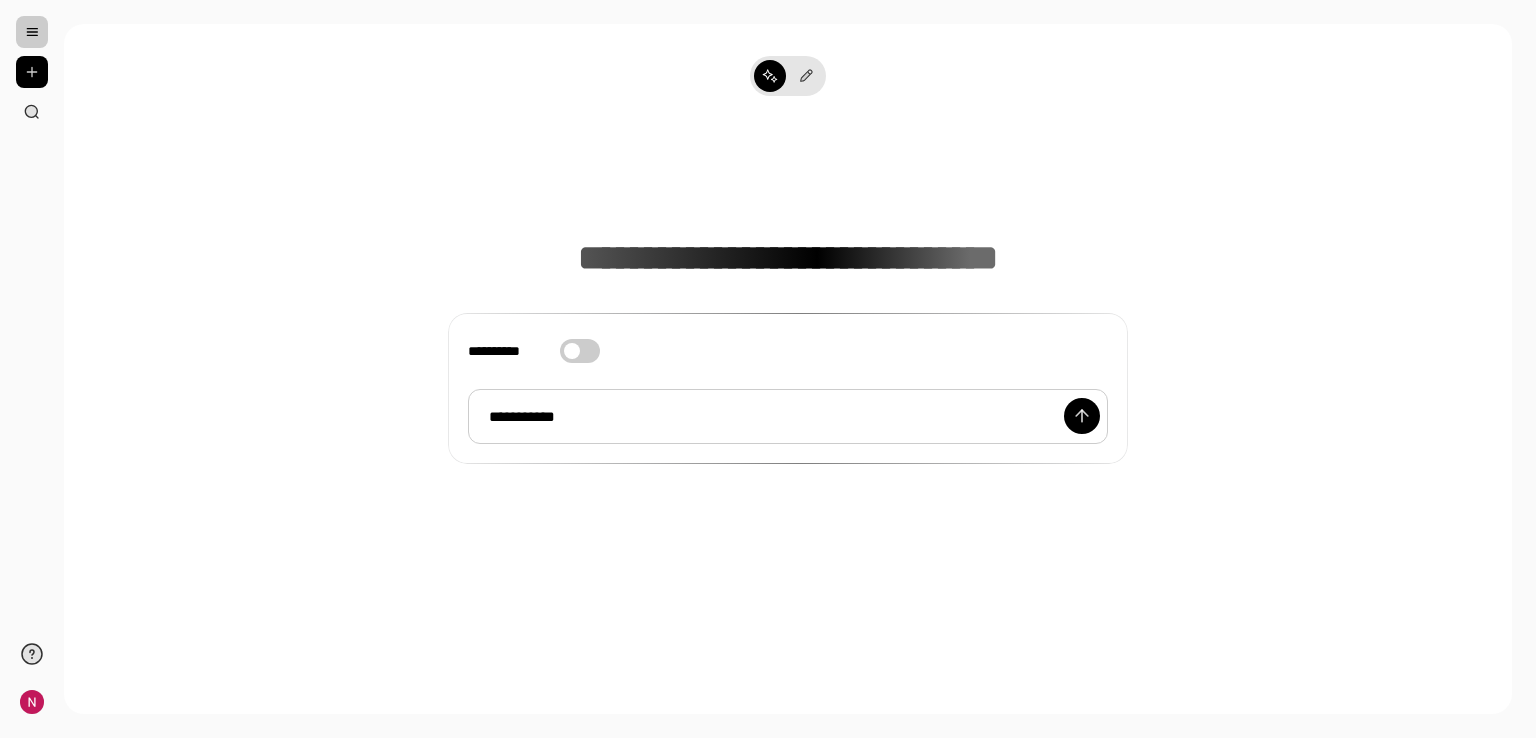click on "**********" at bounding box center (788, 417) 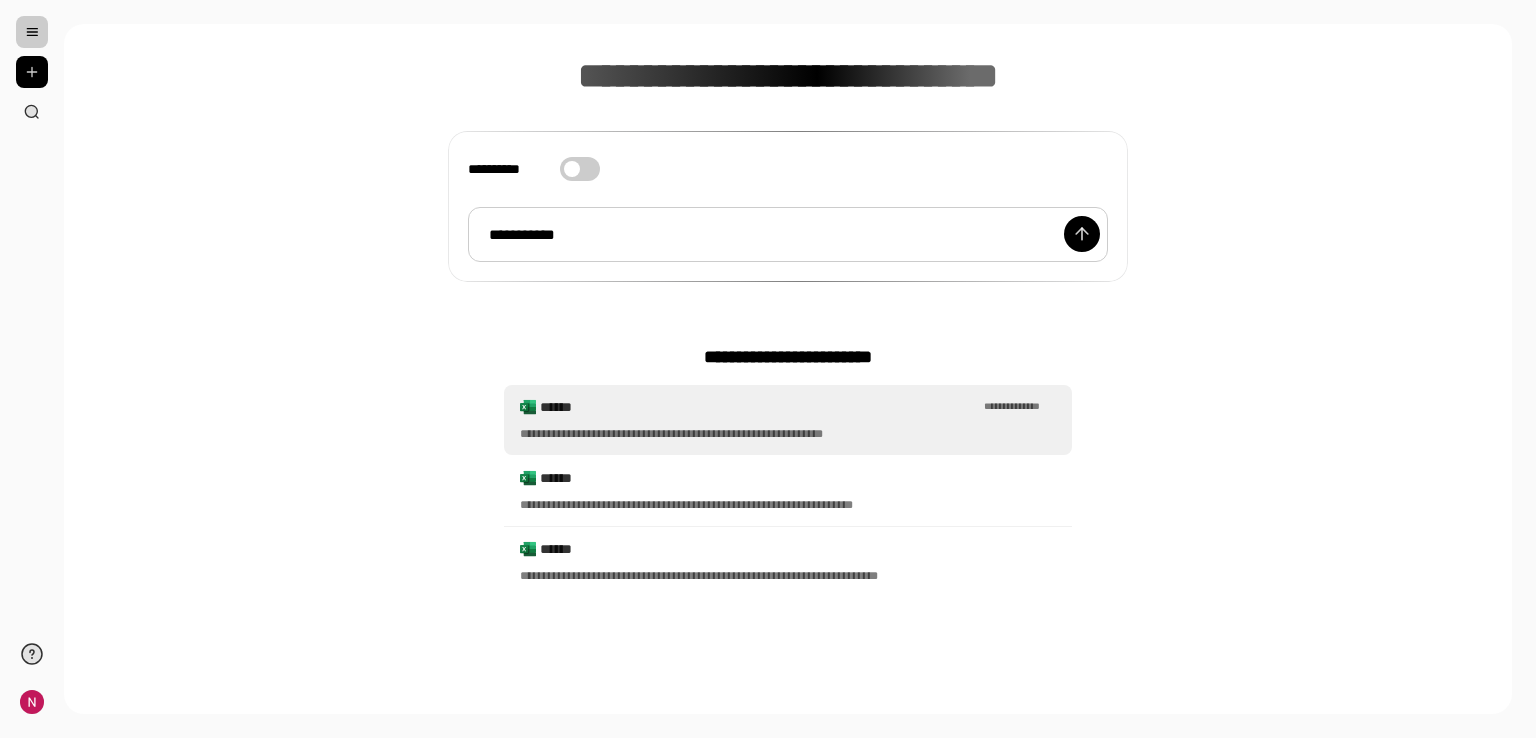 scroll, scrollTop: 184, scrollLeft: 0, axis: vertical 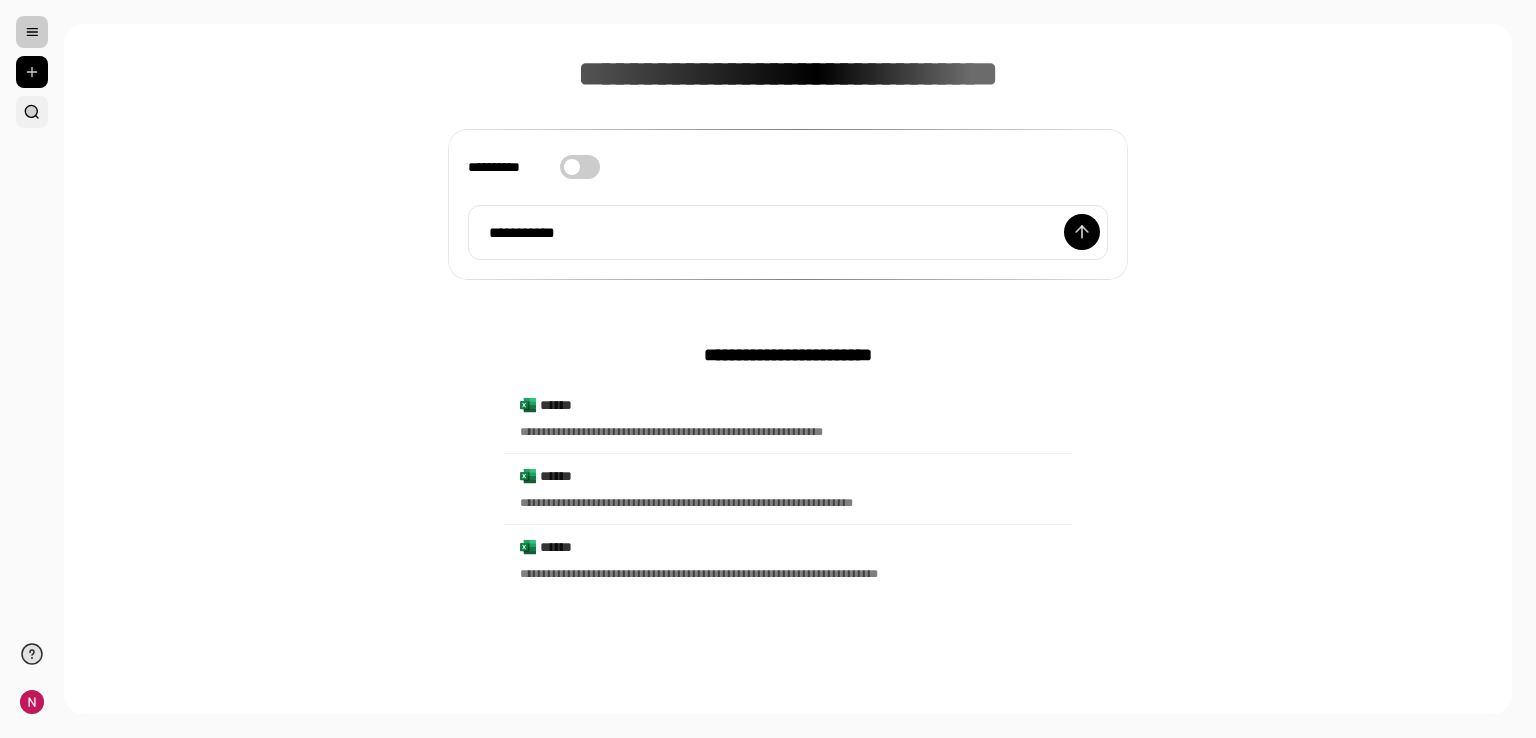 click at bounding box center [32, 112] 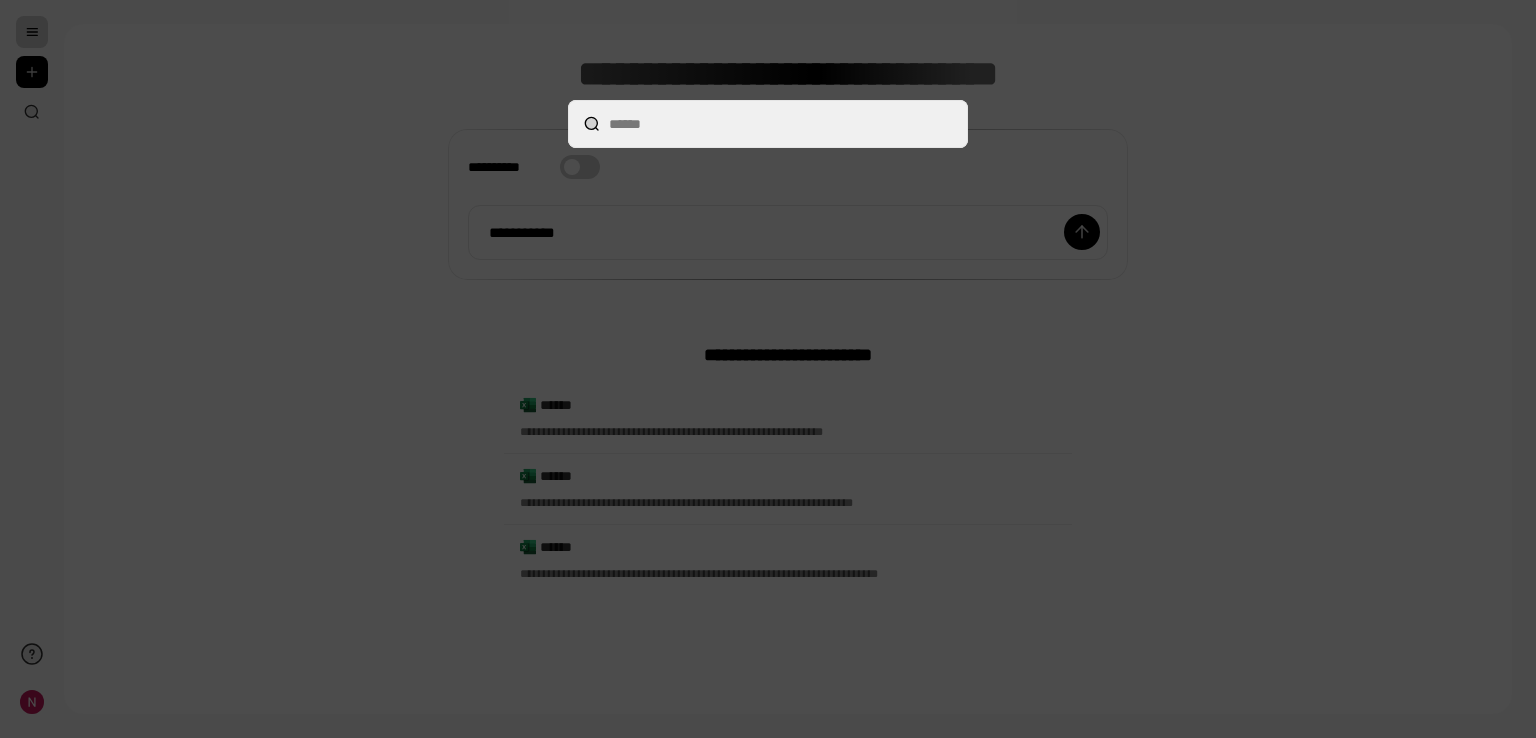 click at bounding box center (768, 369) 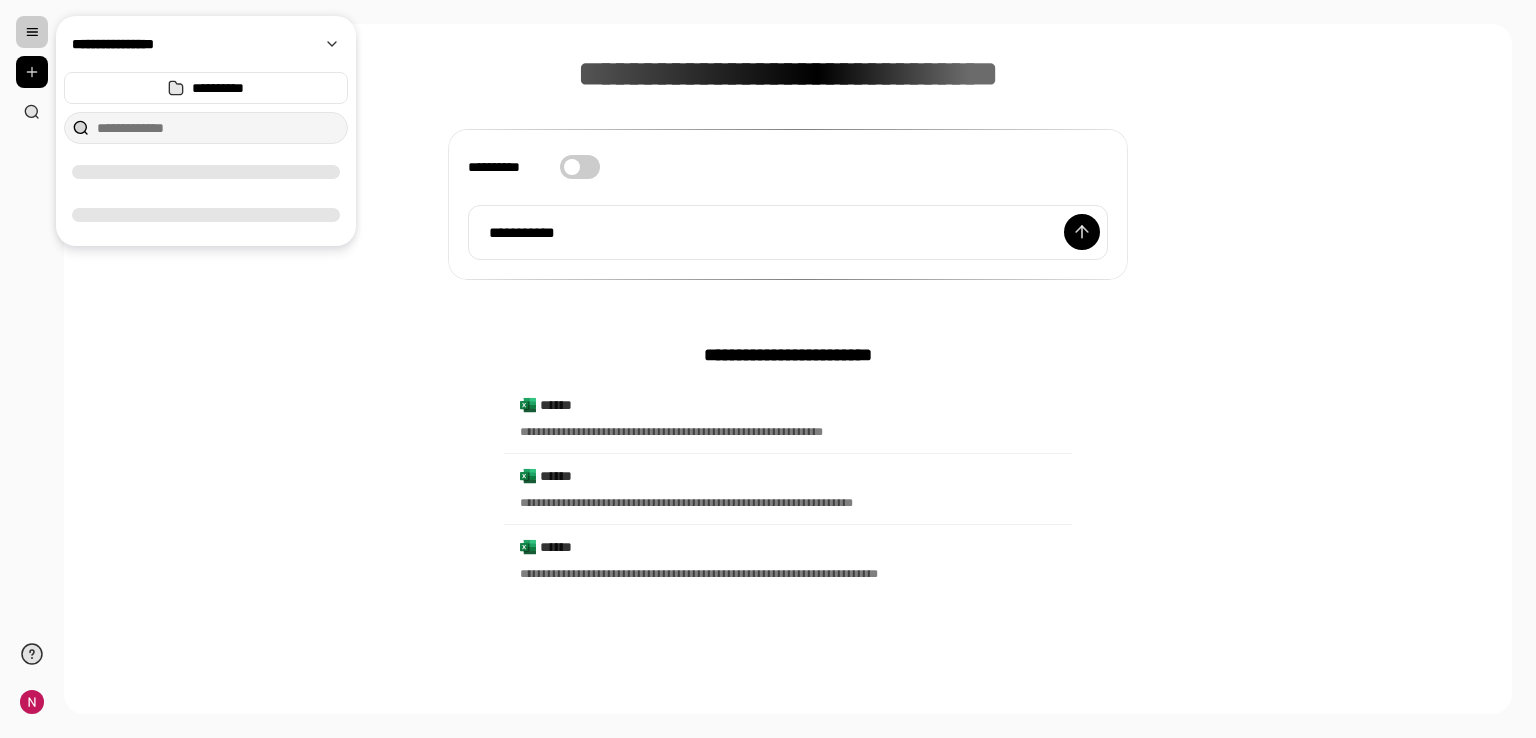click at bounding box center (32, 32) 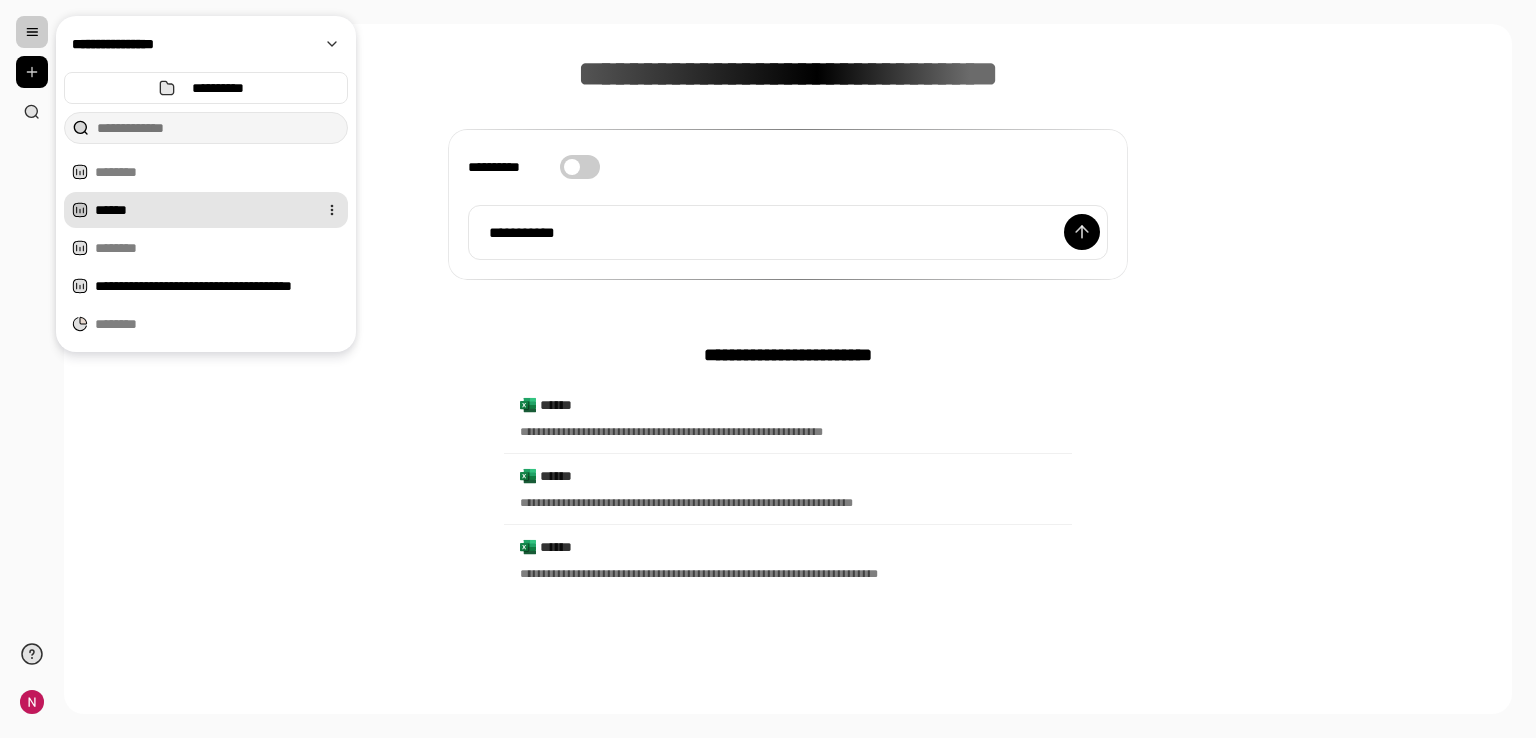 click on "******" at bounding box center [202, 210] 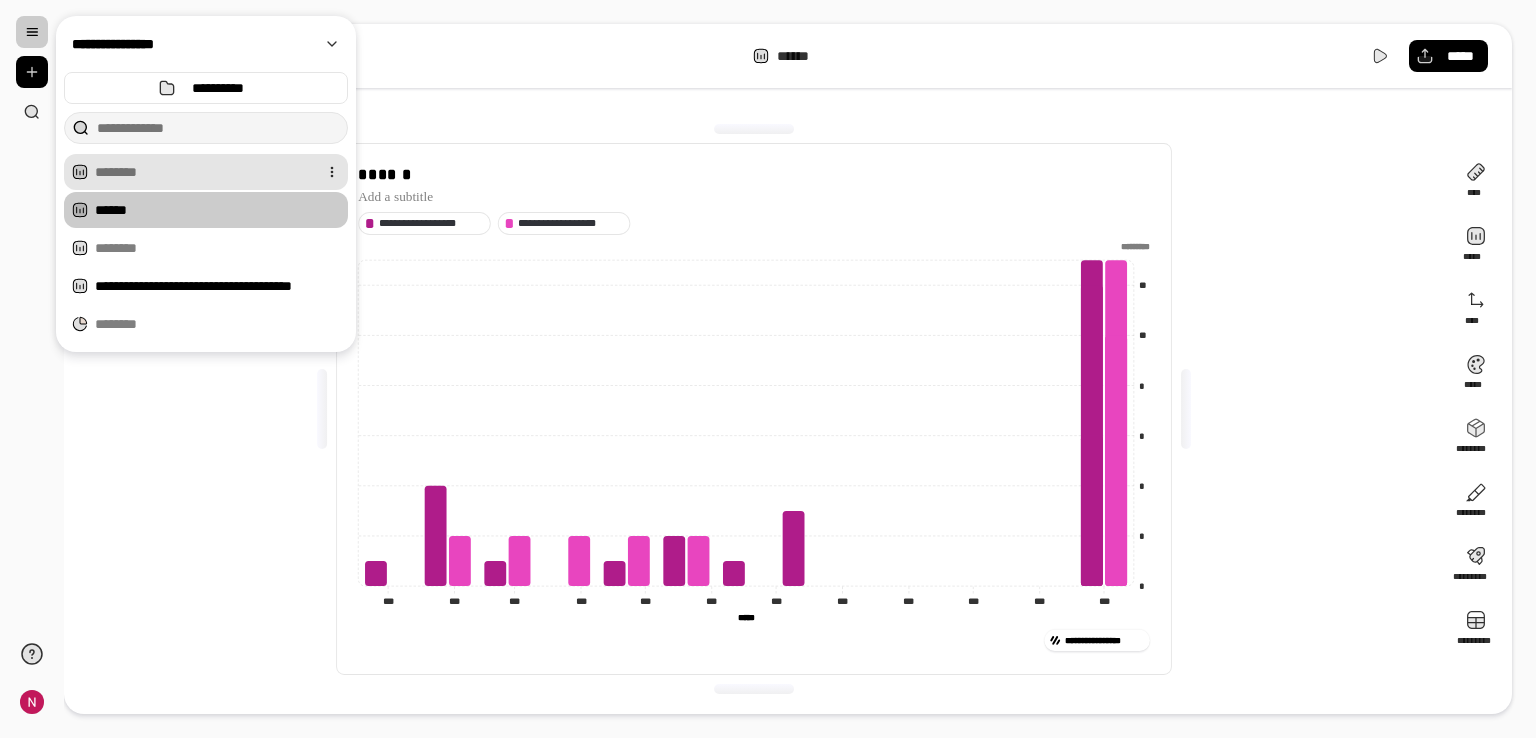 click at bounding box center (202, 172) 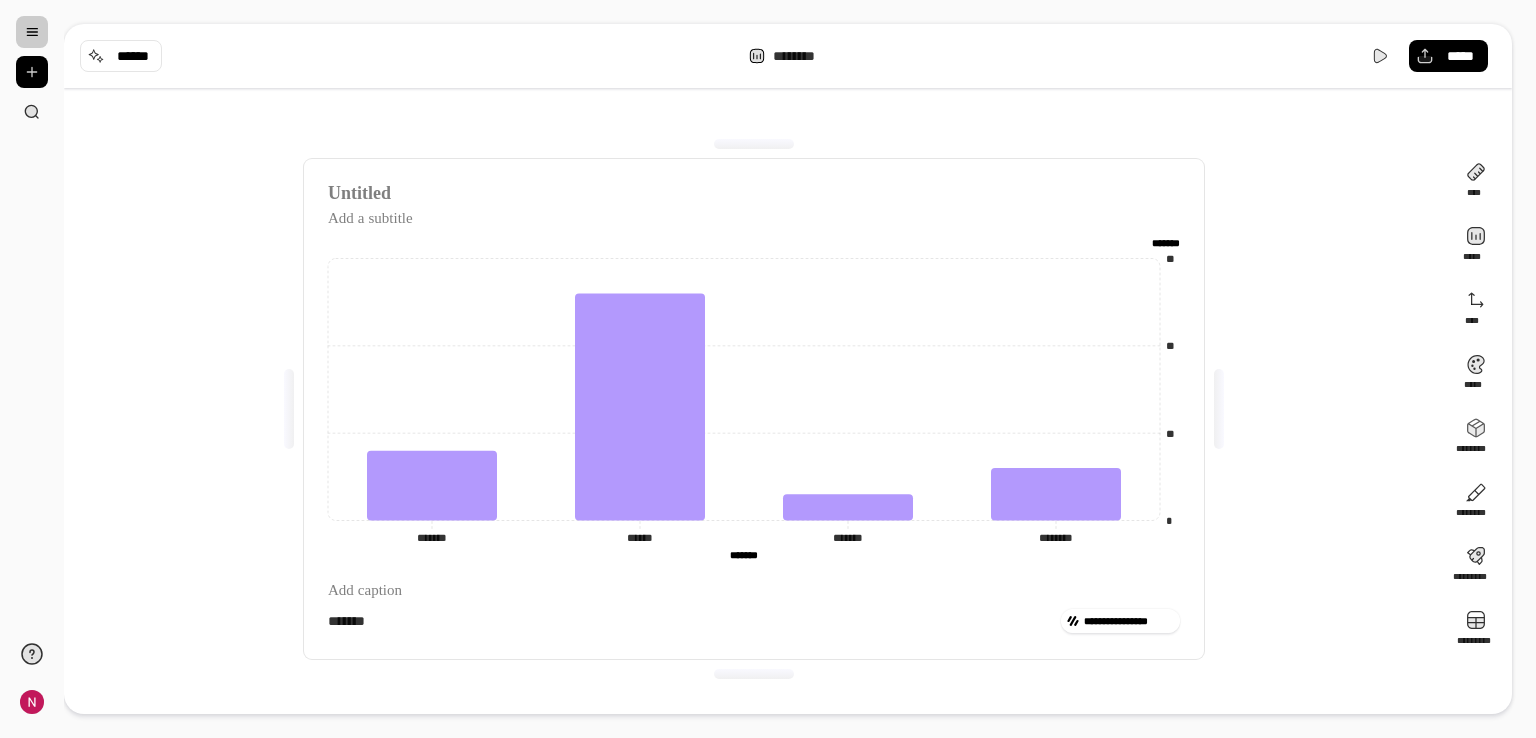 click on "**********" at bounding box center [754, 409] 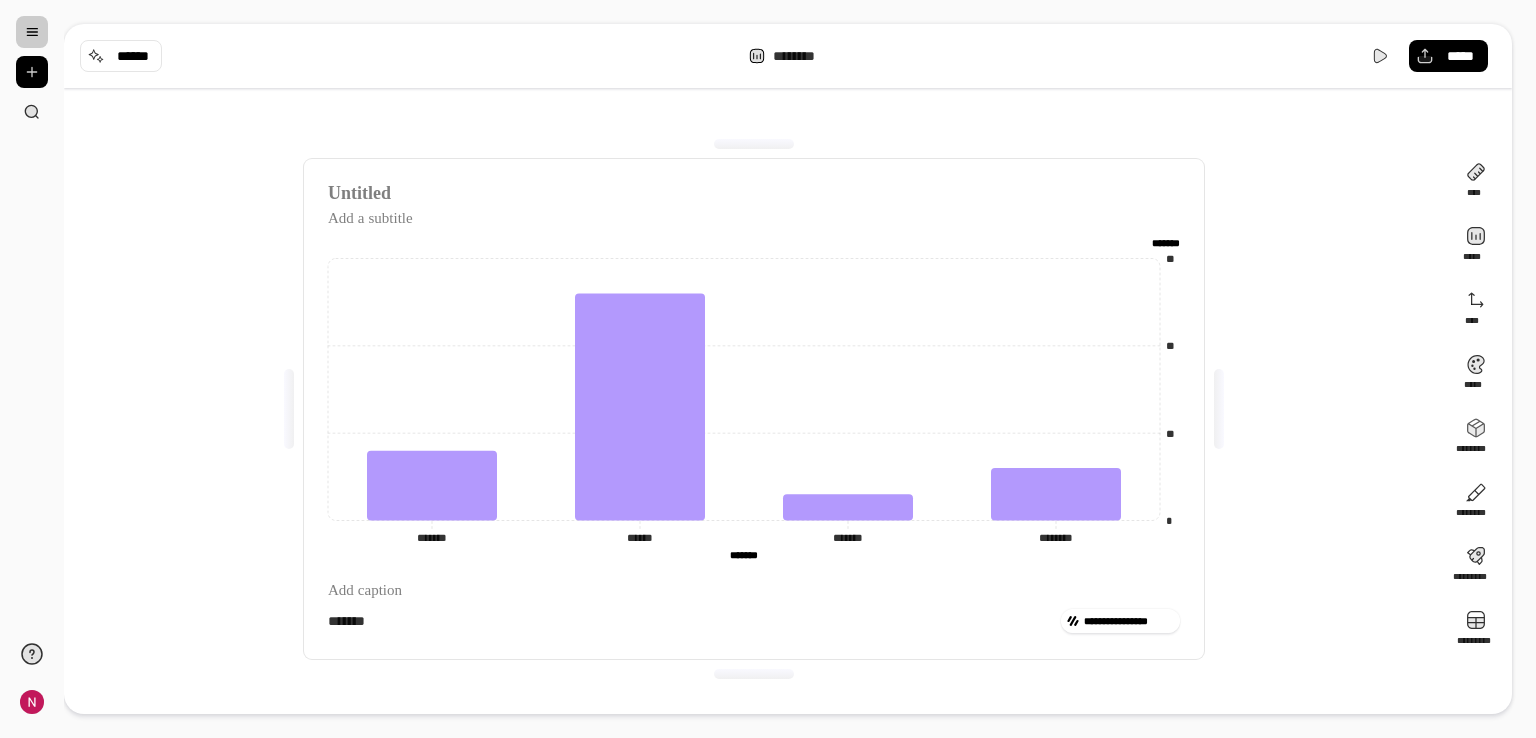 click on "******* *******" 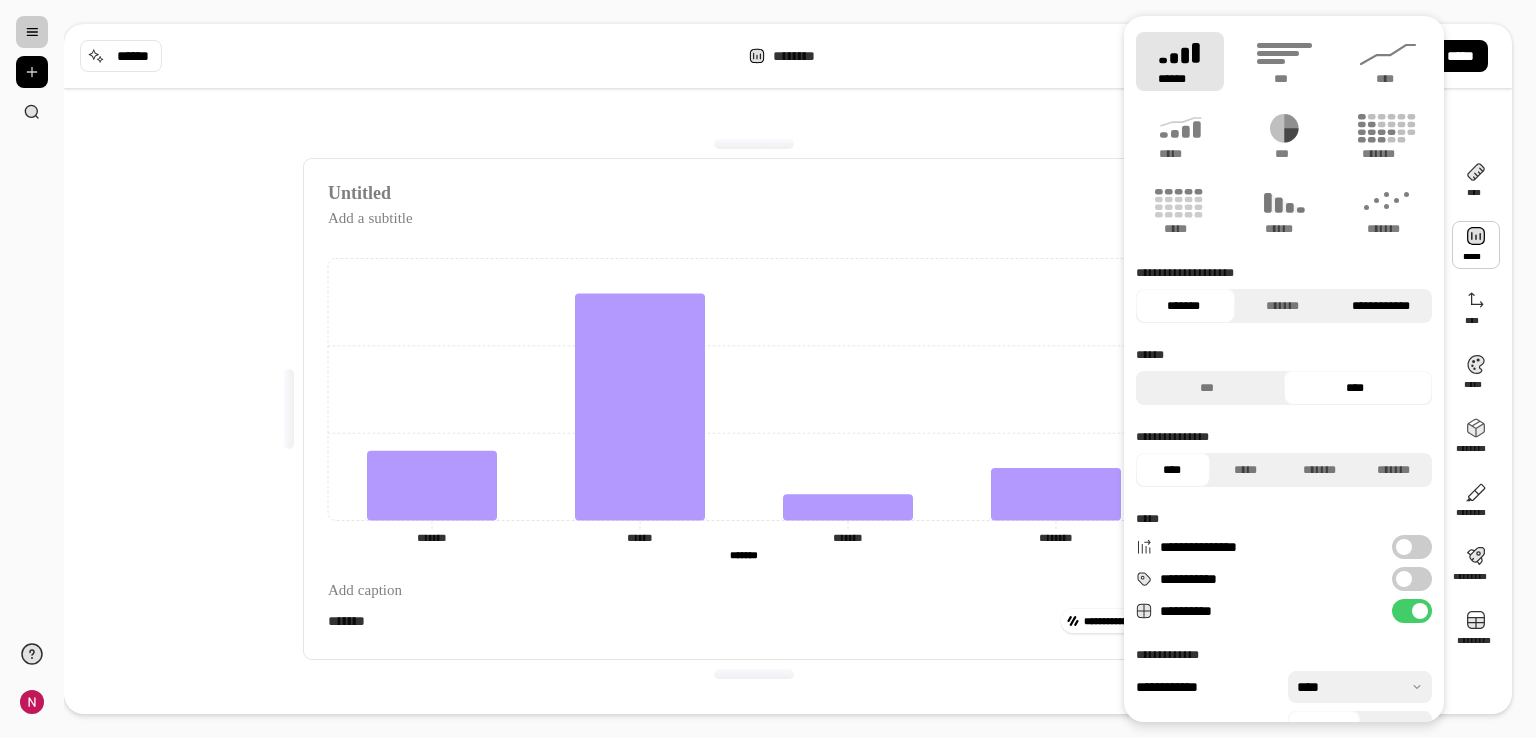 click on "**********" at bounding box center [1380, 306] 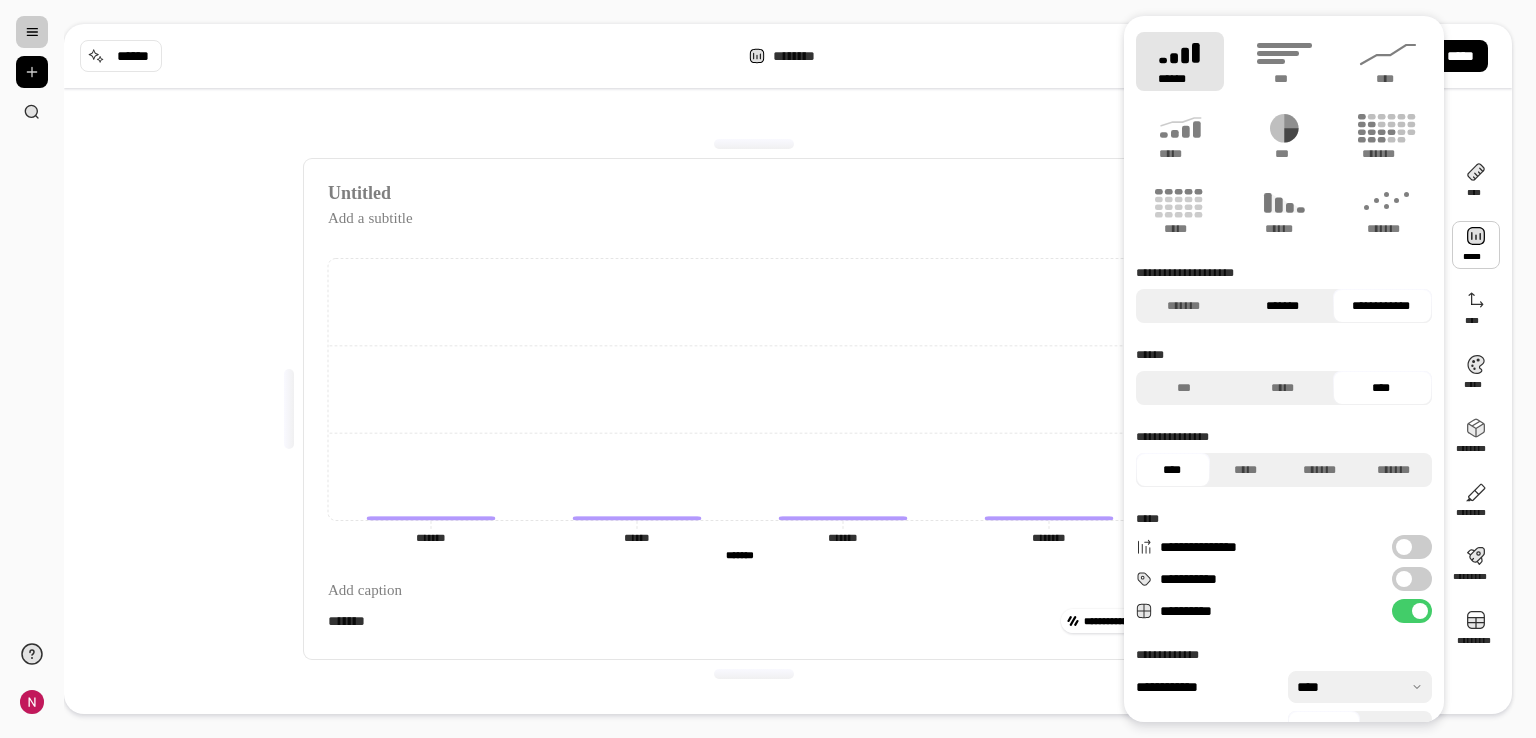 click on "*******" at bounding box center [1282, 306] 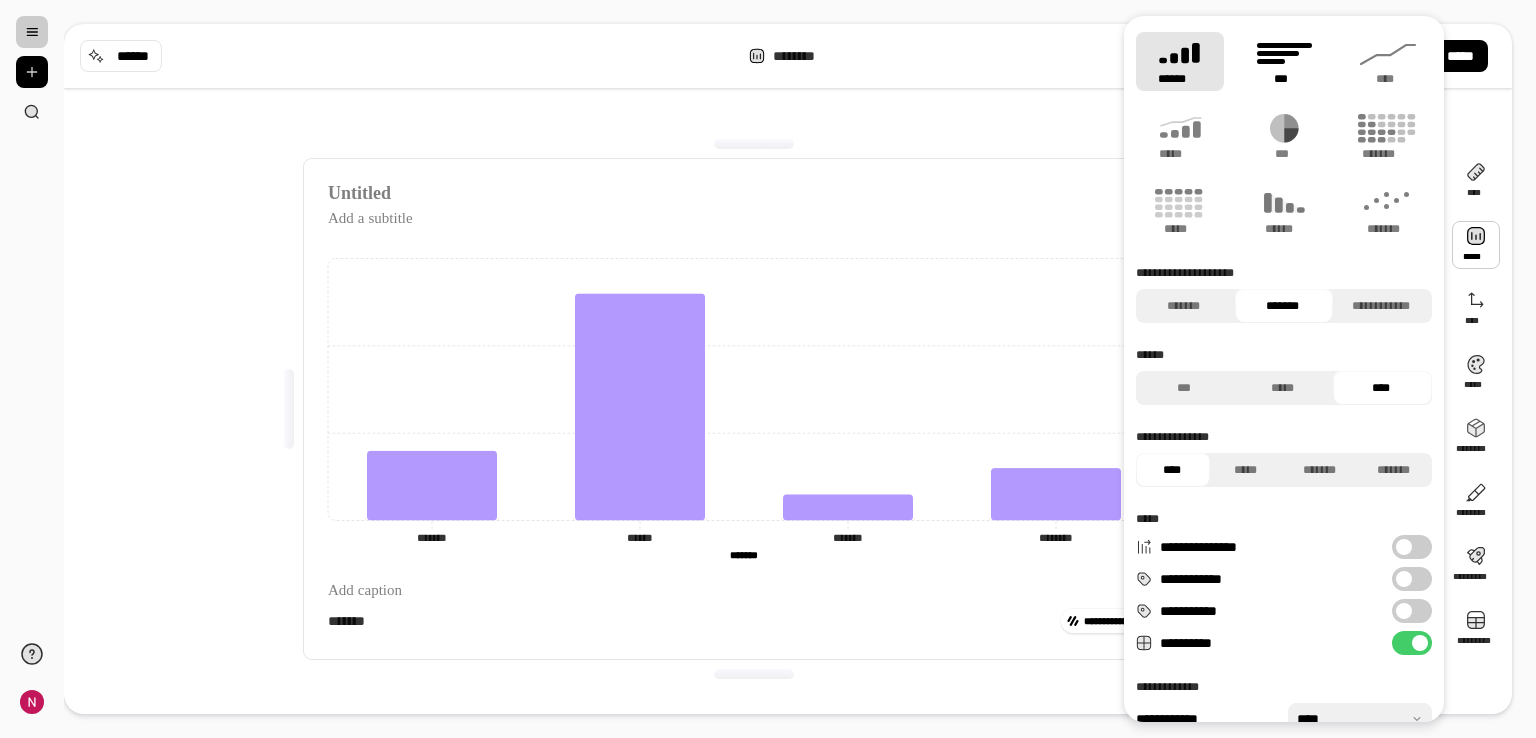 click 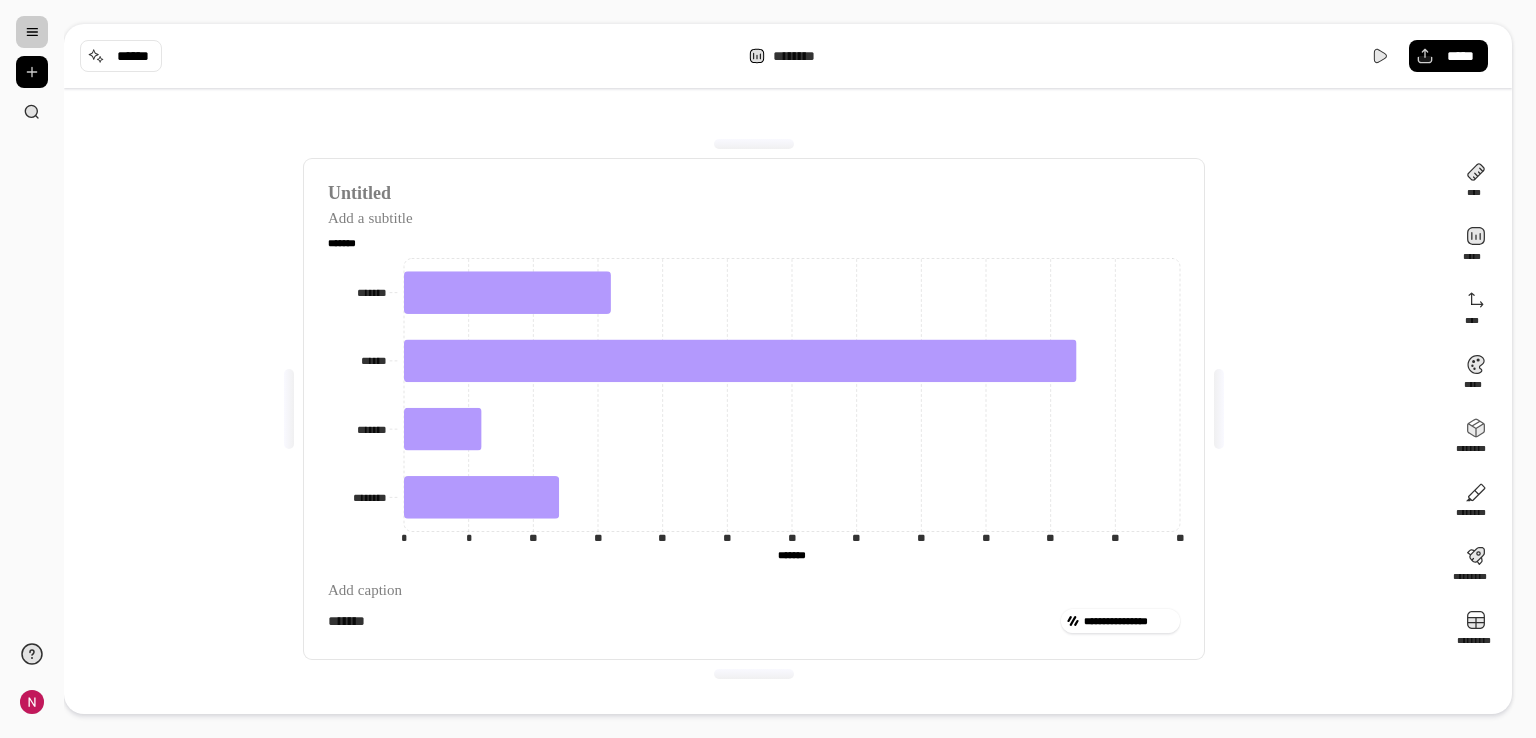 click on "******* *******" 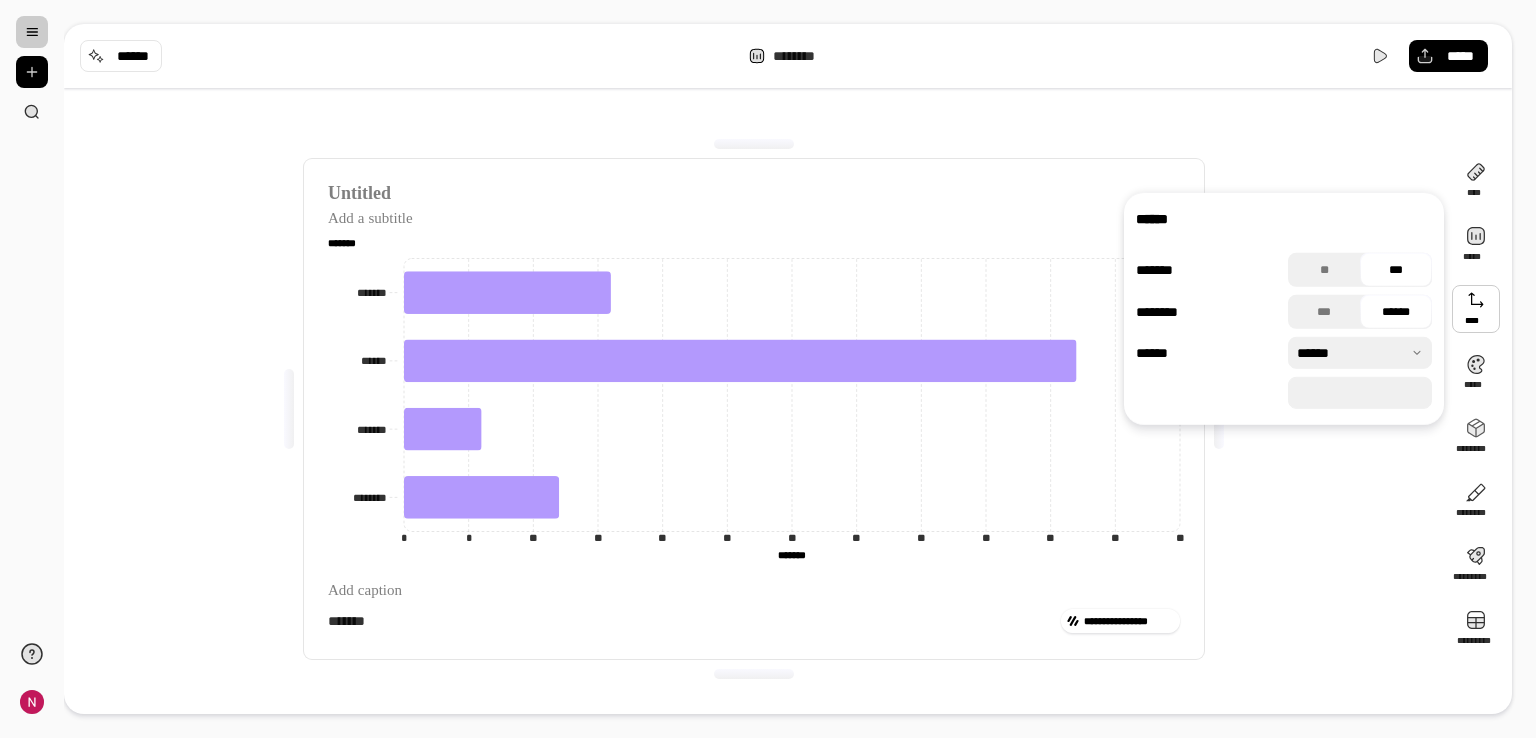 click on "******" at bounding box center [1396, 312] 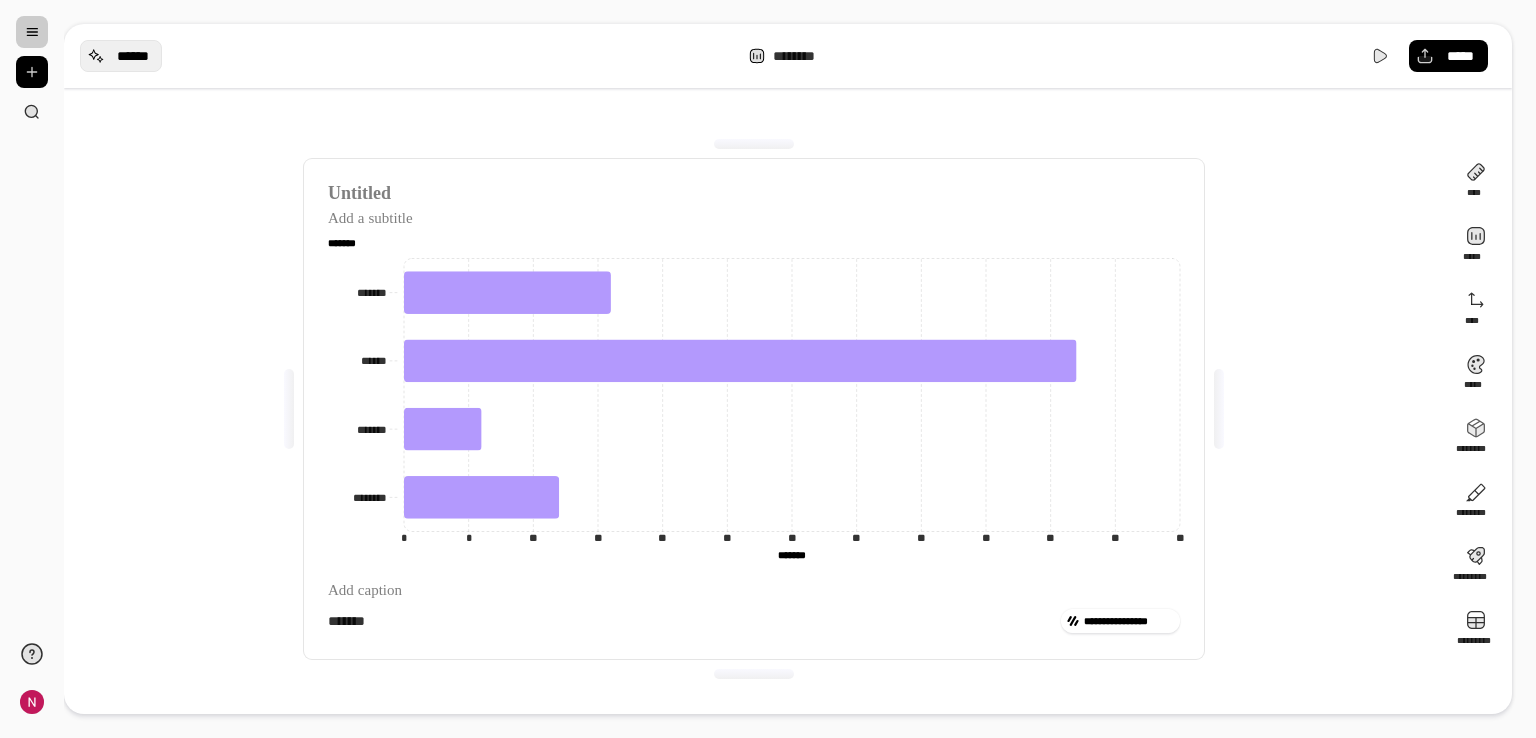 click on "******" at bounding box center (121, 56) 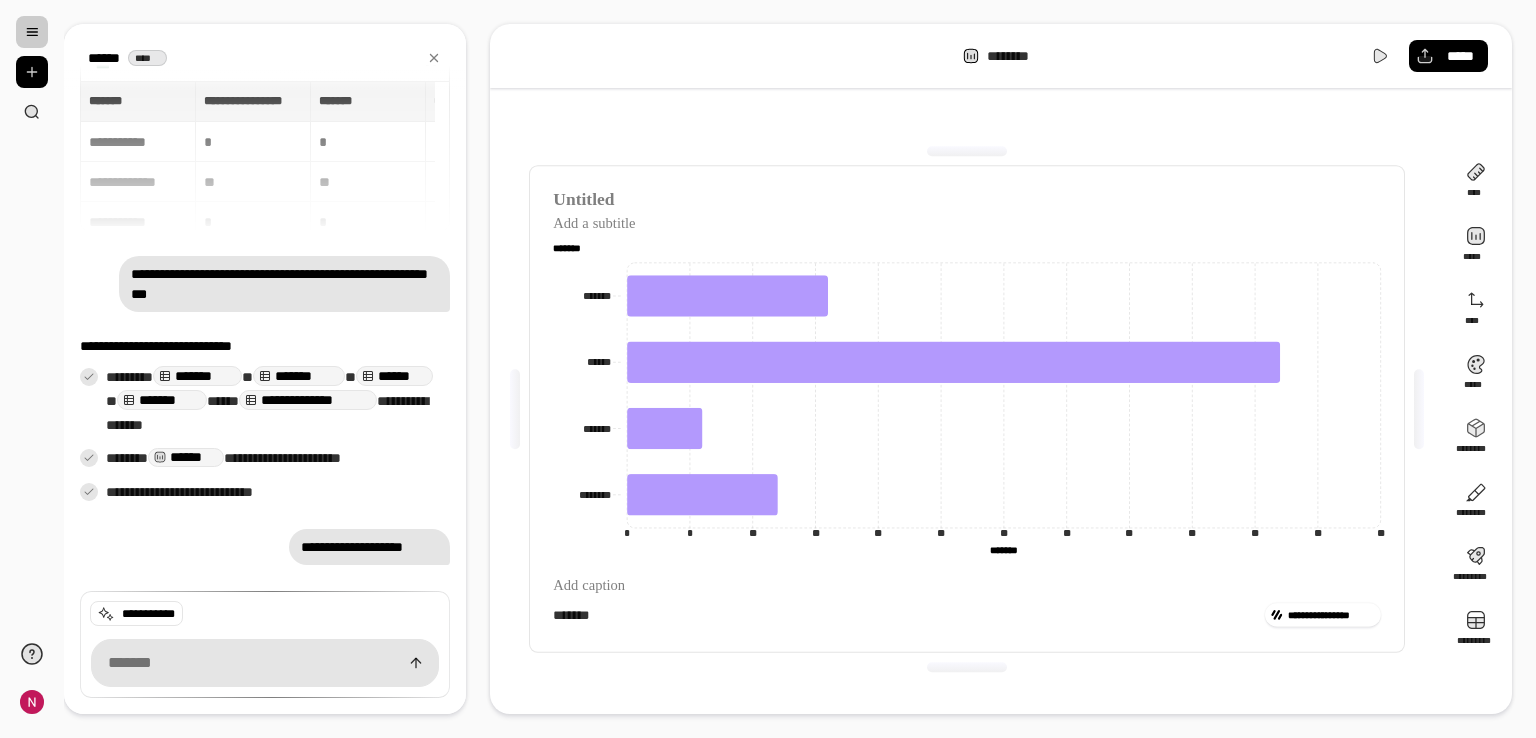scroll, scrollTop: 1008, scrollLeft: 0, axis: vertical 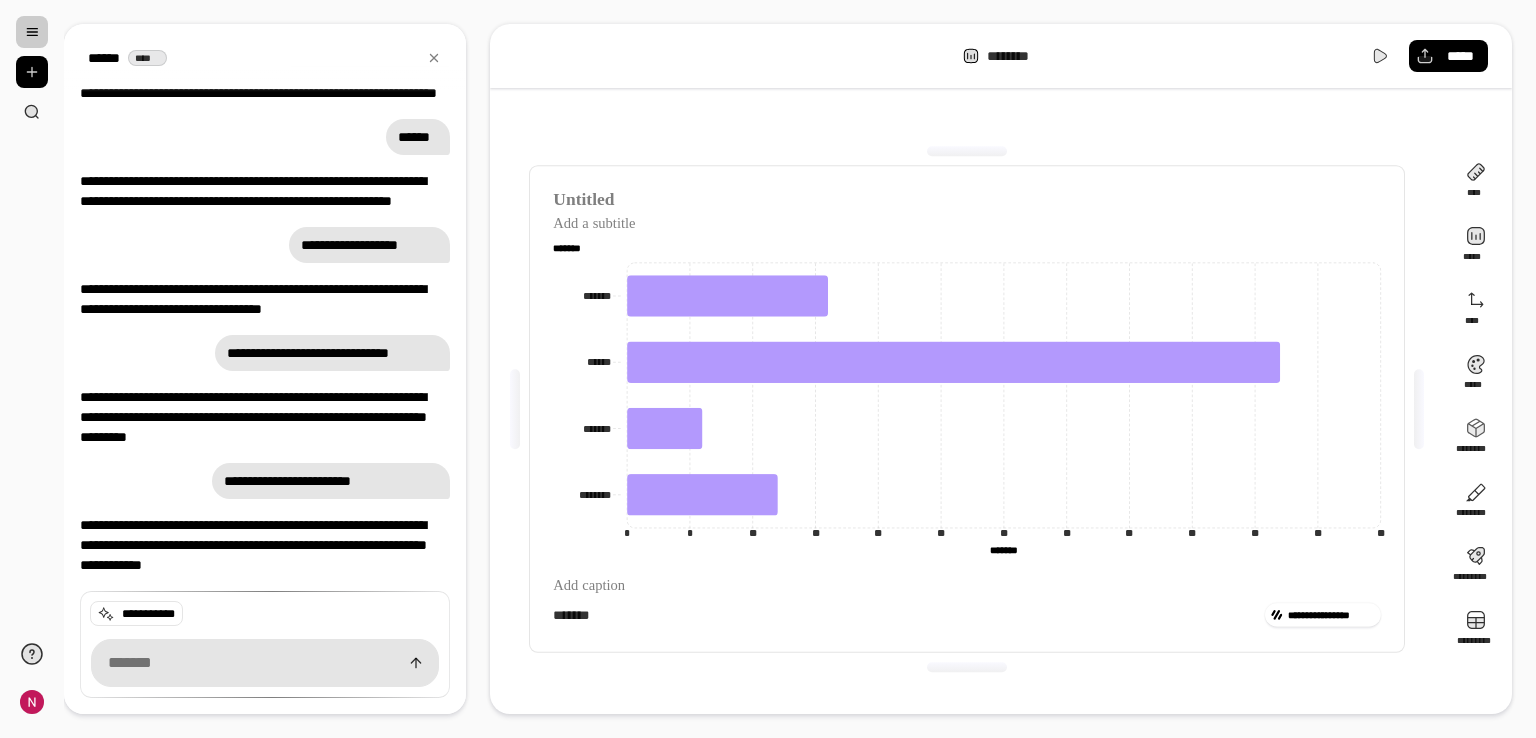 click at bounding box center [265, 663] 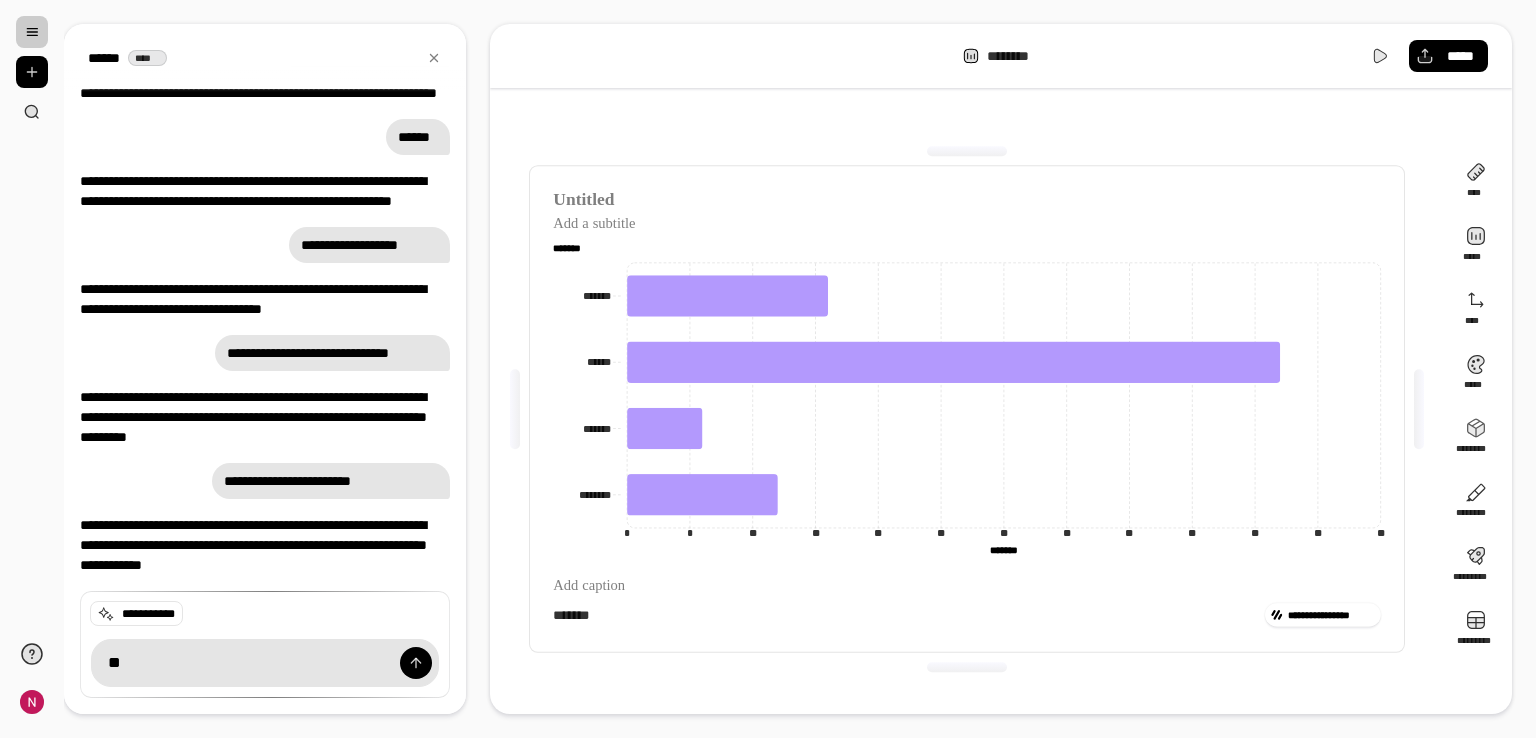 type on "*" 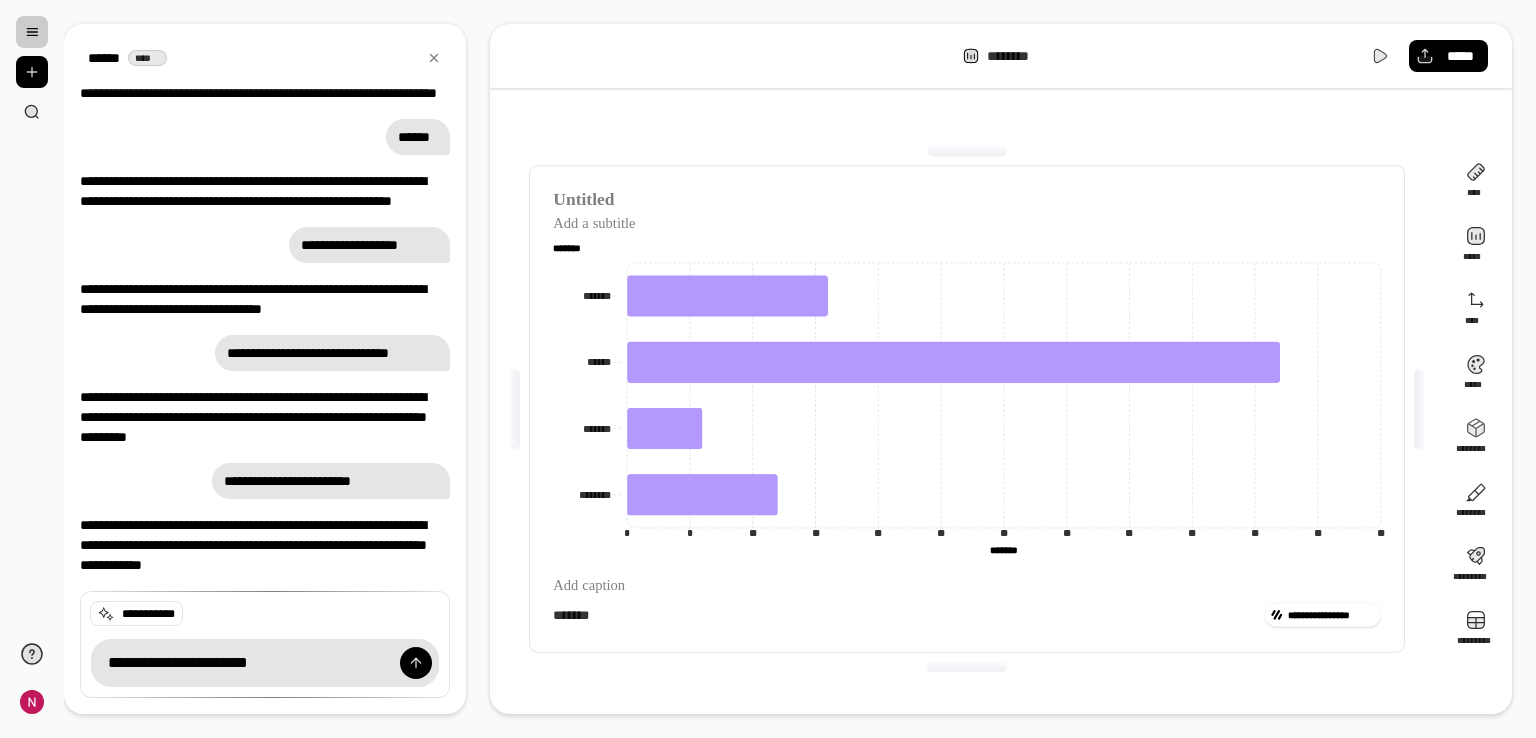 type on "**********" 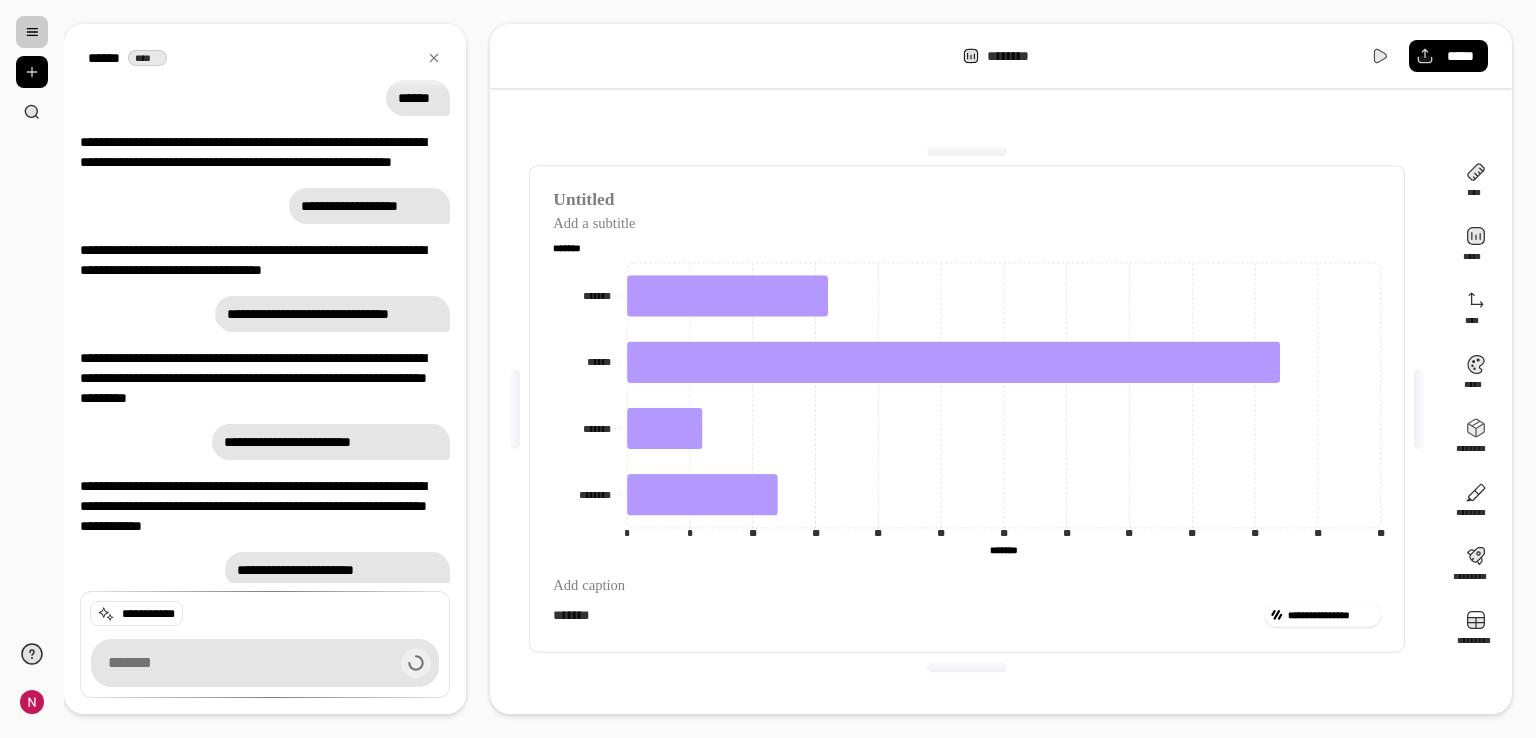 scroll, scrollTop: 1060, scrollLeft: 0, axis: vertical 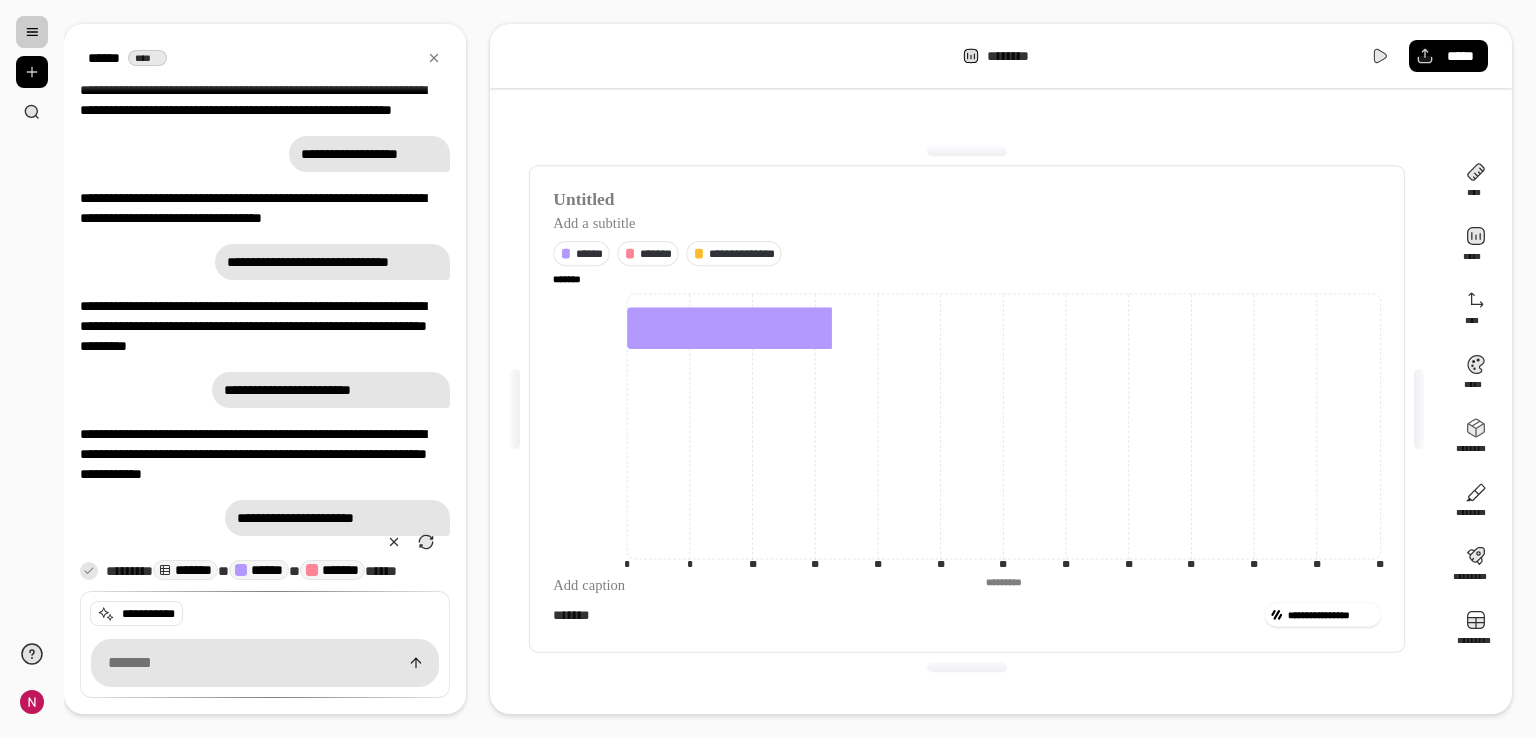type 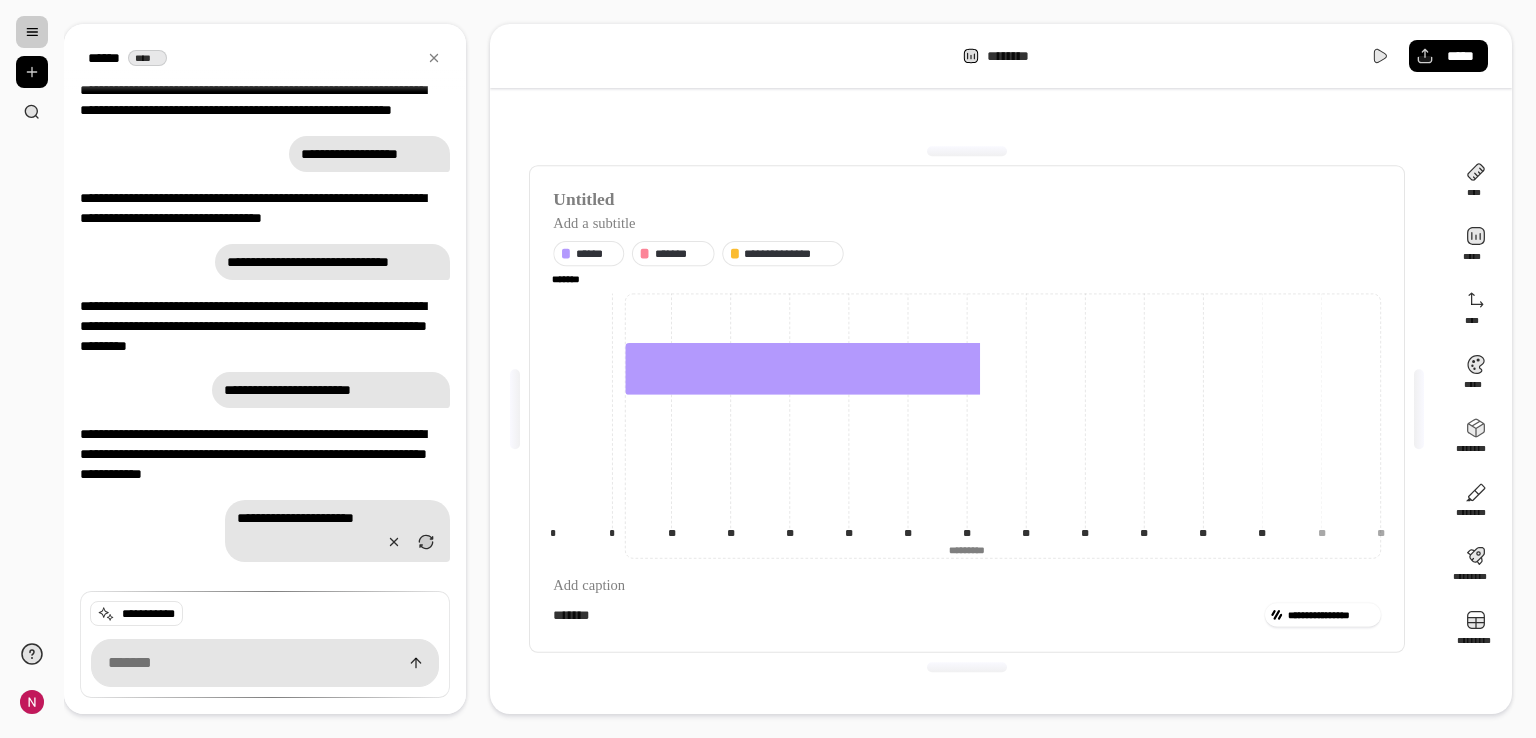 scroll, scrollTop: 1182, scrollLeft: 0, axis: vertical 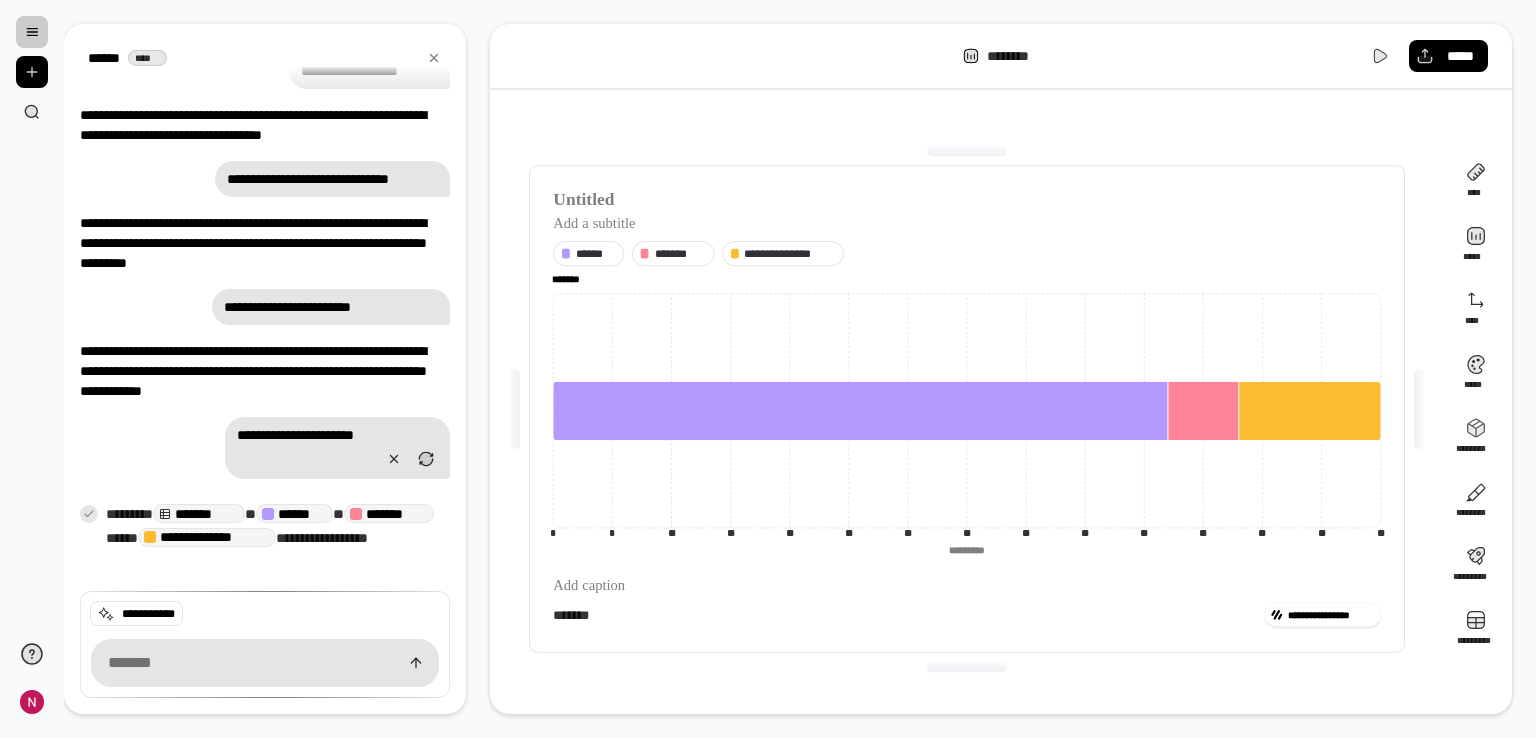 click at bounding box center [265, 663] 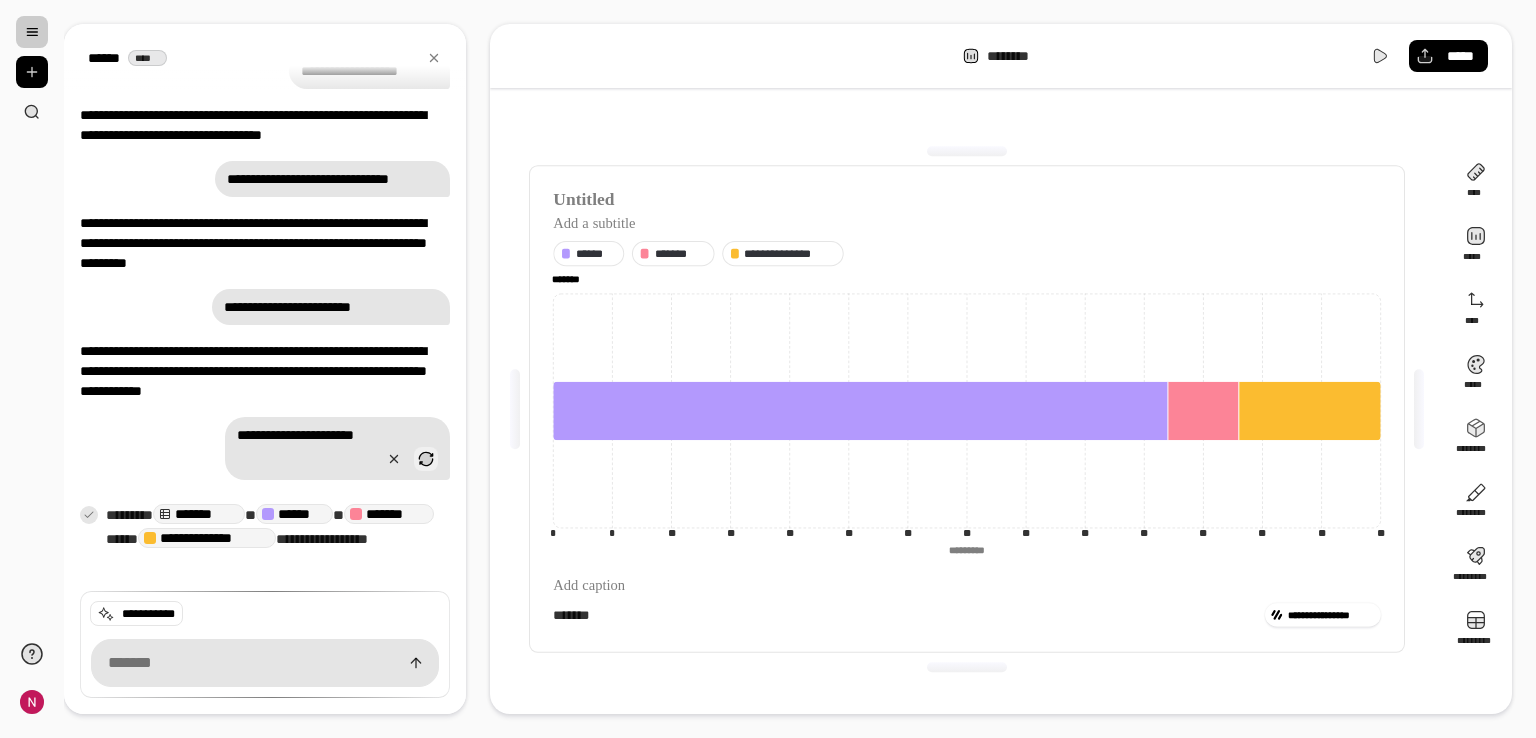 click at bounding box center [426, 459] 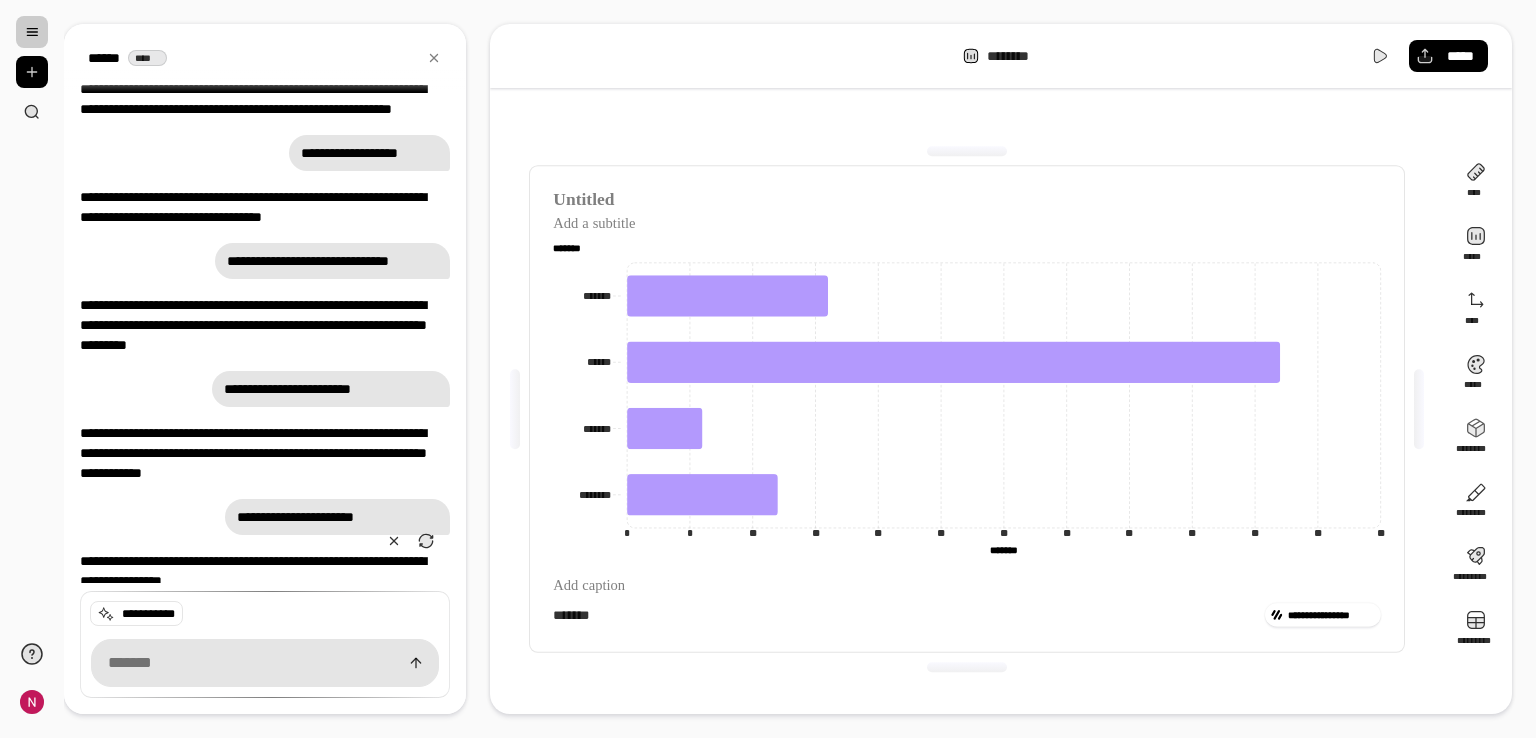 scroll, scrollTop: 1144, scrollLeft: 0, axis: vertical 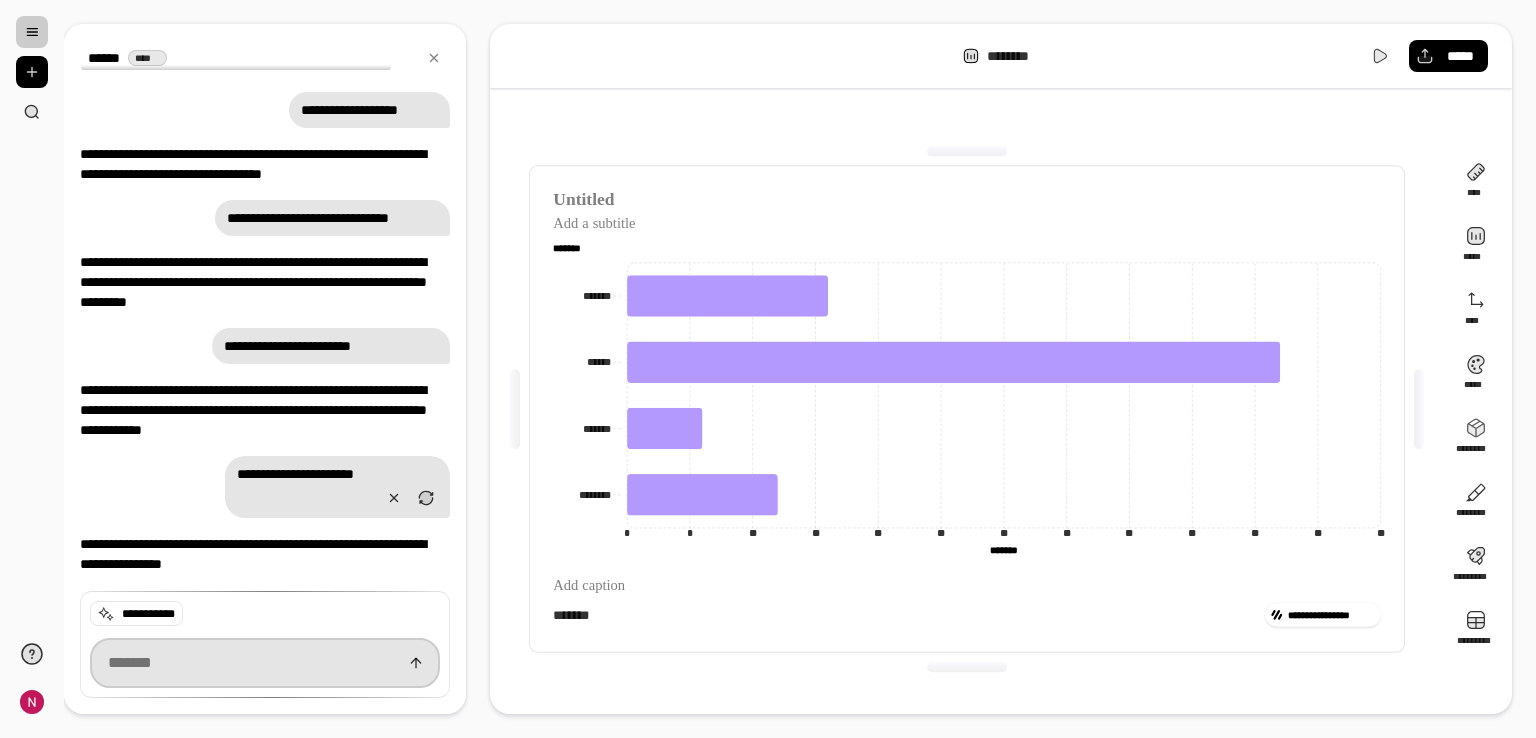 click at bounding box center [265, 663] 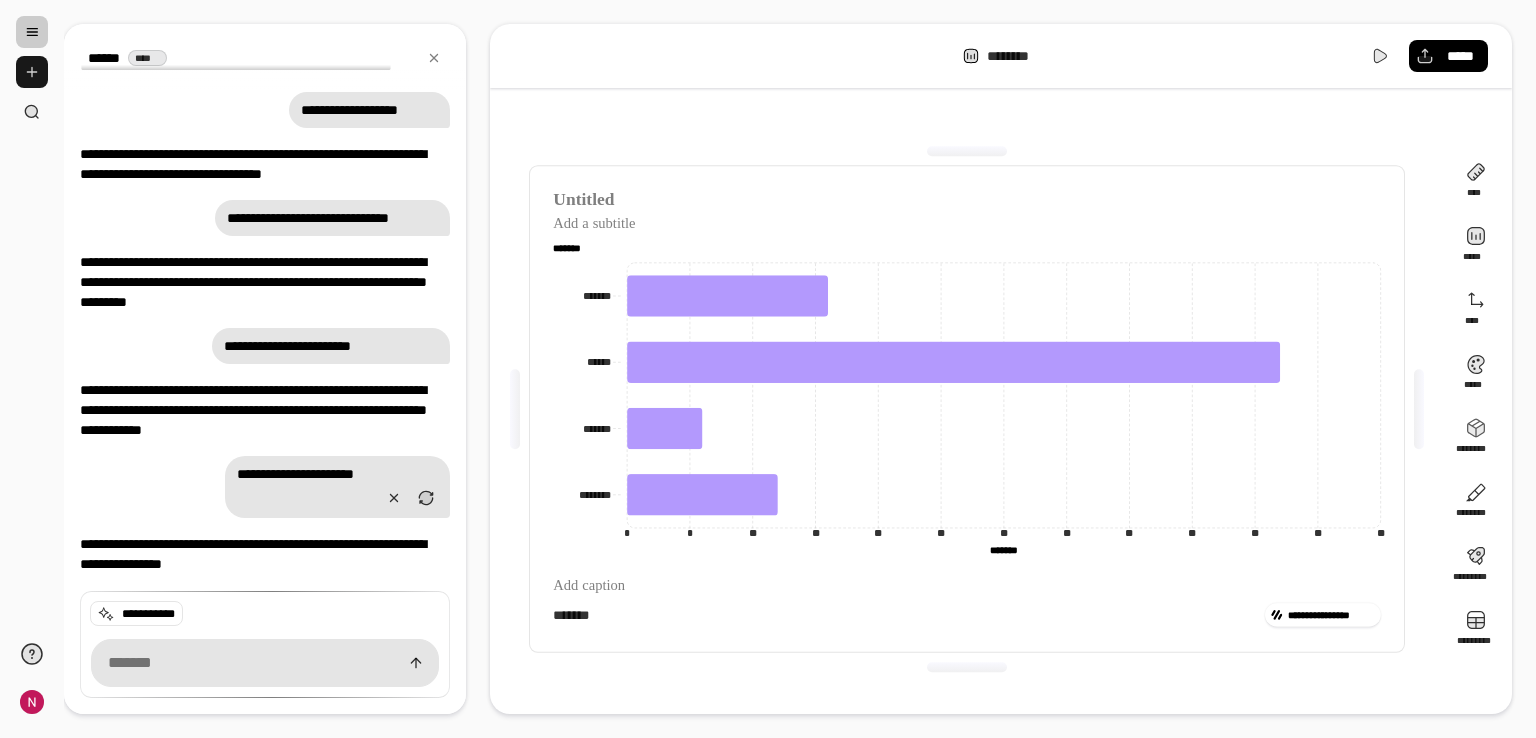 scroll, scrollTop: 1144, scrollLeft: 0, axis: vertical 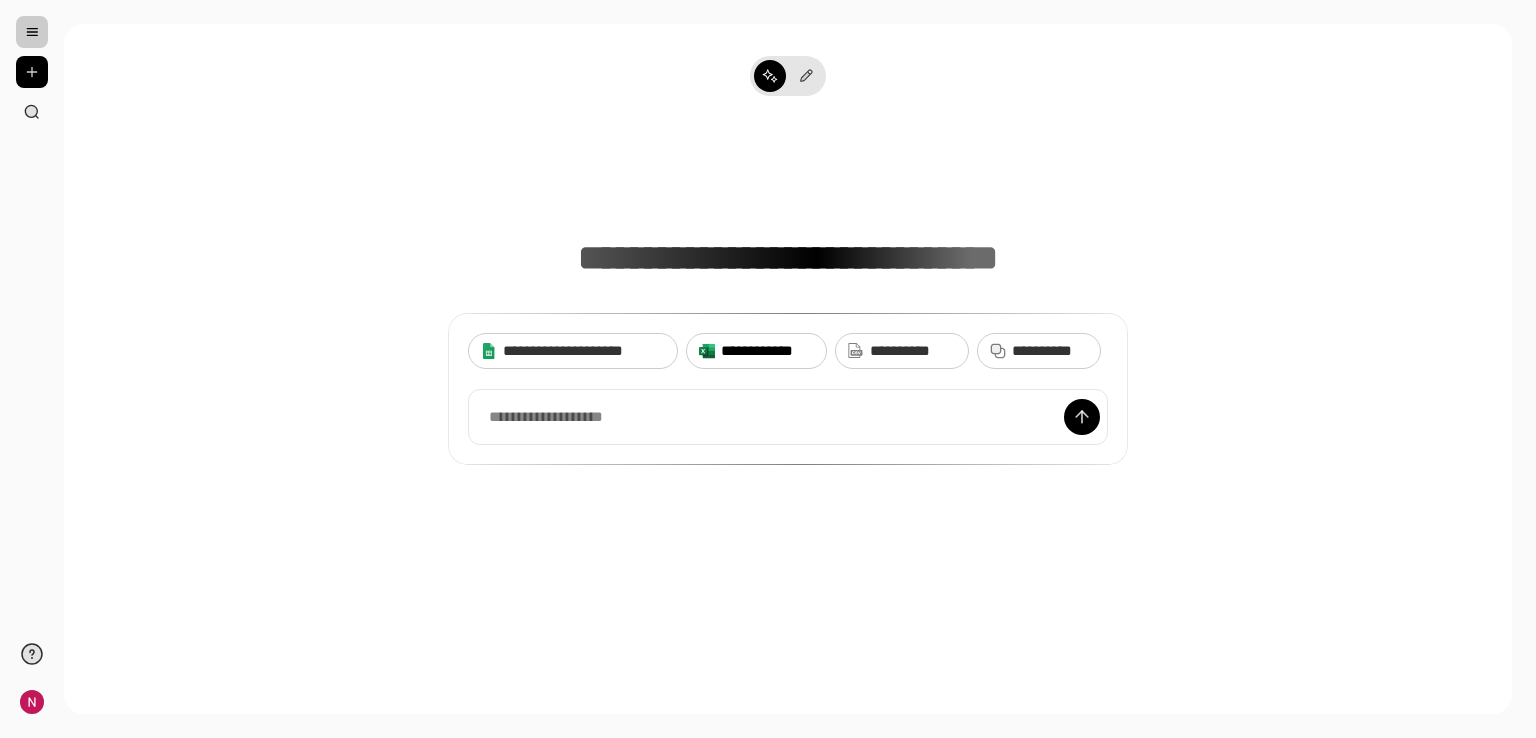 click on "**********" at bounding box center (767, 351) 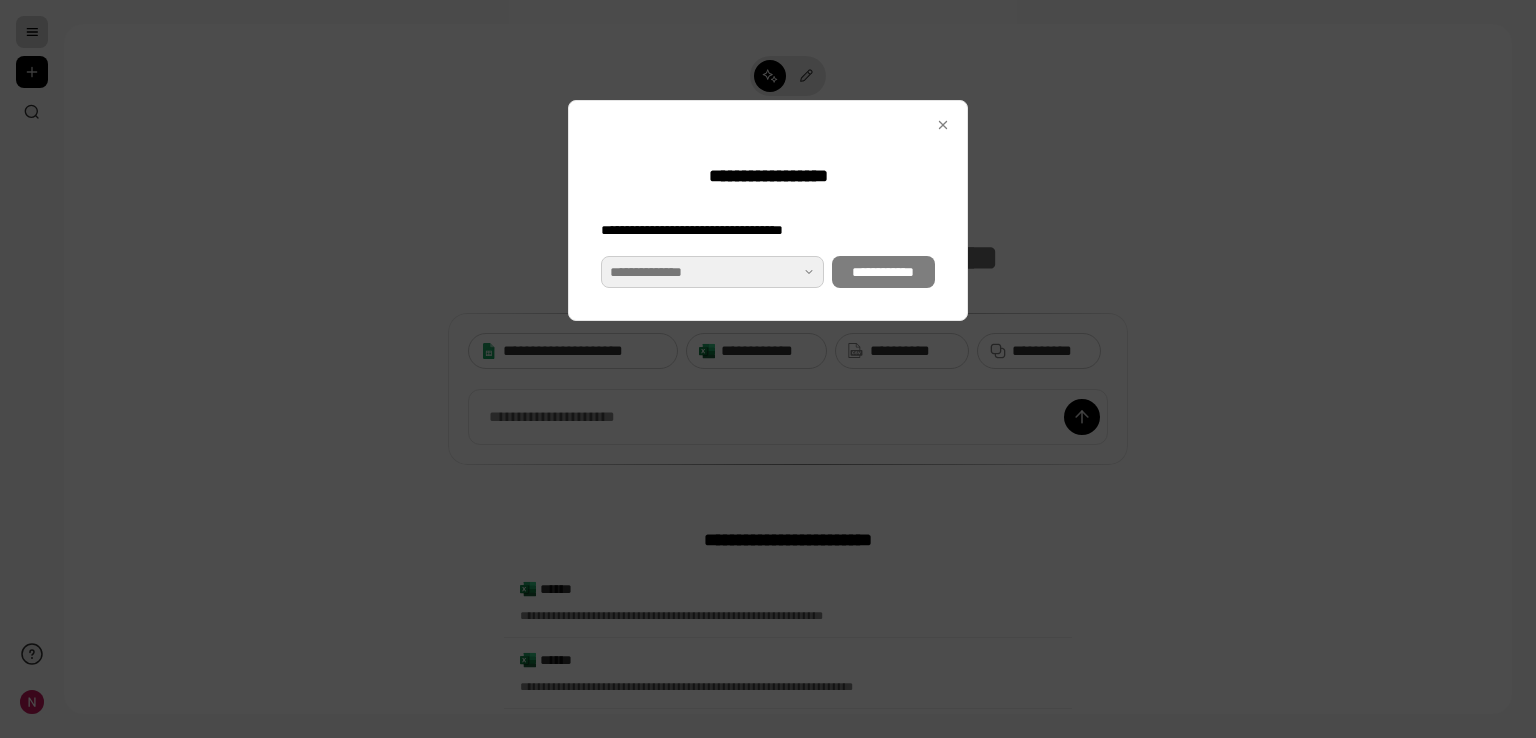 click at bounding box center [712, 272] 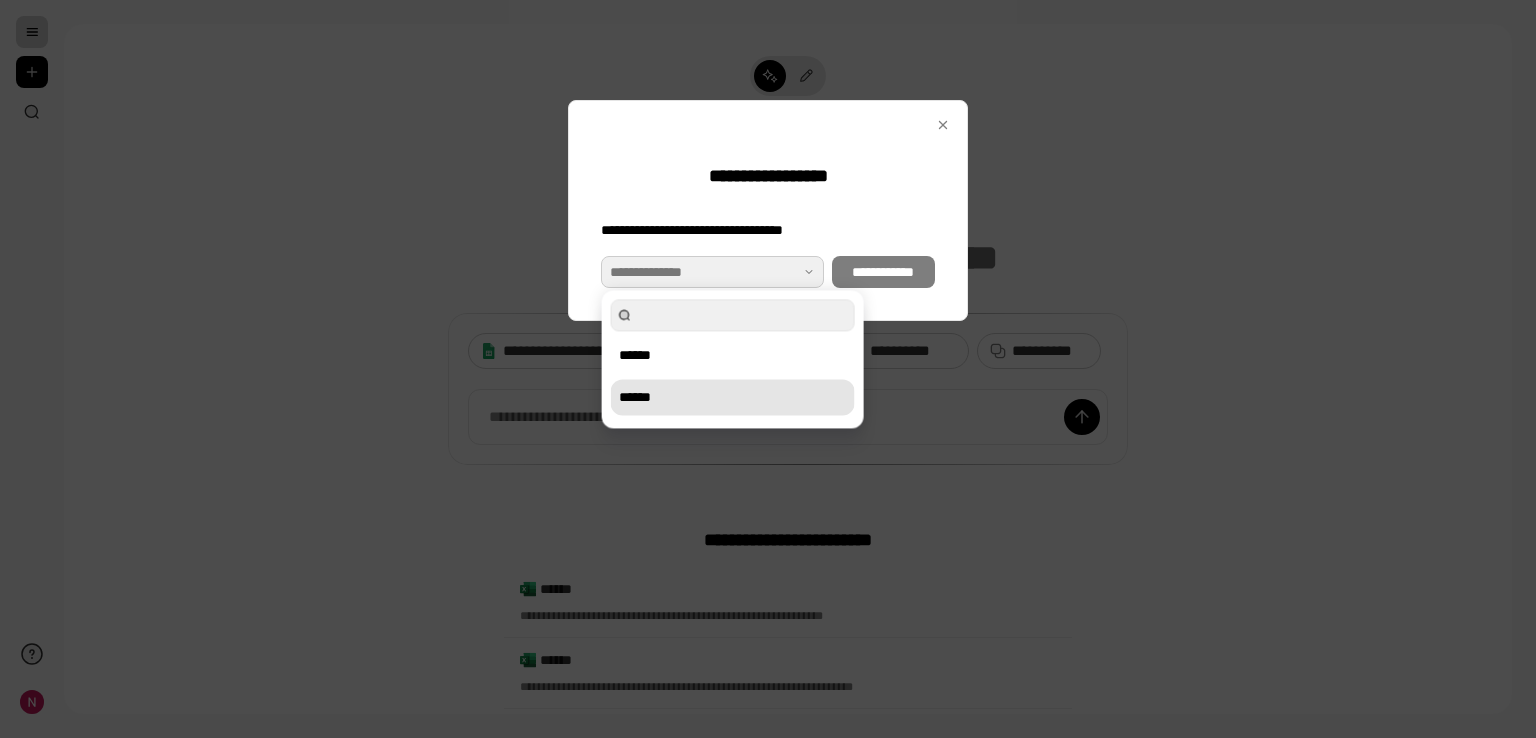click on "******" at bounding box center [733, 397] 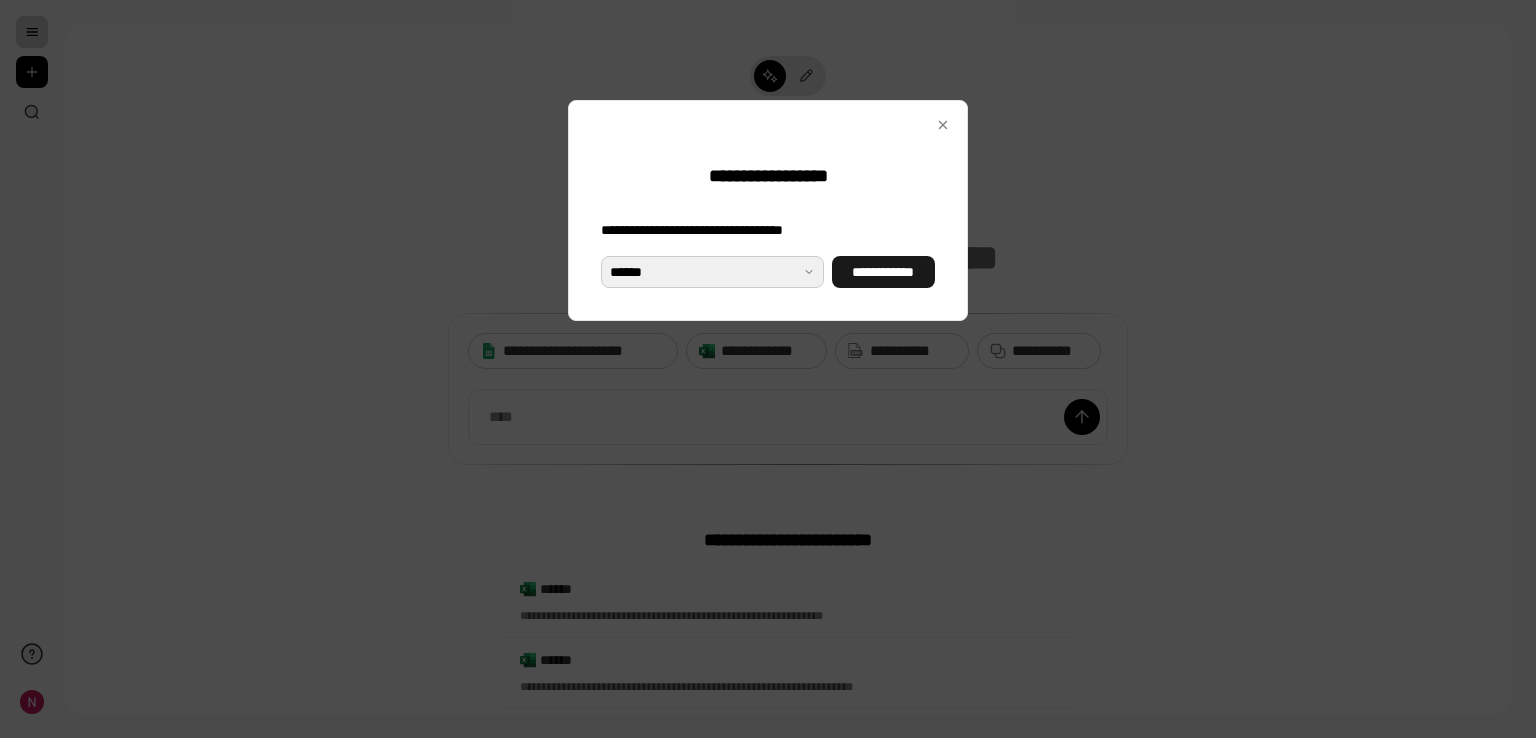 click on "**********" at bounding box center (883, 272) 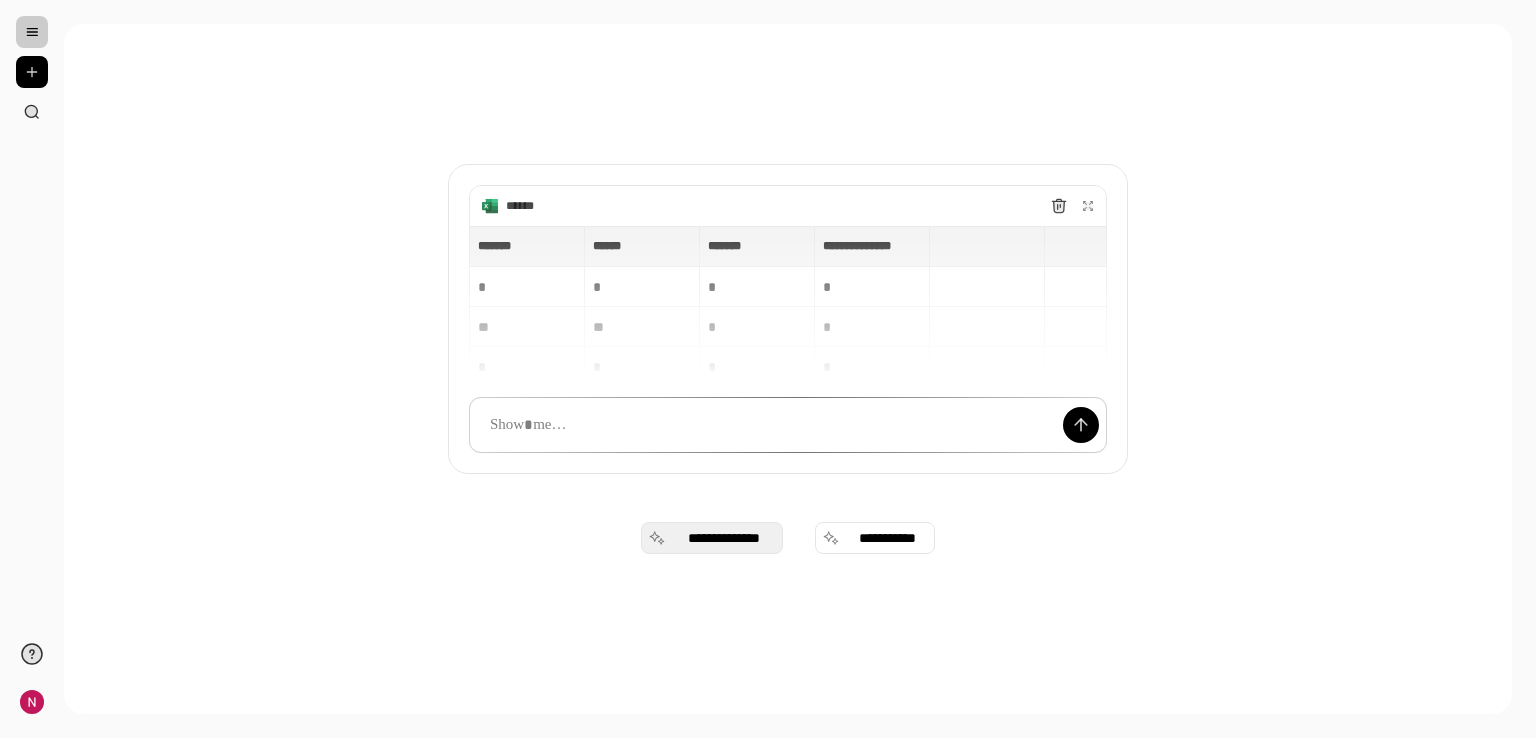 click on "**********" at bounding box center (724, 538) 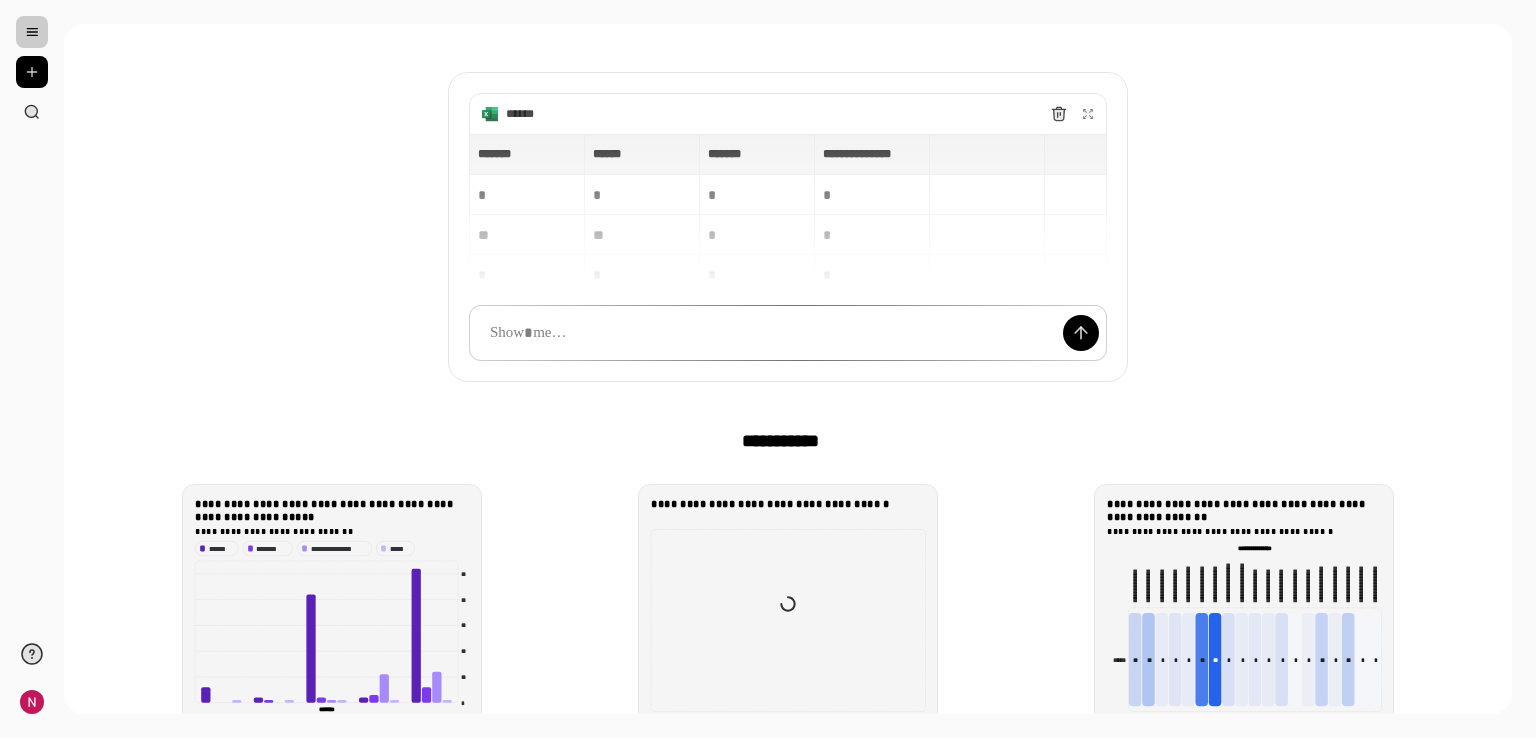 scroll, scrollTop: 200, scrollLeft: 0, axis: vertical 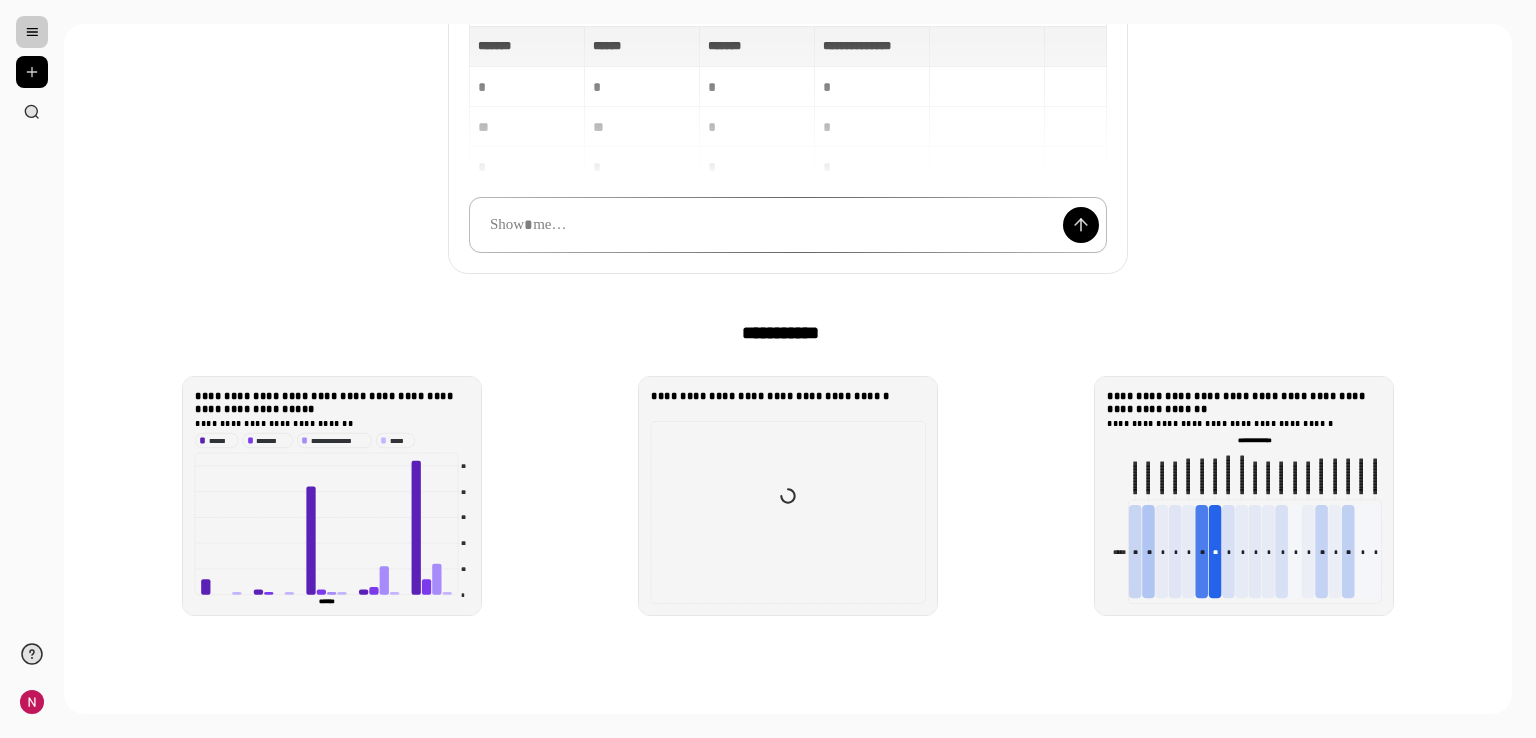 click at bounding box center (788, 225) 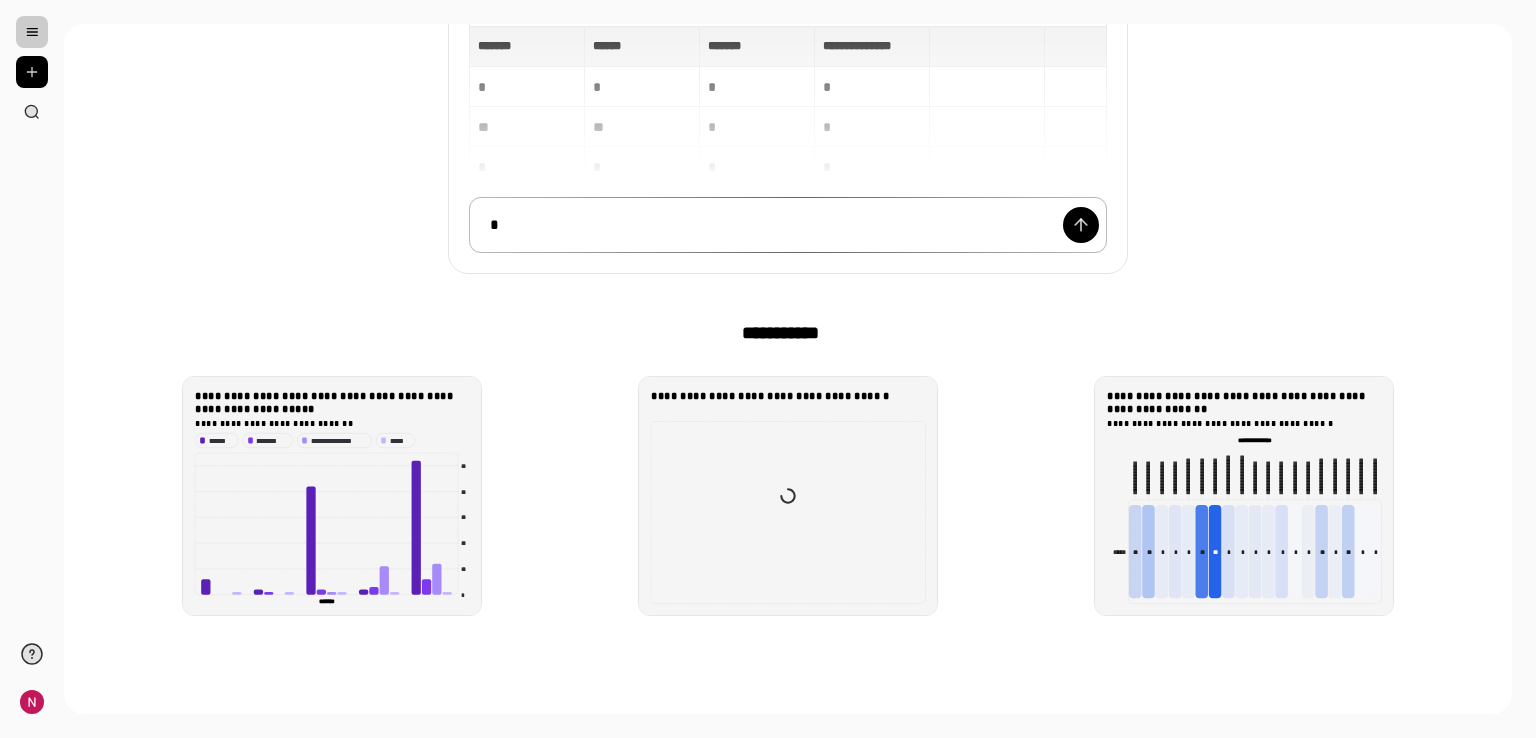 type 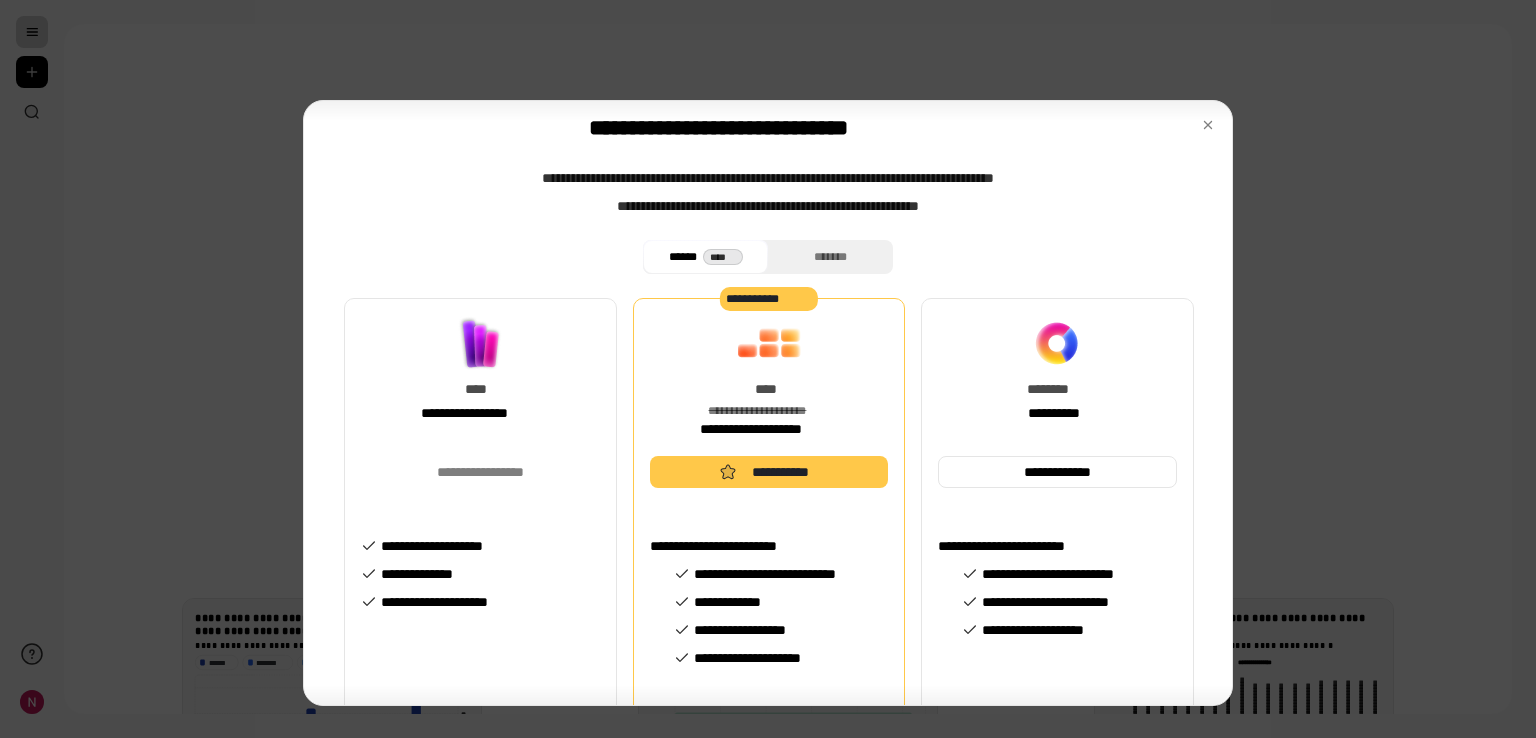 scroll, scrollTop: 0, scrollLeft: 0, axis: both 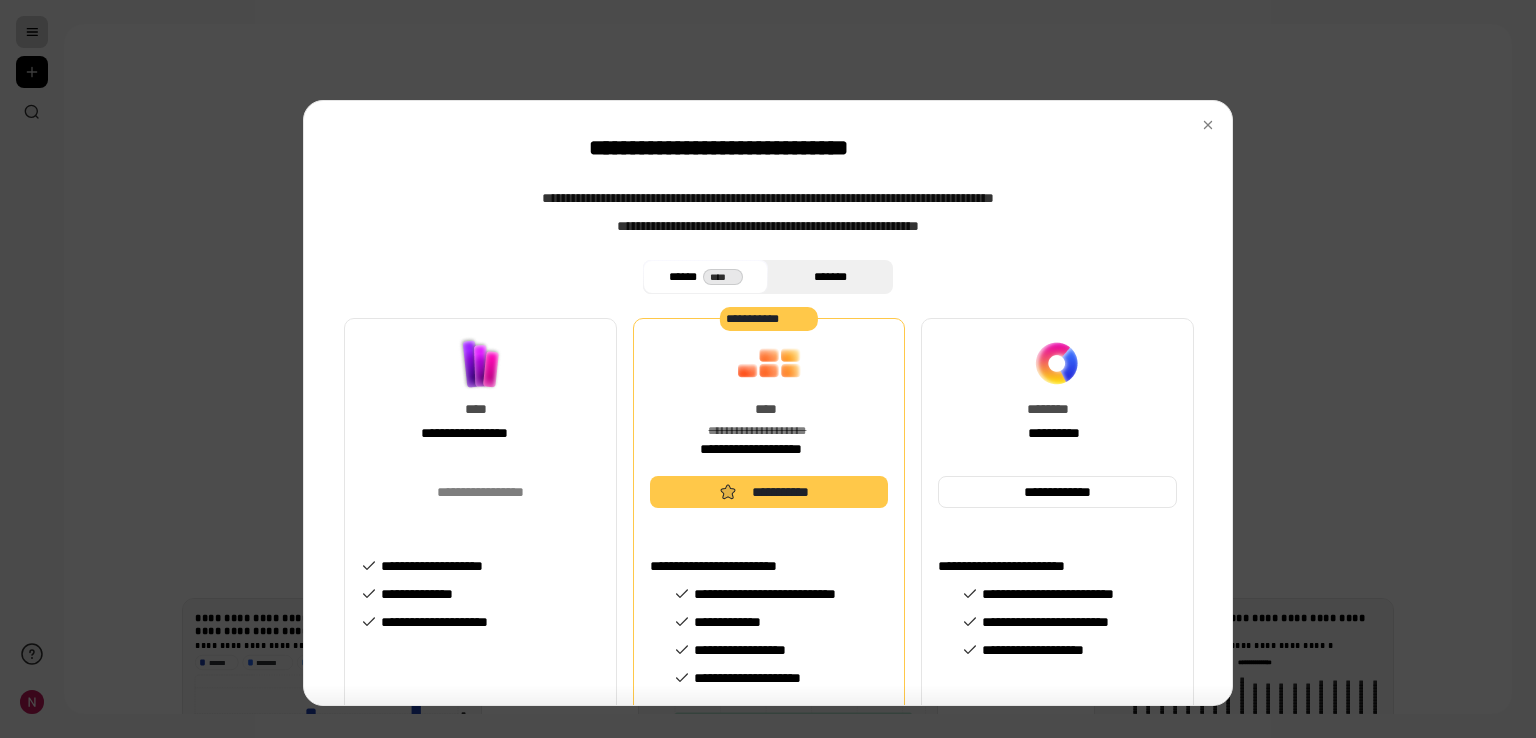 click on "*******" at bounding box center [830, 277] 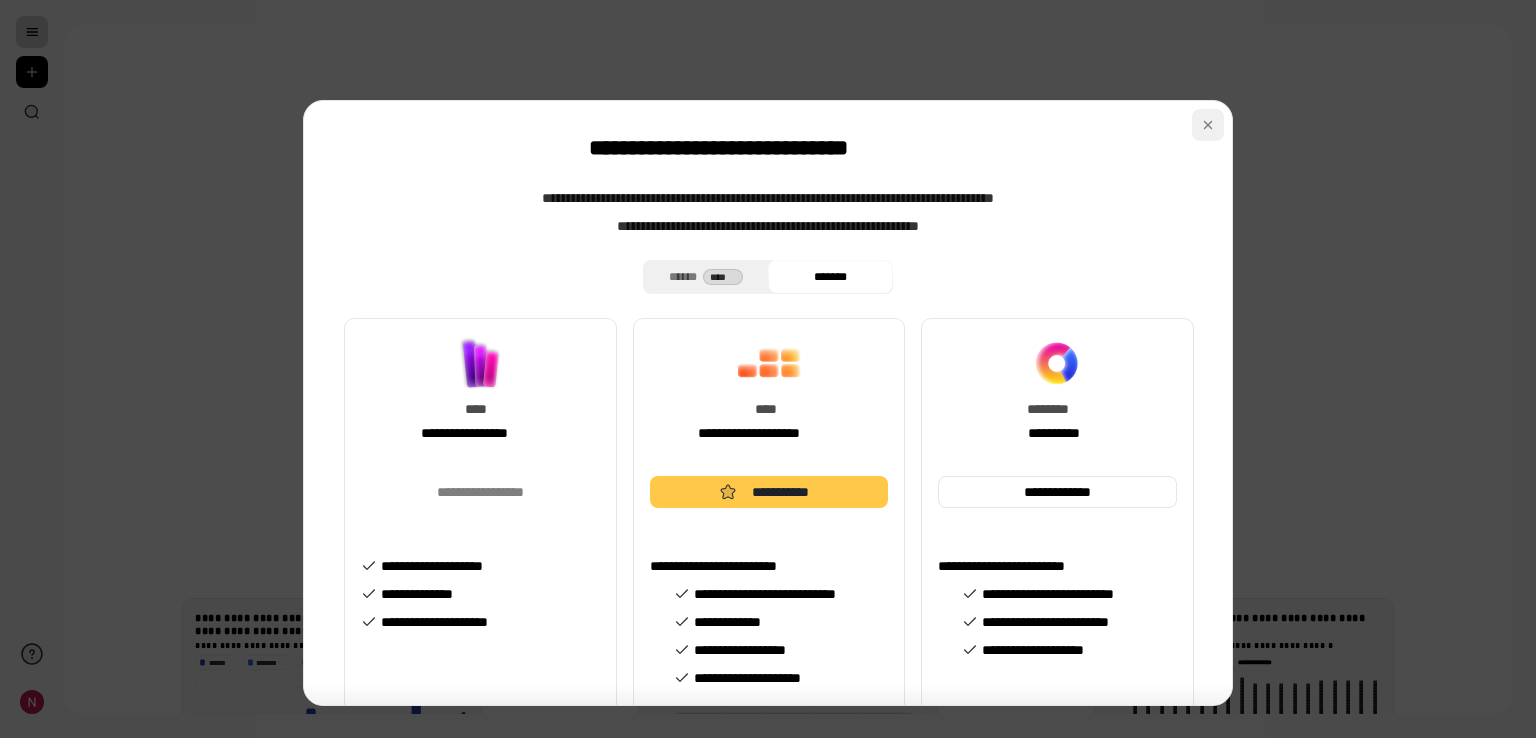 click at bounding box center [1208, 125] 